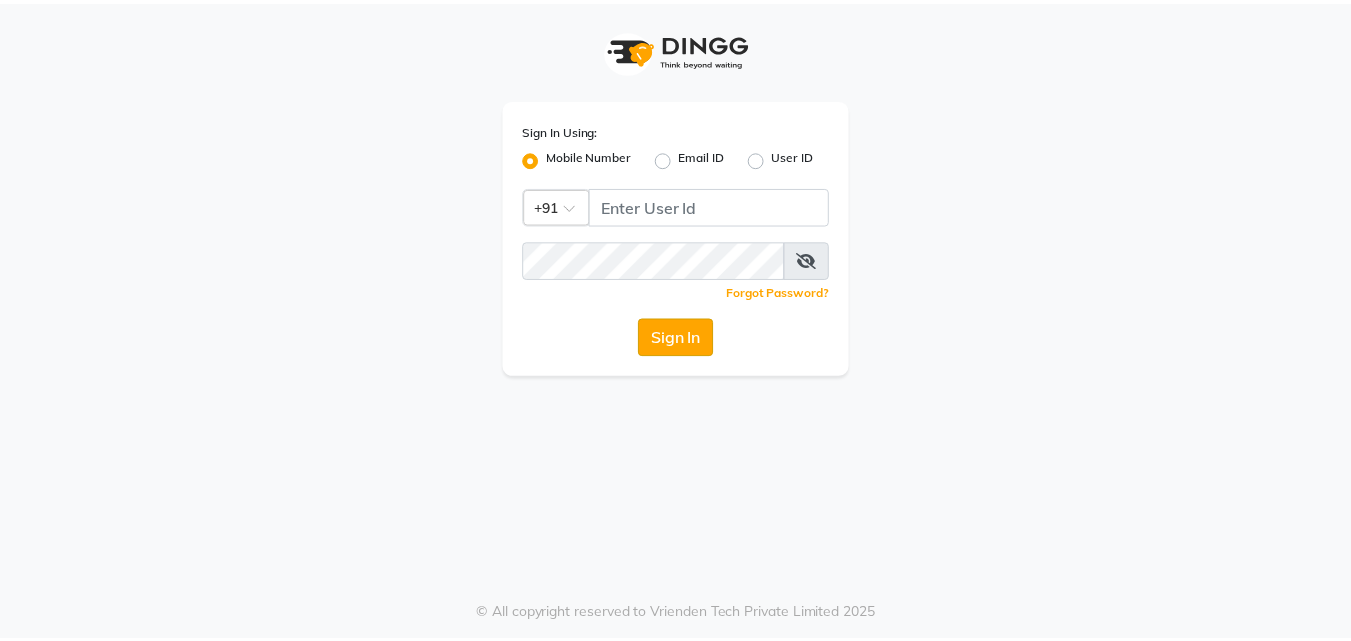scroll, scrollTop: 0, scrollLeft: 0, axis: both 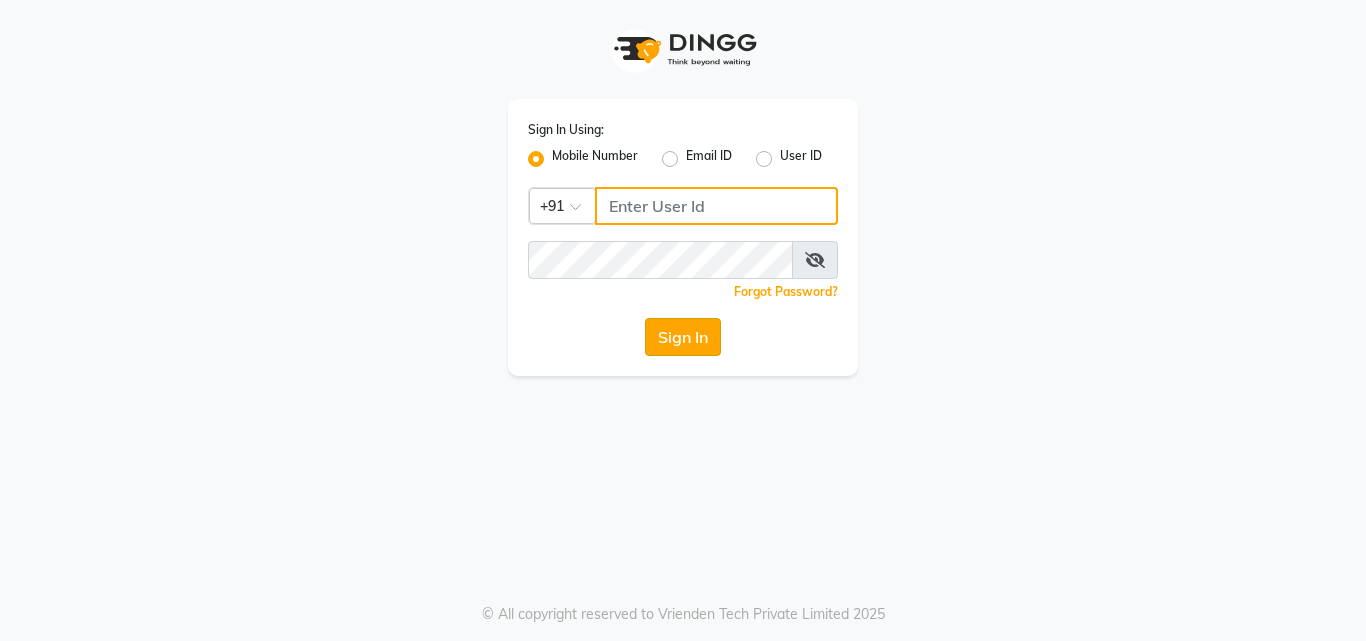 type on "9711156767" 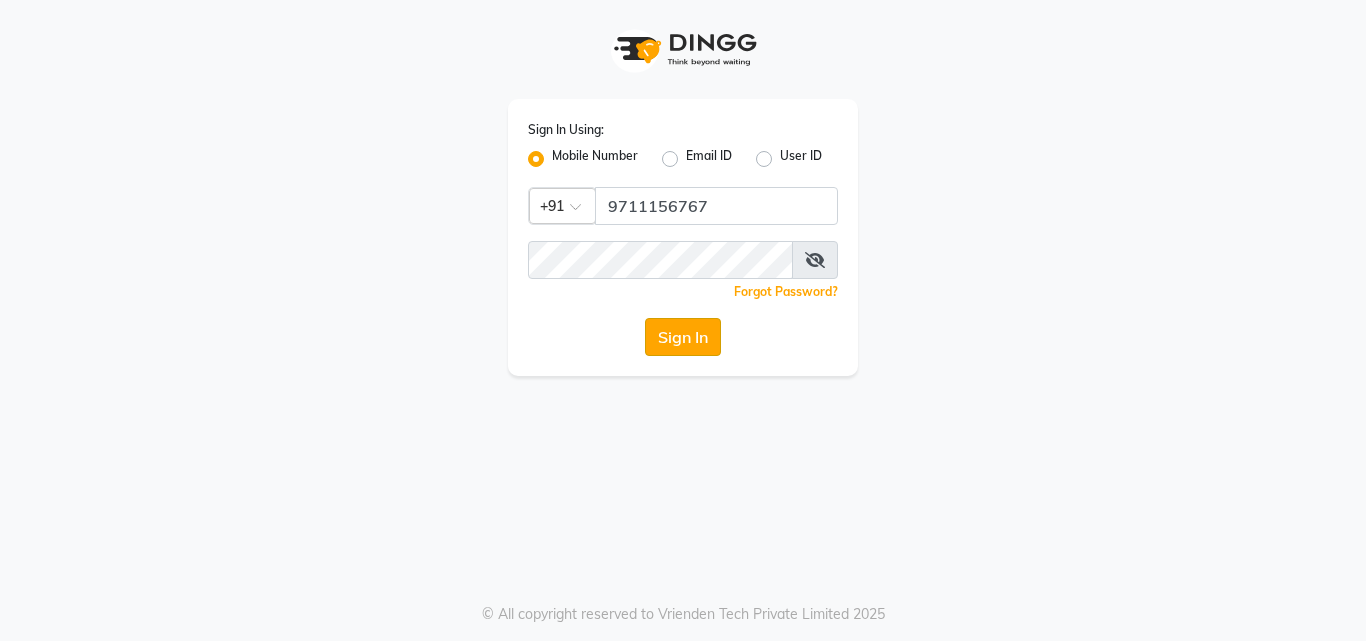 click on "Sign In" 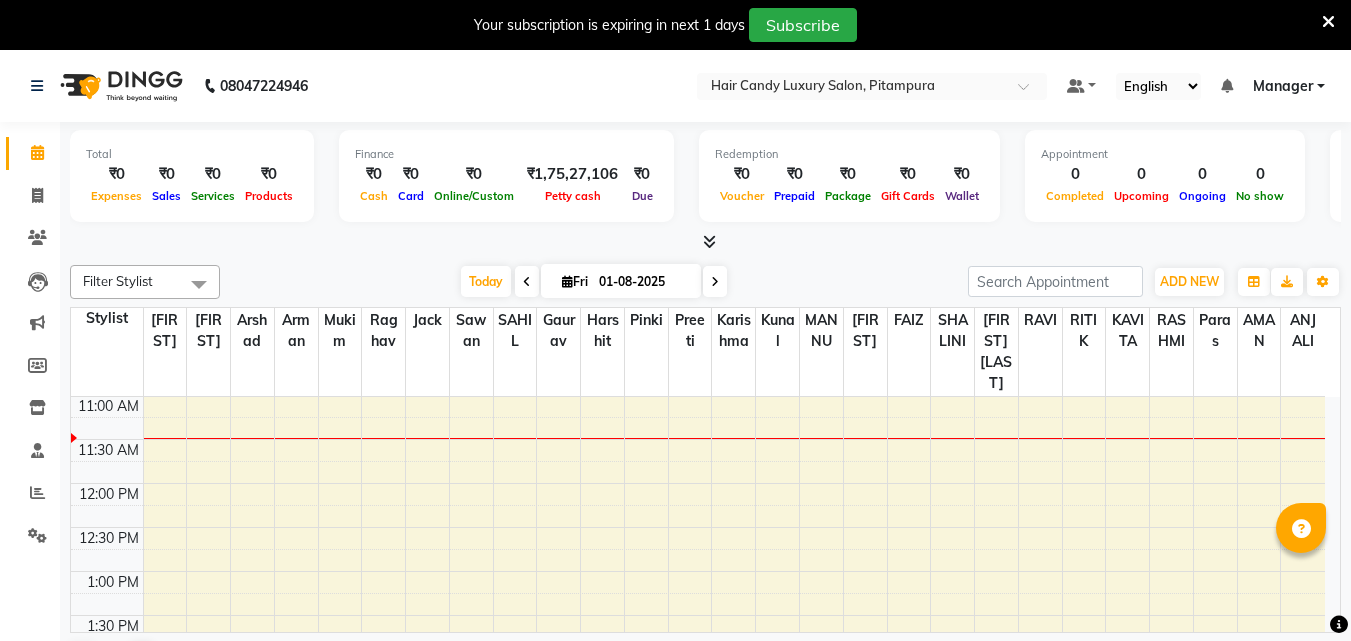 scroll, scrollTop: 265, scrollLeft: 0, axis: vertical 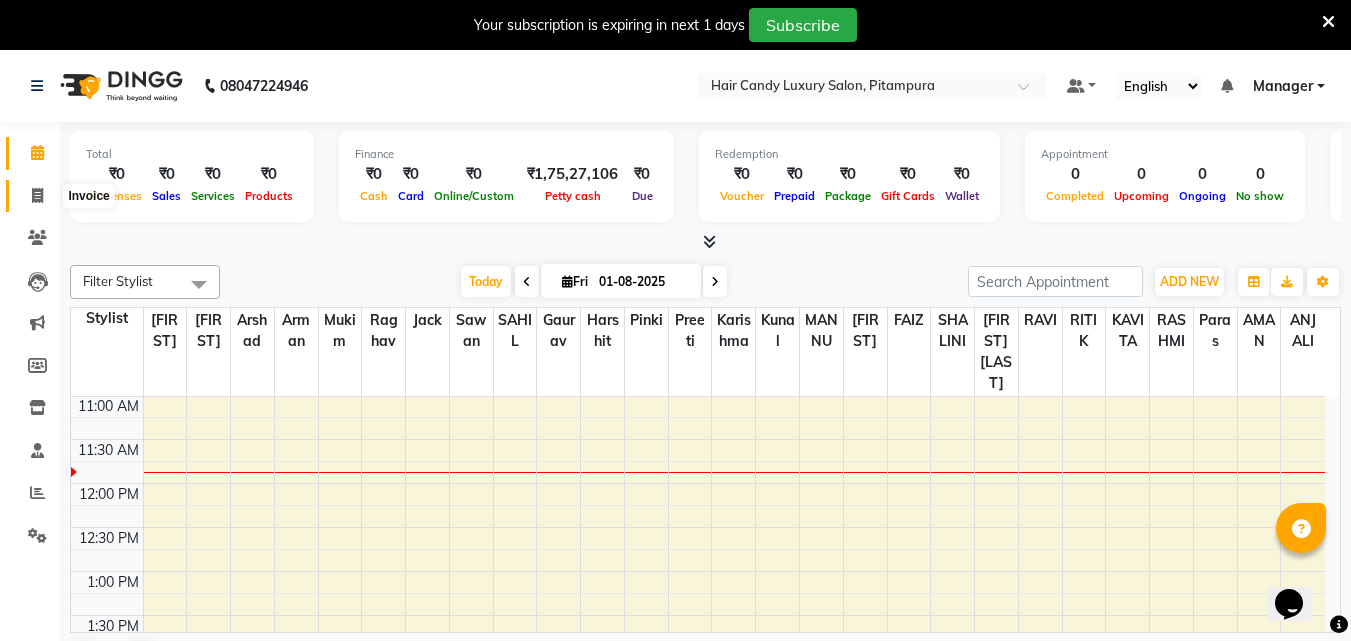 click 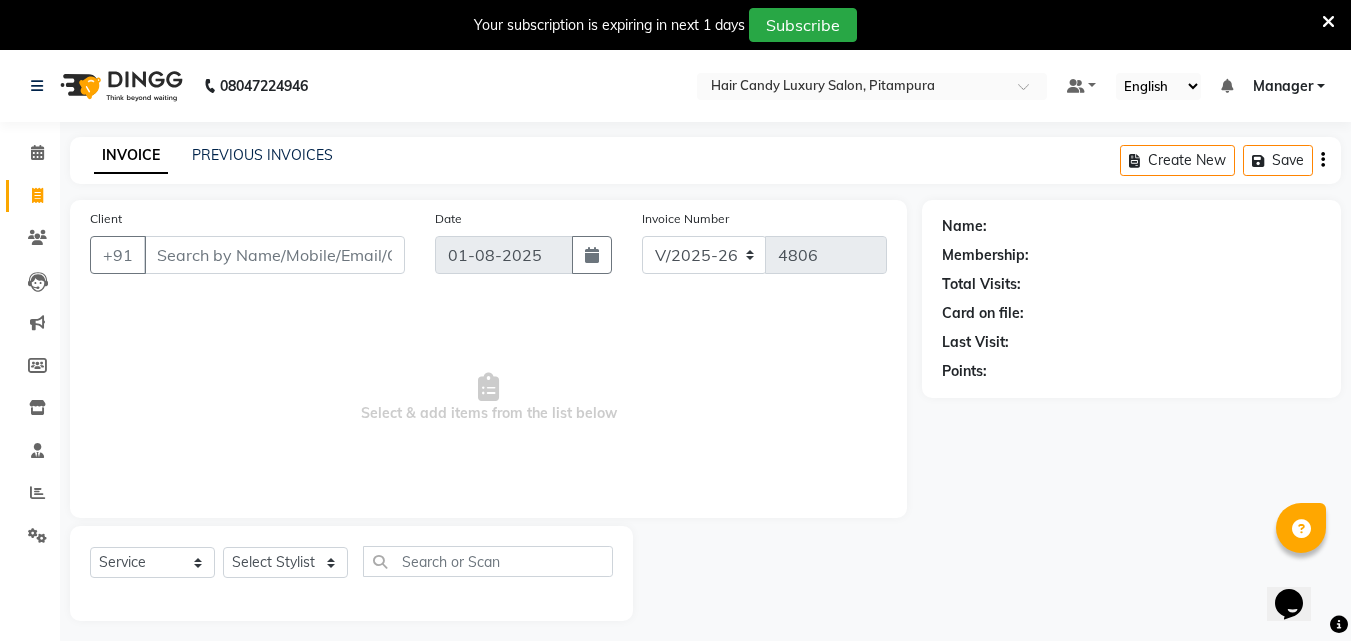 click on "Client" at bounding box center (274, 255) 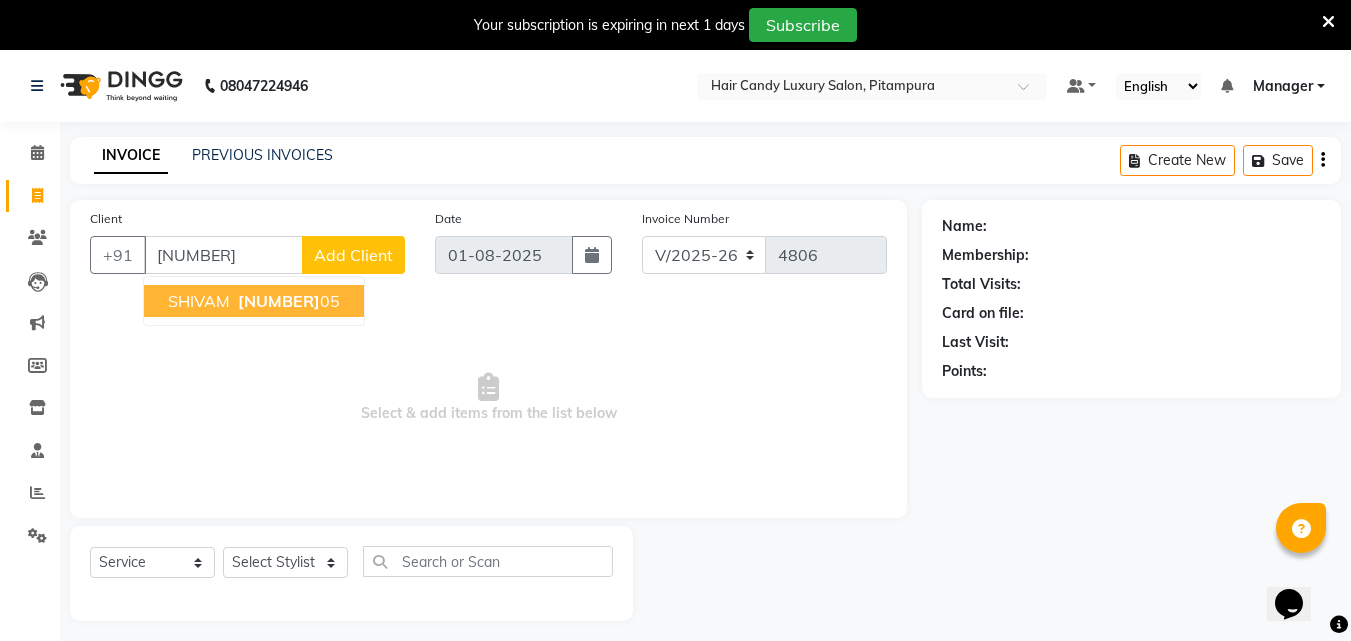 click on "SHIVAM" at bounding box center [199, 301] 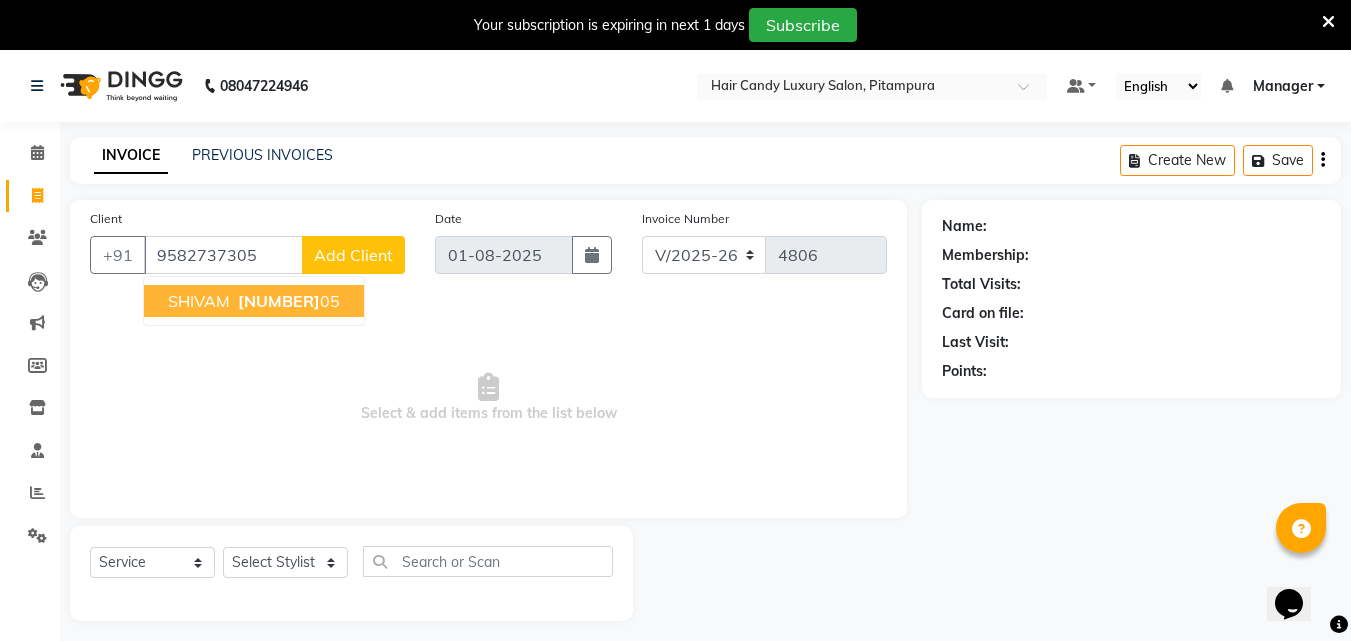 type on "9582737305" 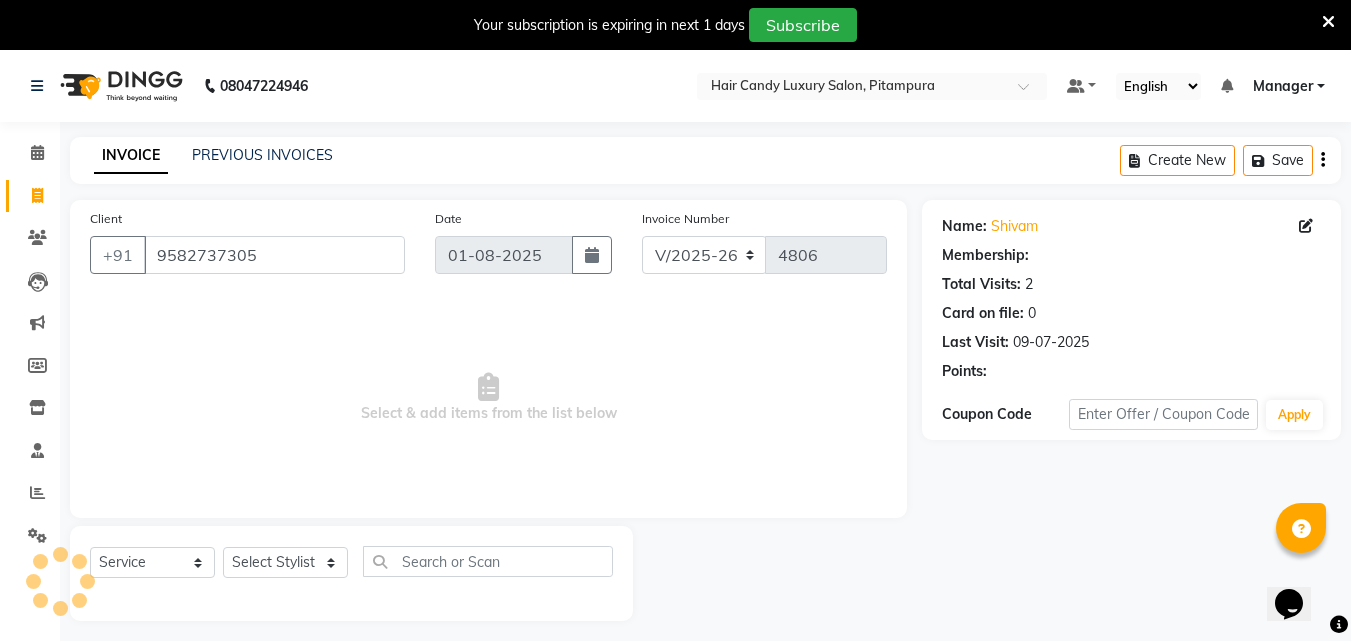 select on "1: Object" 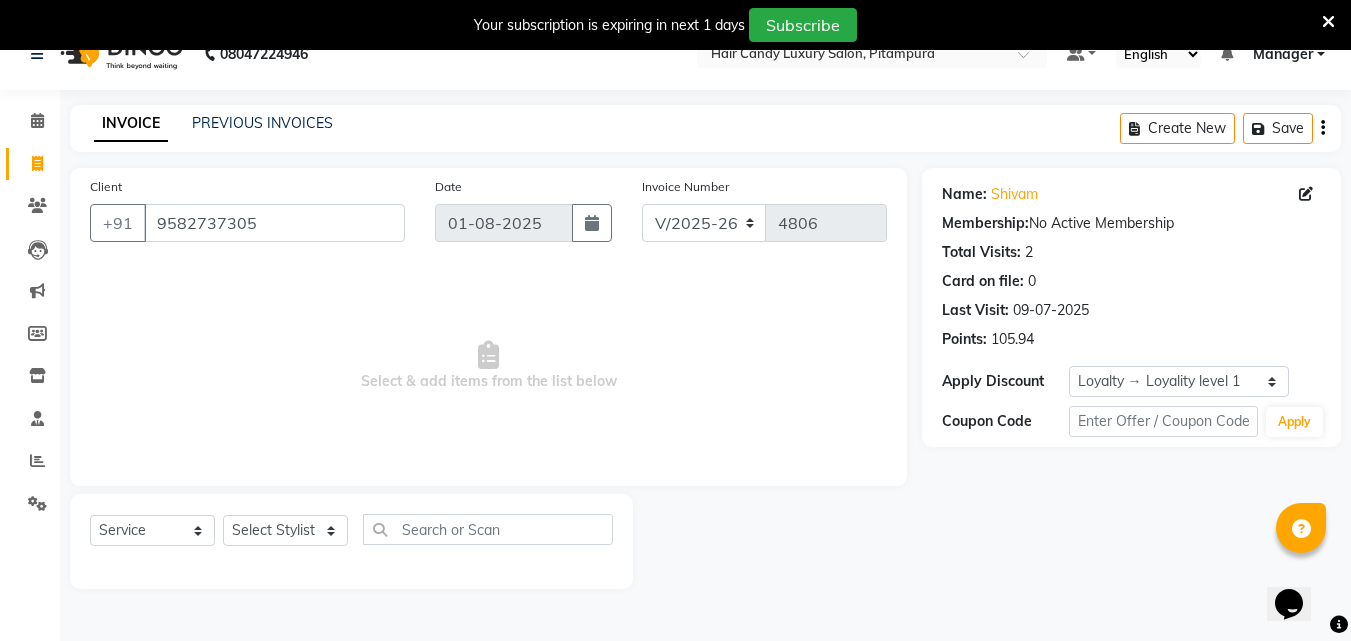 scroll, scrollTop: 50, scrollLeft: 0, axis: vertical 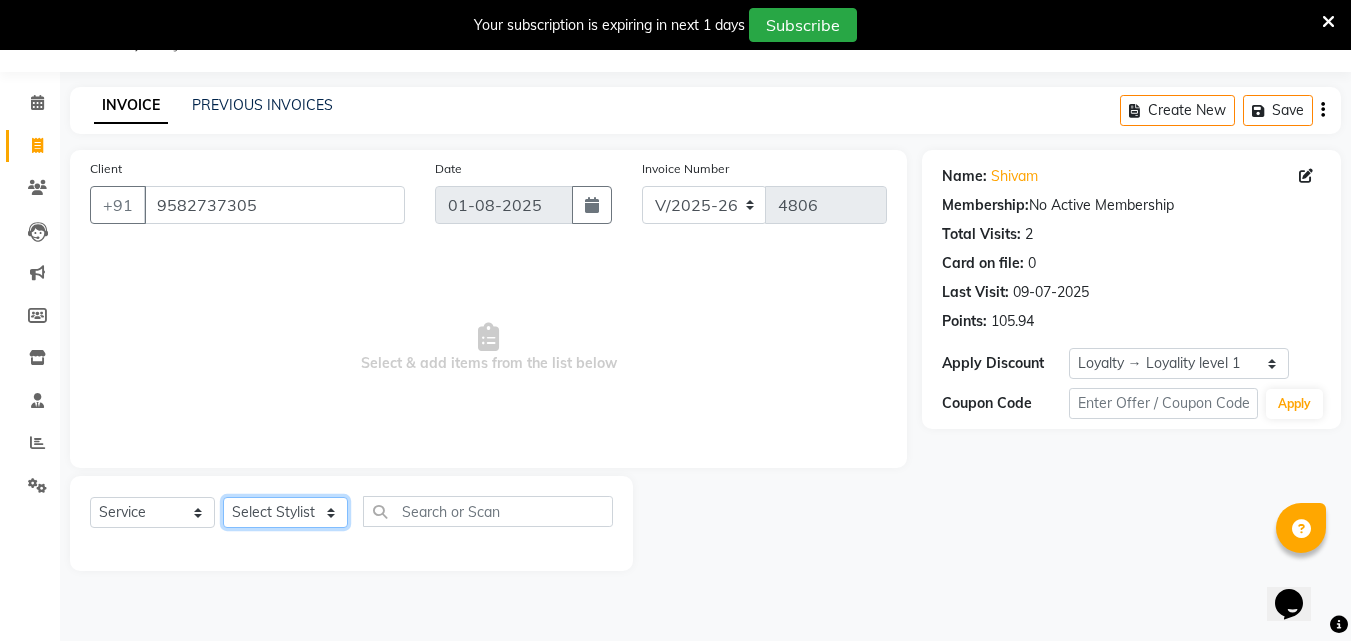 click on "Select Stylist Aarif AMAN ANJALI Arman Arshad  ARSHAD SALMANI ASHU FAIZ gaurav Hanish harshit Jack  karishma KAVITA kunal Manager MANNU Mukim  paras pinki preeti Raghav  RASHMI RAVI RITIK SAHIL sawan SHALINI SHARUKH SHWETA  VEER Vijay  vijay tiwari ZAID" 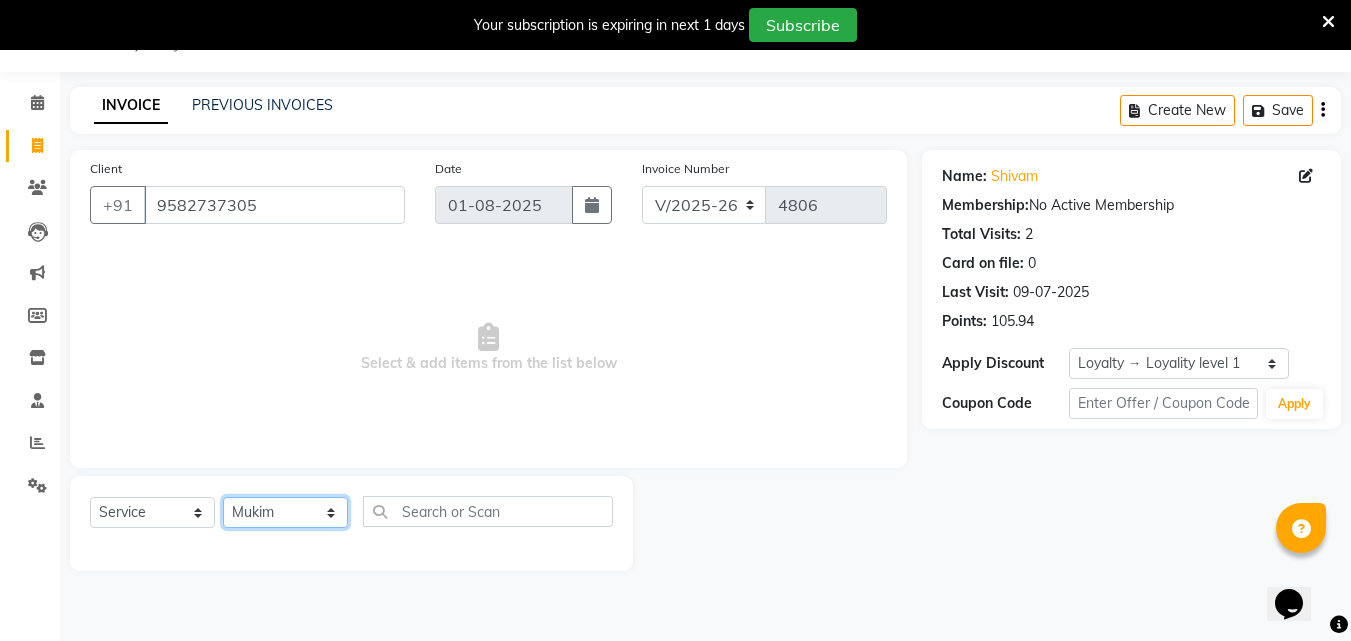 click on "Select Stylist Aarif AMAN ANJALI Arman Arshad  ARSHAD SALMANI ASHU FAIZ gaurav Hanish harshit Jack  karishma KAVITA kunal Manager MANNU Mukim  paras pinki preeti Raghav  RASHMI RAVI RITIK SAHIL sawan SHALINI SHARUKH SHWETA  VEER Vijay  vijay tiwari ZAID" 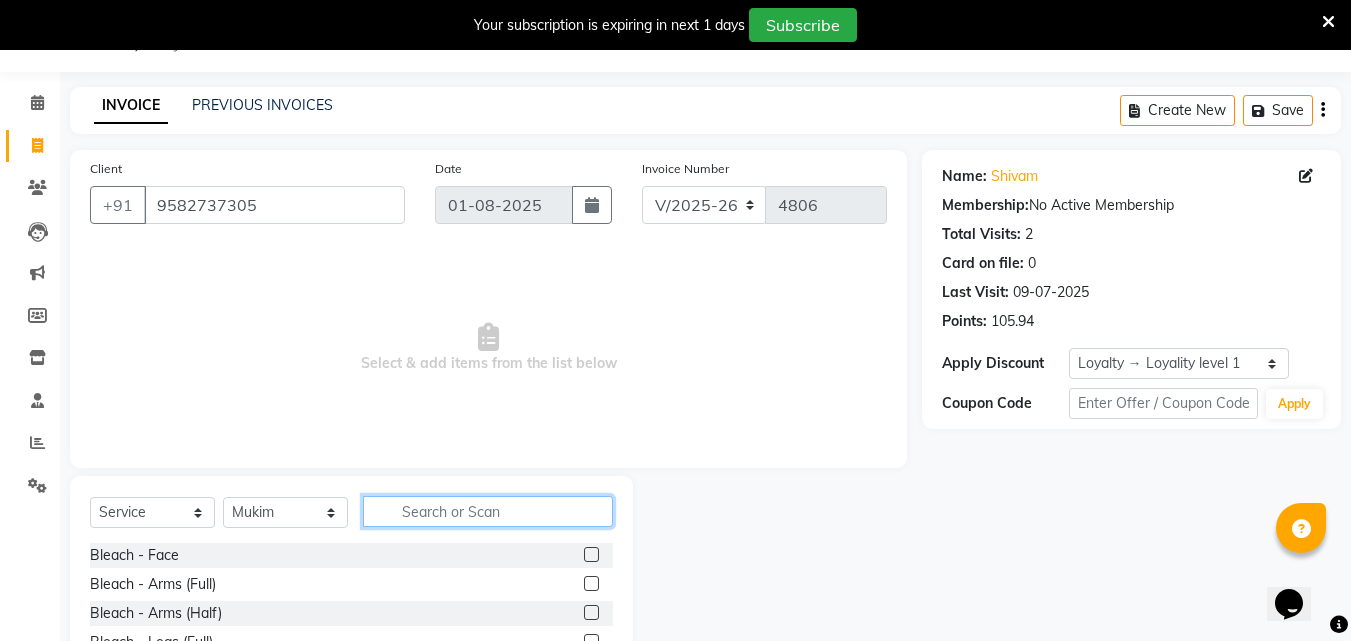 click 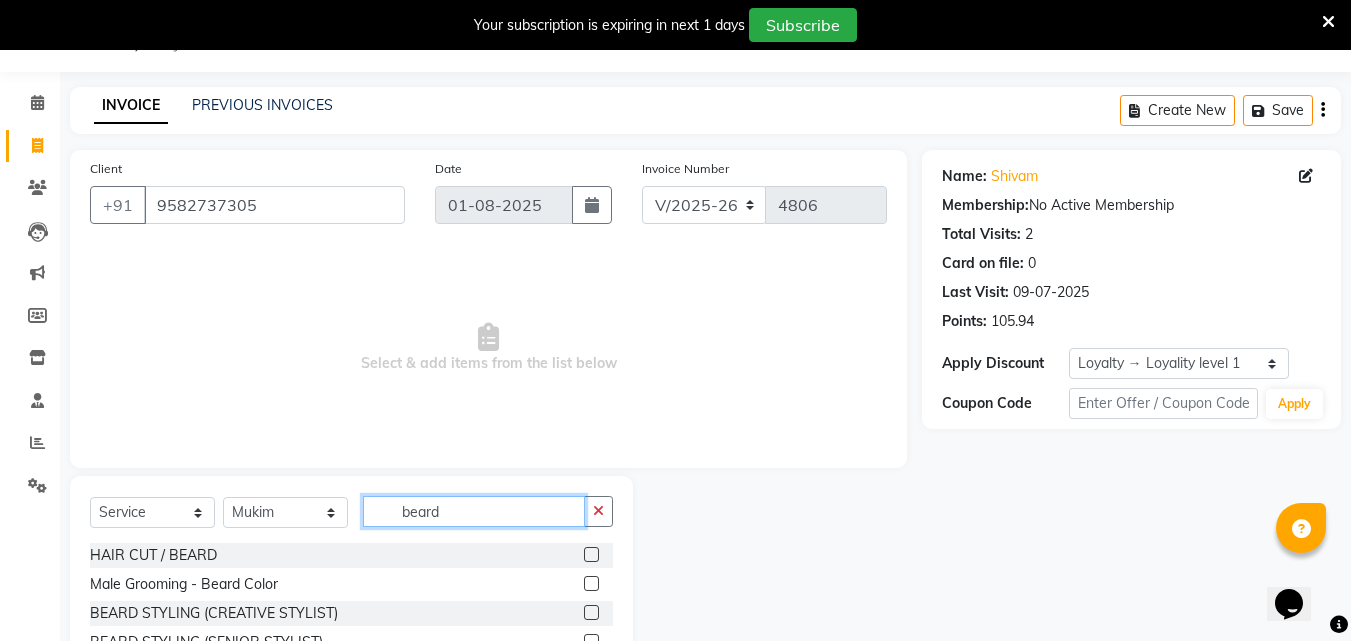 scroll, scrollTop: 126, scrollLeft: 0, axis: vertical 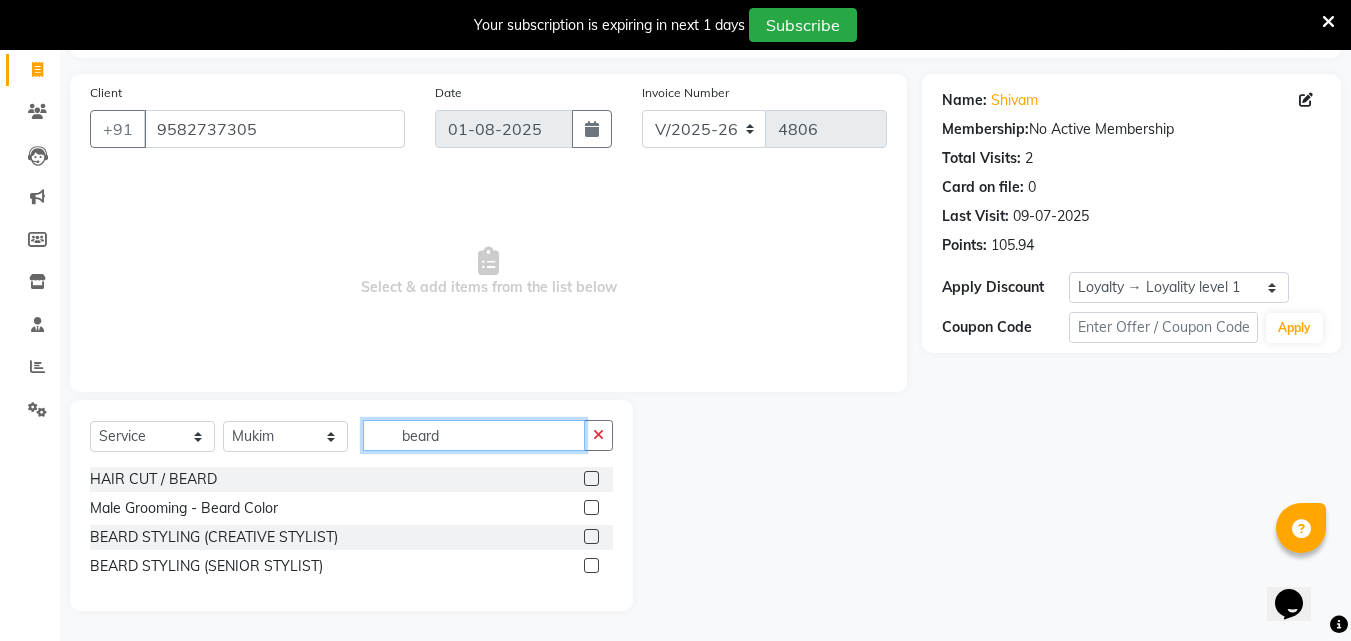 type on "beard" 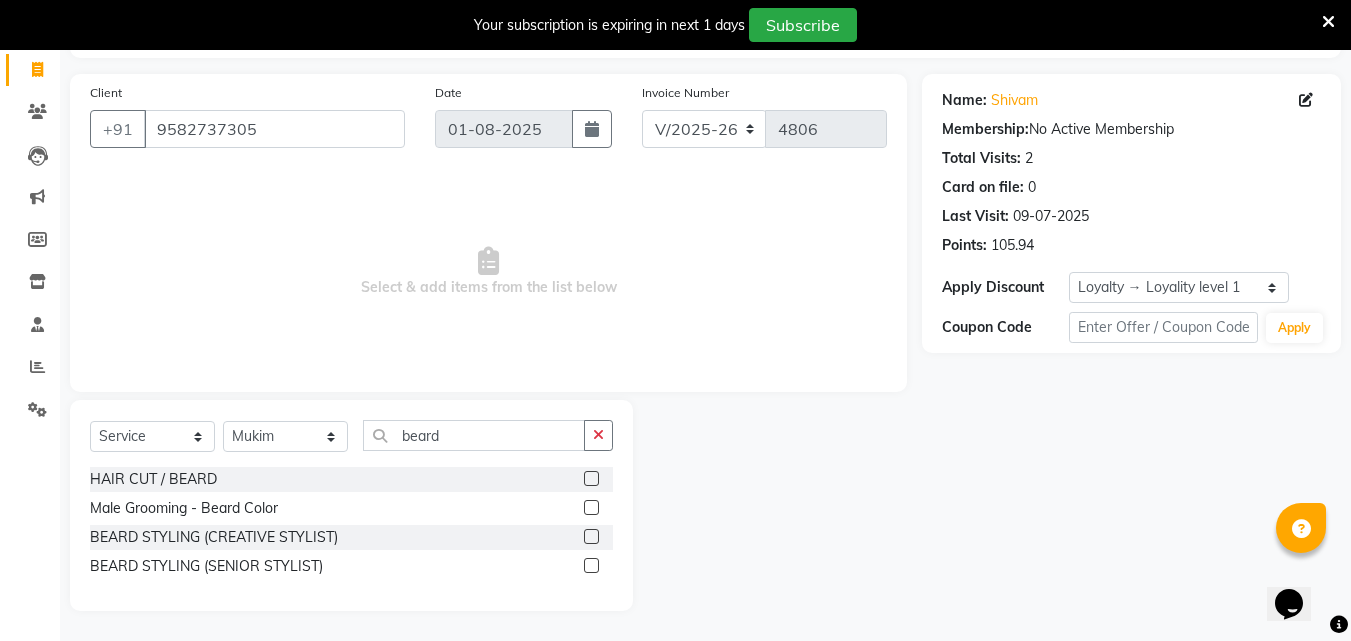 click 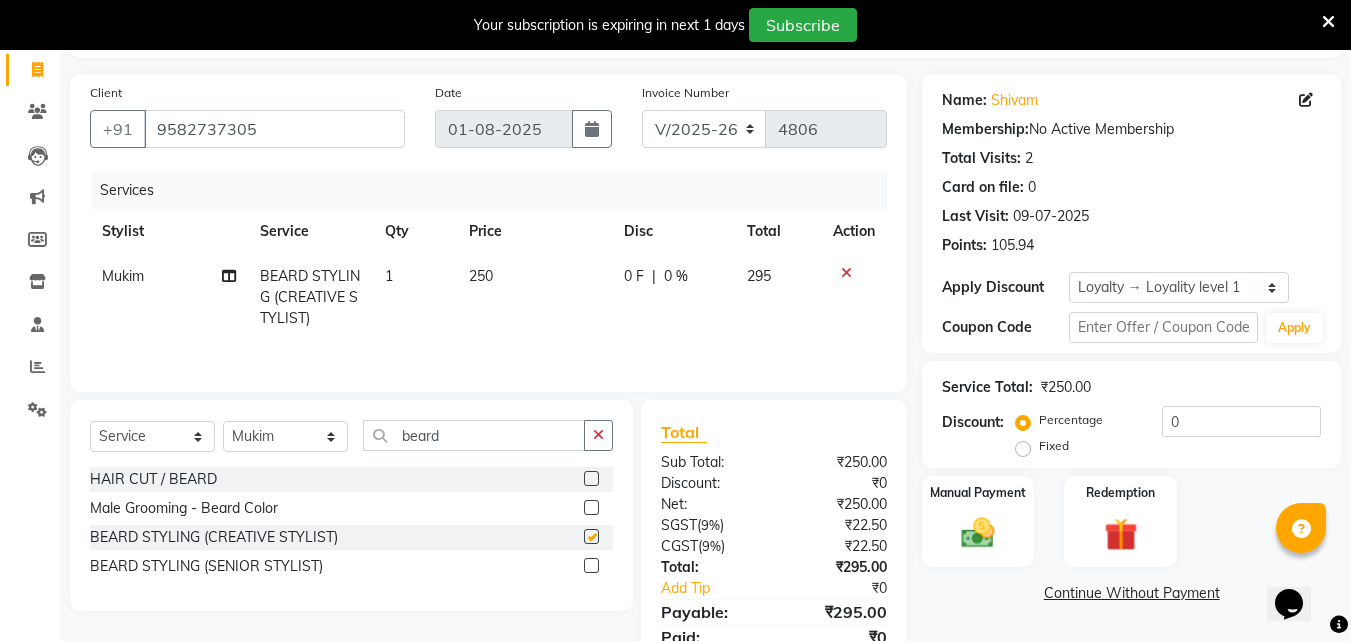 checkbox on "false" 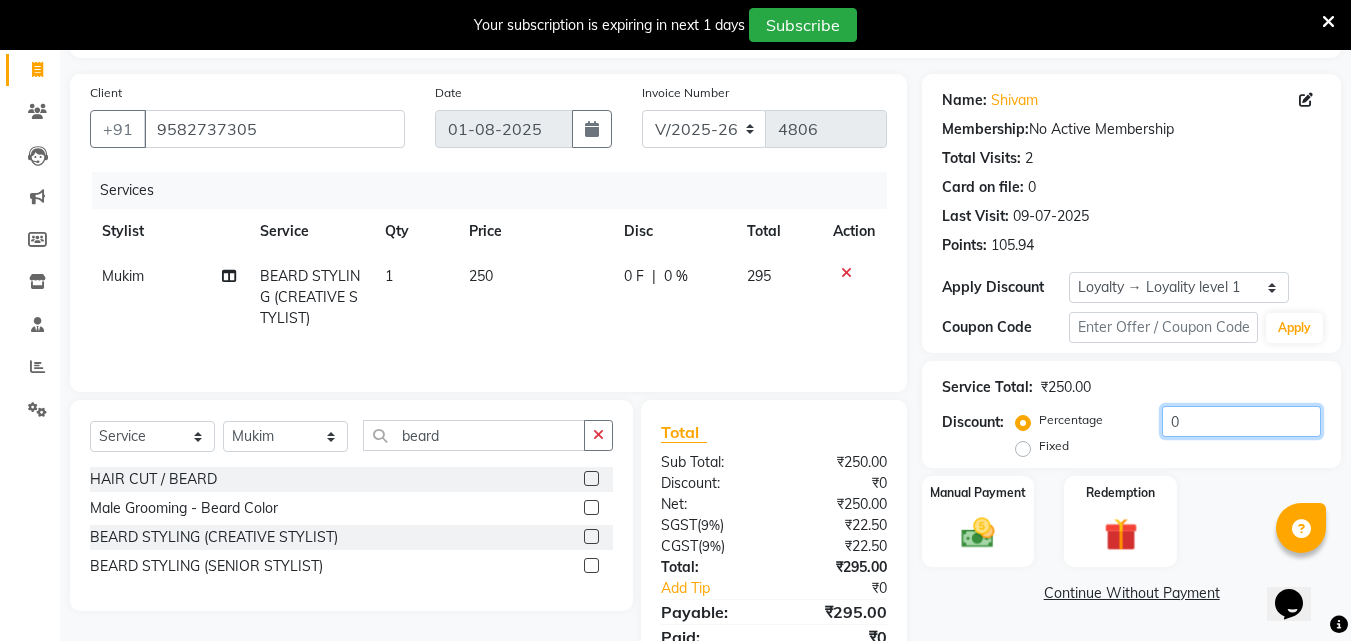 click on "0" 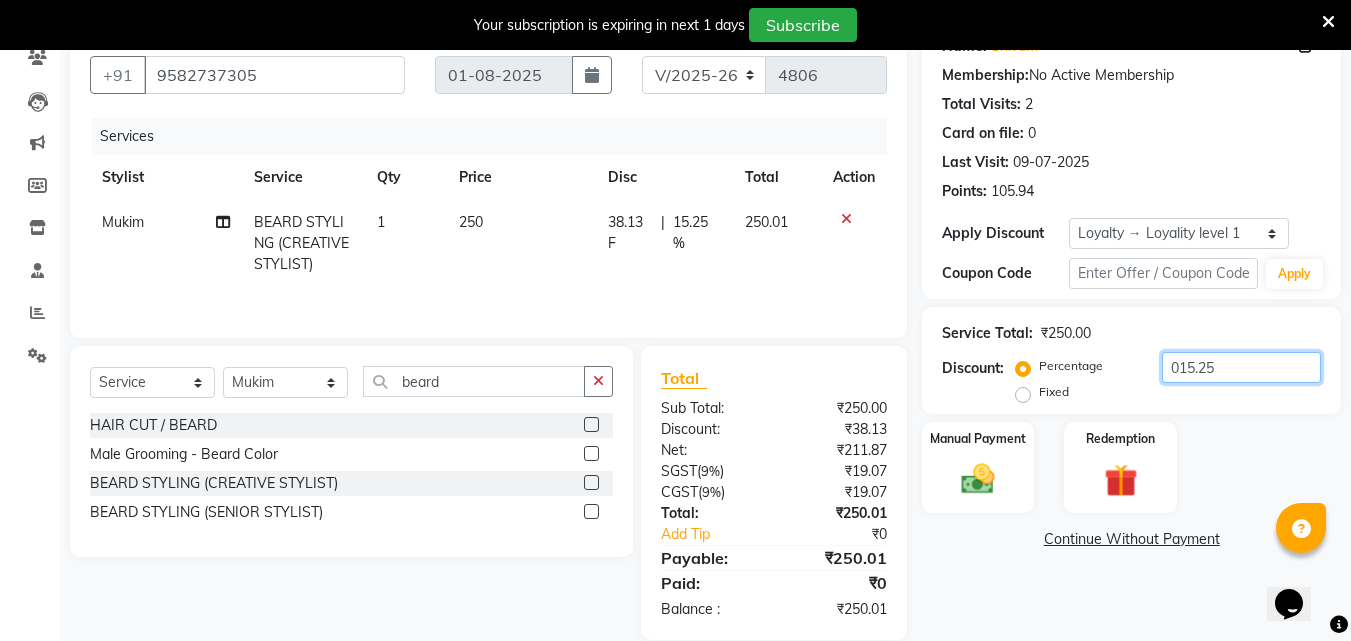 scroll, scrollTop: 209, scrollLeft: 0, axis: vertical 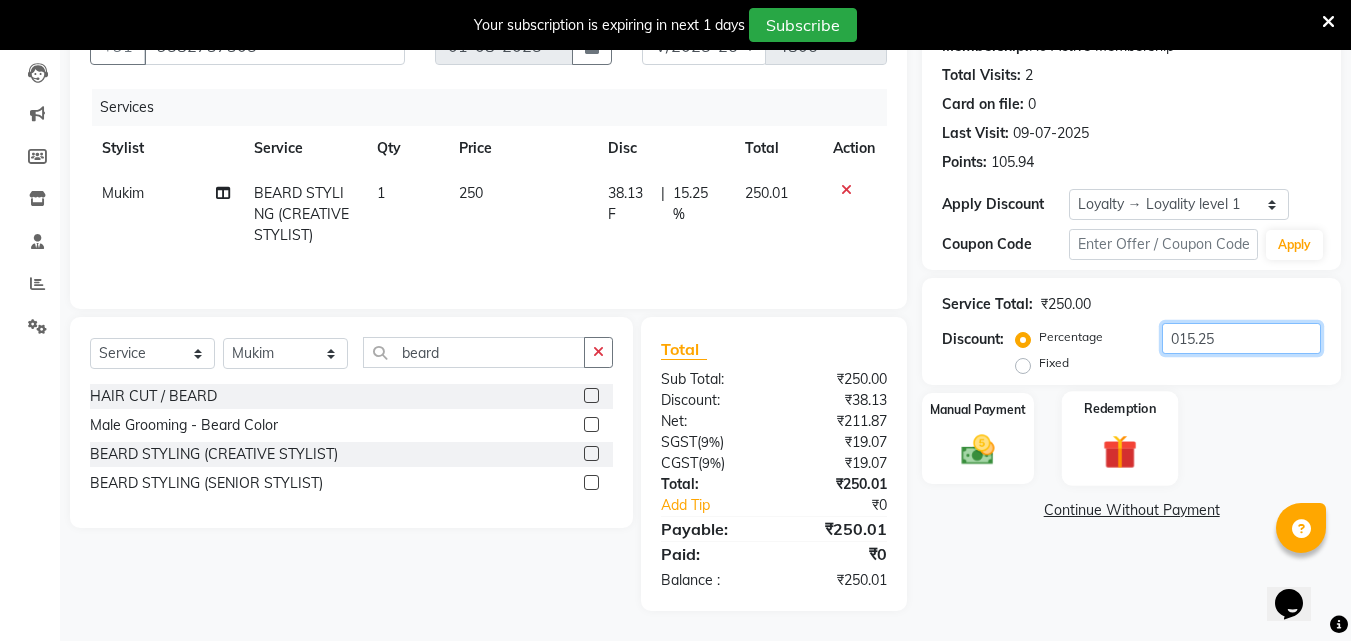 type on "015.25" 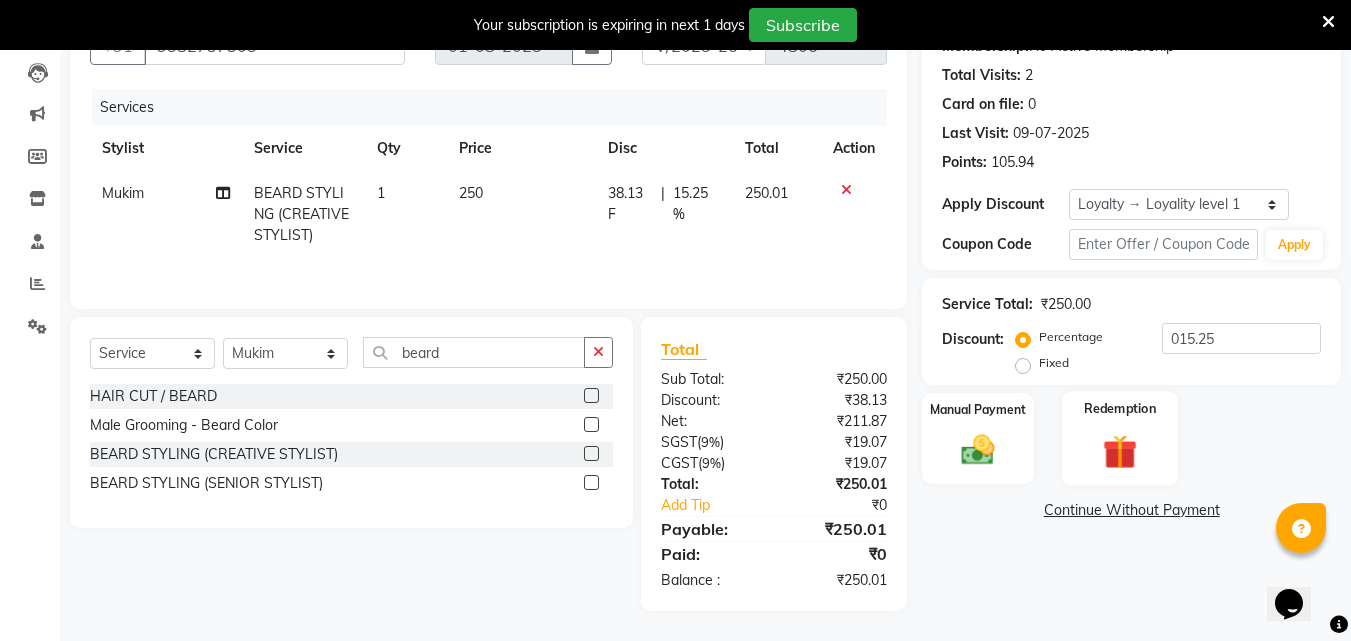 click 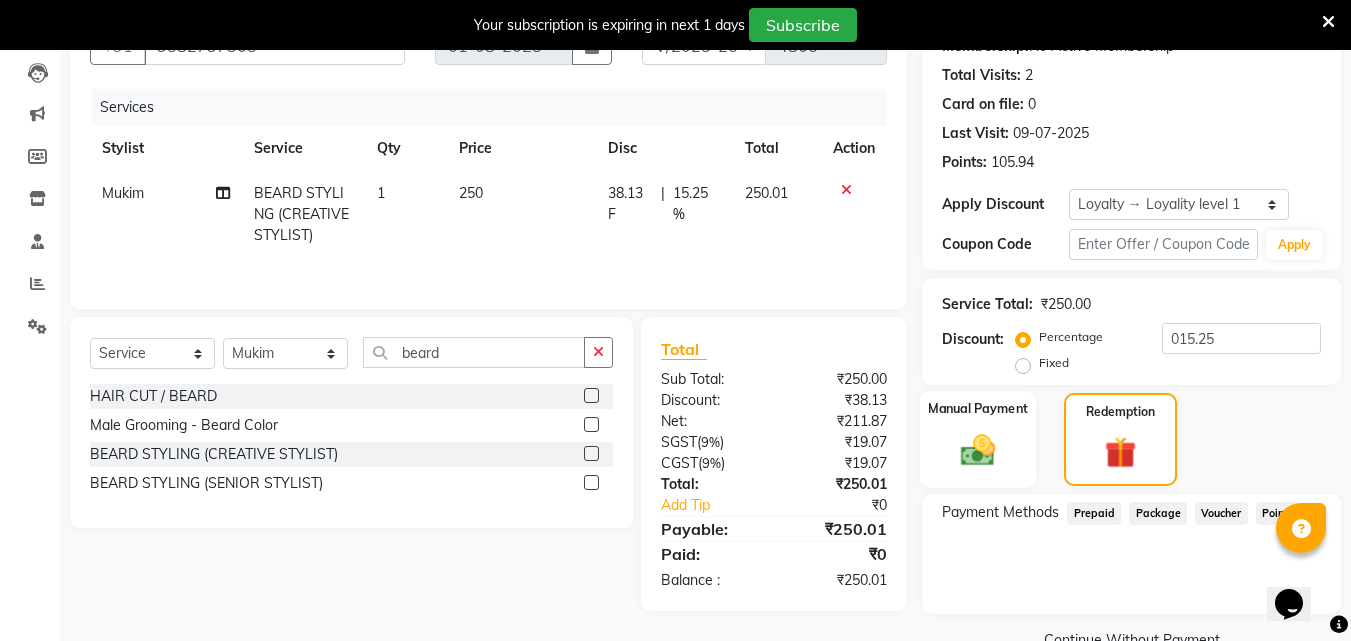 click 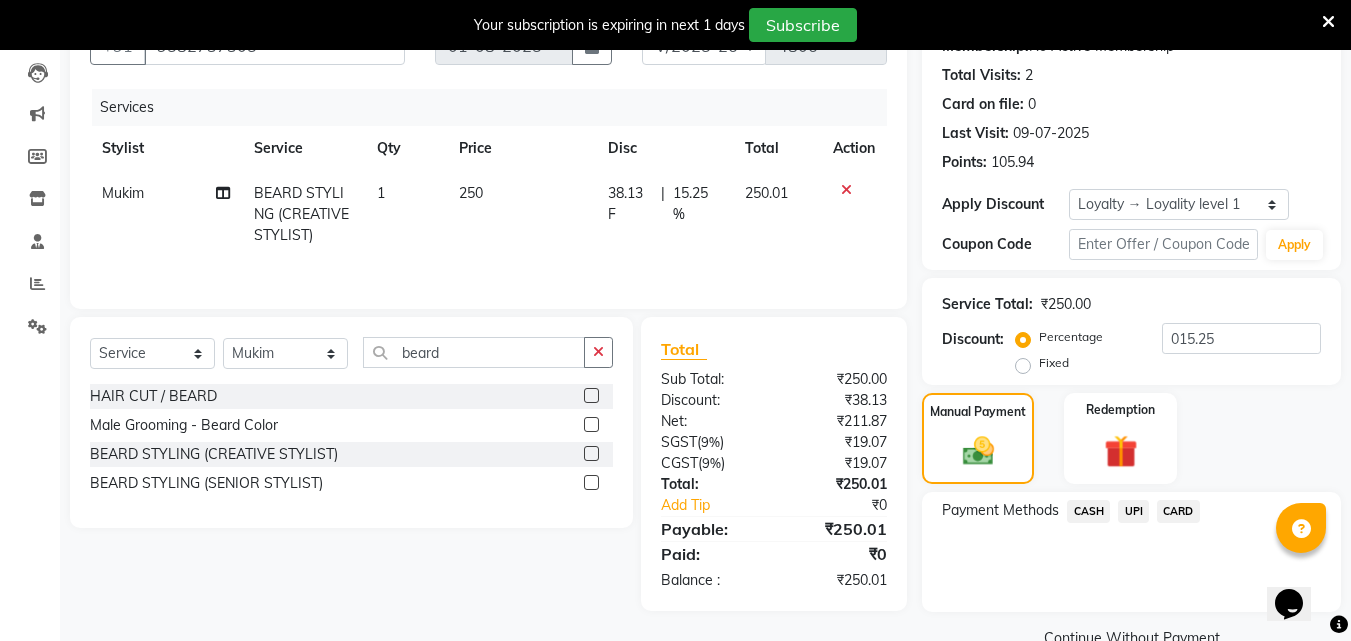 click on "UPI" 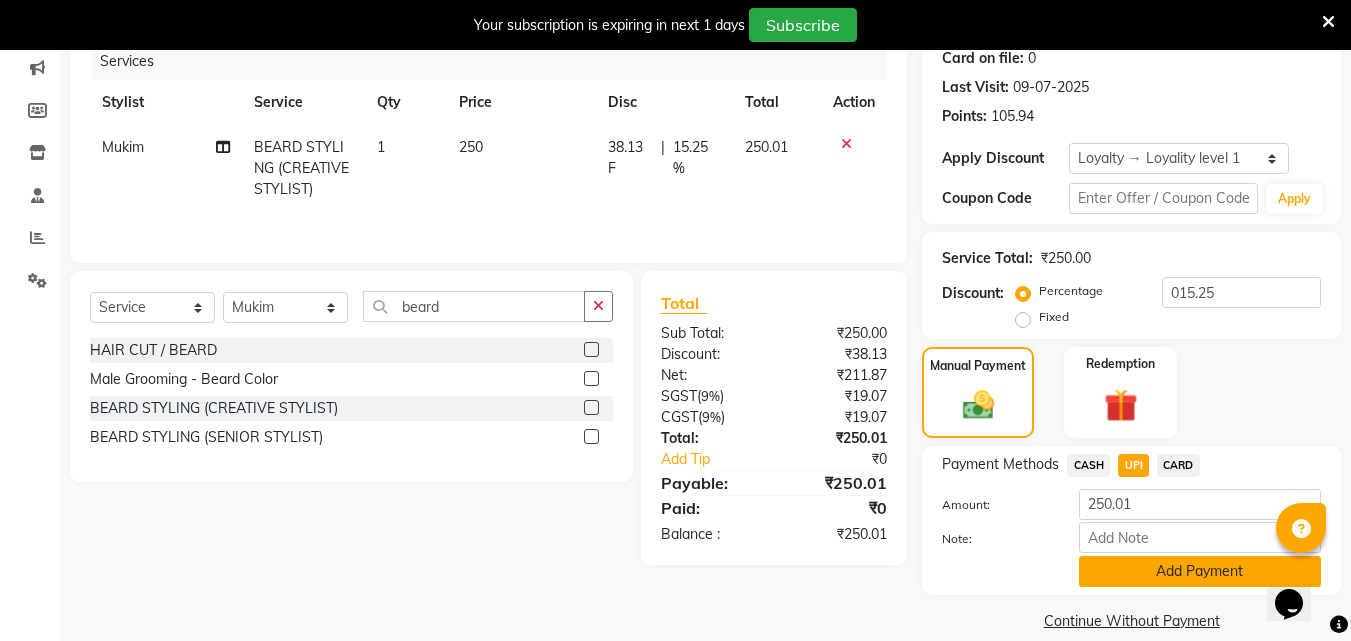 scroll, scrollTop: 280, scrollLeft: 0, axis: vertical 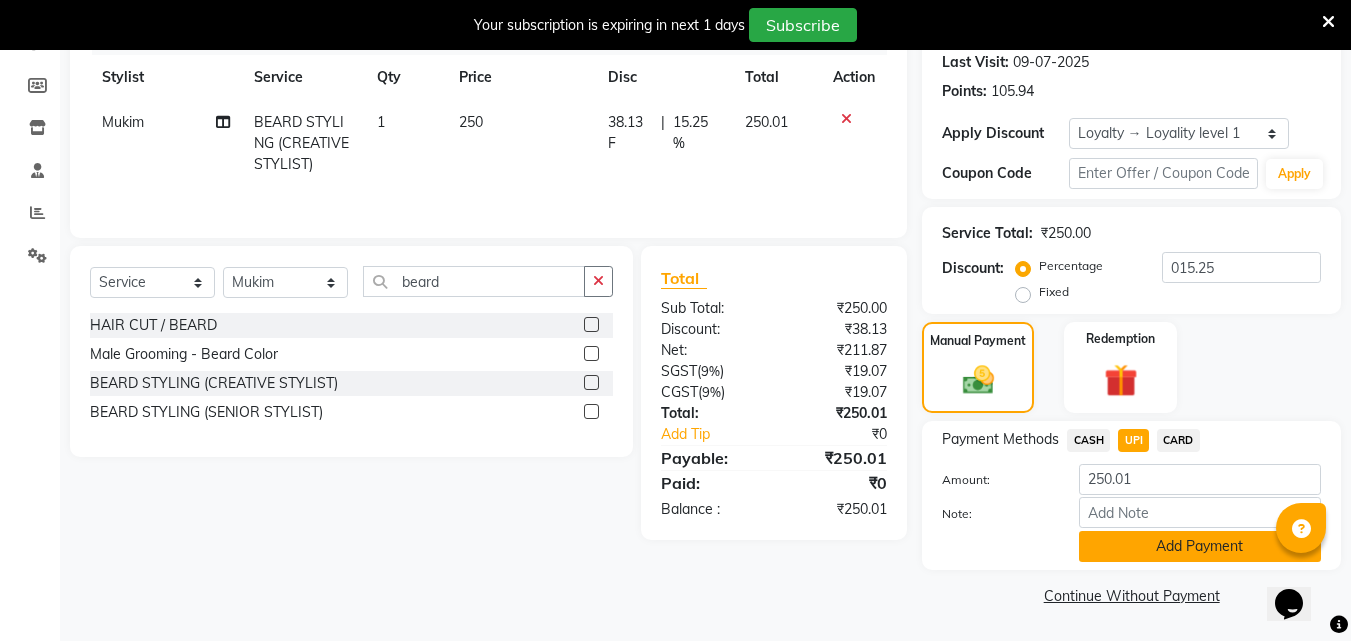 click on "Add Payment" 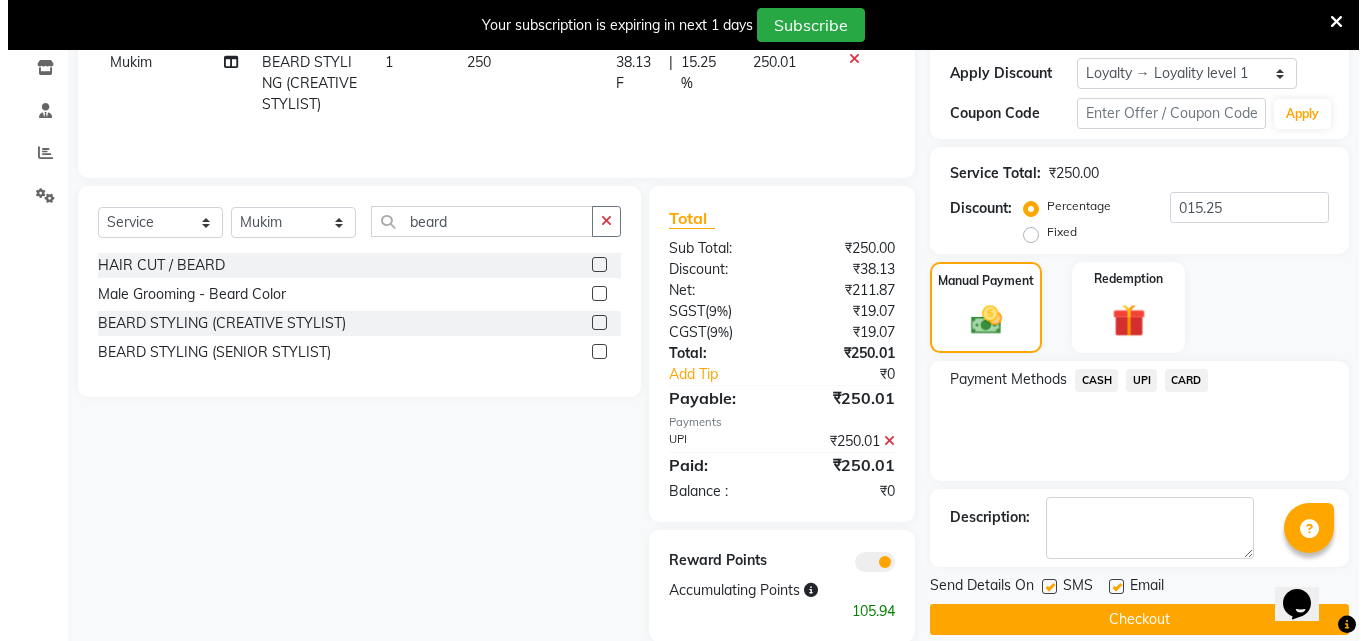 scroll, scrollTop: 371, scrollLeft: 0, axis: vertical 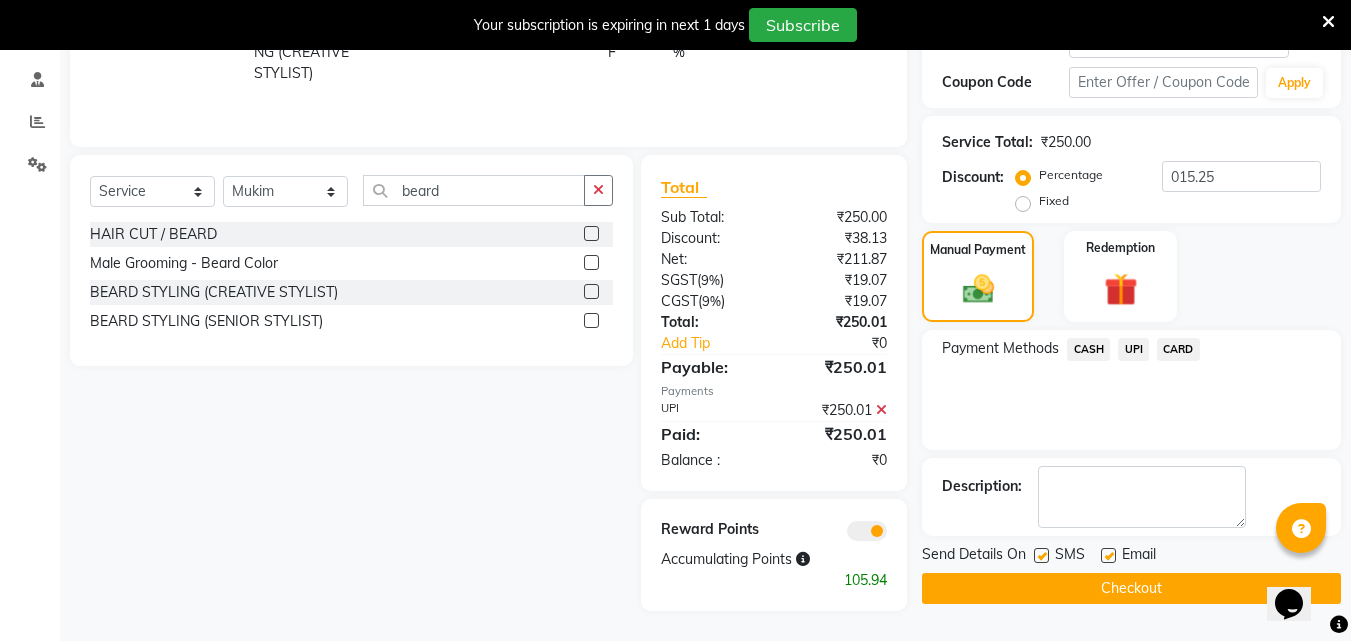 click 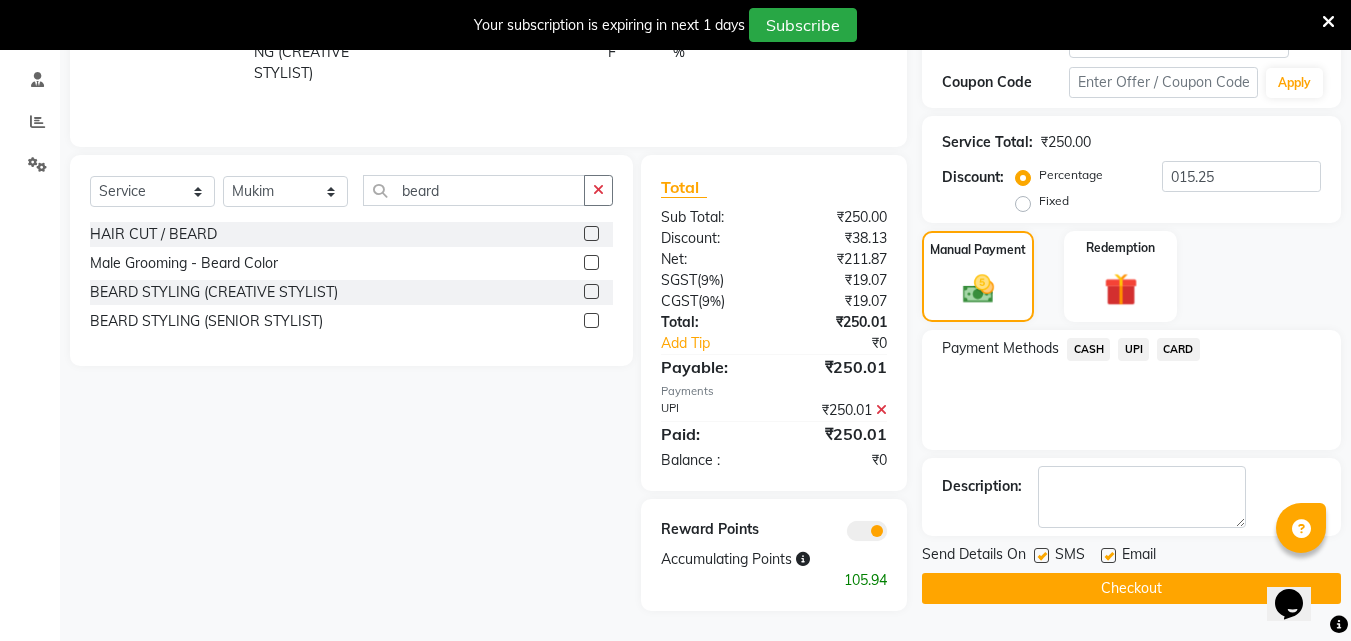 click 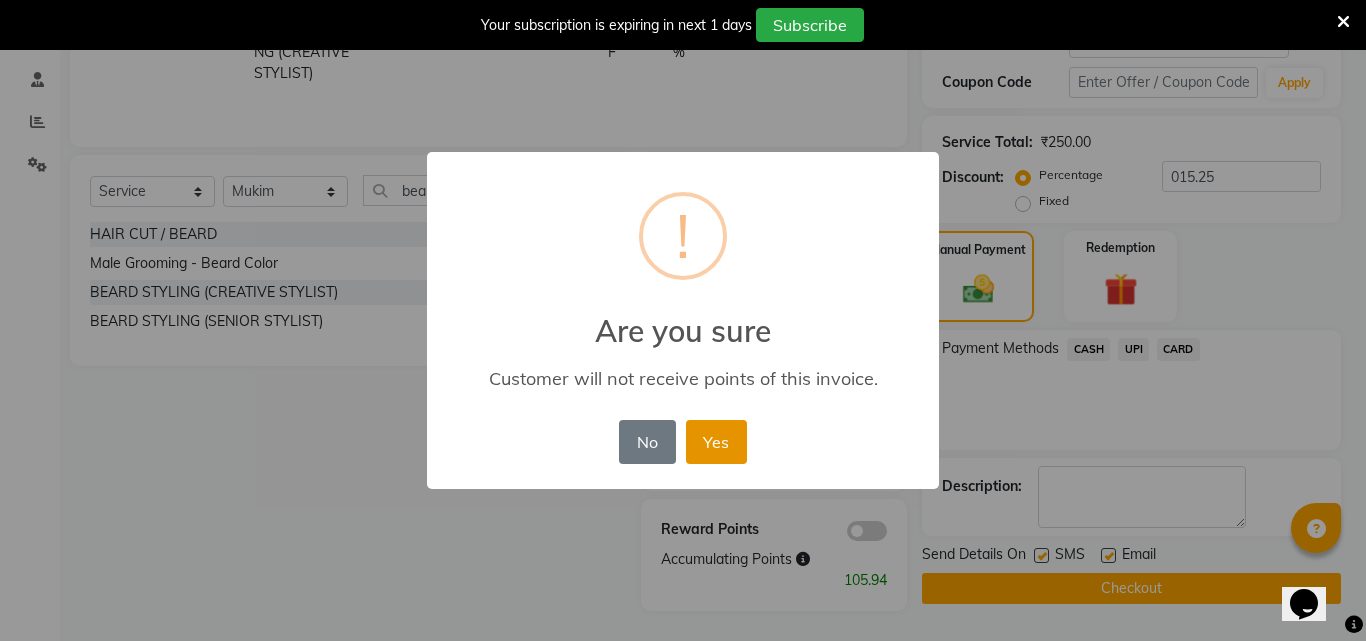click on "Yes" at bounding box center [716, 442] 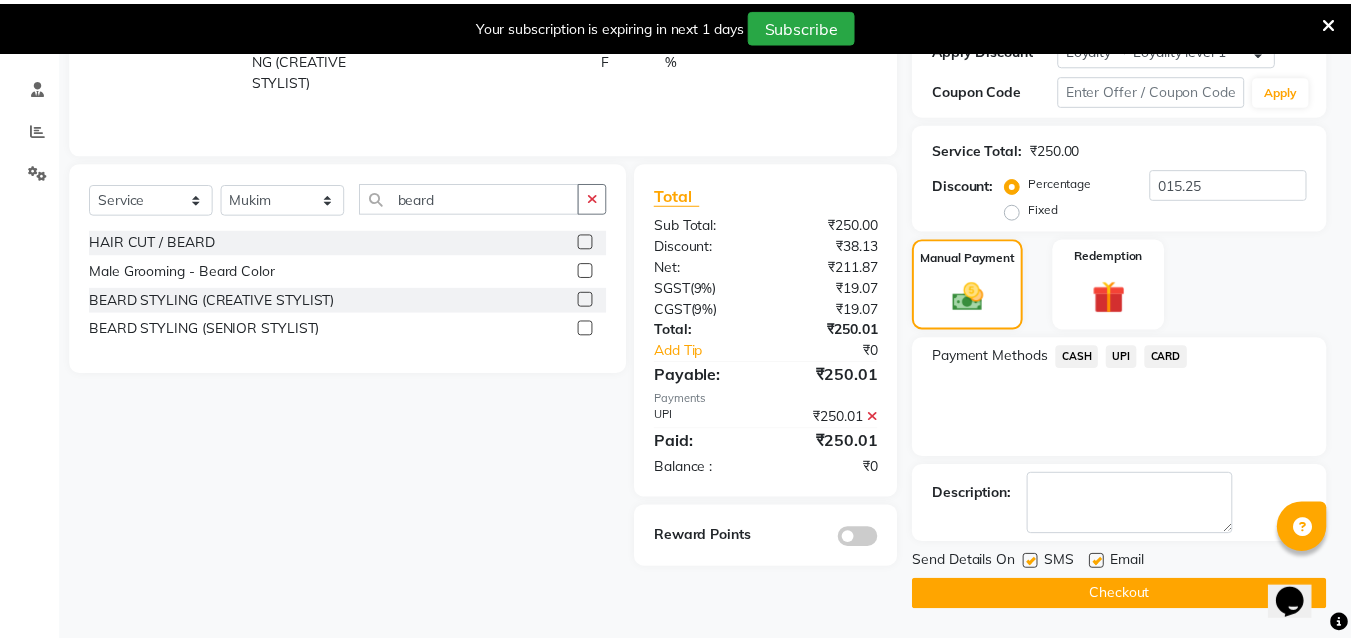 scroll, scrollTop: 364, scrollLeft: 0, axis: vertical 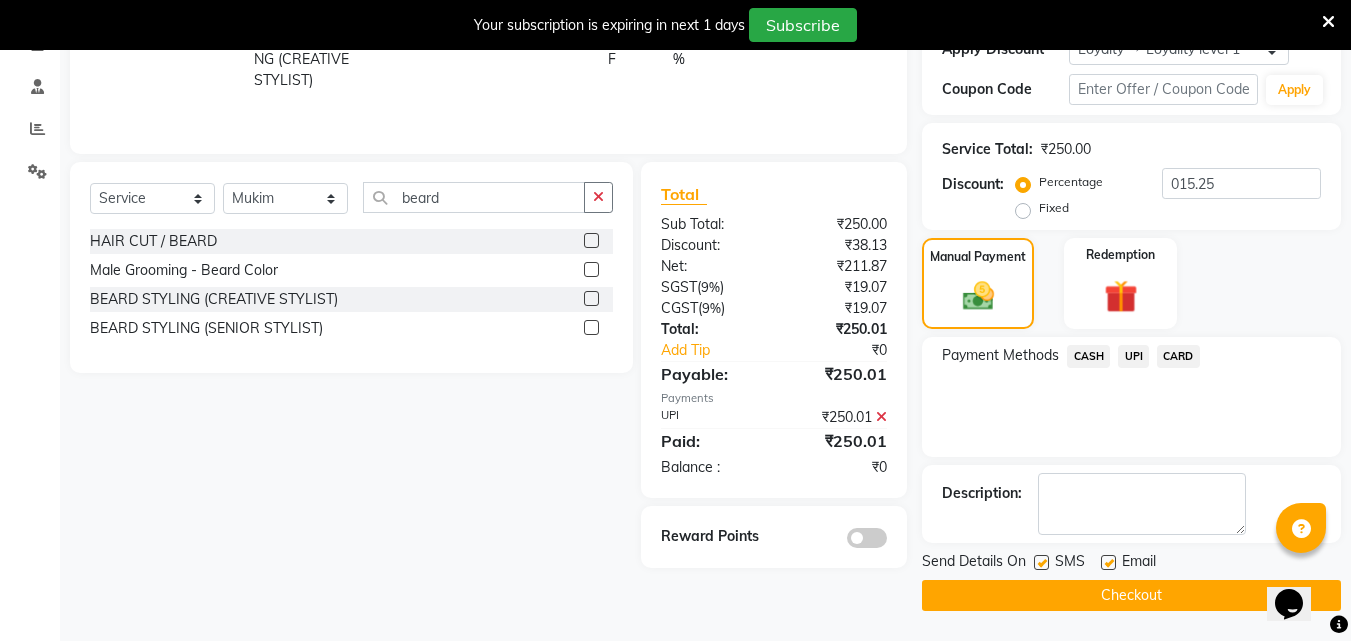 click on "Checkout" 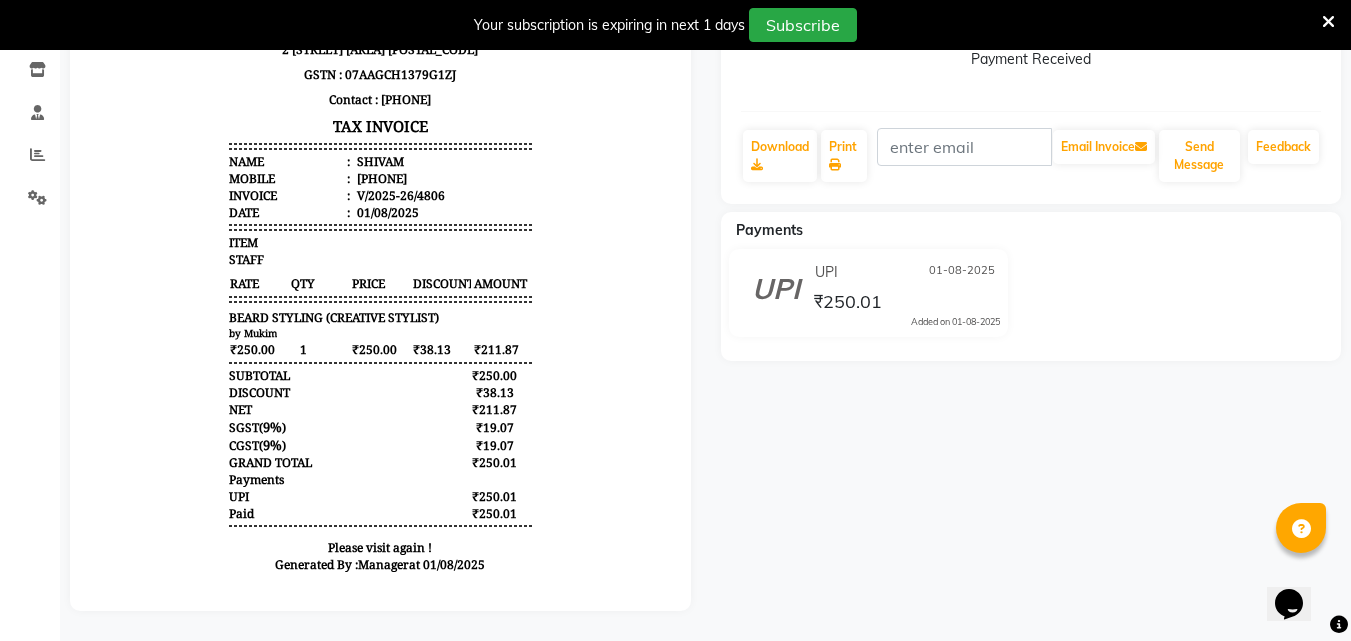 scroll, scrollTop: 0, scrollLeft: 0, axis: both 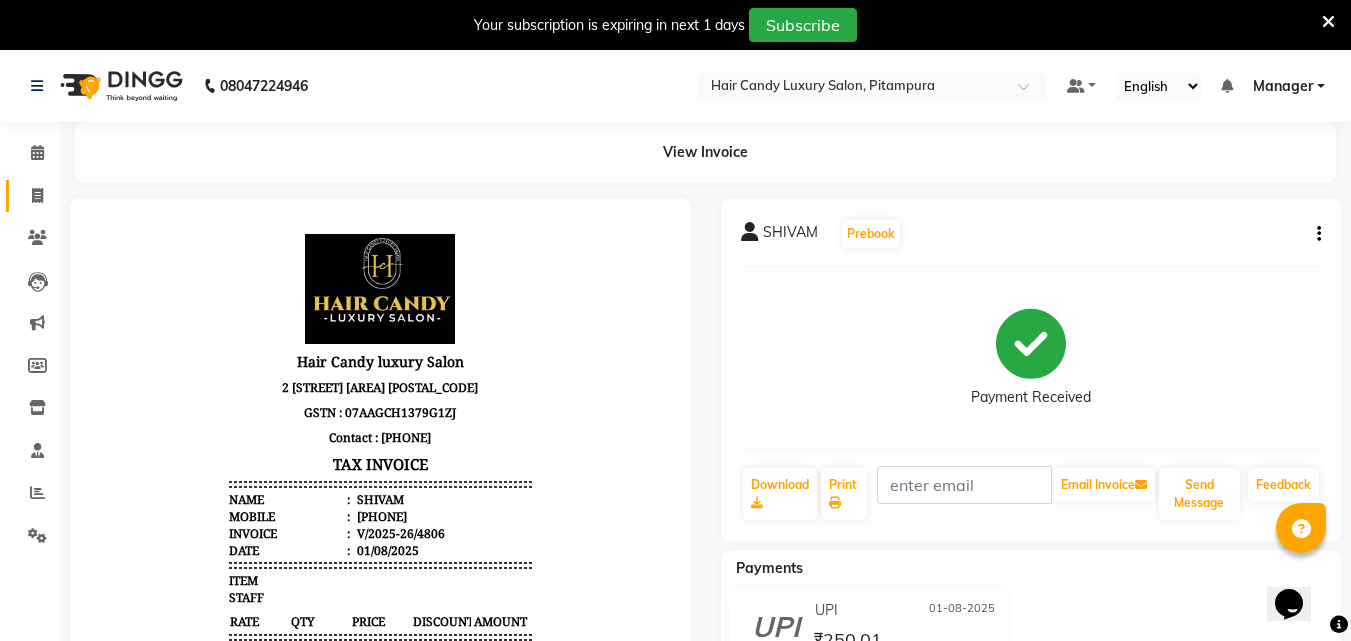 click 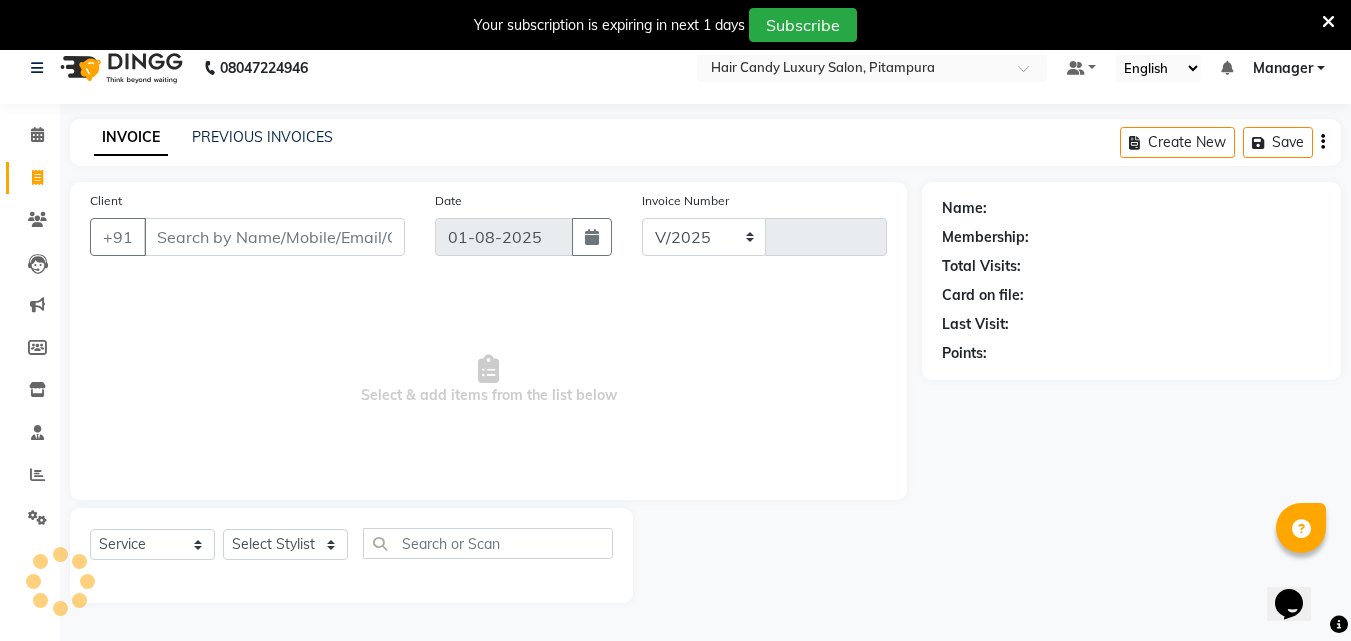 select on "4720" 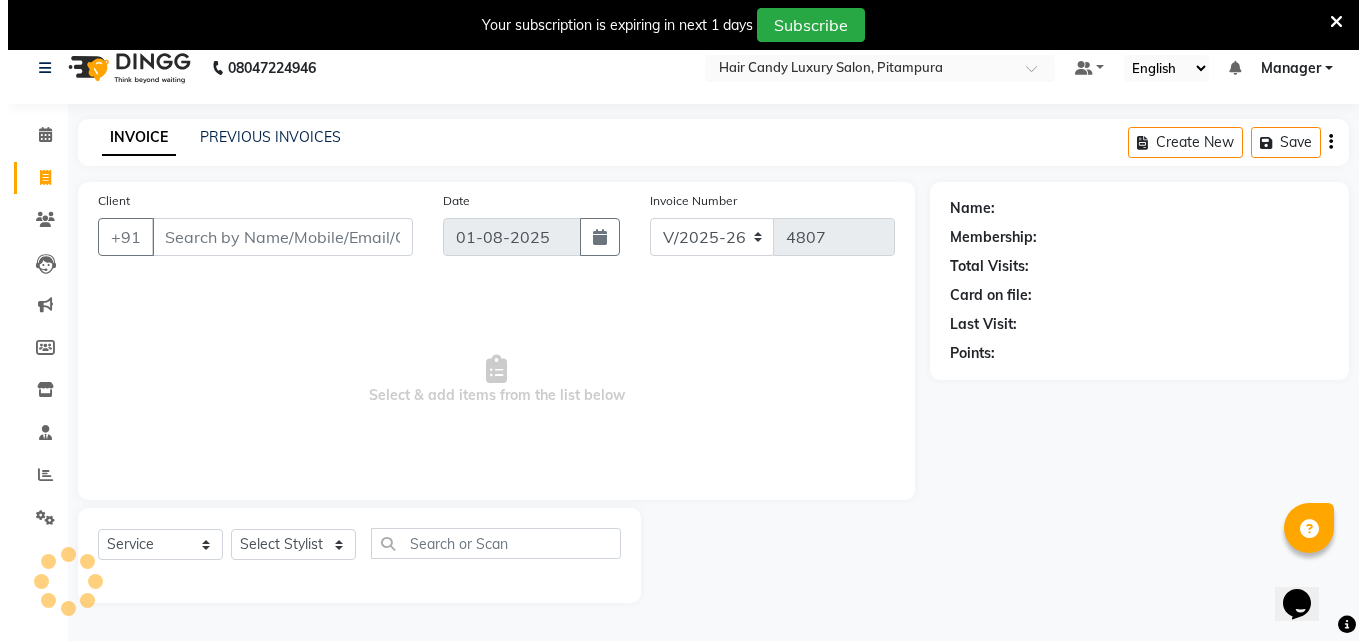 scroll, scrollTop: 50, scrollLeft: 0, axis: vertical 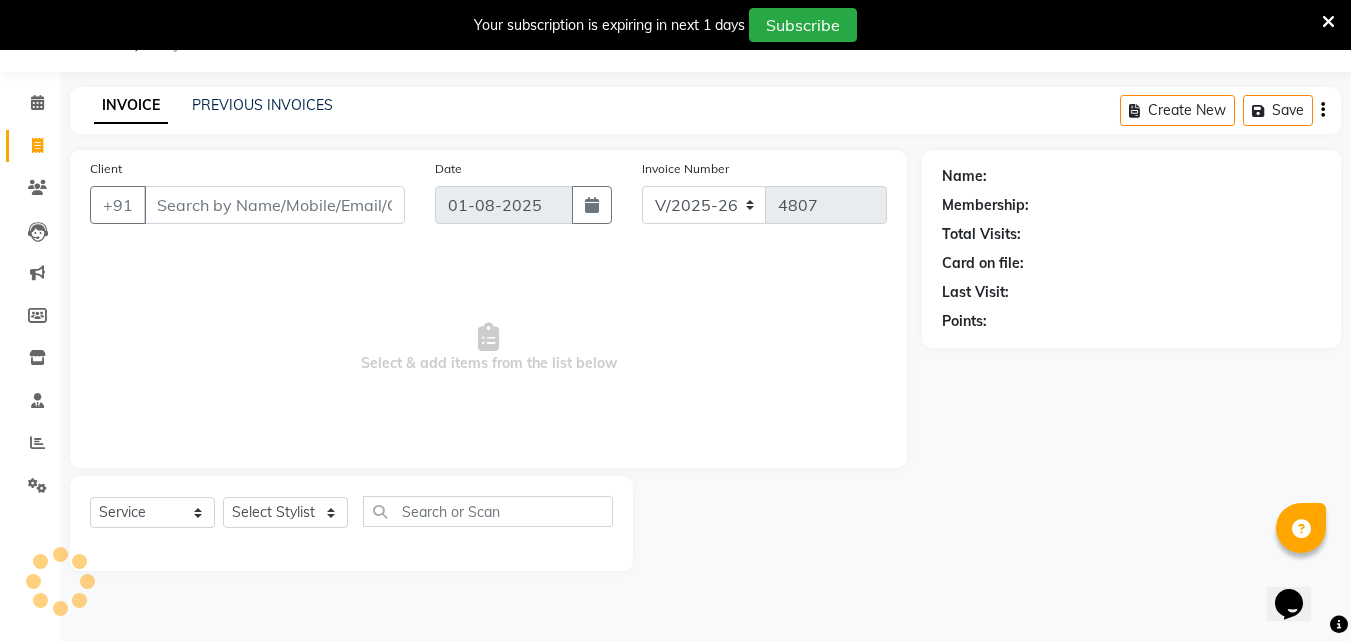 click on "Client" at bounding box center (274, 205) 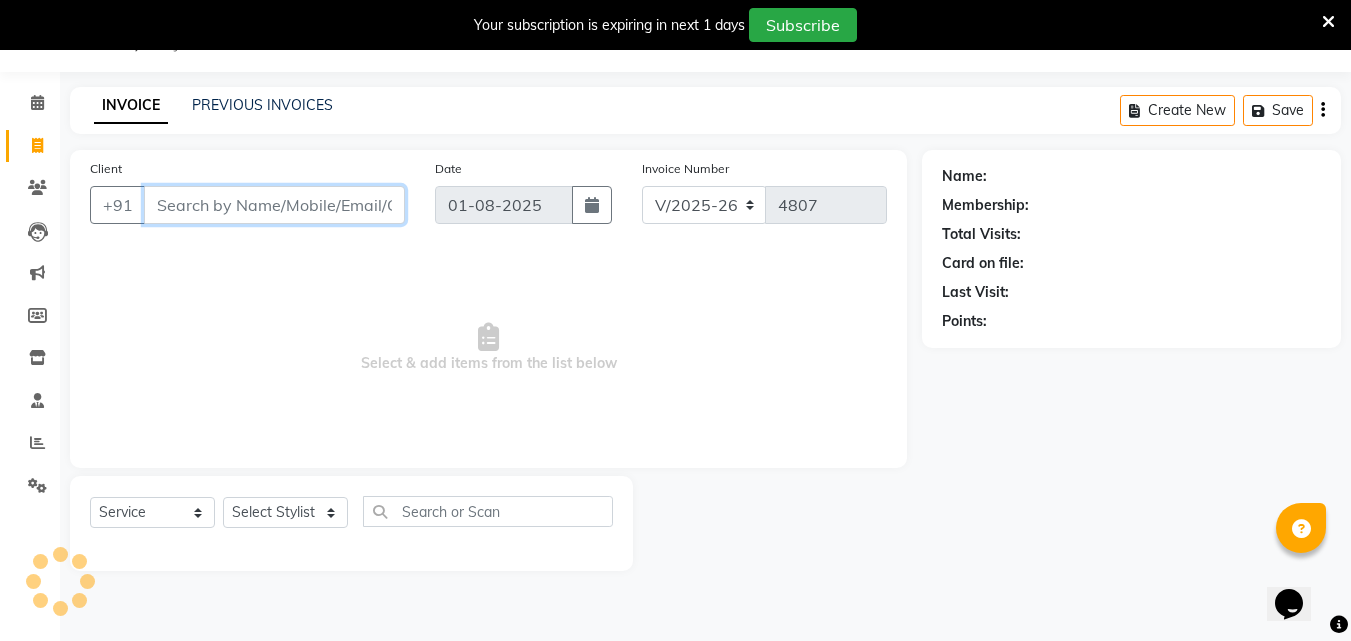 click on "Client" at bounding box center [274, 205] 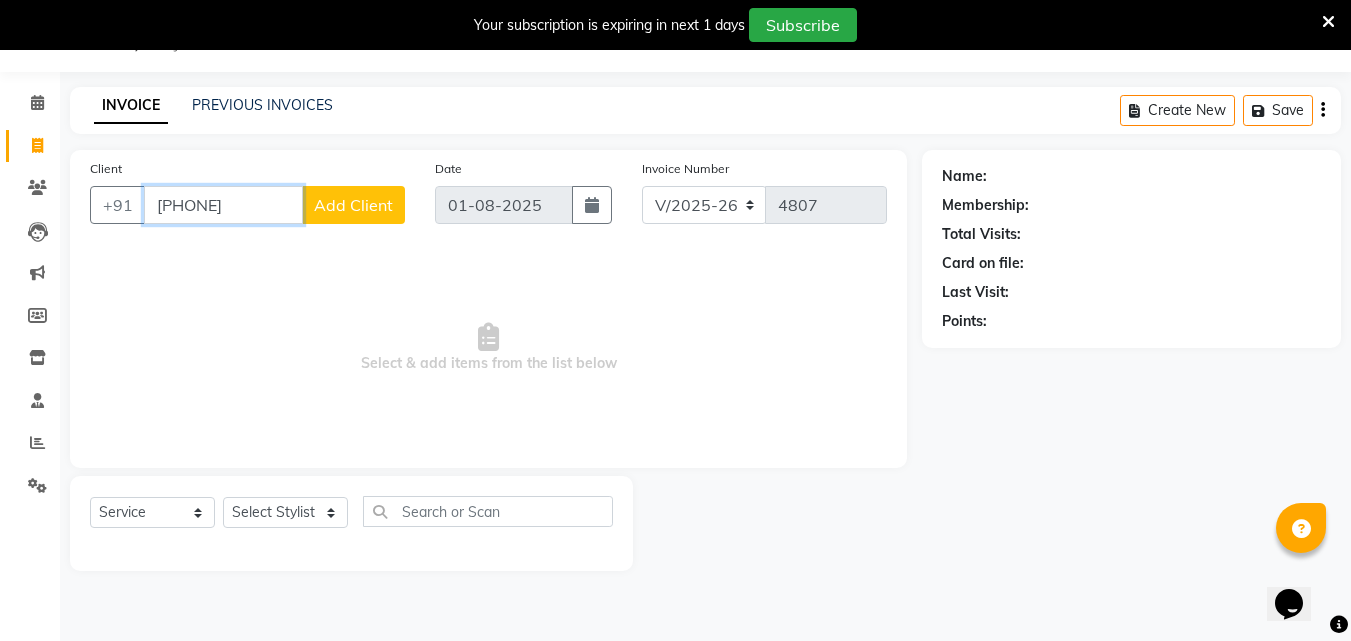 type on "[PHONE]" 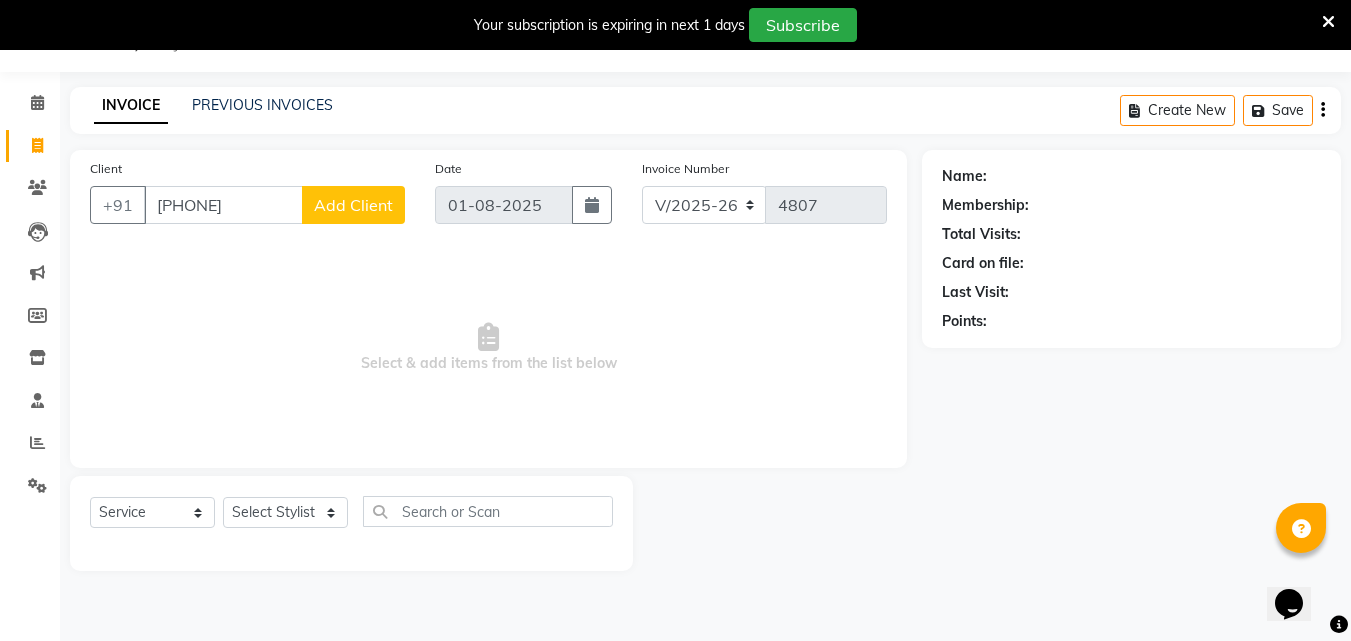 click on "Add Client" 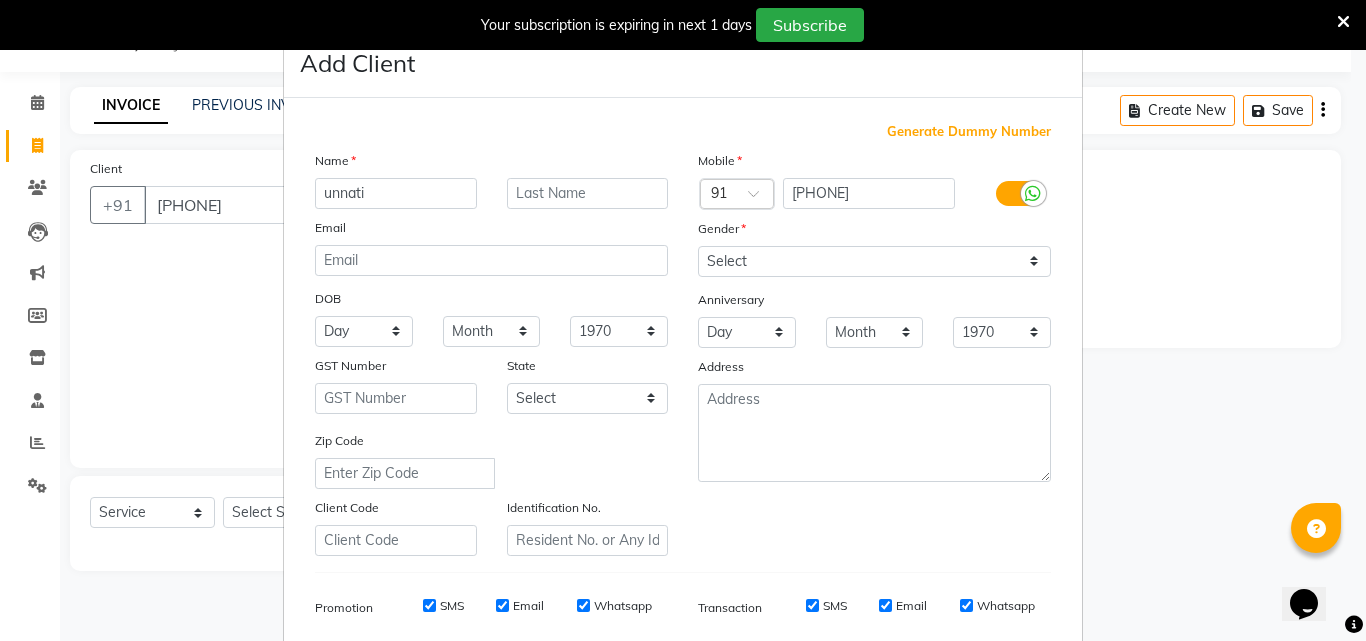 type on "unnati" 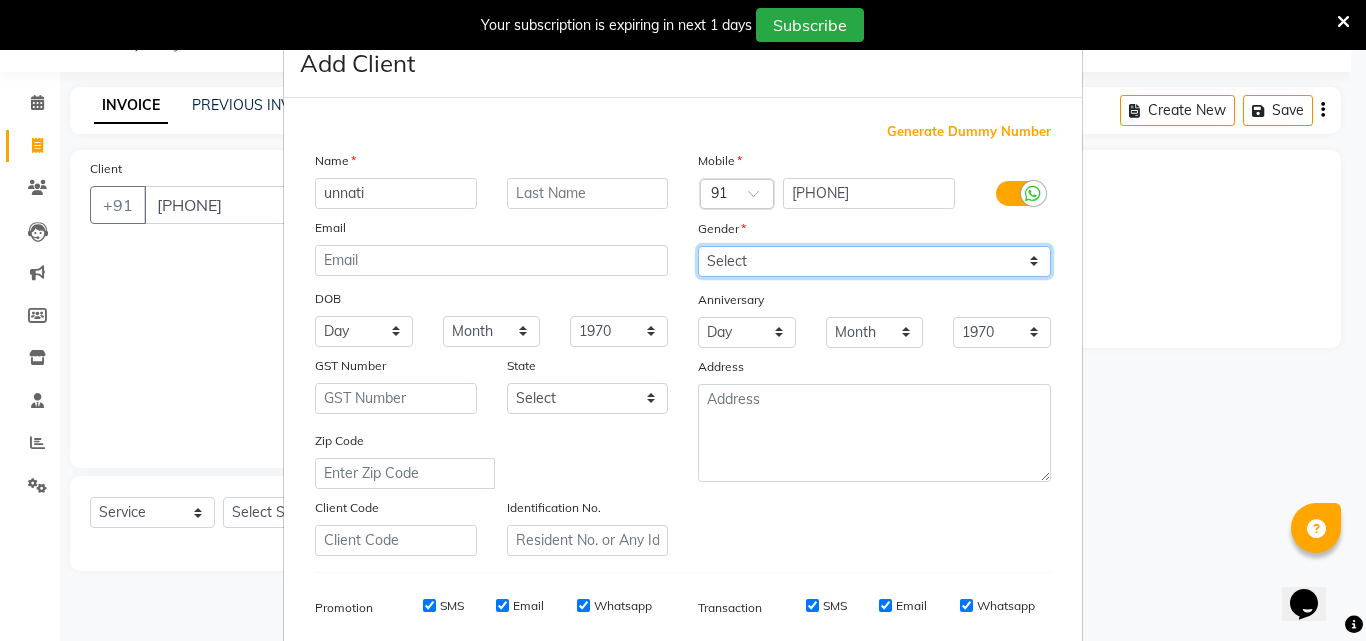 click on "Select Male Female Other Prefer Not To Say" at bounding box center (874, 261) 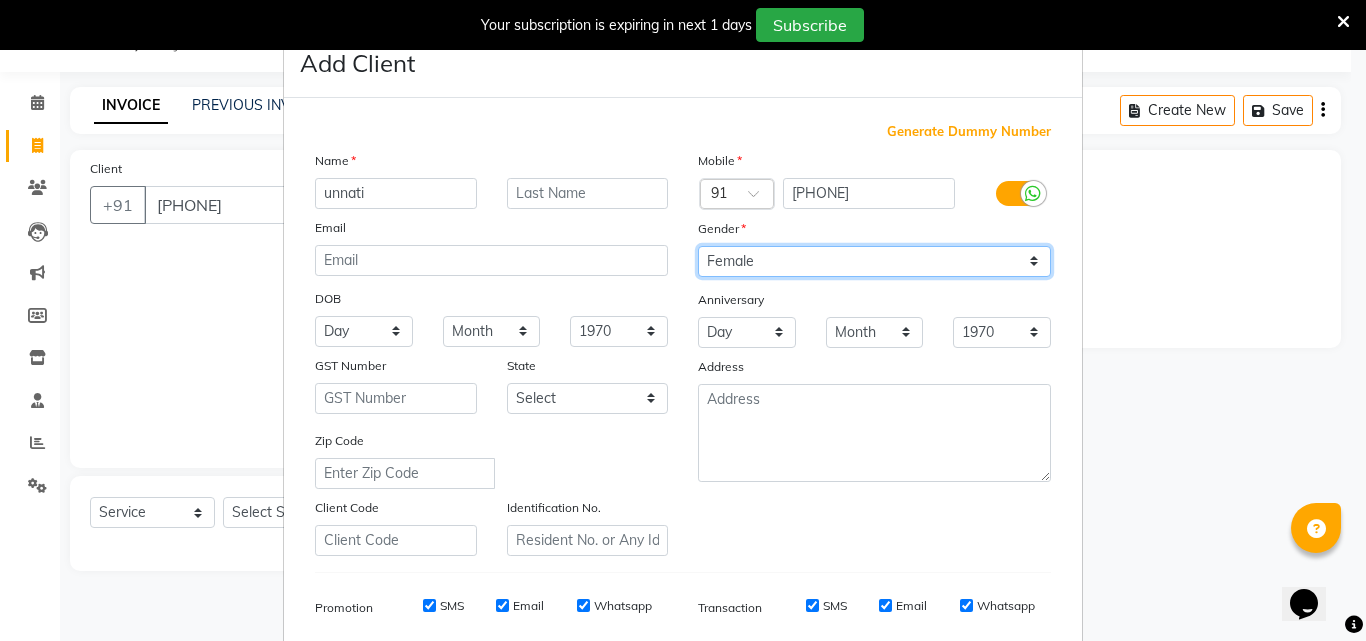 click on "Select Male Female Other Prefer Not To Say" at bounding box center [874, 261] 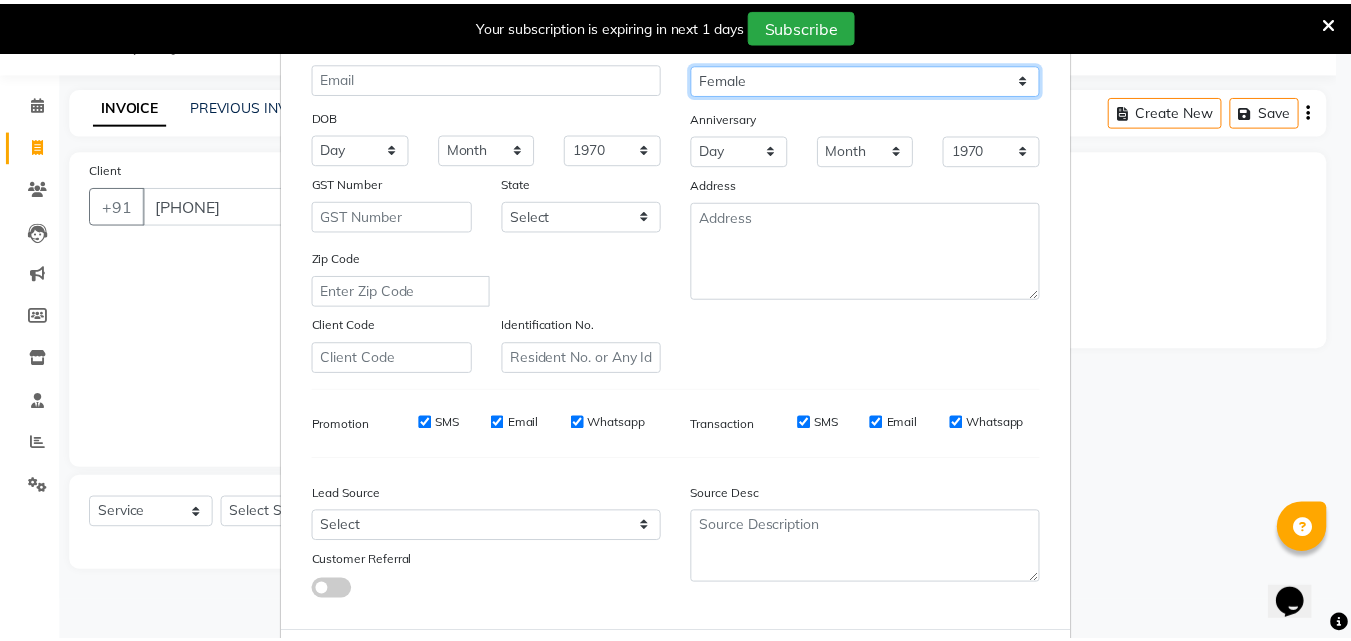 scroll, scrollTop: 282, scrollLeft: 0, axis: vertical 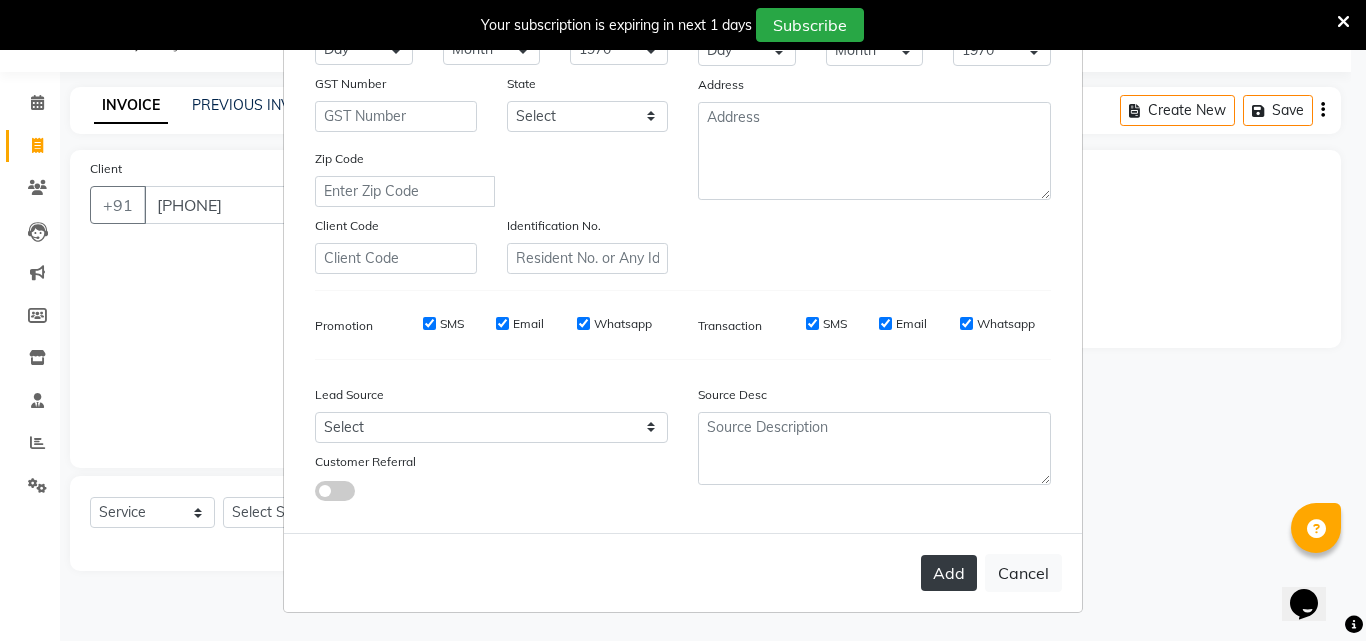 click on "Add" at bounding box center (949, 573) 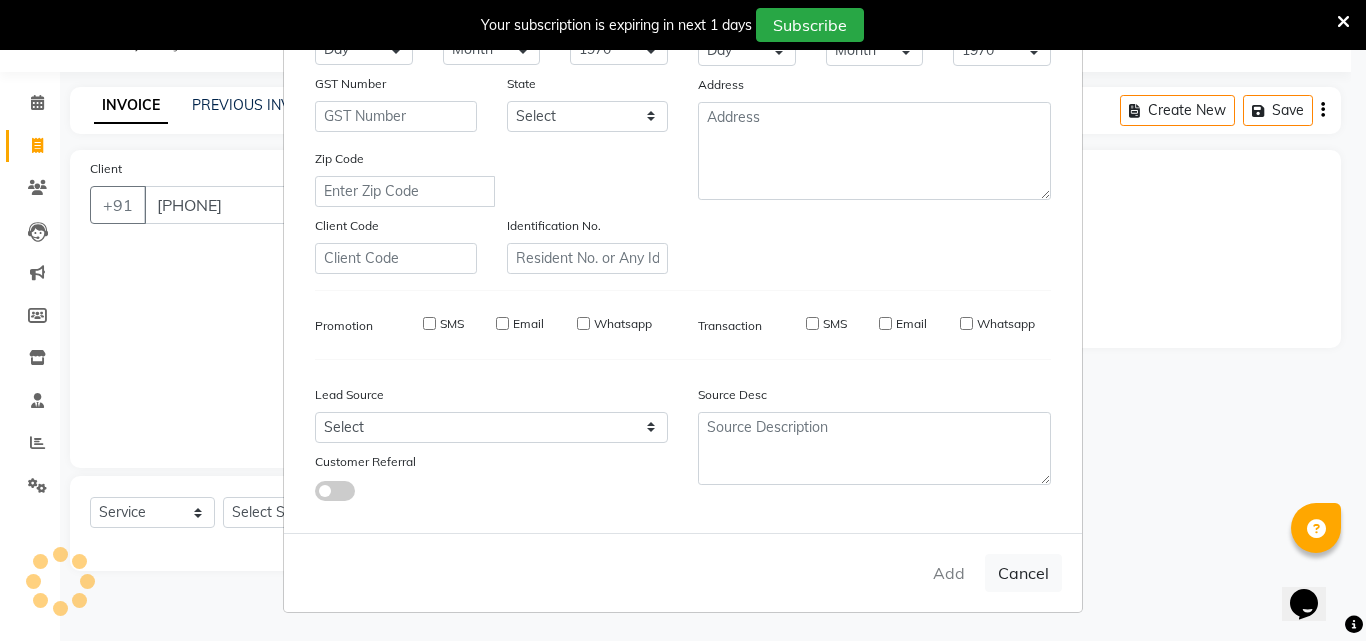type 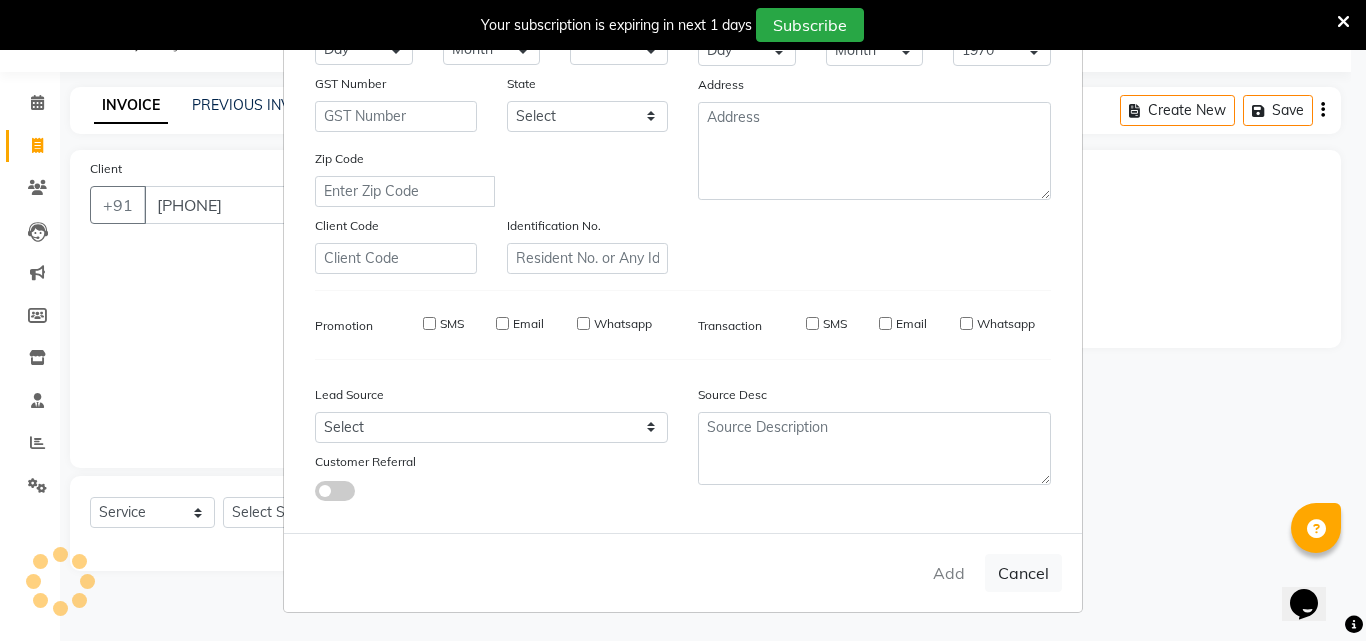 select 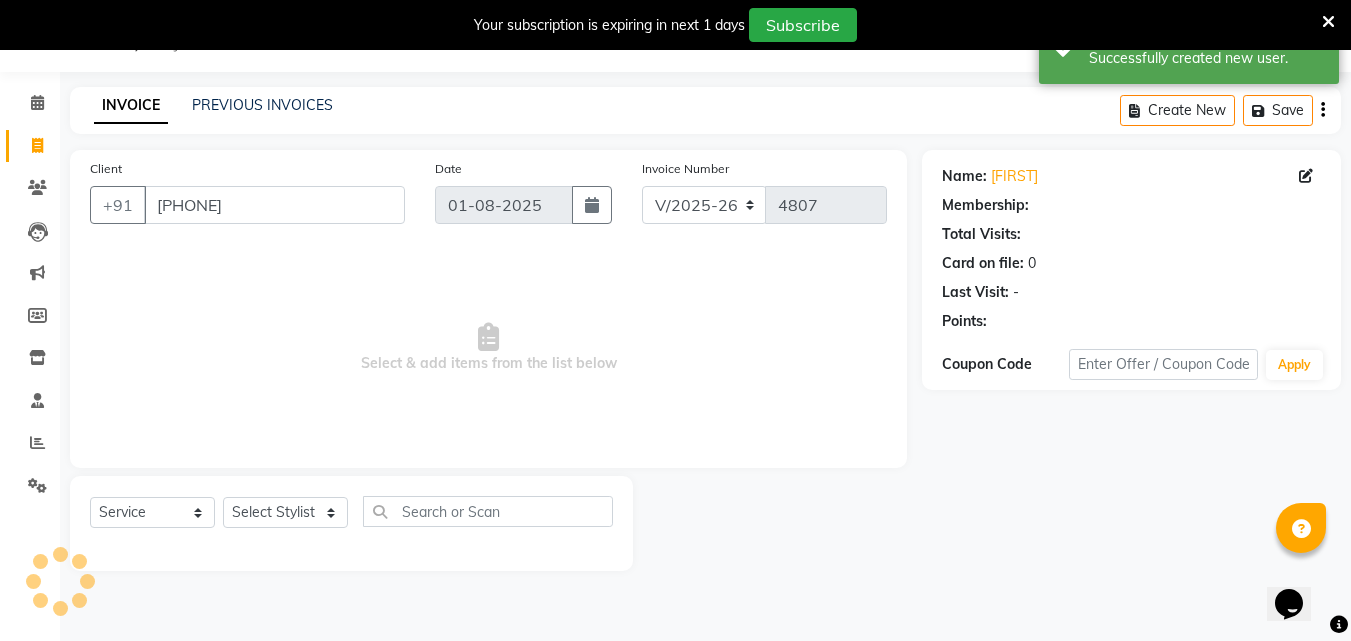 select on "1: Object" 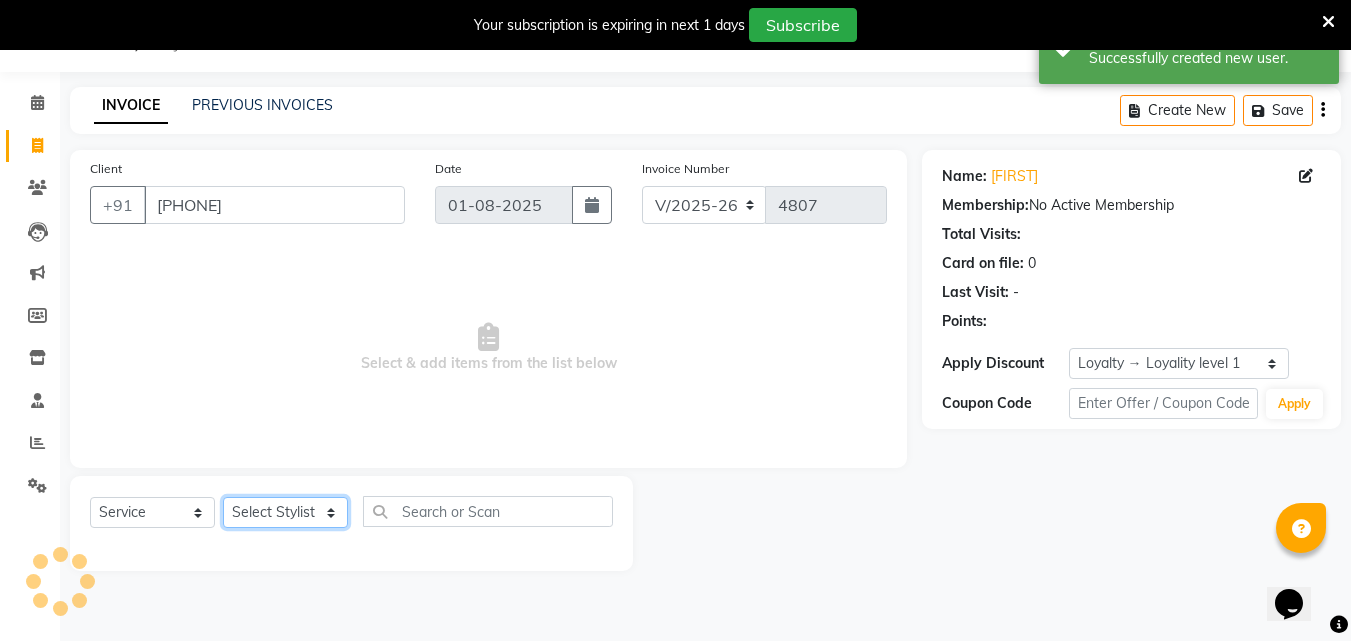 click on "Select Stylist Aarif AMAN ANJALI Arman Arshad  ARSHAD SALMANI ASHU FAIZ gaurav Hanish harshit Jack  karishma KAVITA kunal Manager MANNU Mukim  paras pinki preeti Raghav  RASHMI RAVI RITIK SAHIL sawan SHALINI SHARUKH SHWETA  VEER Vijay  vijay tiwari ZAID" 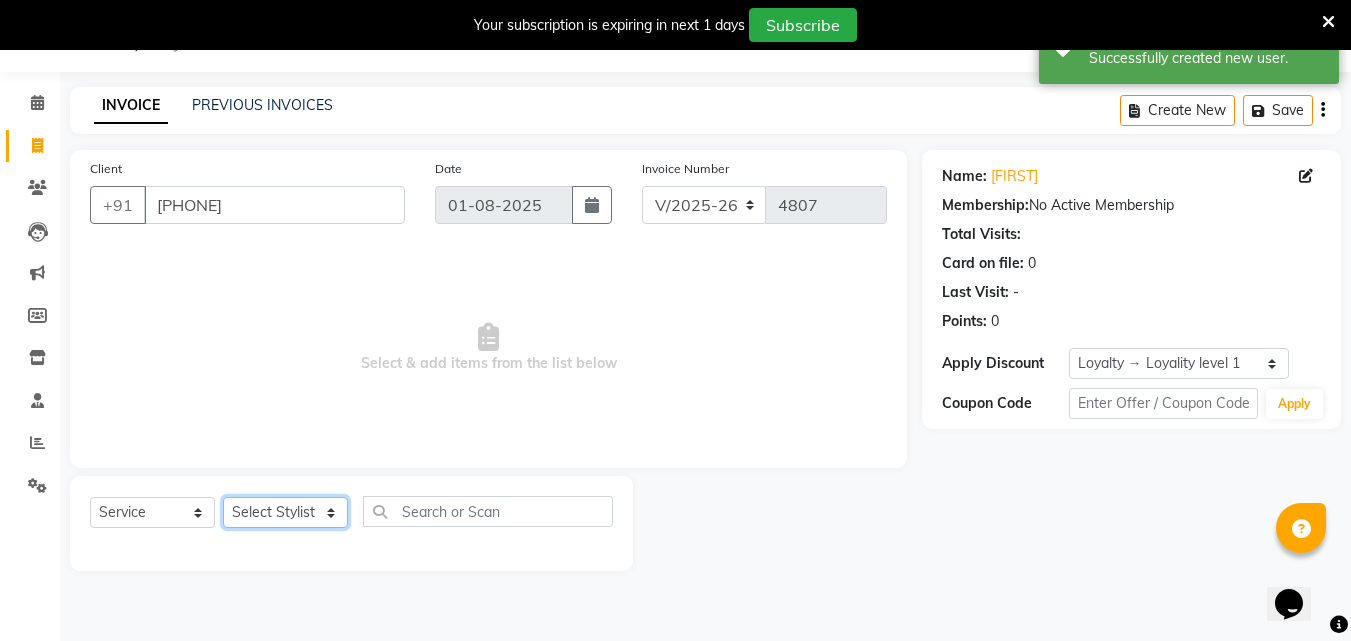 click on "Select Stylist Aarif AMAN ANJALI Arman Arshad  ARSHAD SALMANI ASHU FAIZ gaurav Hanish harshit Jack  karishma KAVITA kunal Manager MANNU Mukim  paras pinki preeti Raghav  RASHMI RAVI RITIK SAHIL sawan SHALINI SHARUKH SHWETA  VEER Vijay  vijay tiwari ZAID" 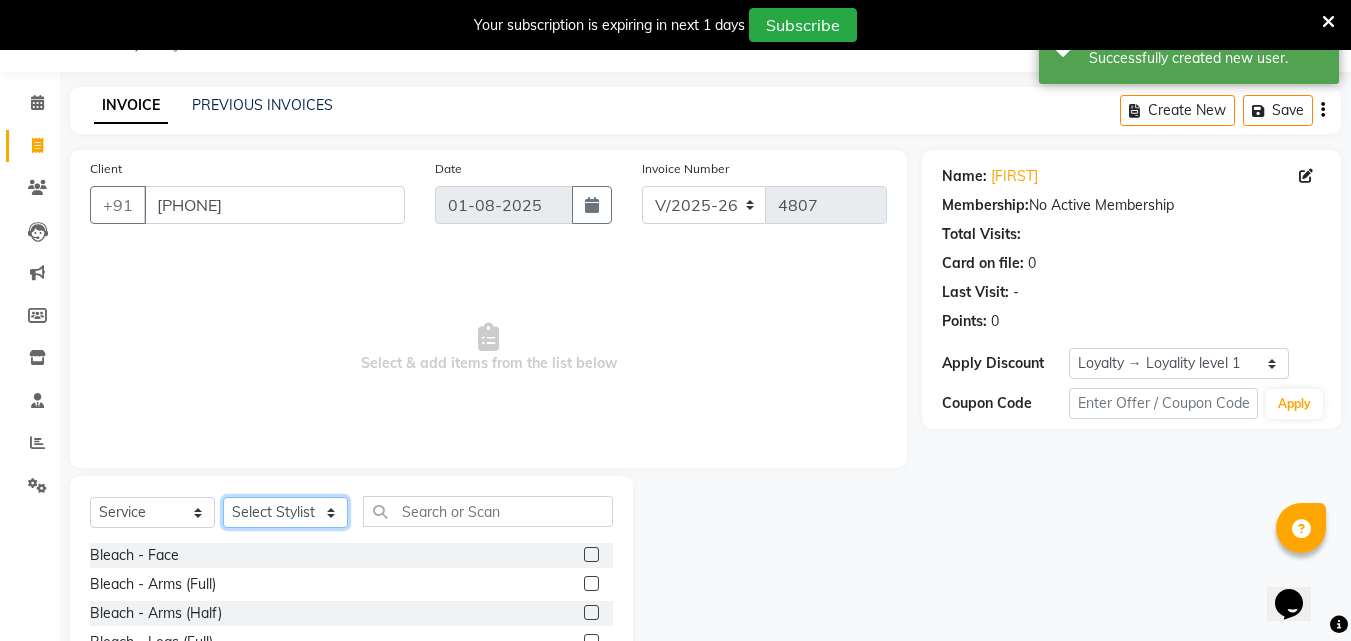 click on "Select Stylist Aarif AMAN ANJALI Arman Arshad  ARSHAD SALMANI ASHU FAIZ gaurav Hanish harshit Jack  karishma KAVITA kunal Manager MANNU Mukim  paras pinki preeti Raghav  RASHMI RAVI RITIK SAHIL sawan SHALINI SHARUKH SHWETA  VEER Vijay  vijay tiwari ZAID" 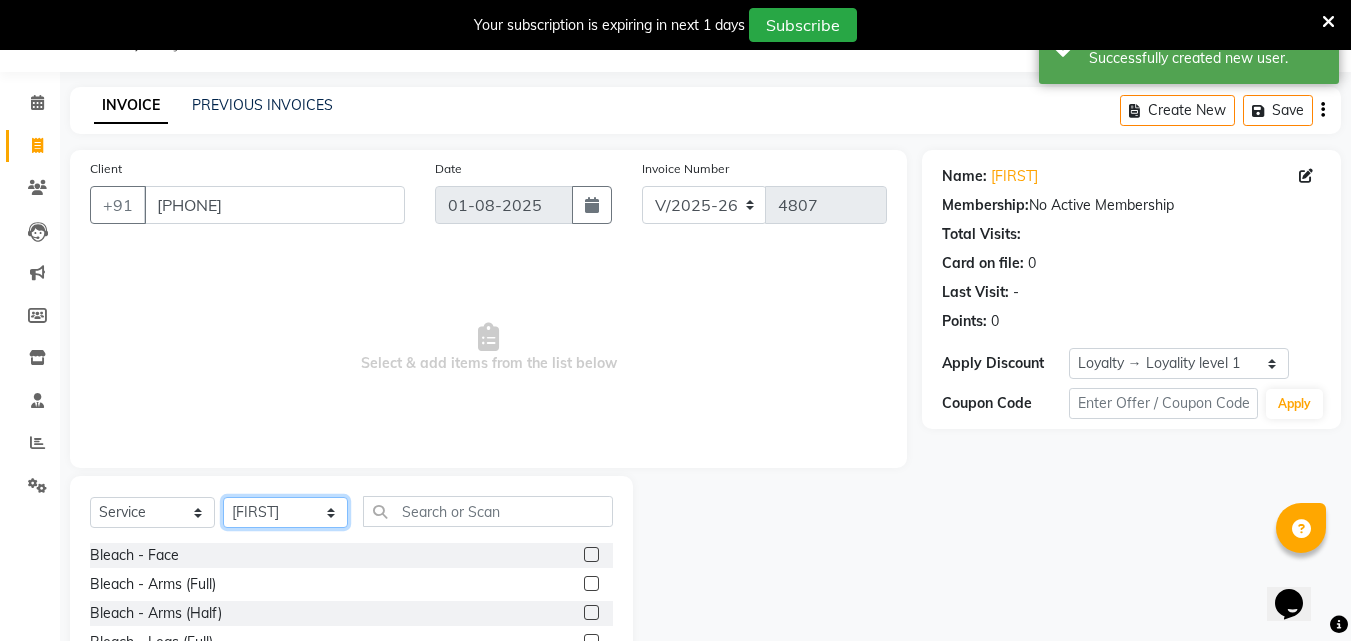 click on "Select Stylist Aarif AMAN ANJALI Arman Arshad  ARSHAD SALMANI ASHU FAIZ gaurav Hanish harshit Jack  karishma KAVITA kunal Manager MANNU Mukim  paras pinki preeti Raghav  RASHMI RAVI RITIK SAHIL sawan SHALINI SHARUKH SHWETA  VEER Vijay  vijay tiwari ZAID" 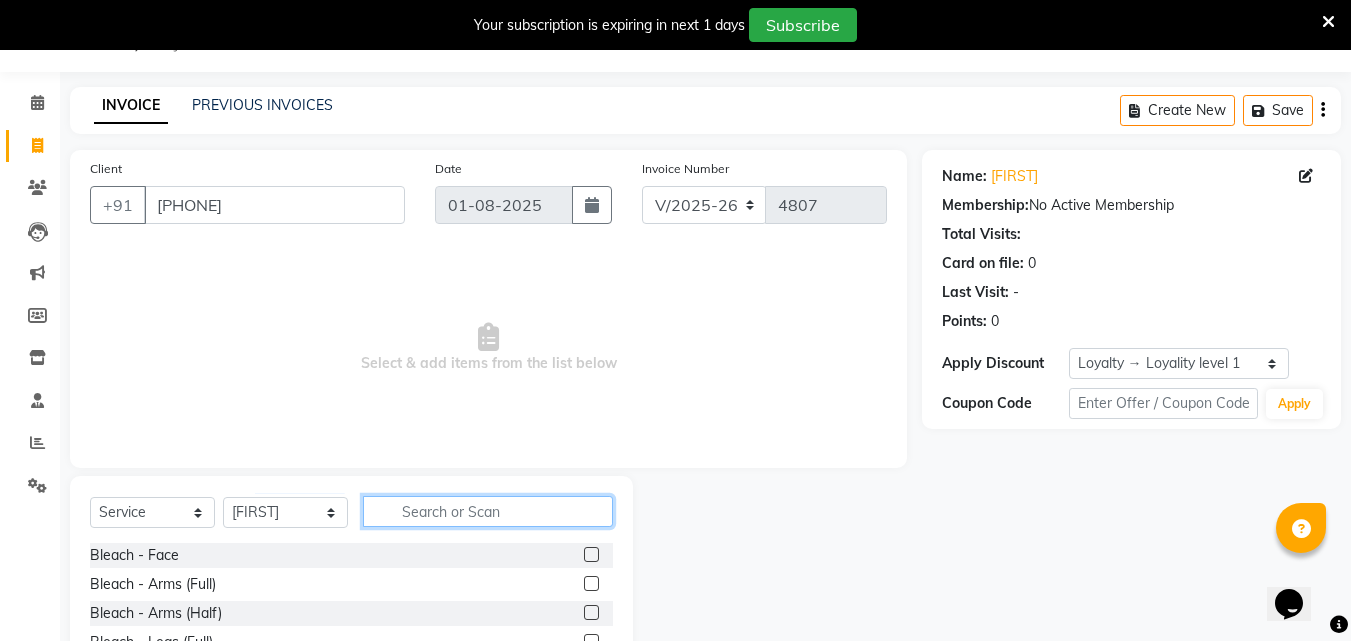 click 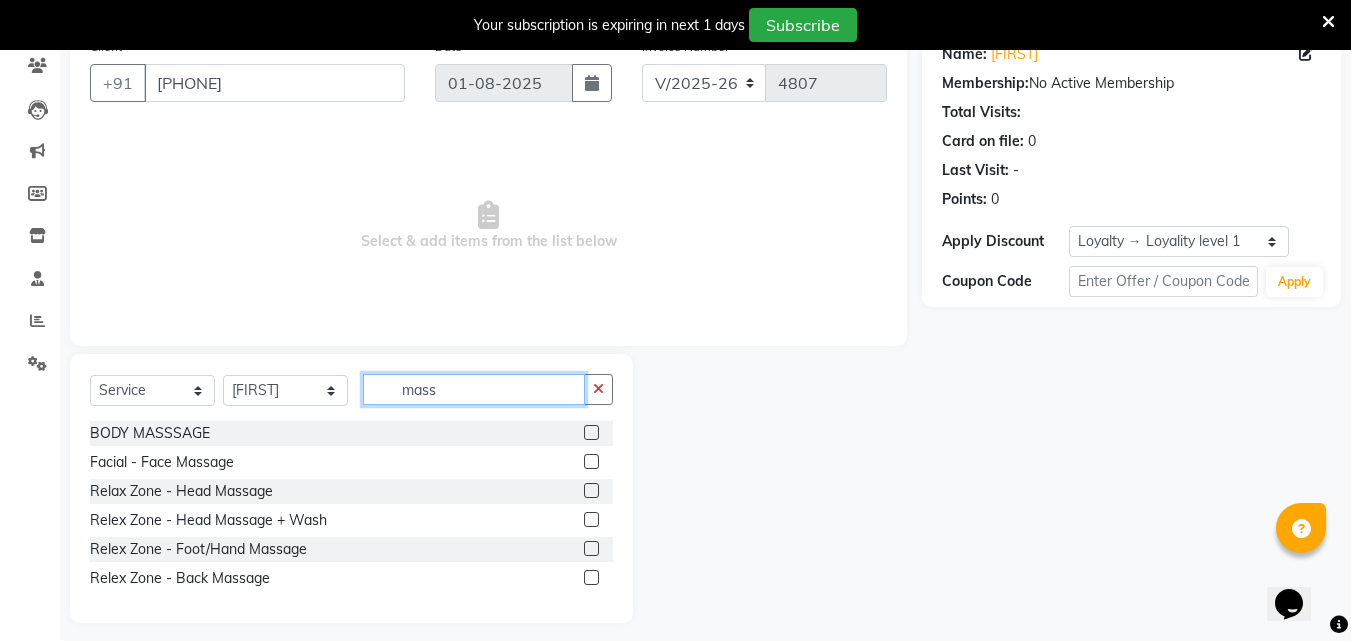 scroll, scrollTop: 175, scrollLeft: 0, axis: vertical 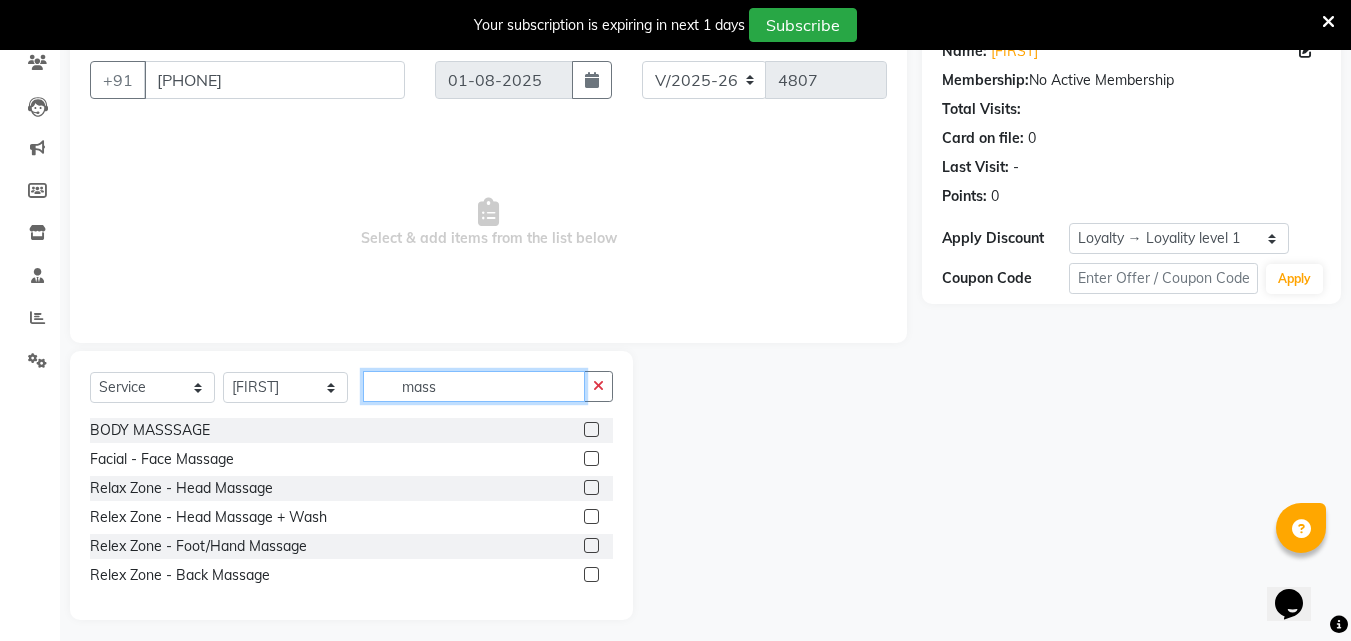 type on "mass" 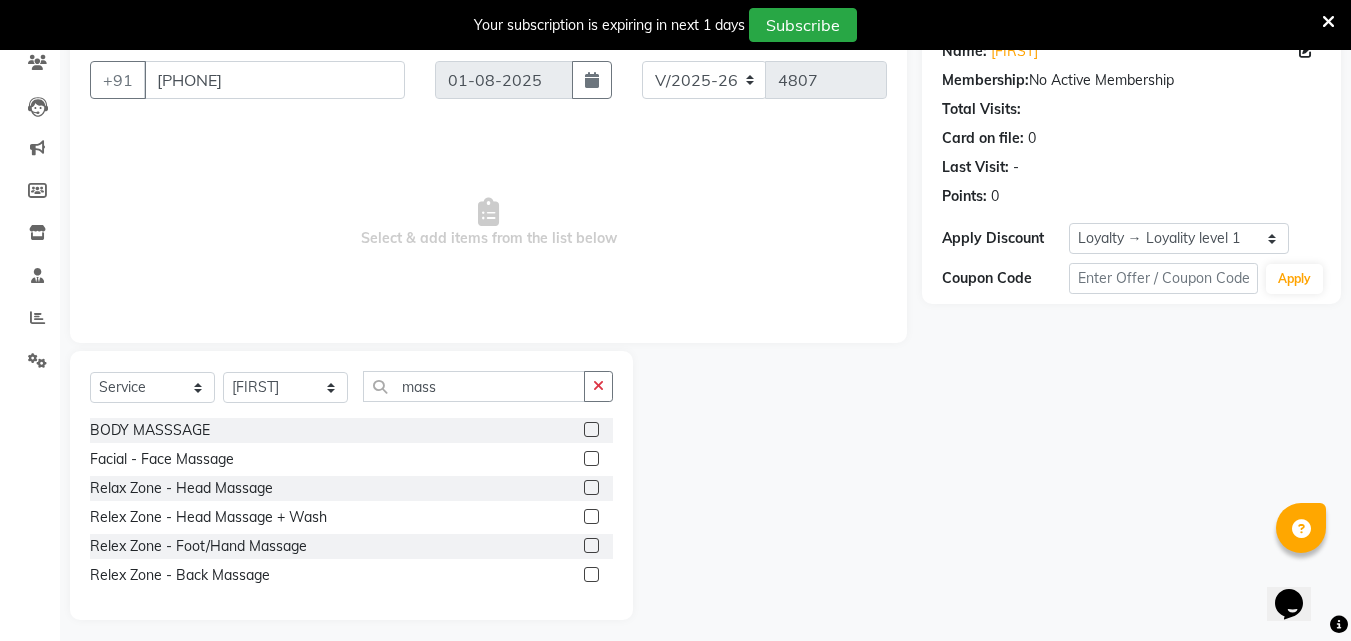 click 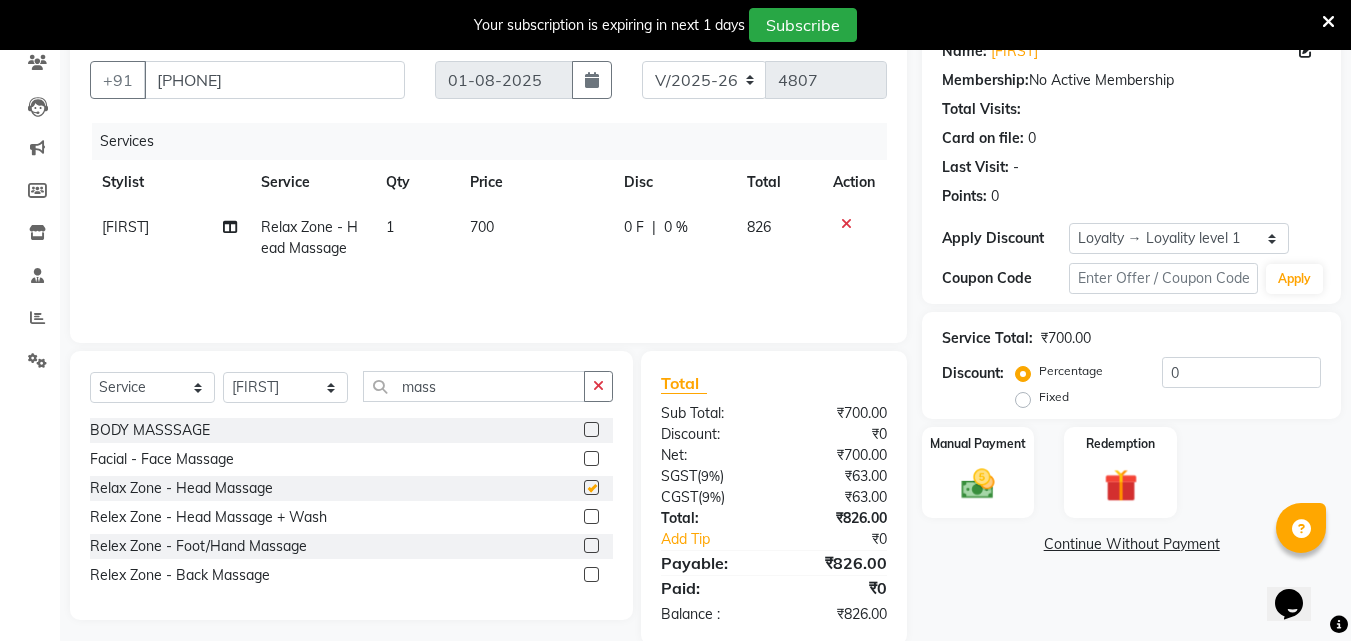 checkbox on "false" 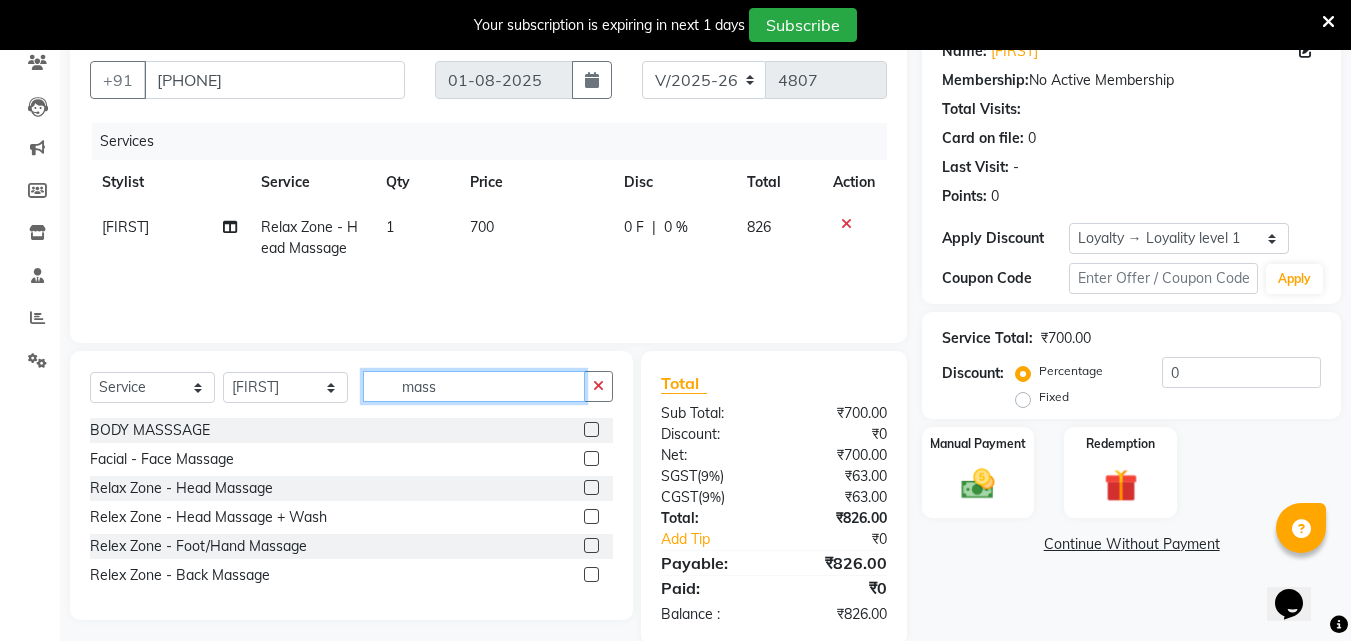 click on "mass" 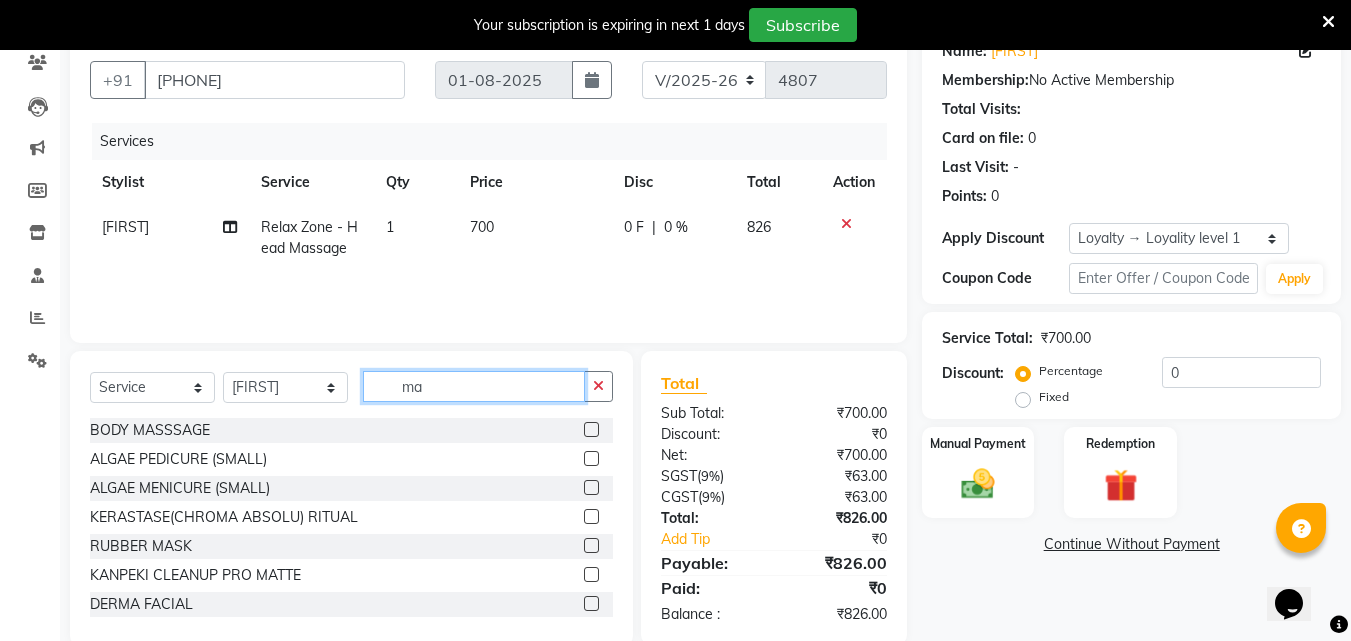 type on "m" 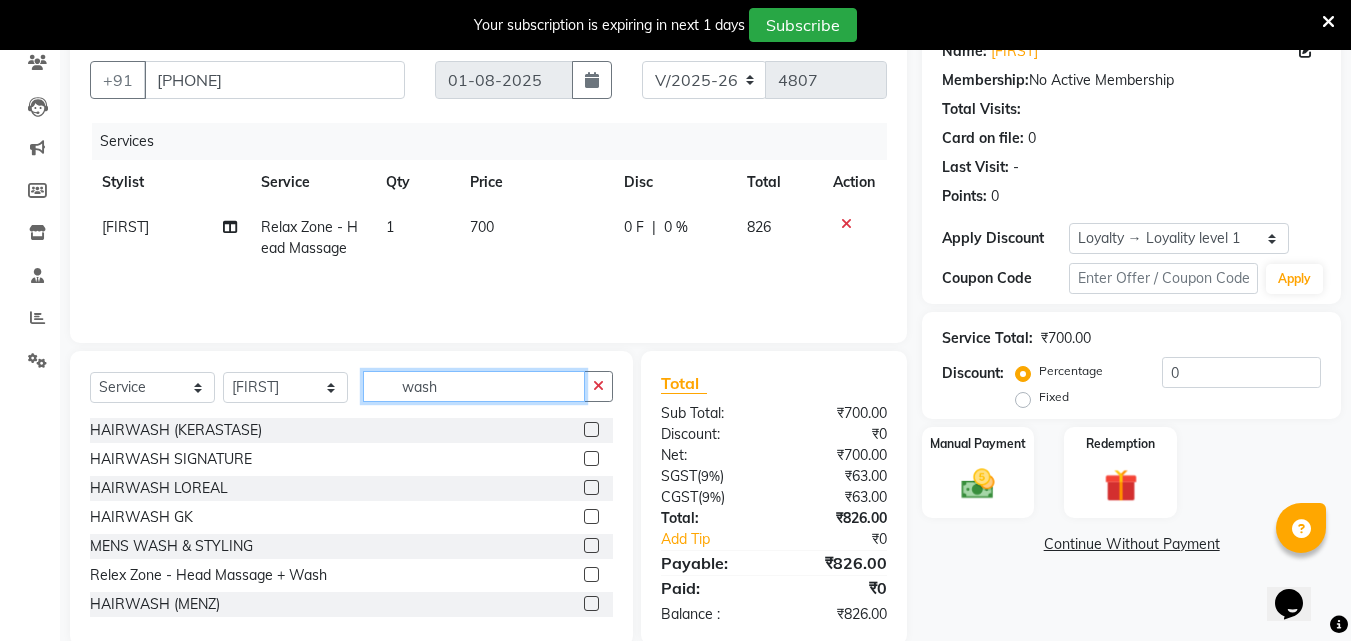 type on "wash" 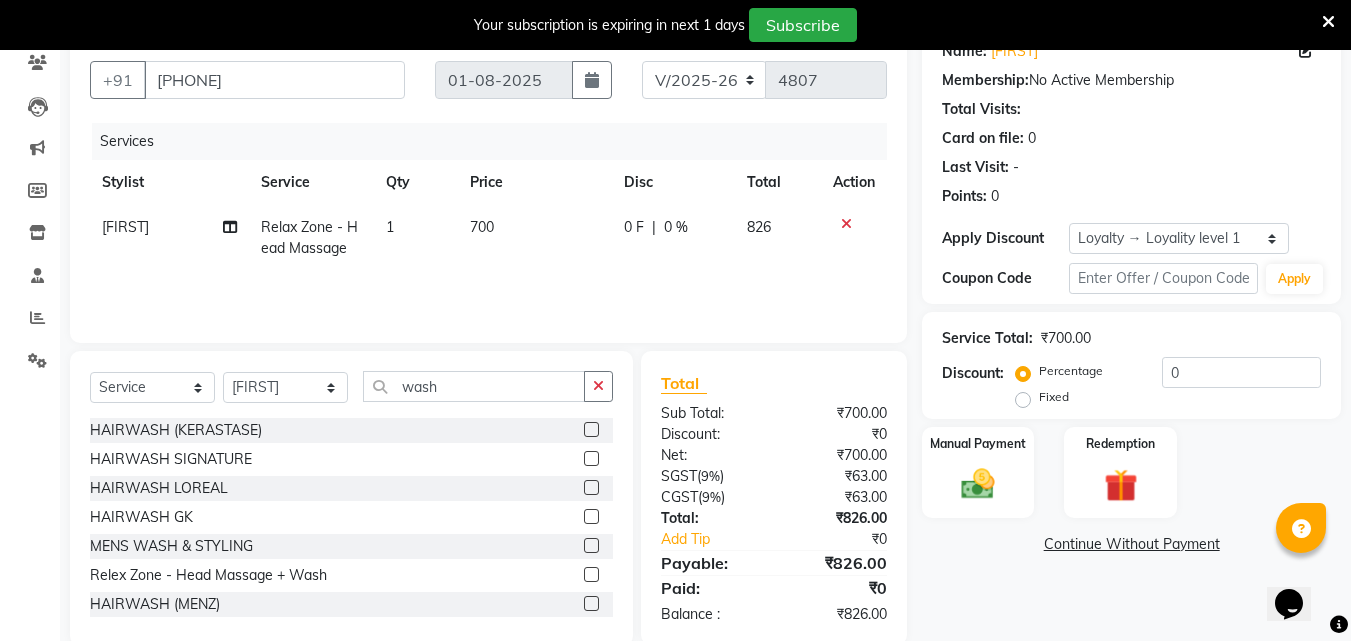 click 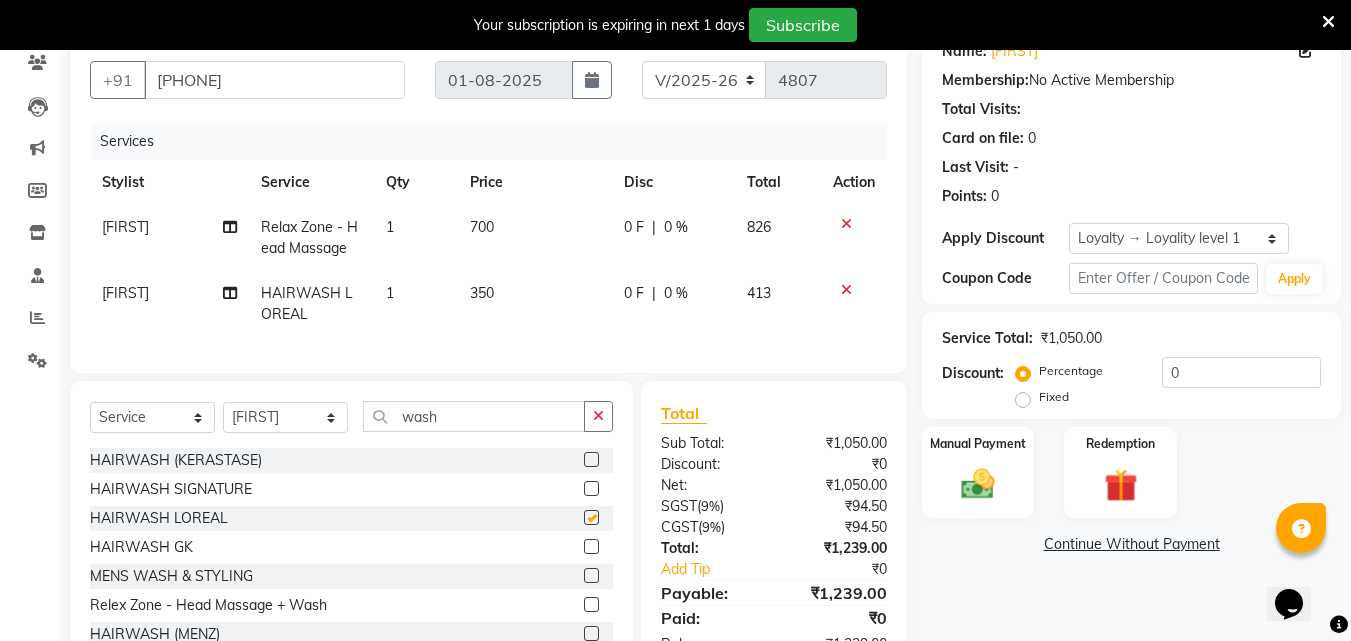 checkbox on "false" 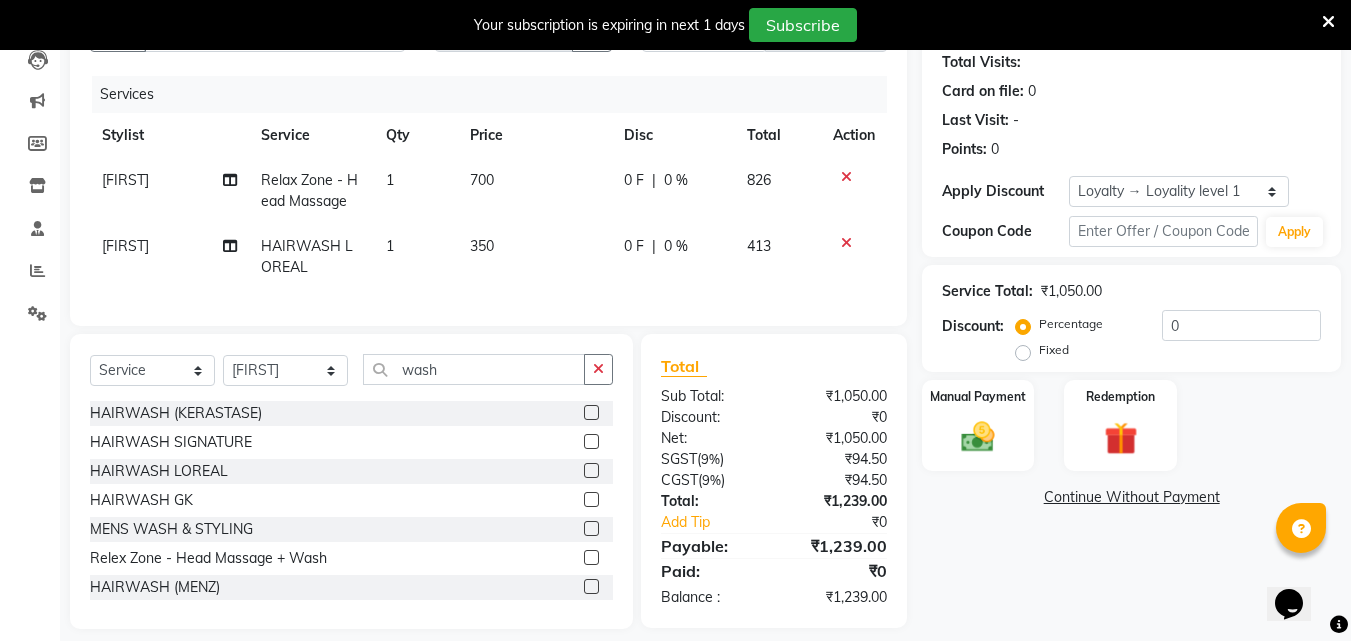 scroll, scrollTop: 255, scrollLeft: 0, axis: vertical 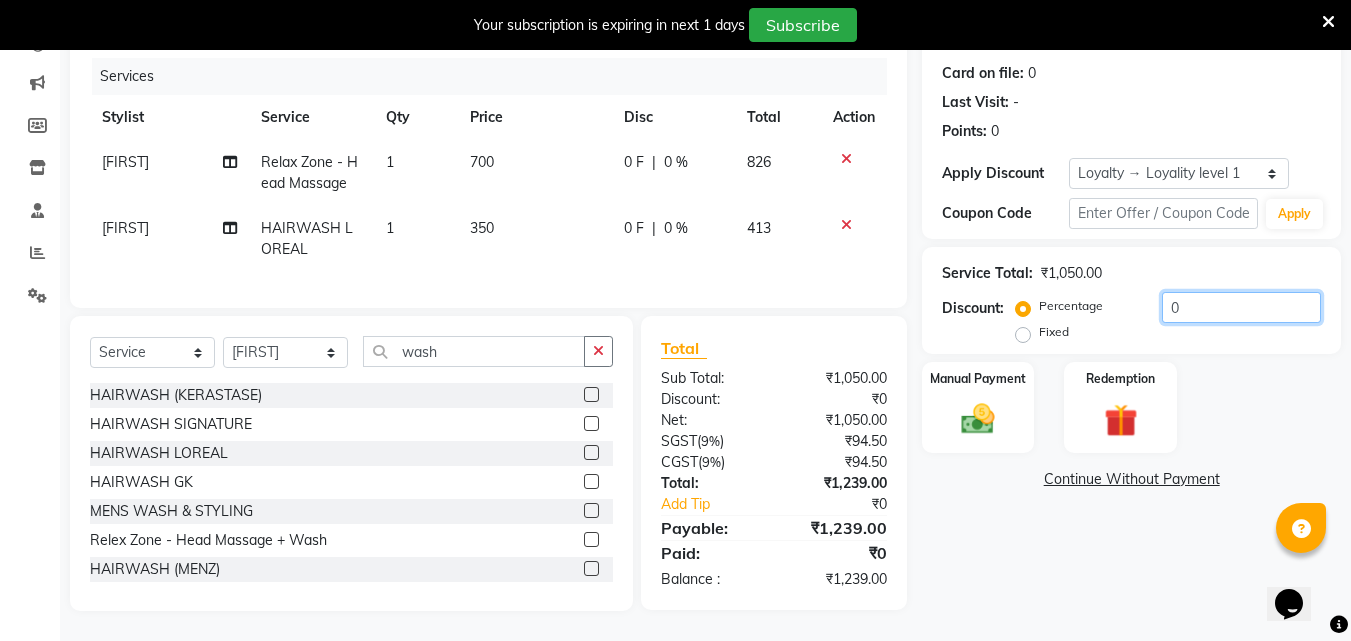 click on "0" 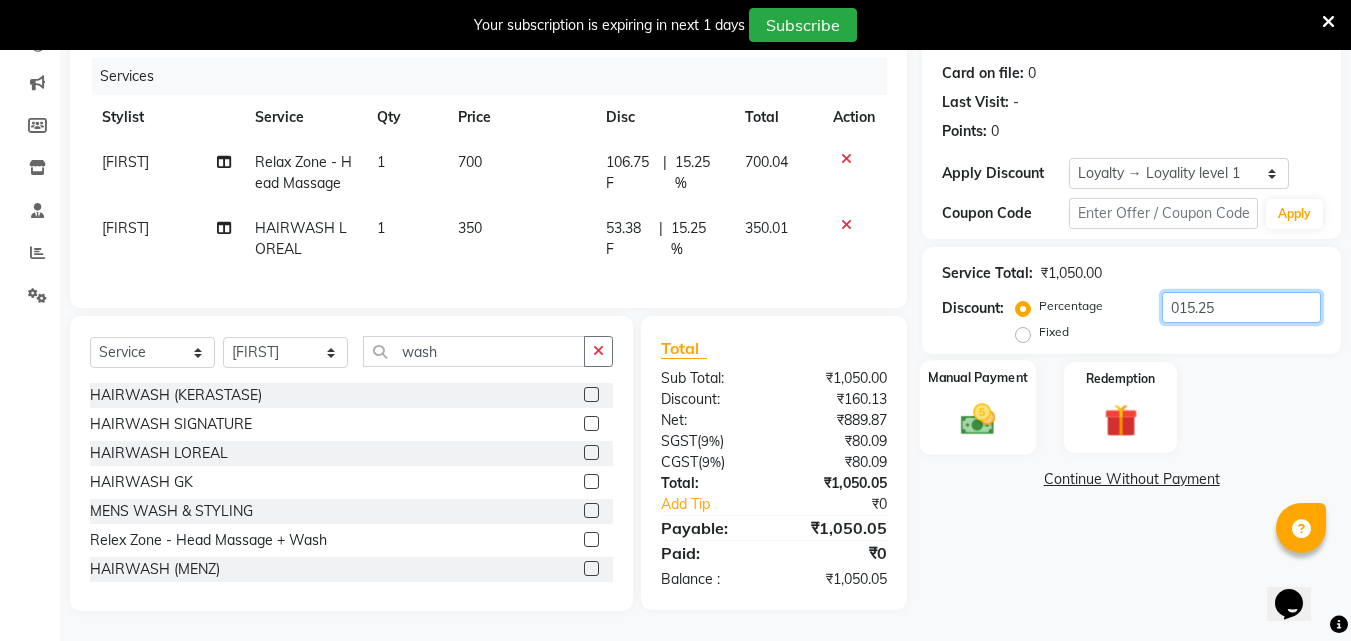 type on "015.25" 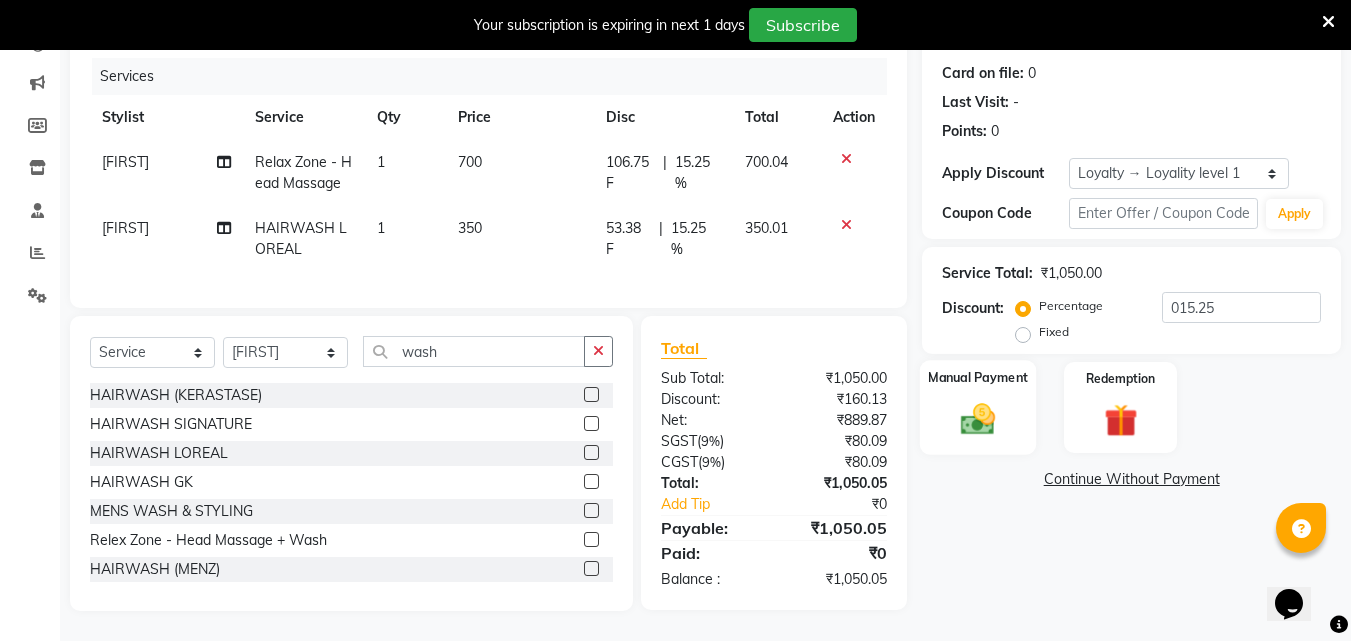 click 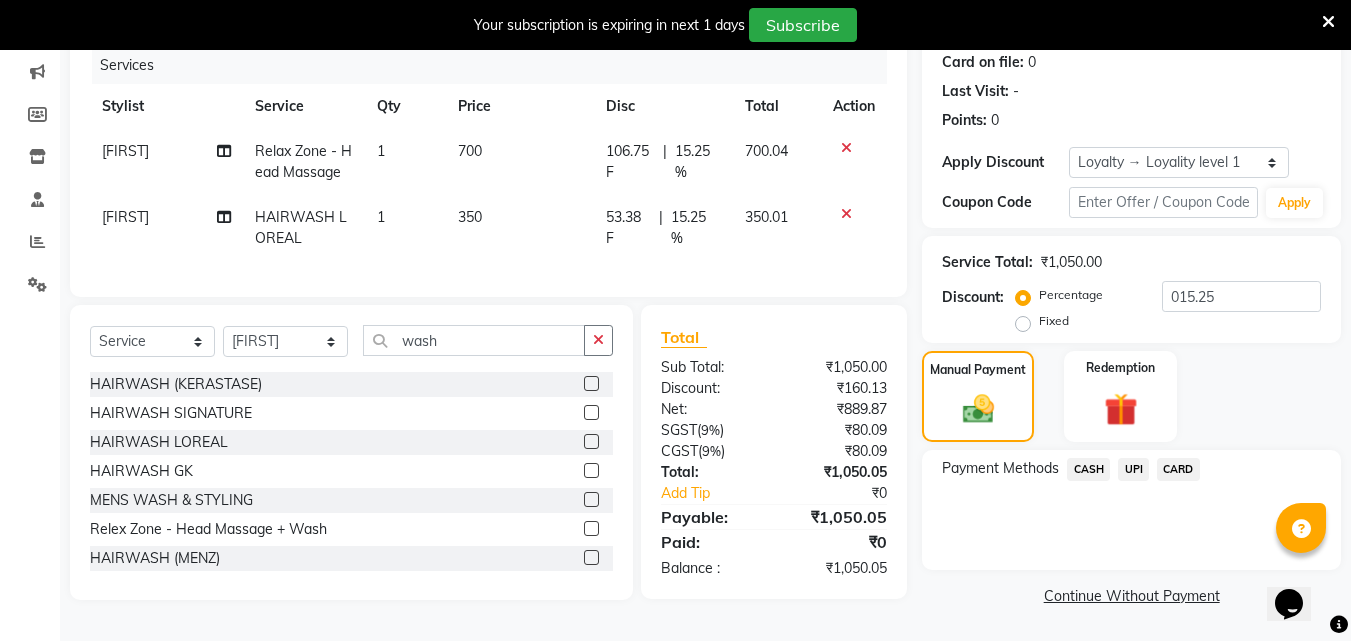 click on "CASH" 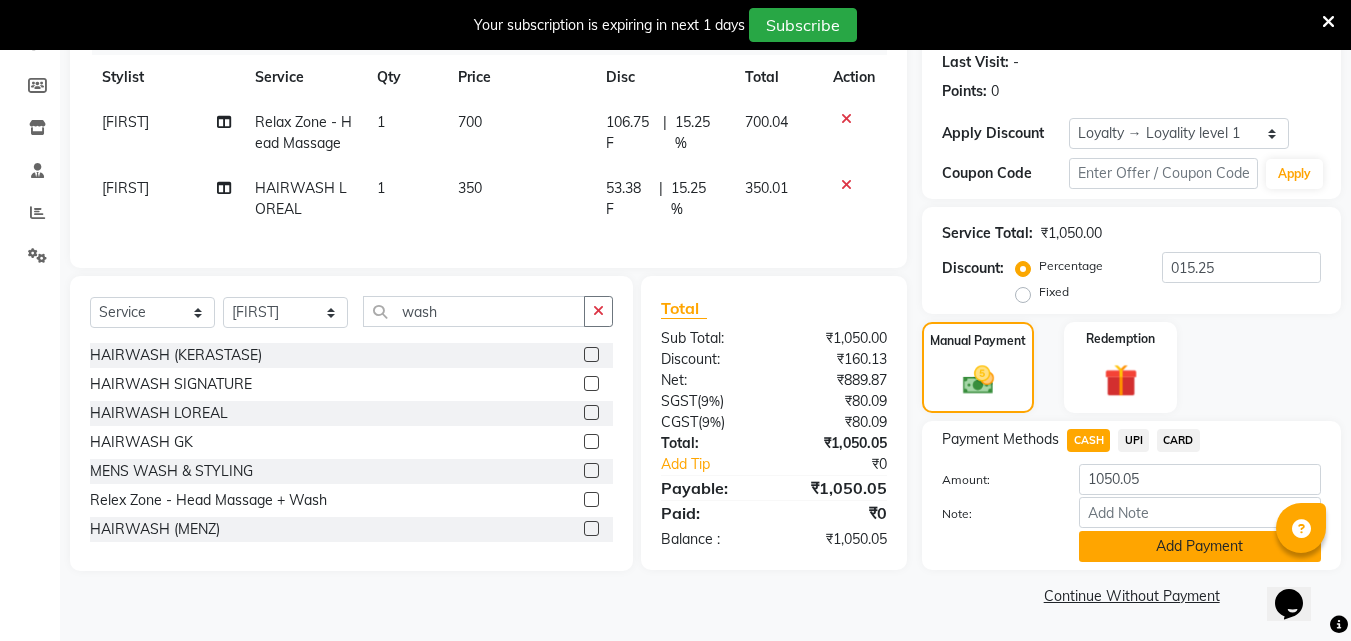 click on "Add Payment" 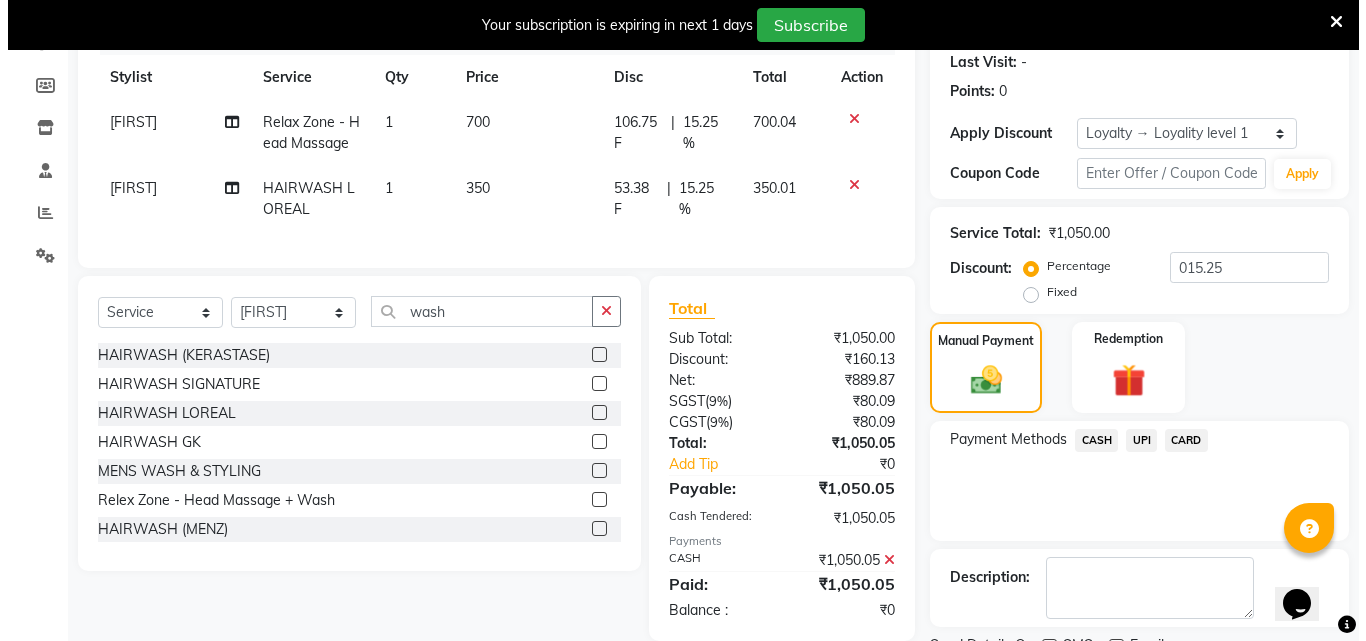 scroll, scrollTop: 445, scrollLeft: 0, axis: vertical 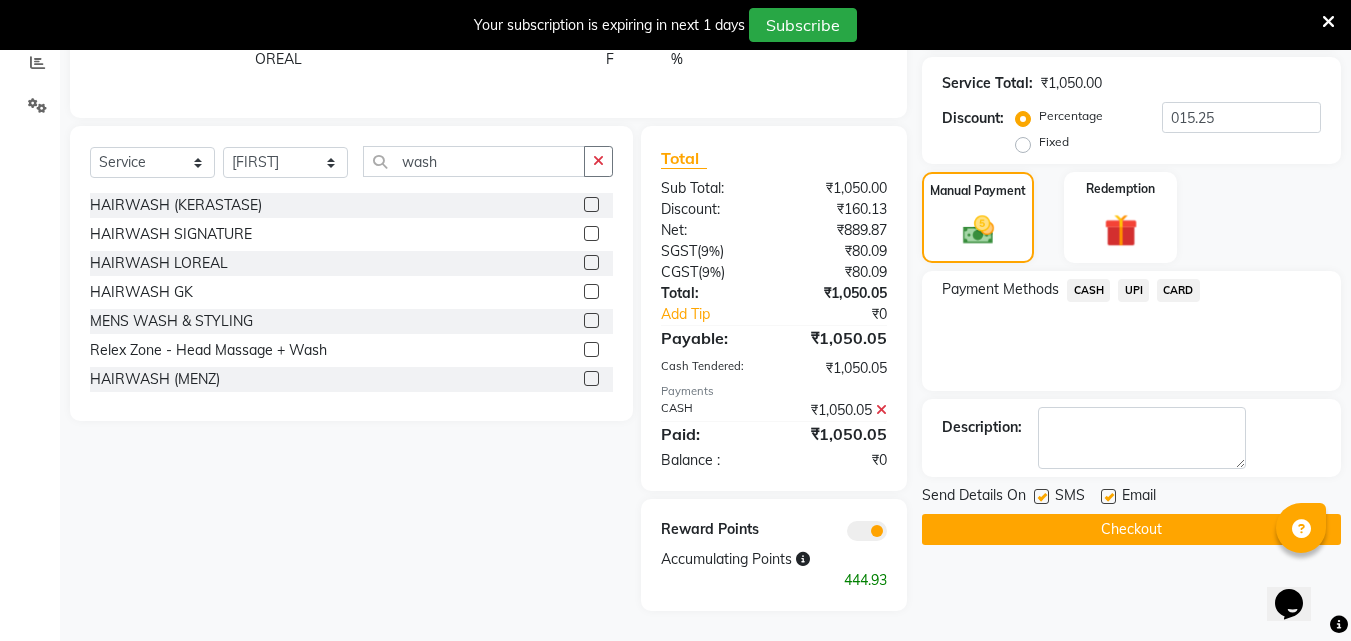 click 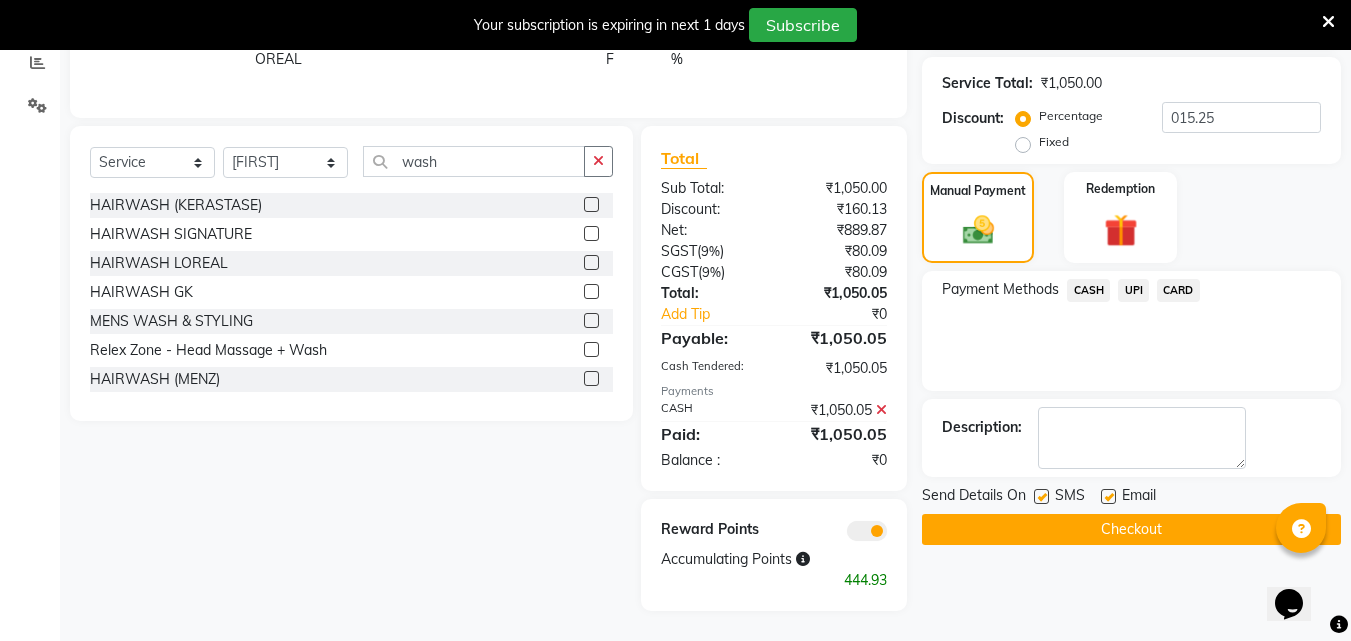 click 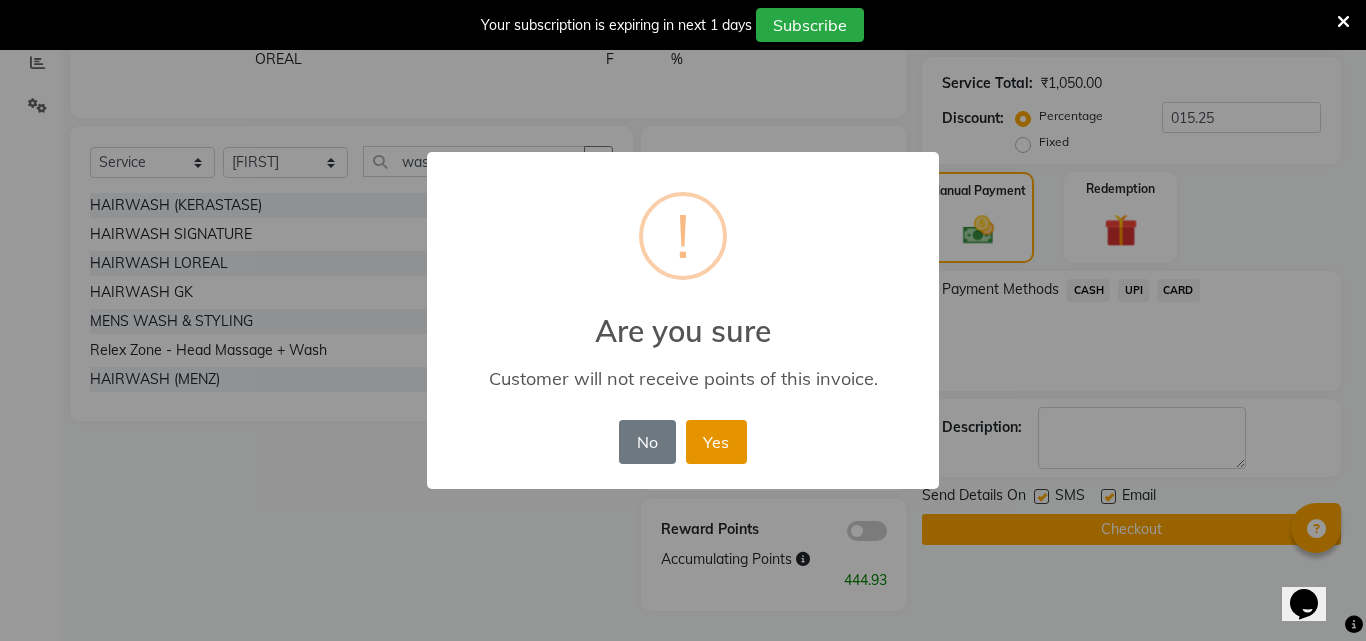 click on "Yes" at bounding box center [716, 442] 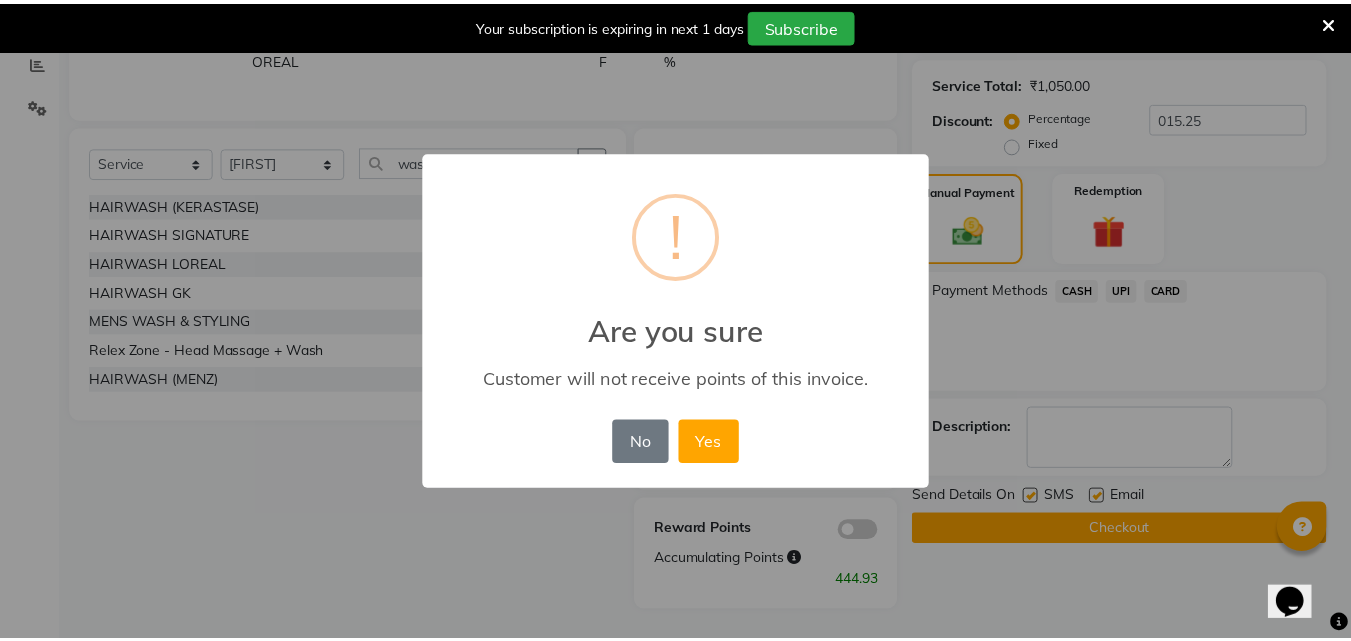 scroll, scrollTop: 395, scrollLeft: 0, axis: vertical 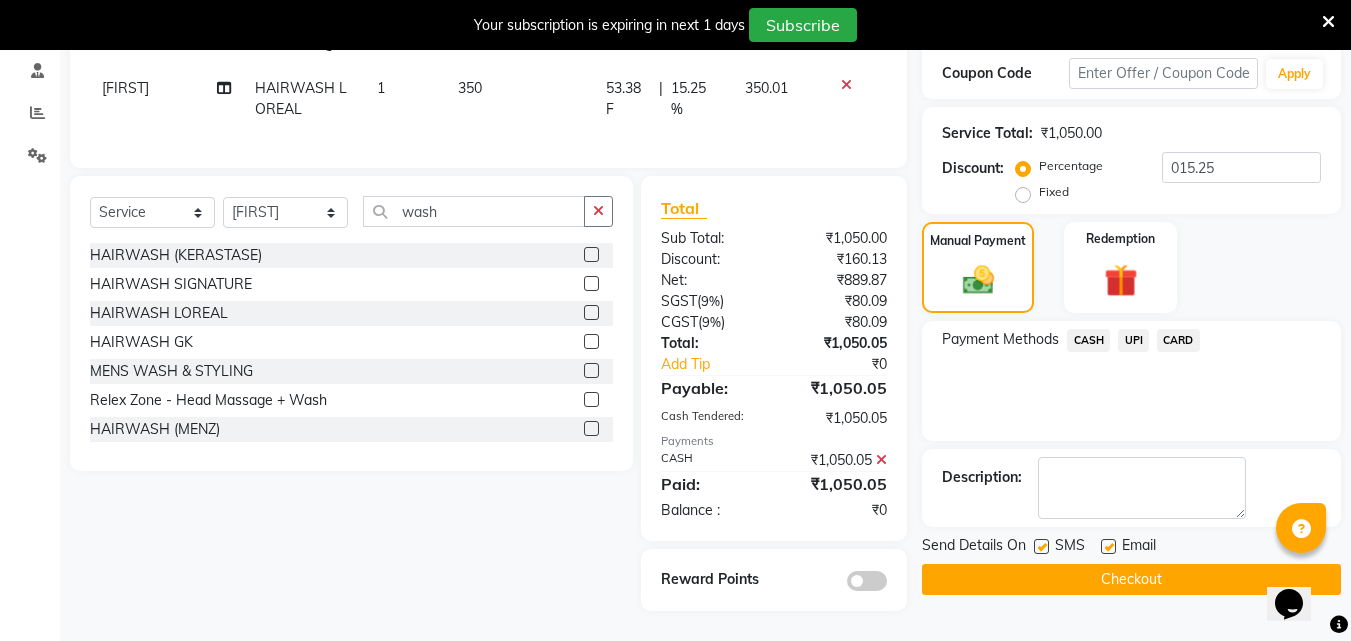 click on "Checkout" 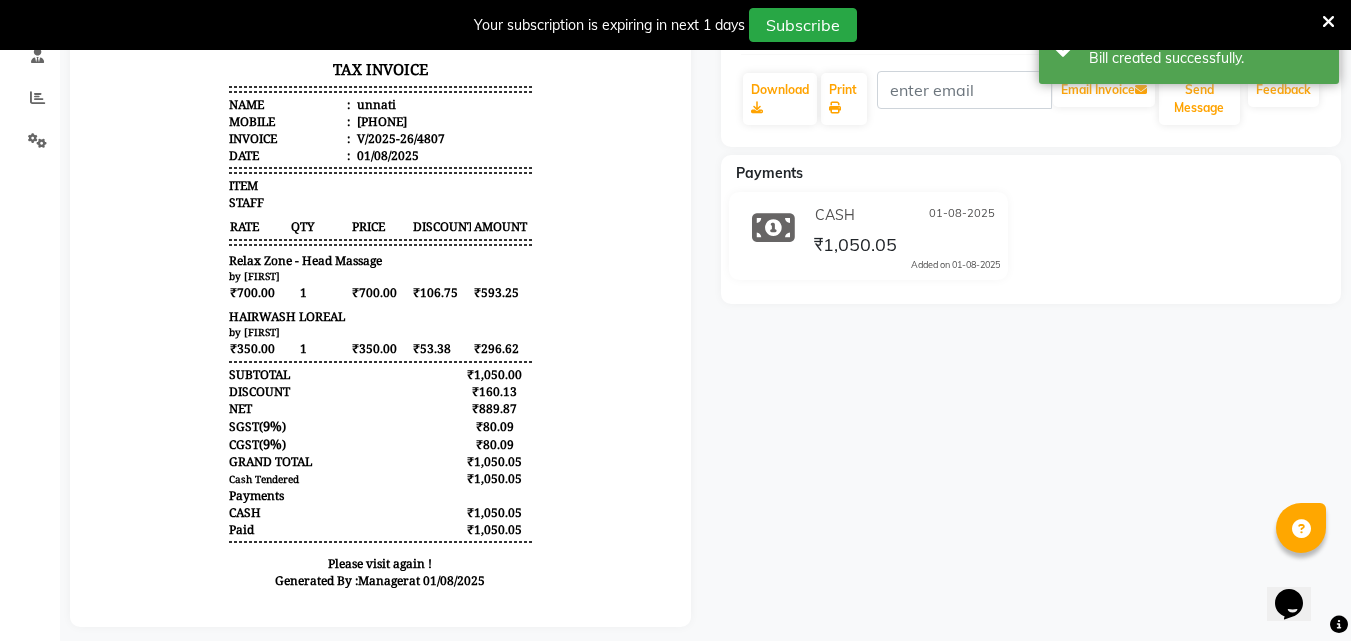 scroll, scrollTop: 0, scrollLeft: 0, axis: both 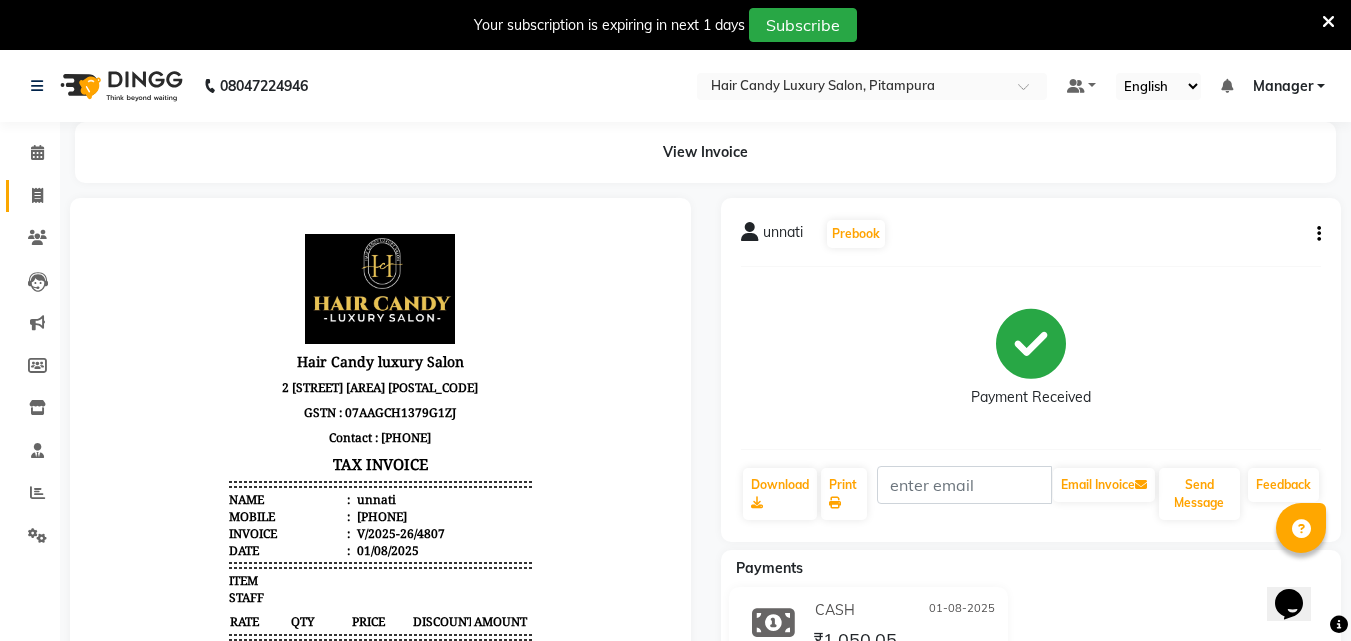 click 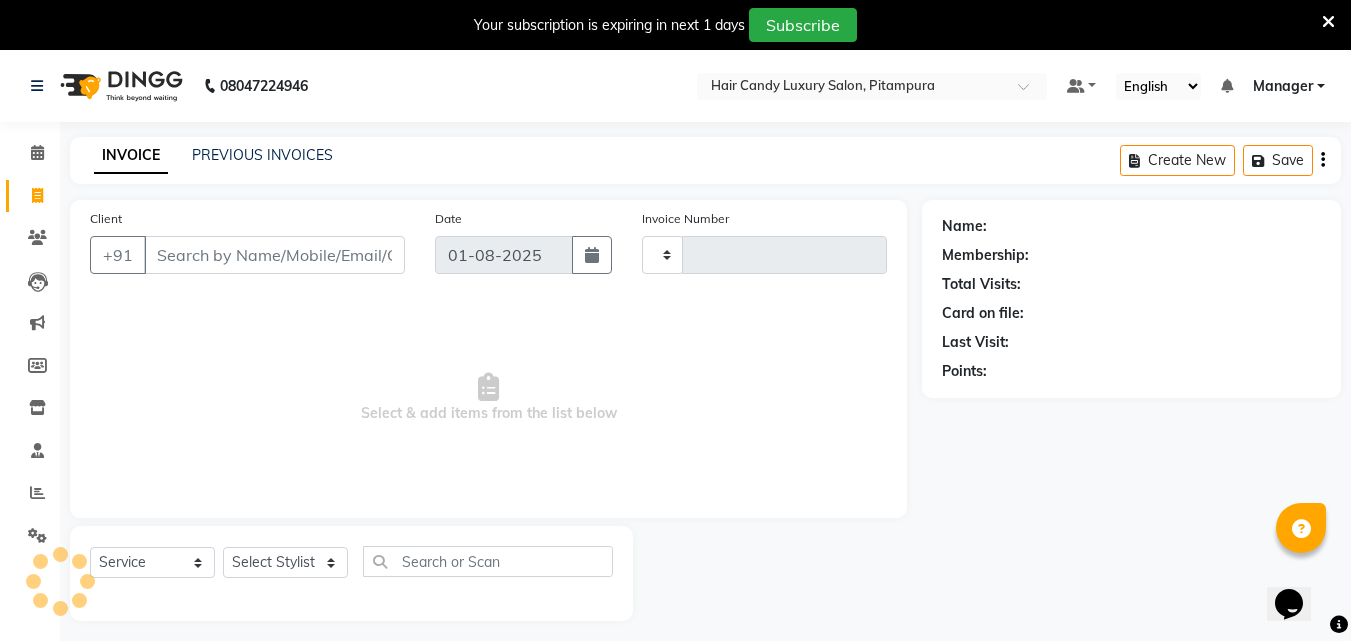 scroll, scrollTop: 50, scrollLeft: 0, axis: vertical 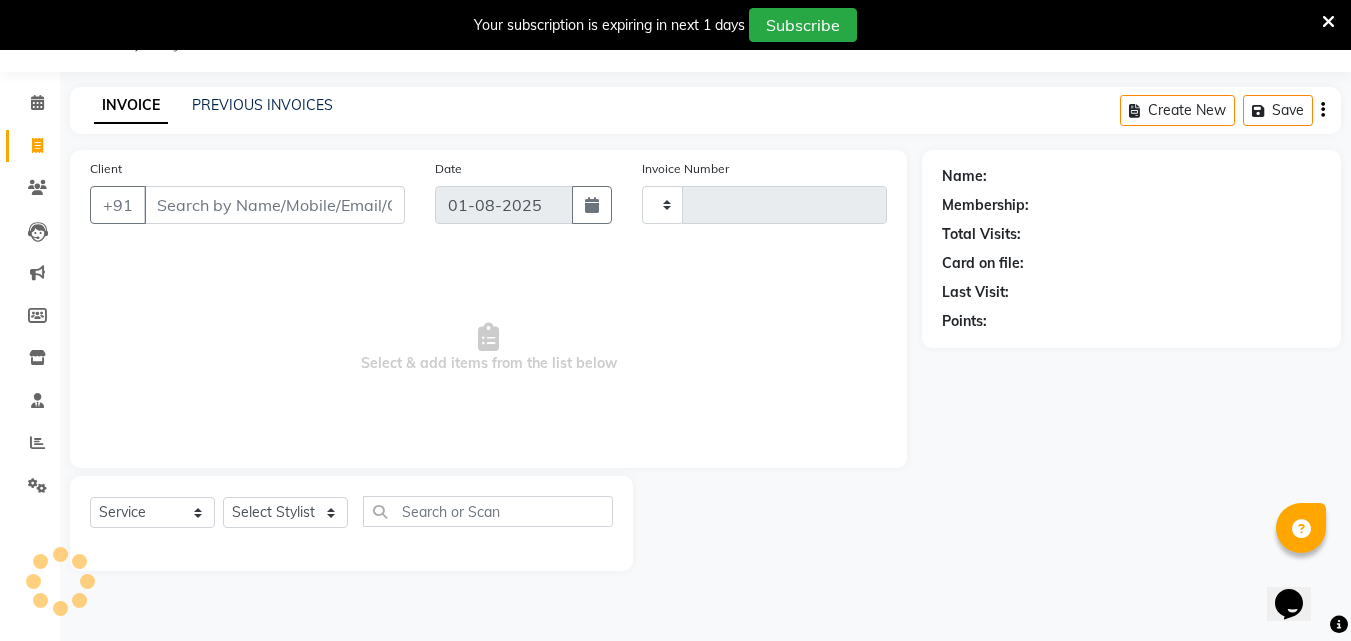 type on "4808" 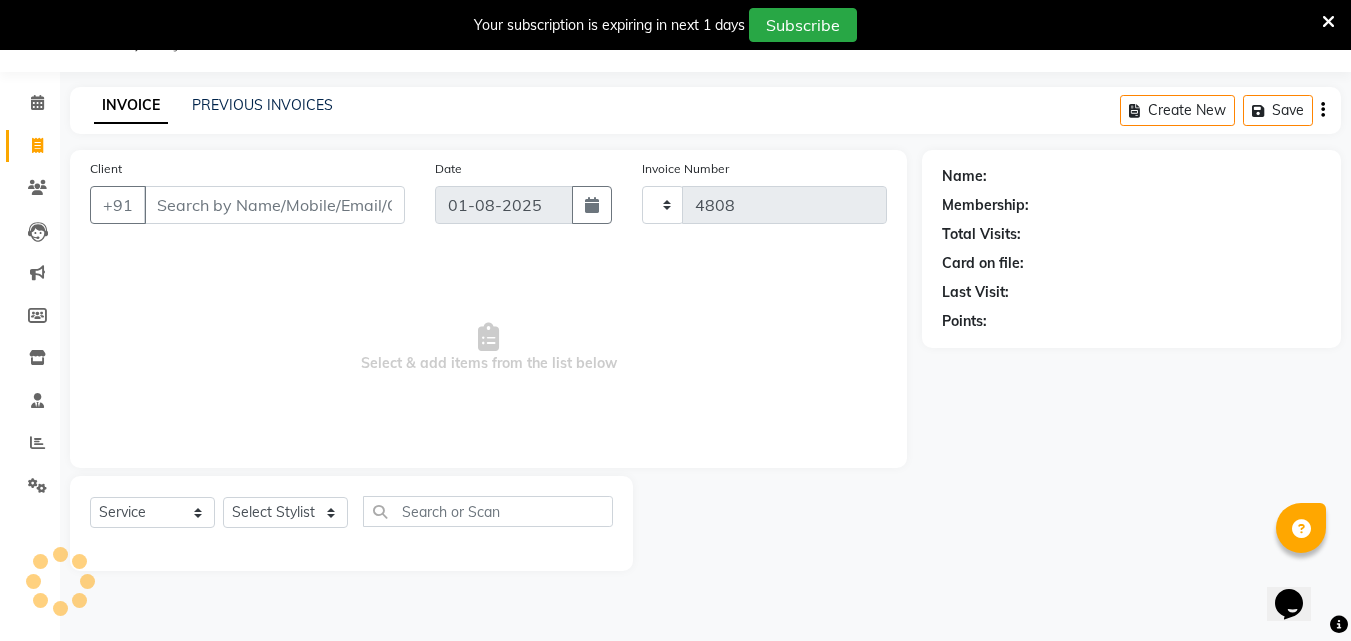 select on "4720" 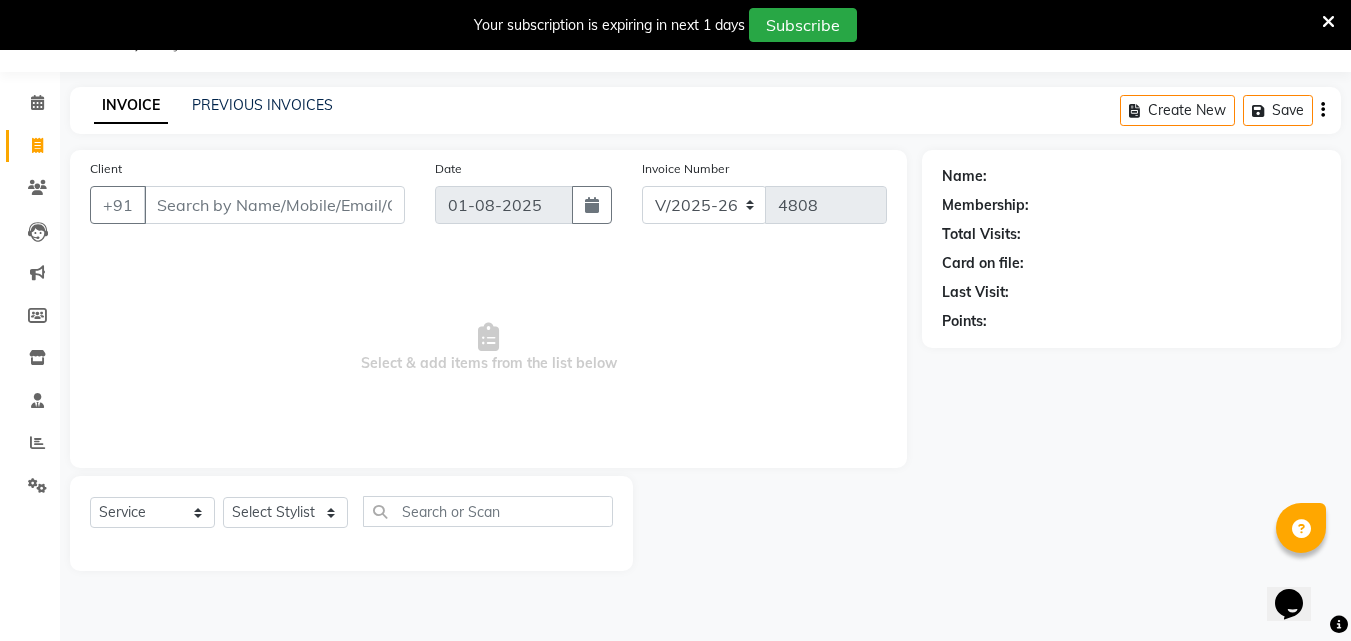 click on "Client" at bounding box center [274, 205] 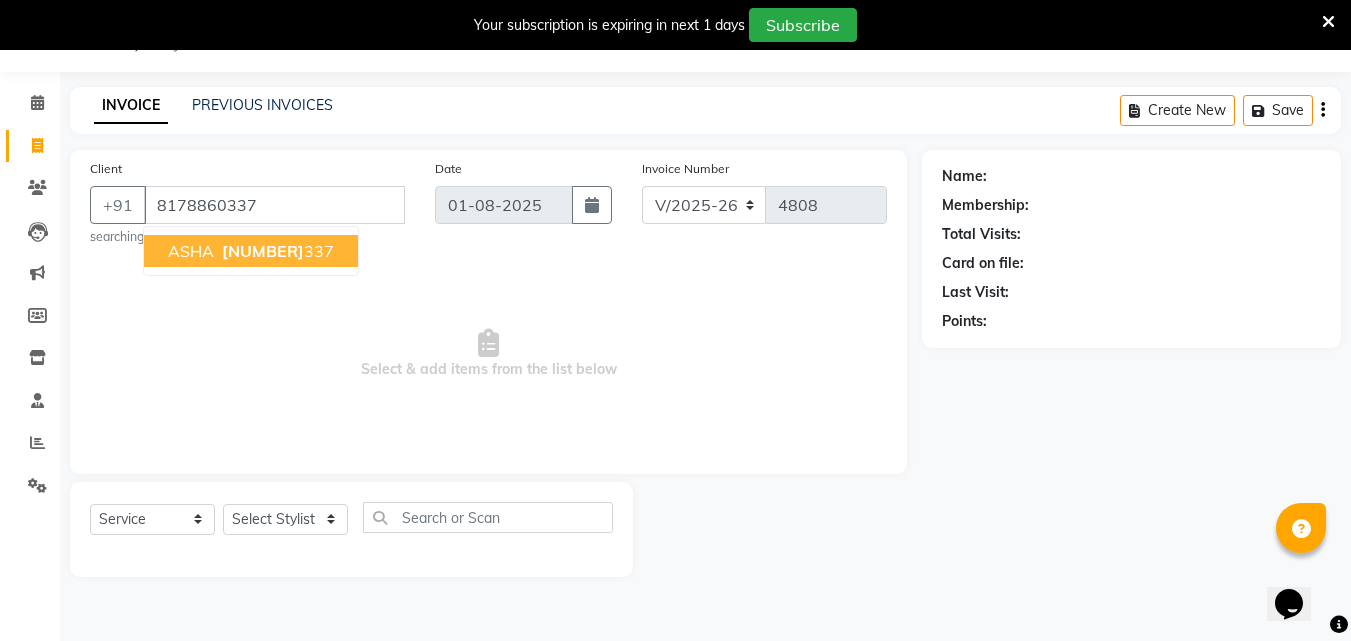 type on "8178860337" 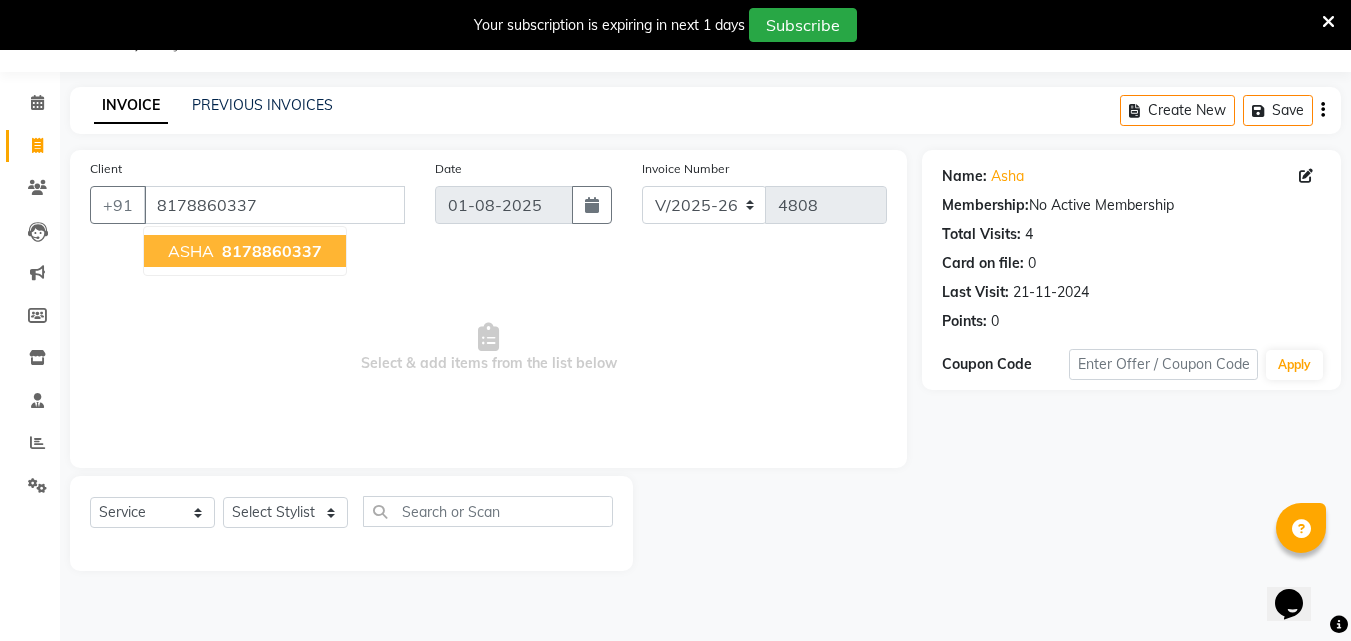 click on "8178860337" at bounding box center [272, 251] 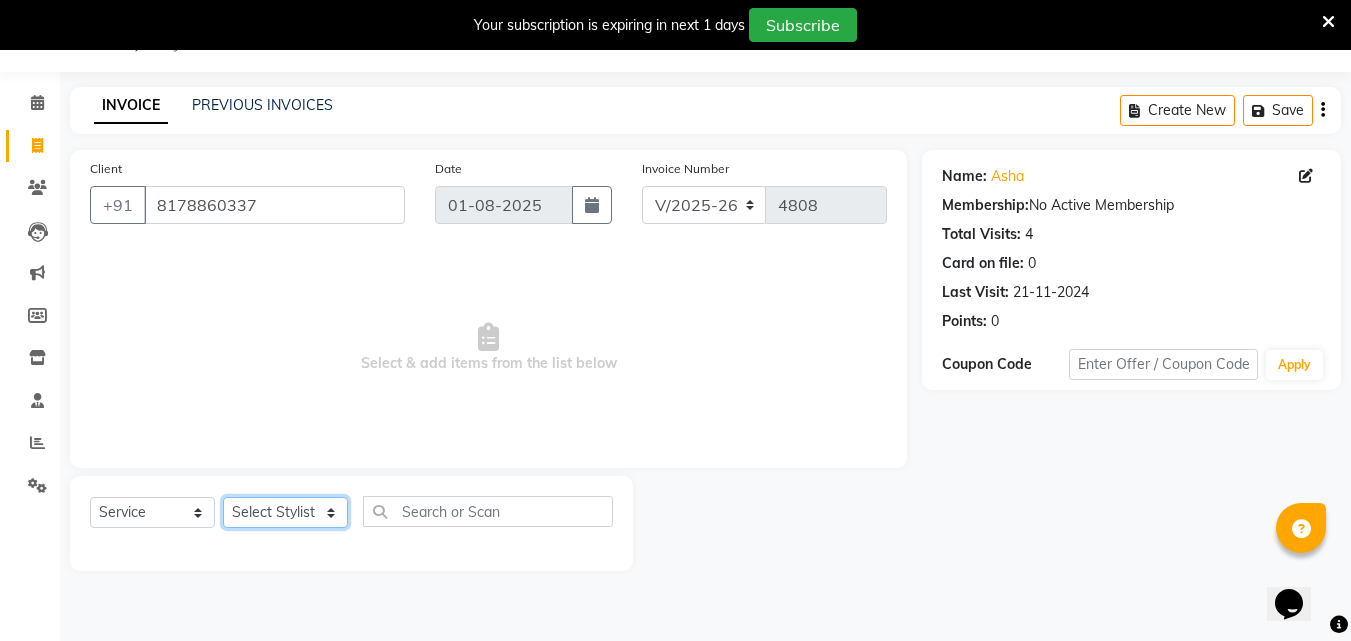 click on "Select Stylist Aarif AMAN ANJALI Arman Arshad  ARSHAD SALMANI ASHU FAIZ gaurav Hanish harshit Jack  karishma KAVITA kunal Manager MANNU Mukim  paras pinki preeti Raghav  RASHMI RAVI RITIK SAHIL sawan SHALINI SHARUKH SHWETA  VEER Vijay  vijay tiwari ZAID" 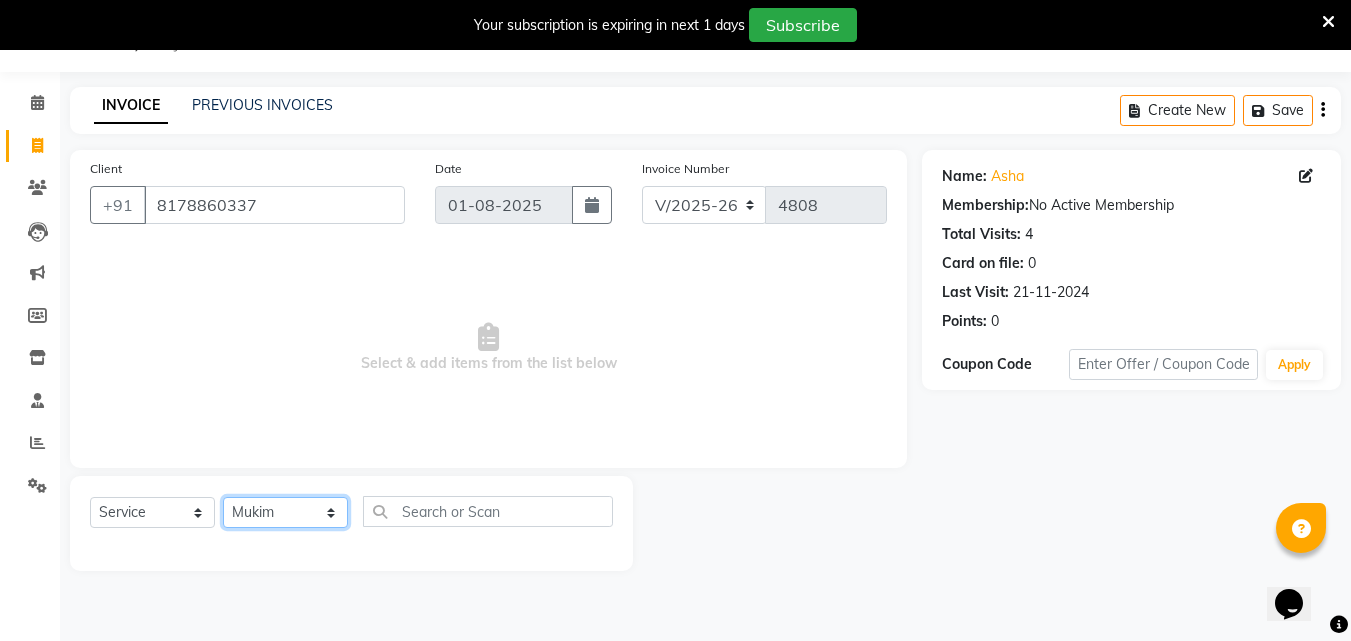 click on "Select Stylist Aarif AMAN ANJALI Arman Arshad  ARSHAD SALMANI ASHU FAIZ gaurav Hanish harshit Jack  karishma KAVITA kunal Manager MANNU Mukim  paras pinki preeti Raghav  RASHMI RAVI RITIK SAHIL sawan SHALINI SHARUKH SHWETA  VEER Vijay  vijay tiwari ZAID" 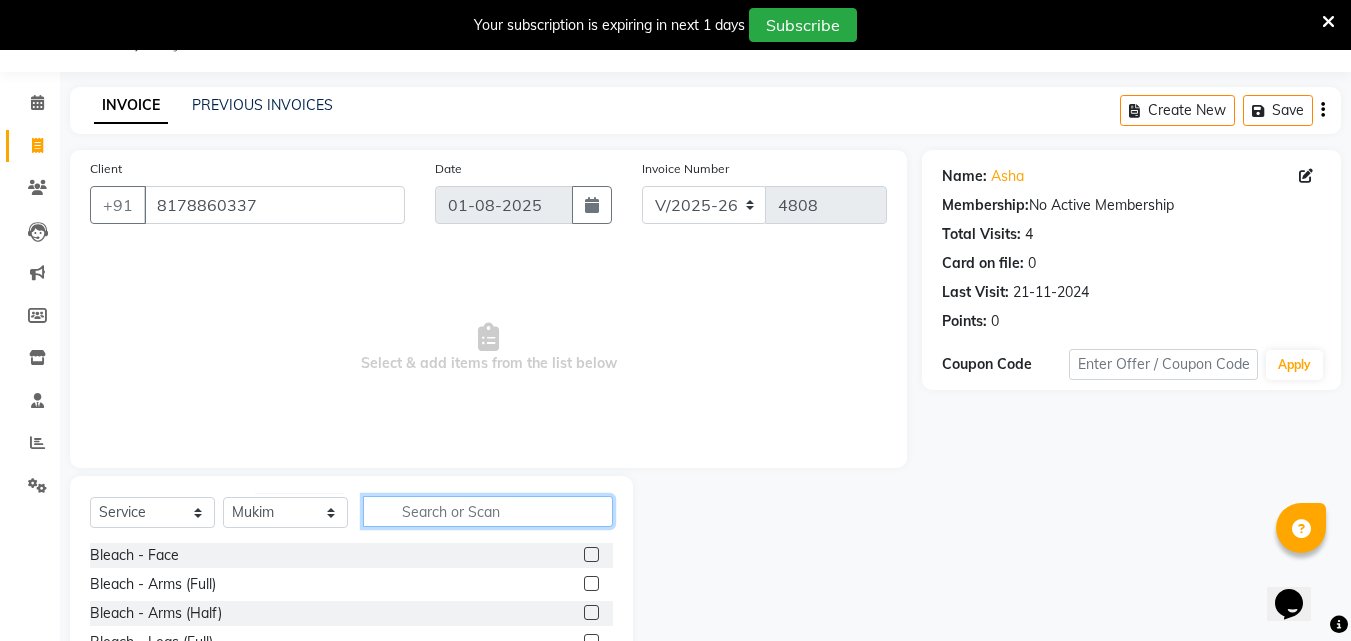 click 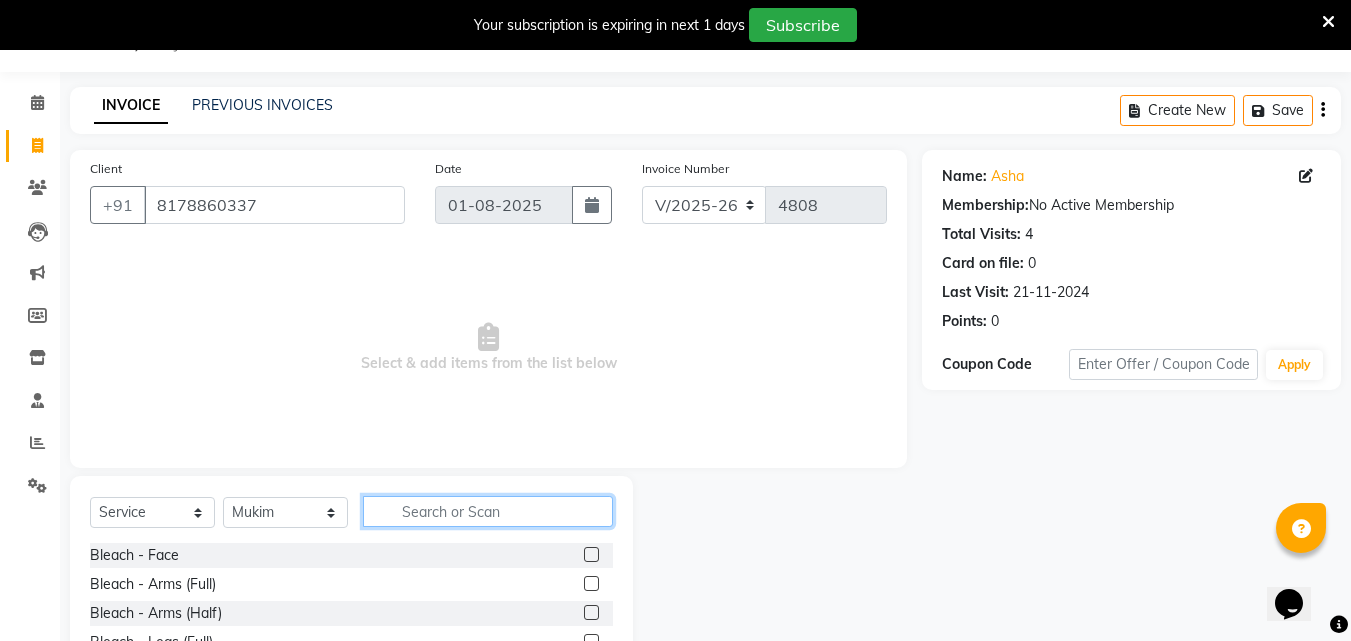 click 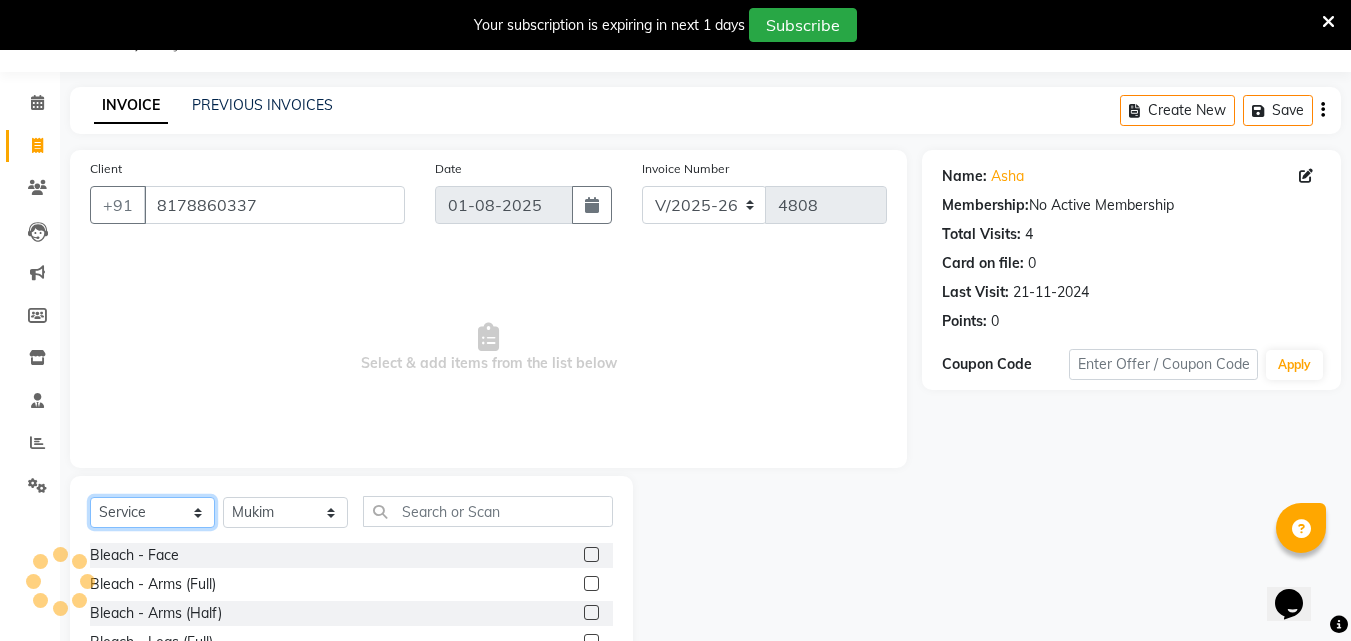click on "Select  Service  Product  Membership  Package Voucher Prepaid Gift Card" 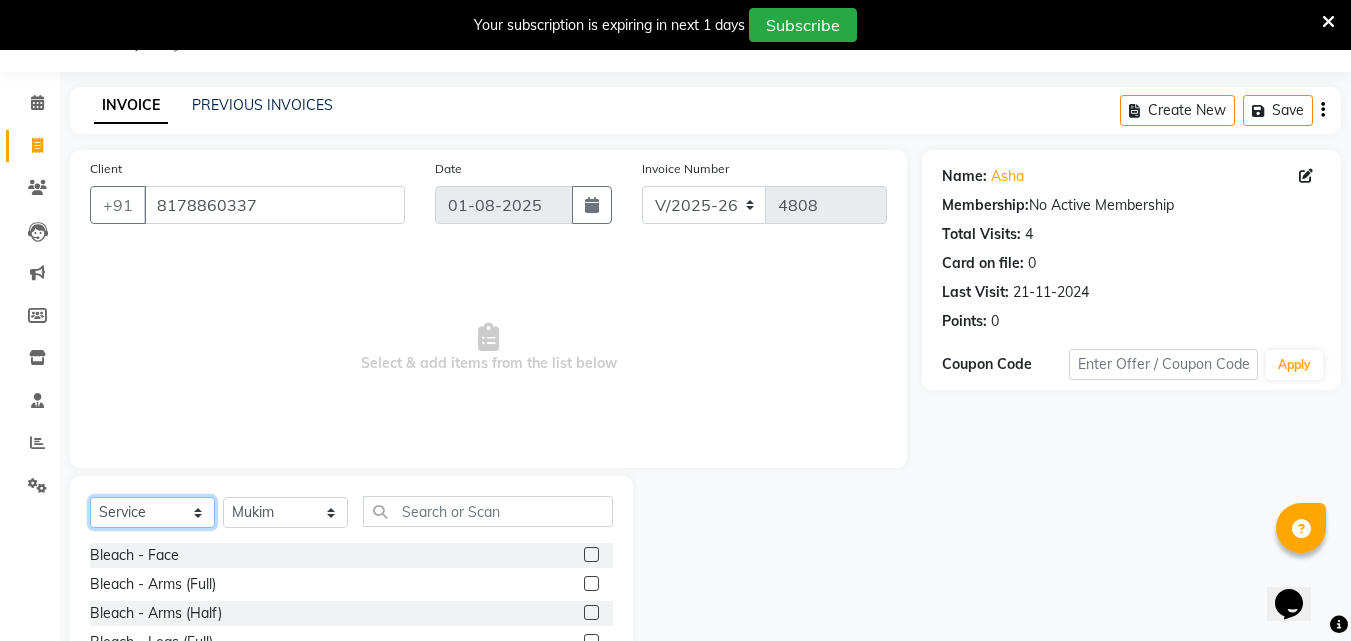 select on "P" 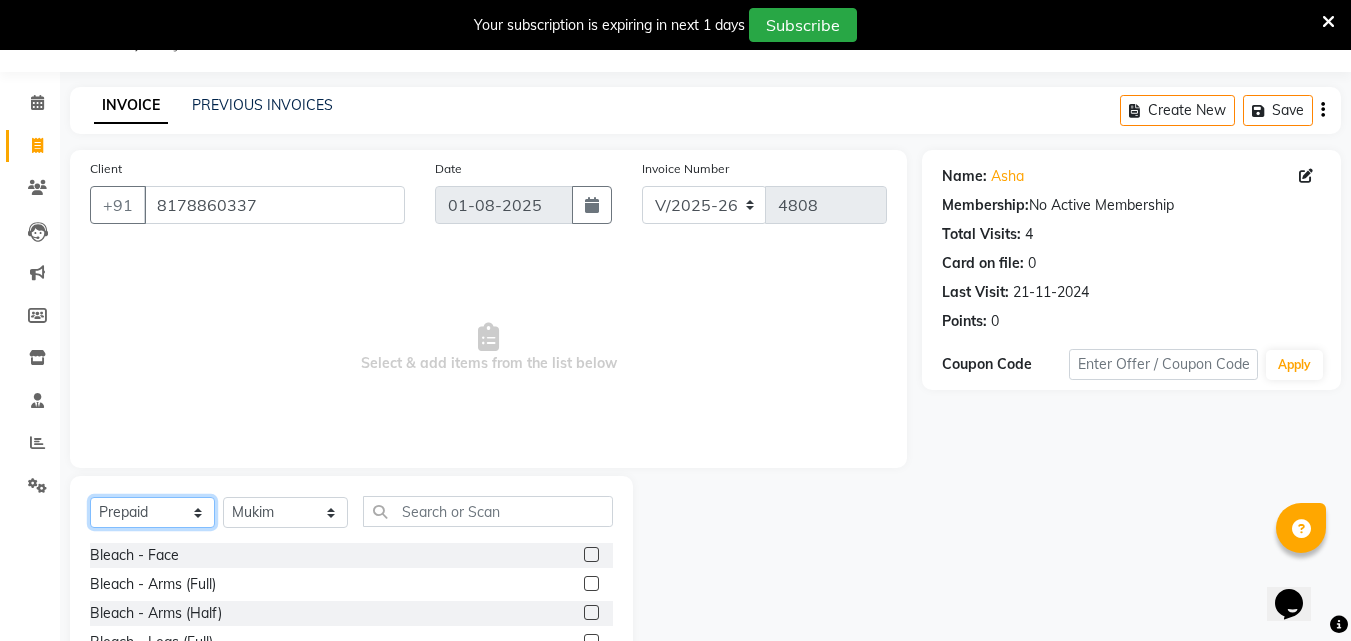 click on "Select  Service  Product  Membership  Package Voucher Prepaid Gift Card" 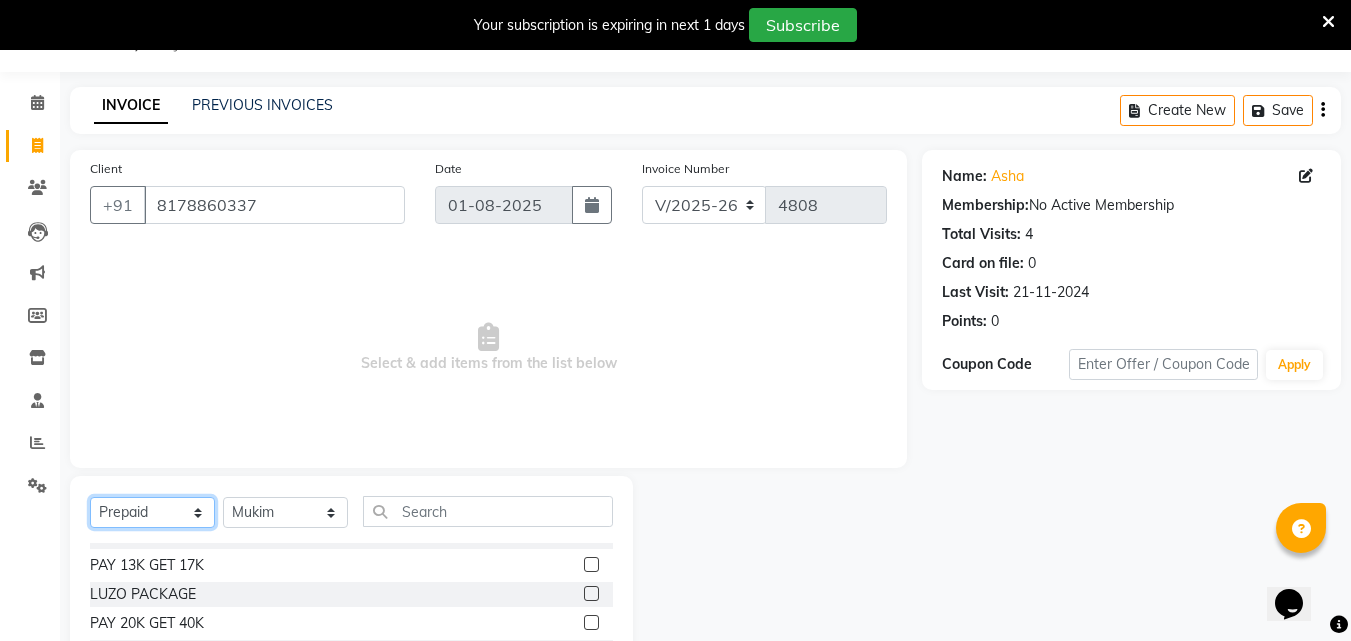 scroll, scrollTop: 132, scrollLeft: 0, axis: vertical 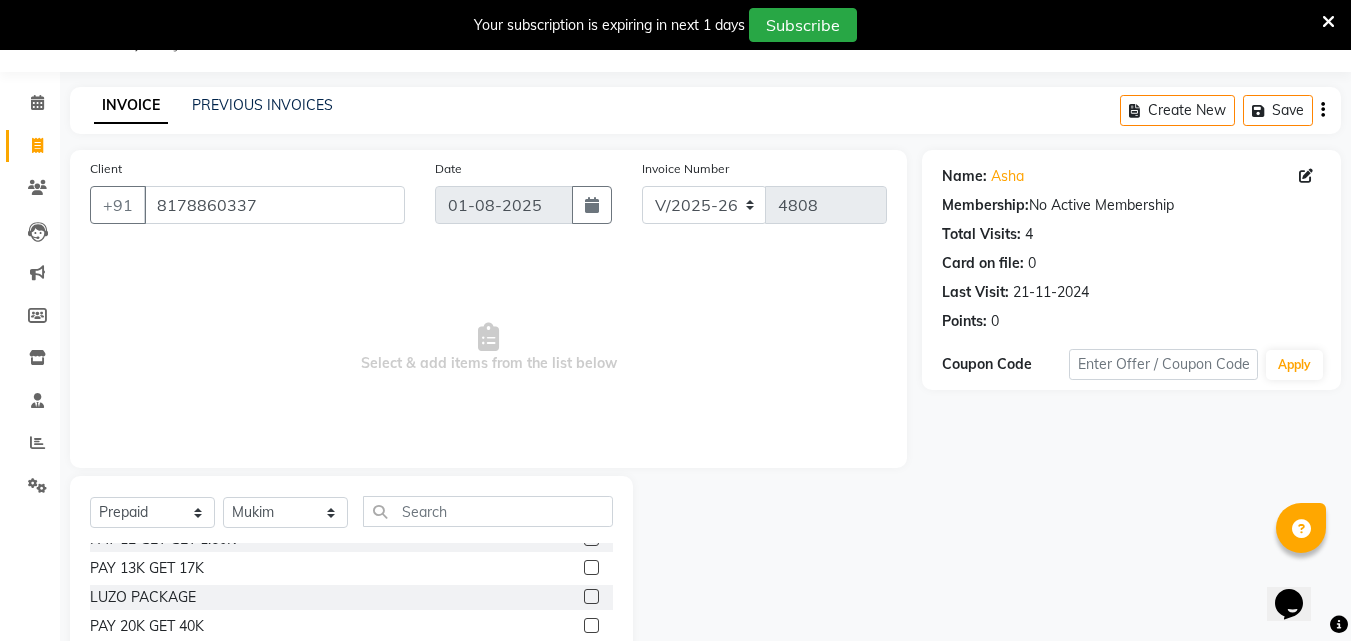 click 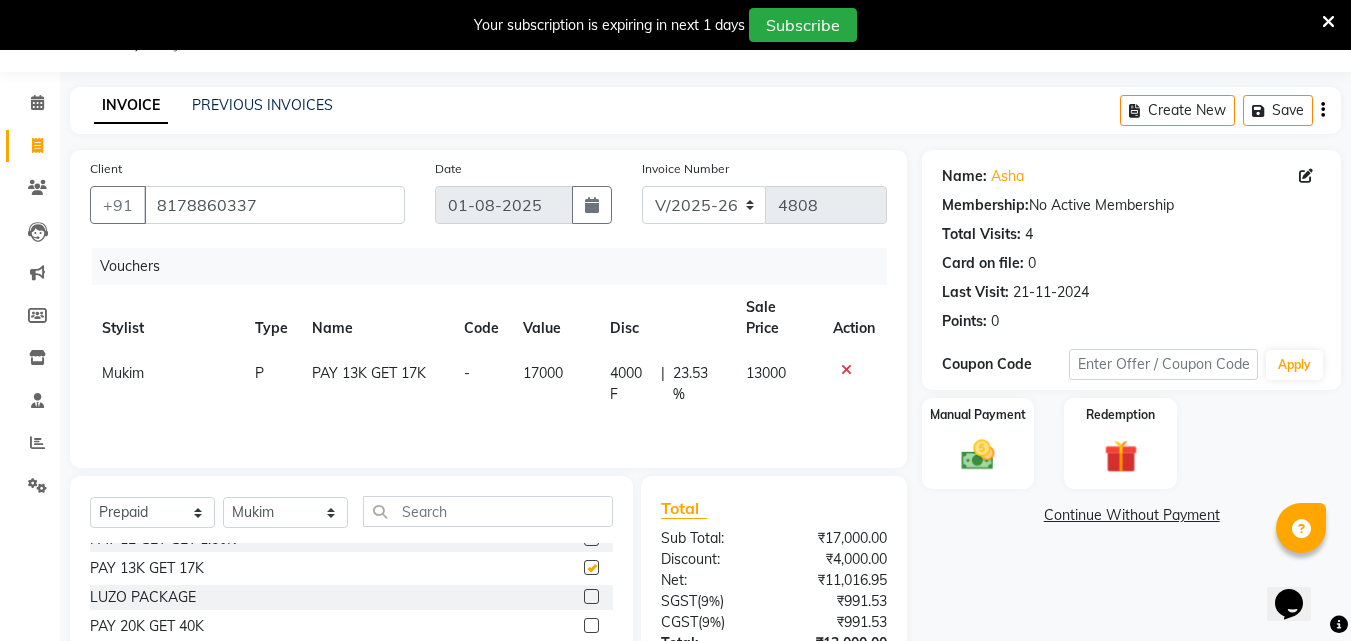 checkbox on "false" 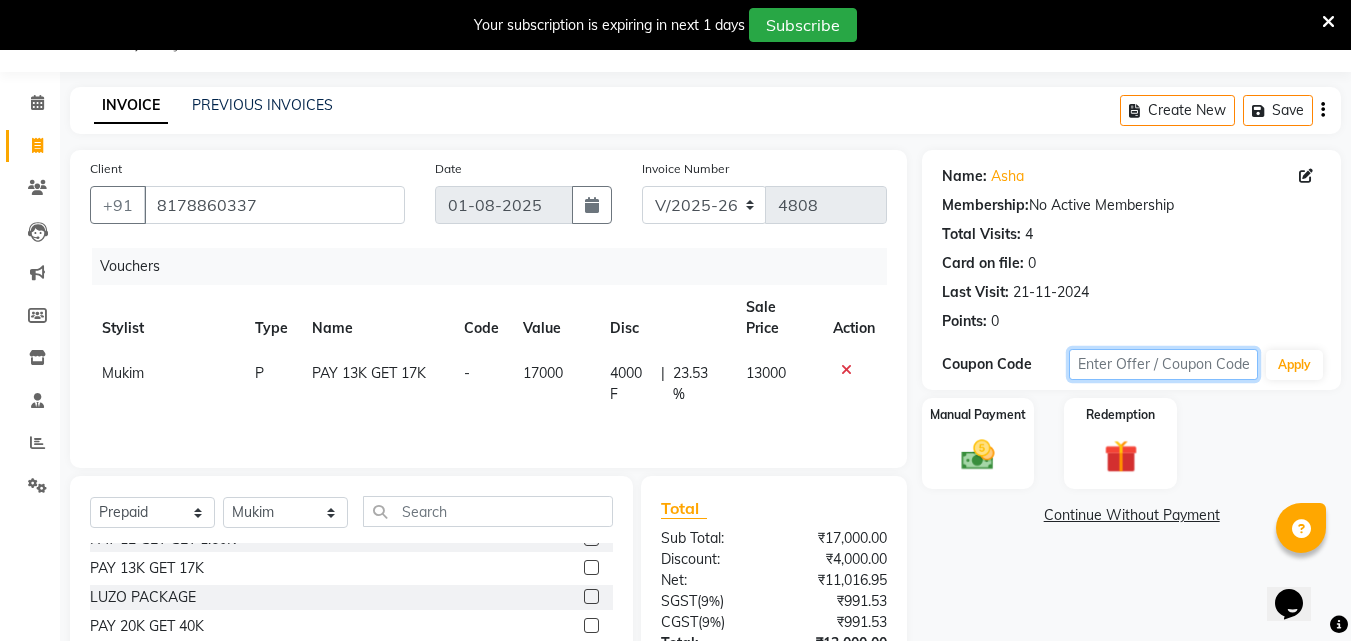 click 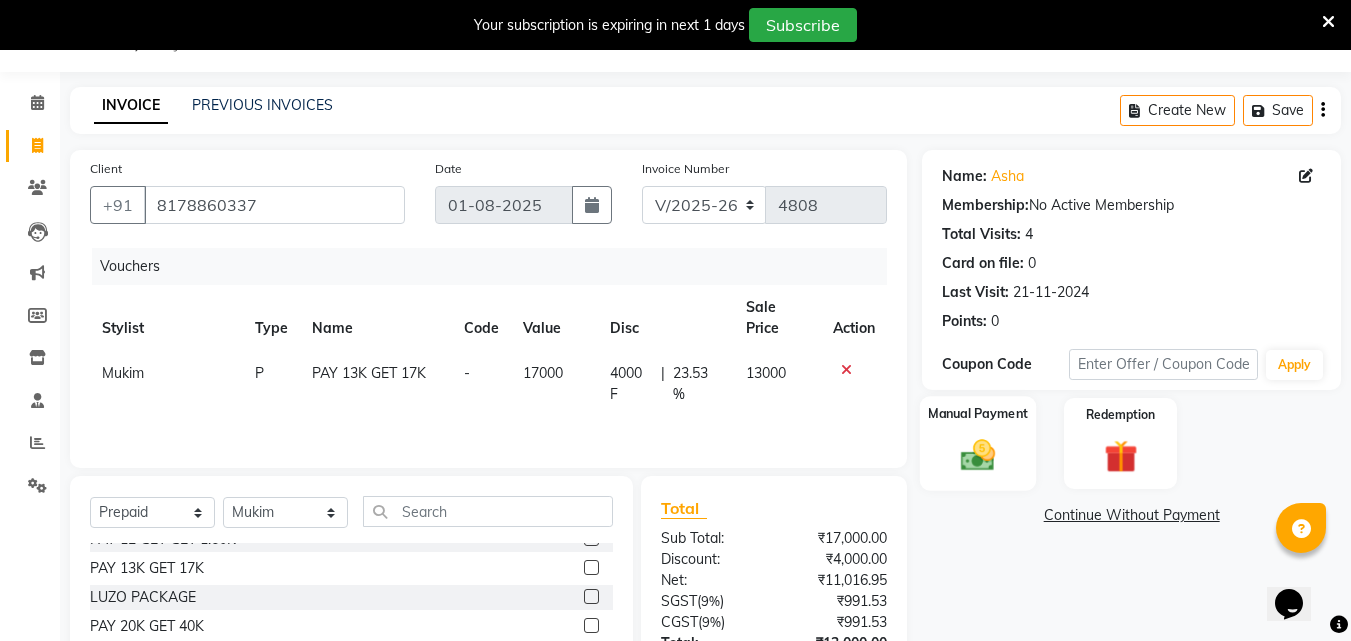 click 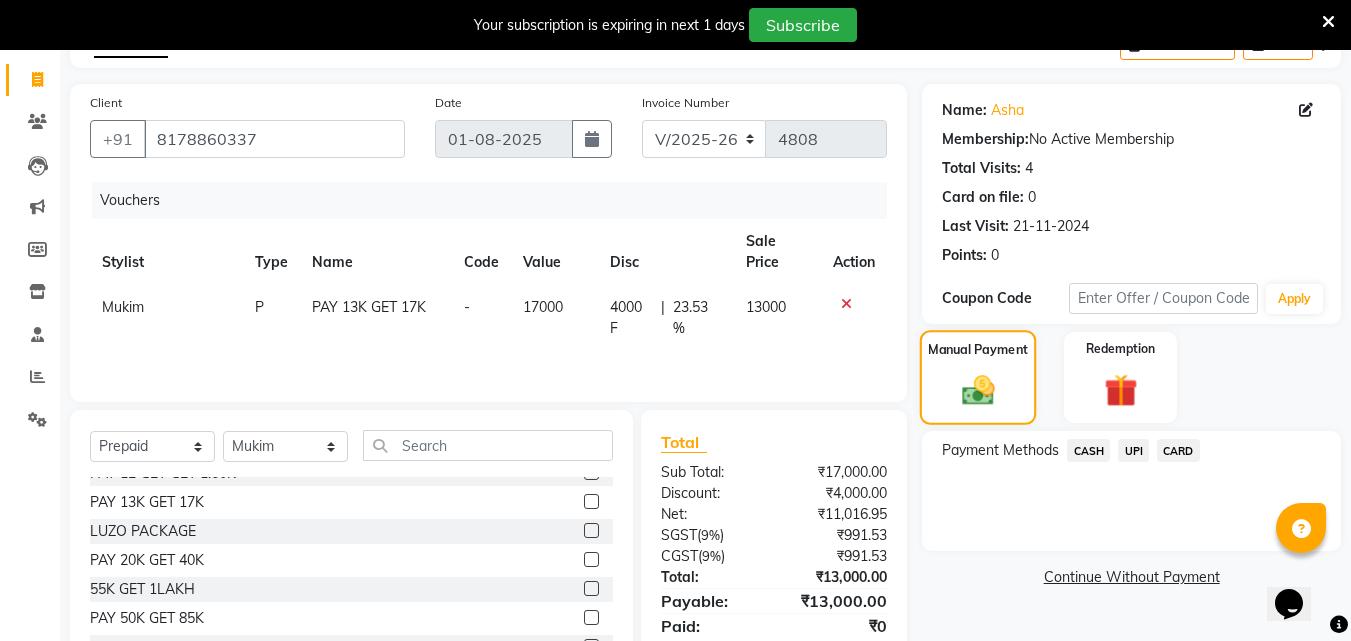scroll, scrollTop: 157, scrollLeft: 0, axis: vertical 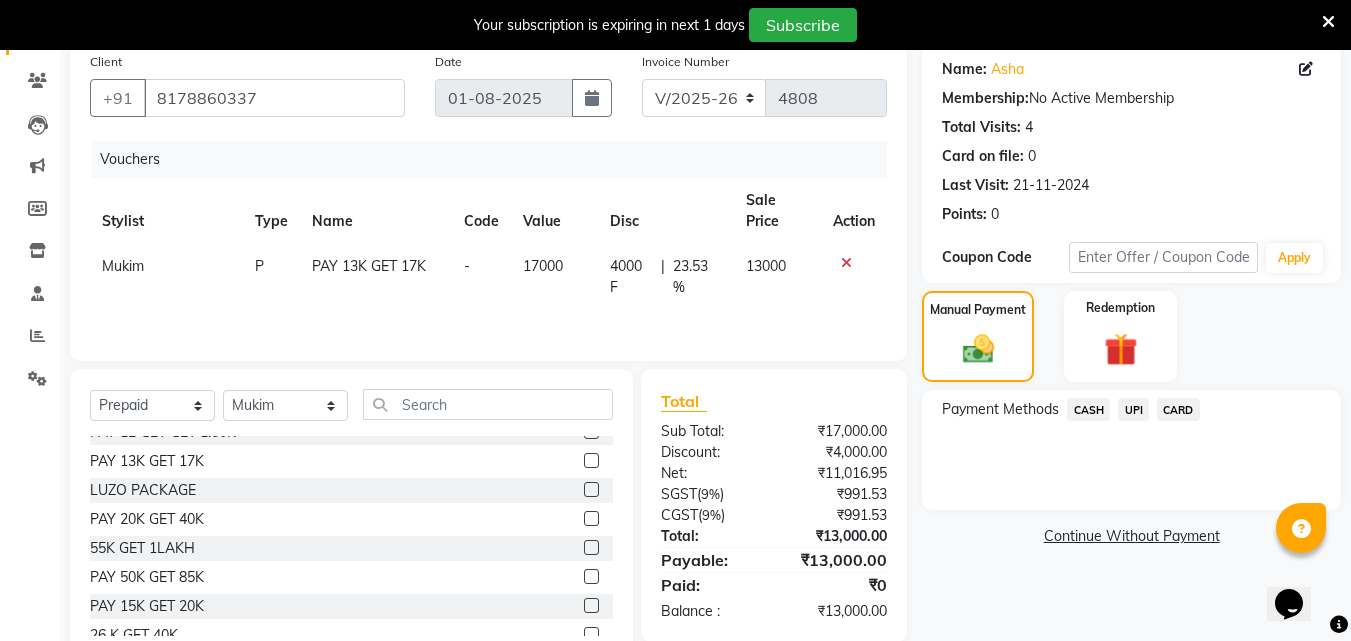 click on "CASH" 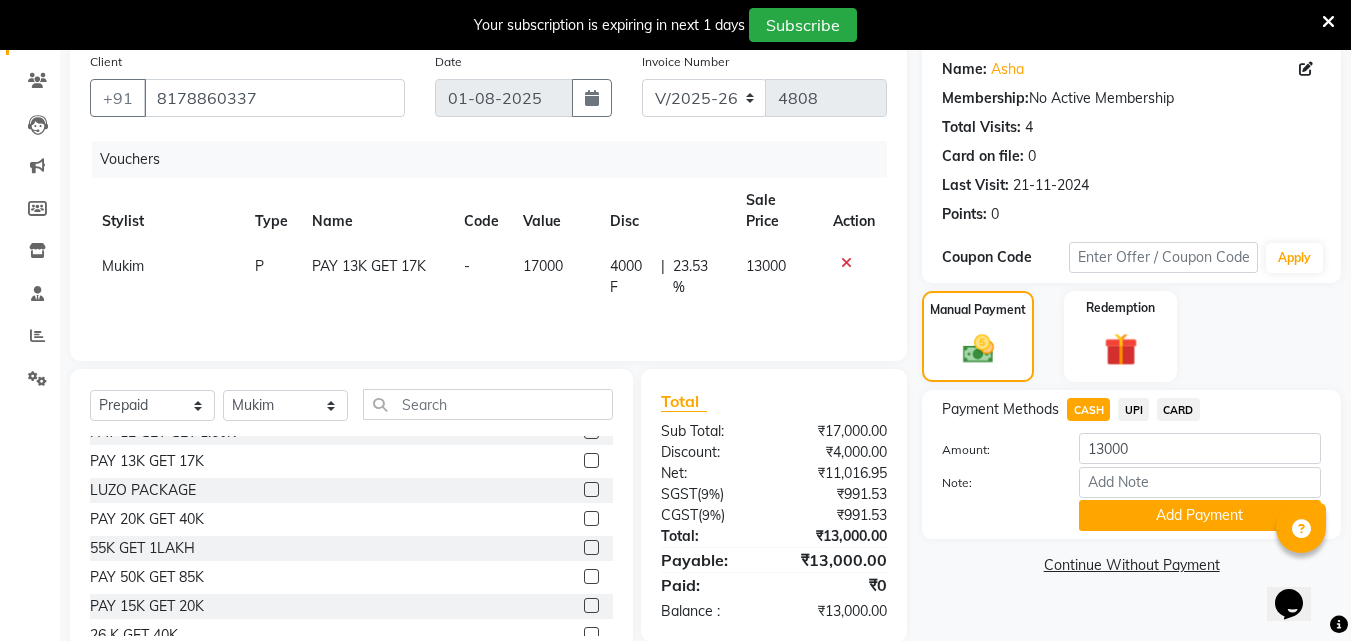 click on "UPI" 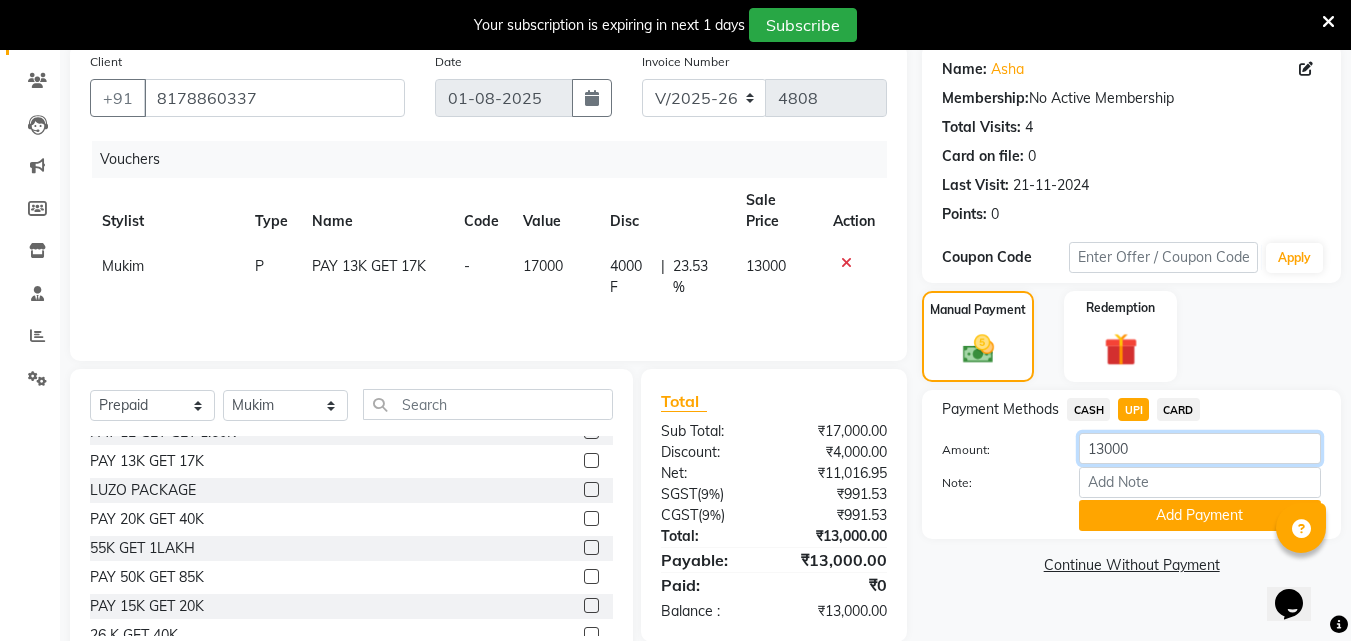 click on "13000" 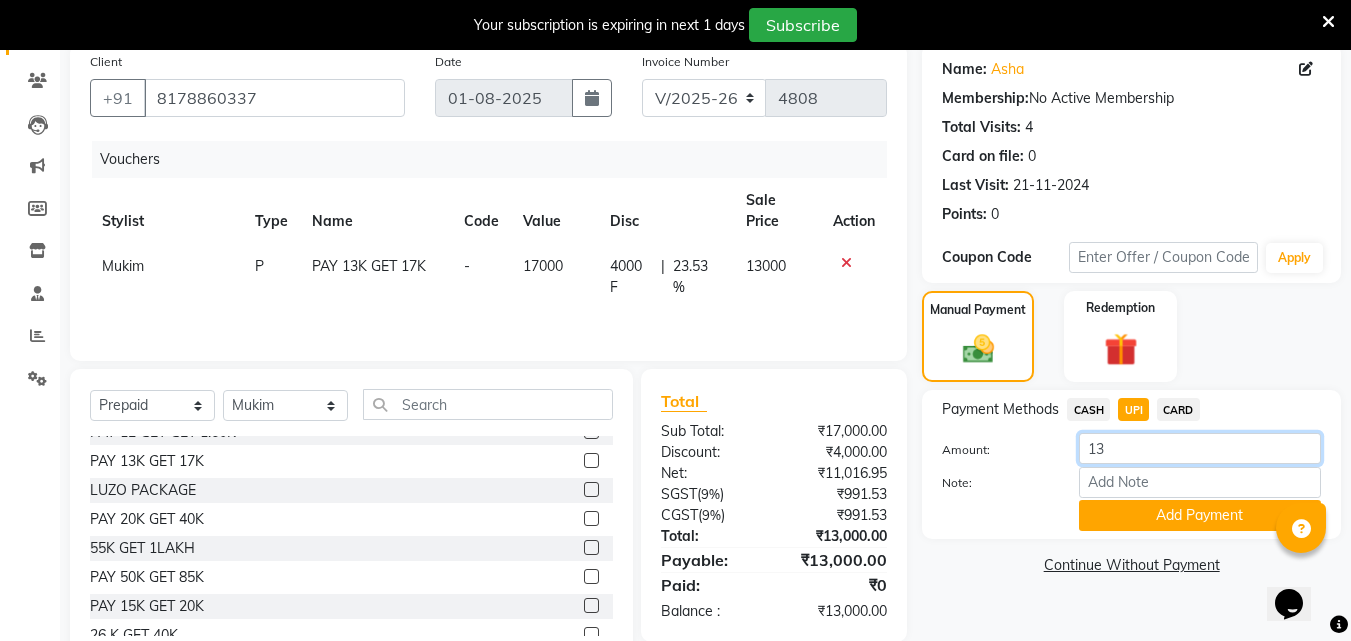 type on "1" 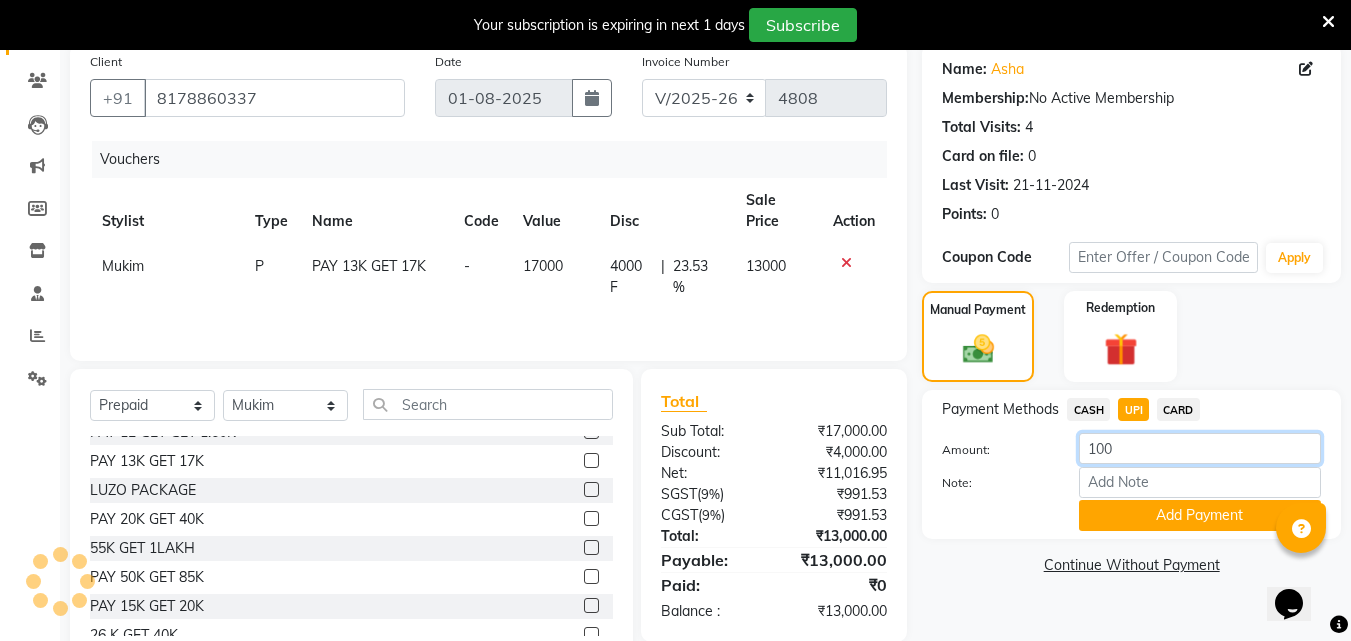 type on "1000" 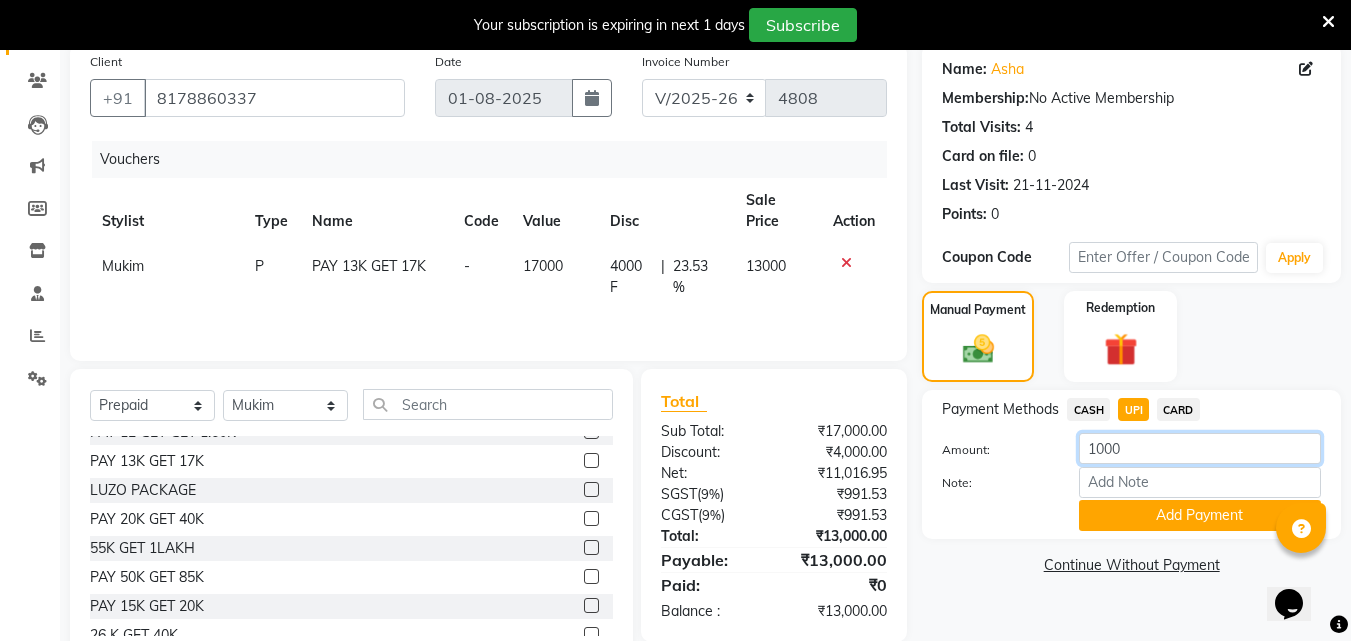 scroll, scrollTop: 210, scrollLeft: 0, axis: vertical 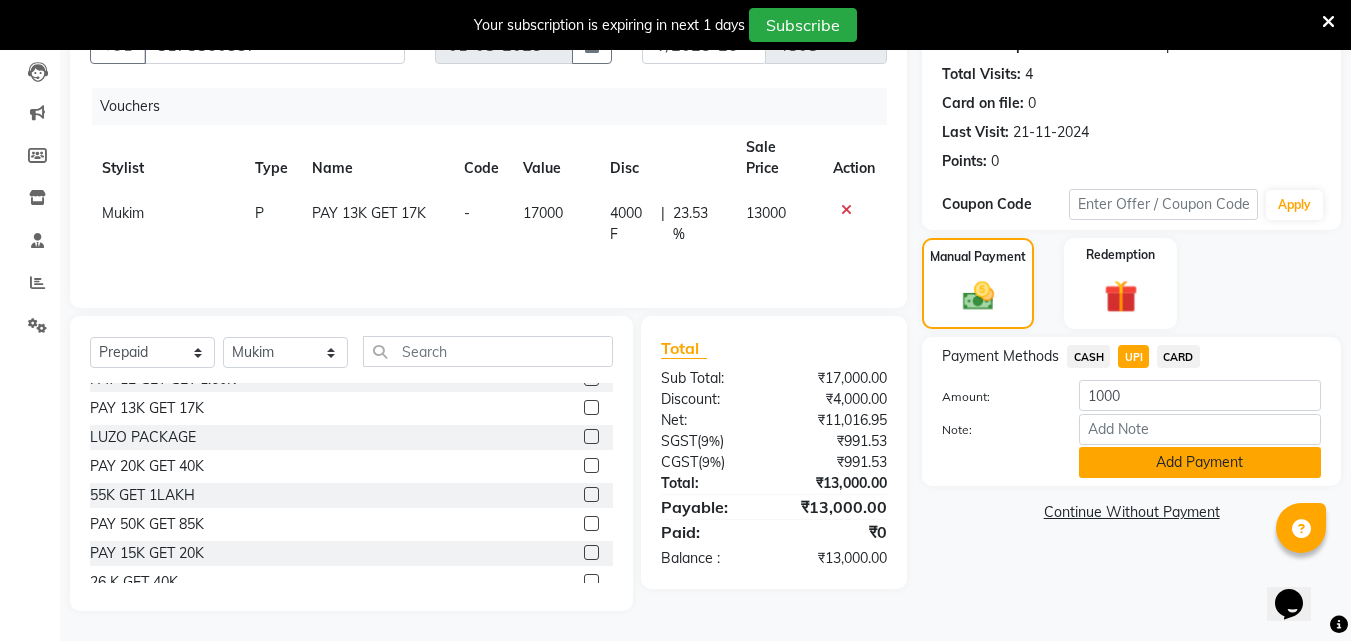 click on "Add Payment" 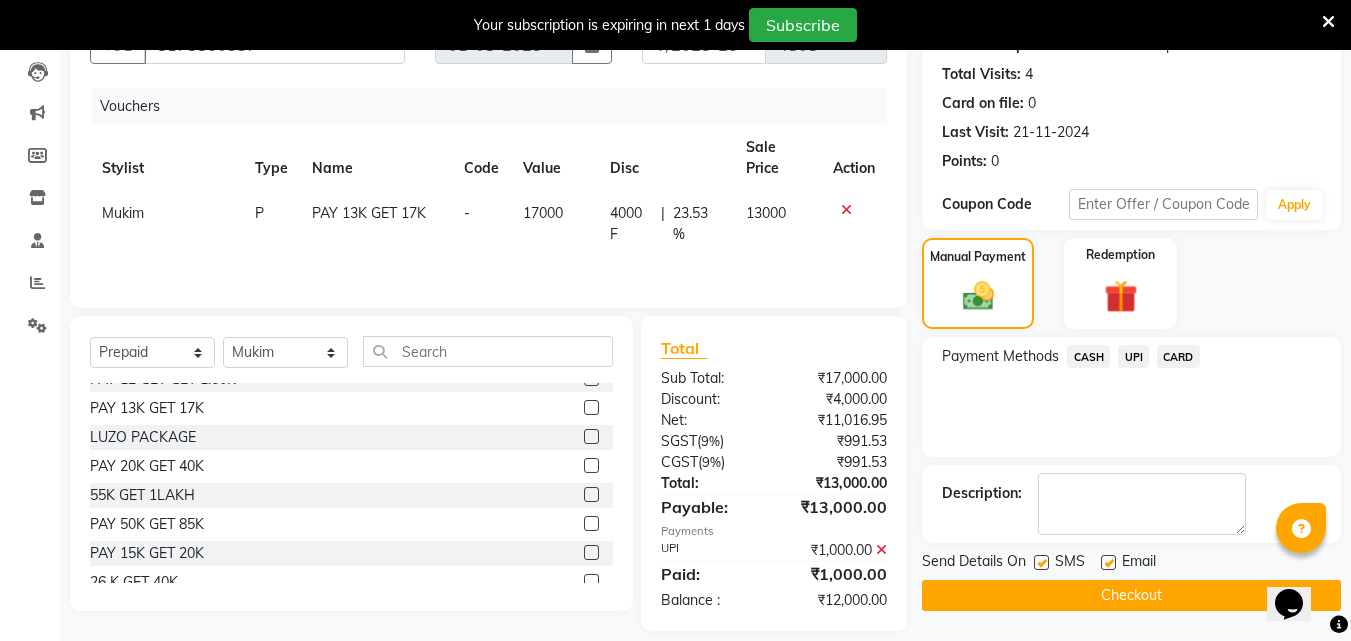 scroll, scrollTop: 230, scrollLeft: 0, axis: vertical 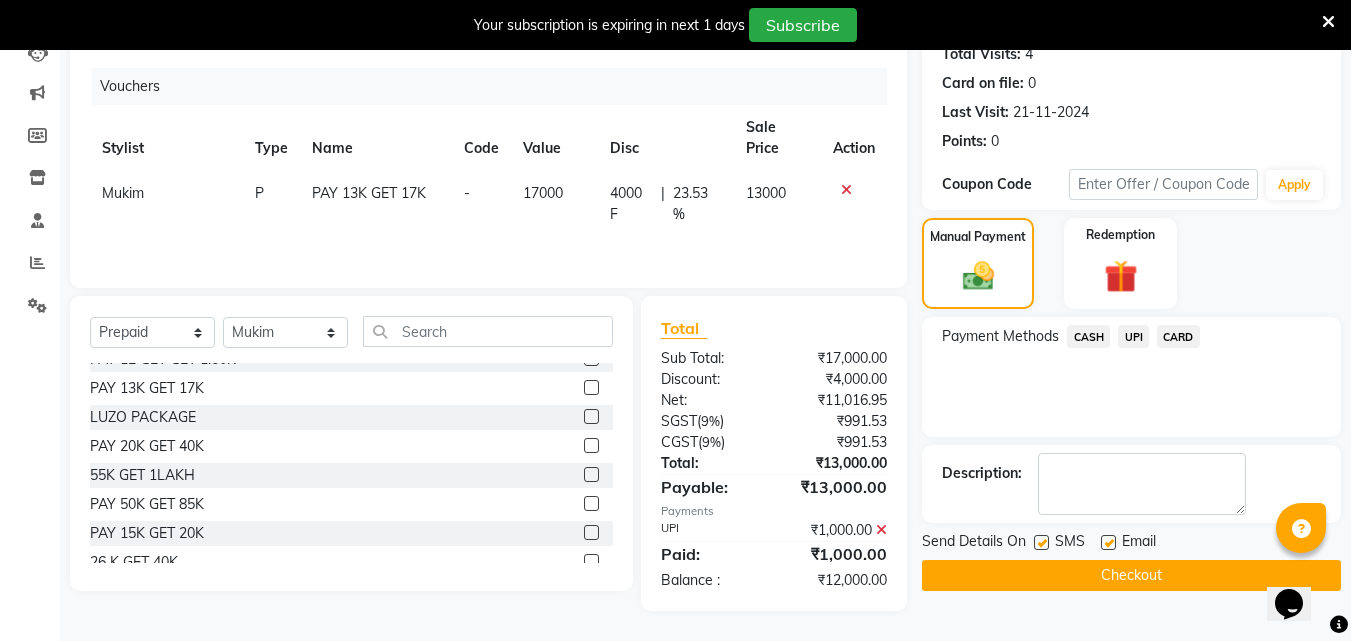 click on "Checkout" 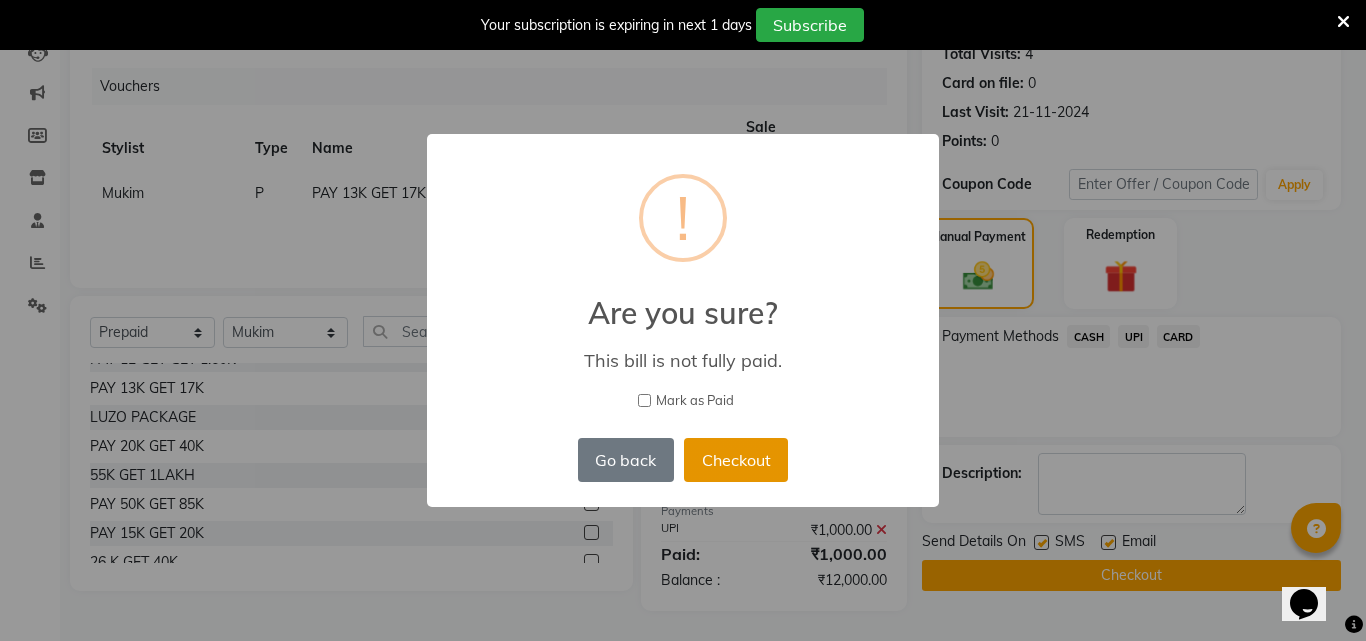 click on "Checkout" at bounding box center [736, 460] 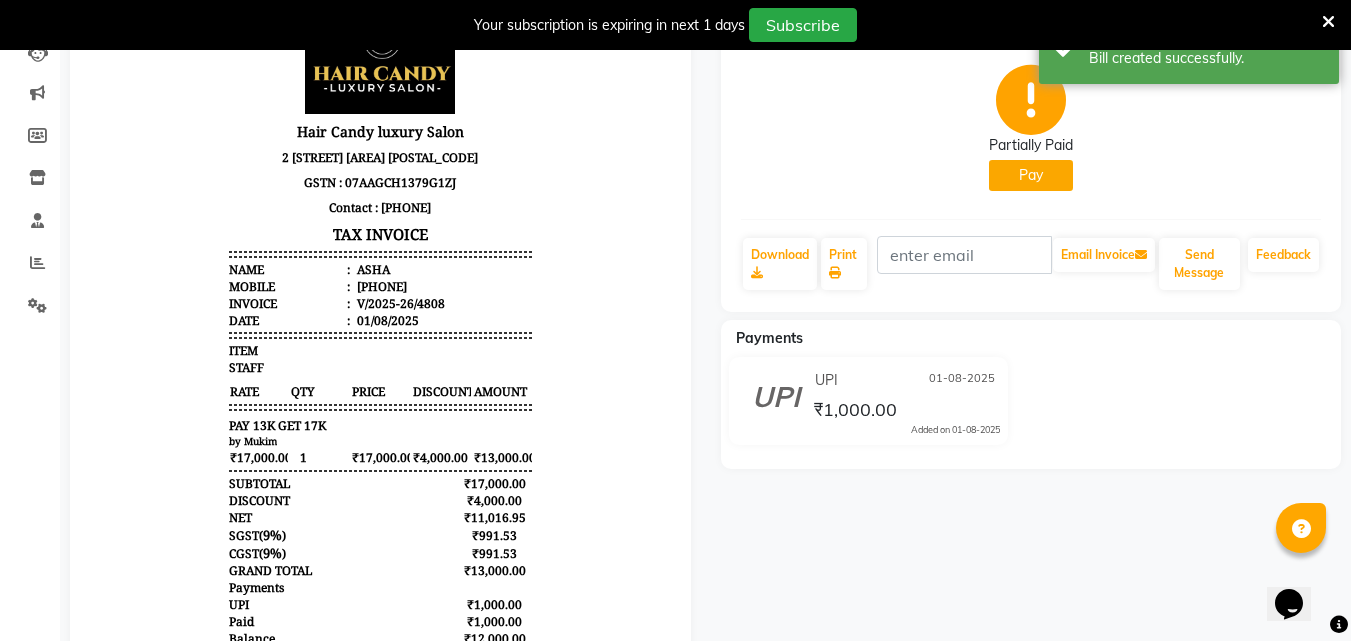 scroll, scrollTop: 0, scrollLeft: 0, axis: both 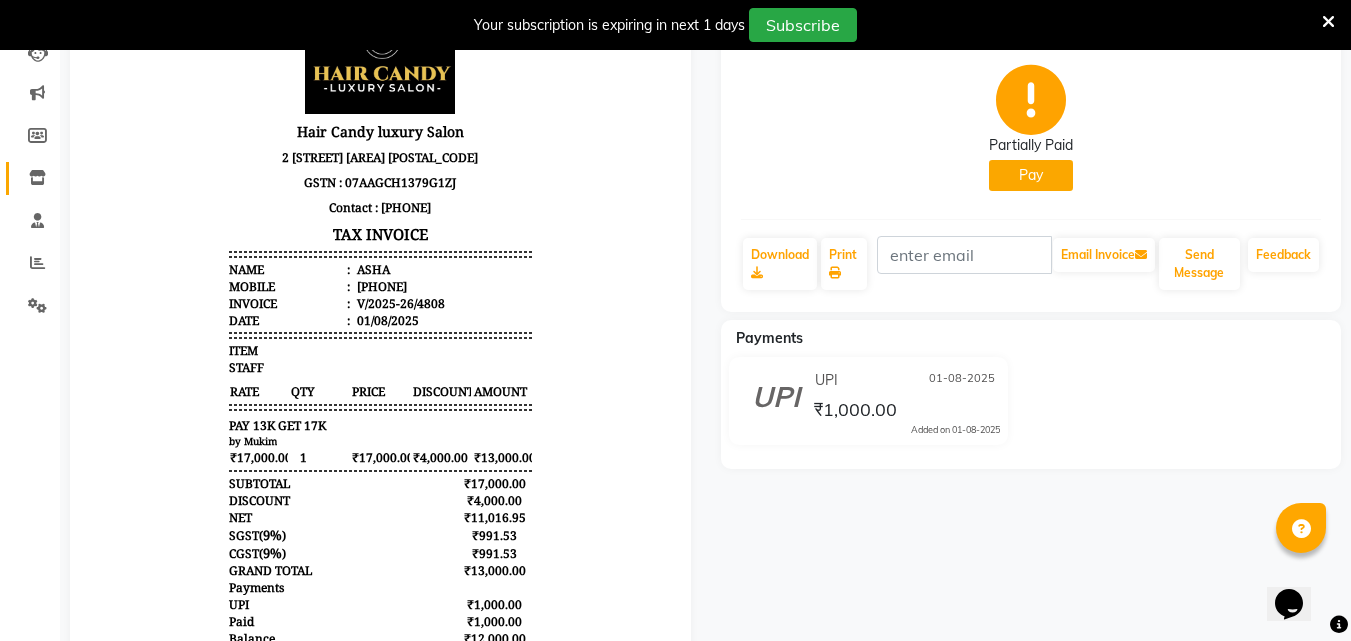 click on "Inventory" 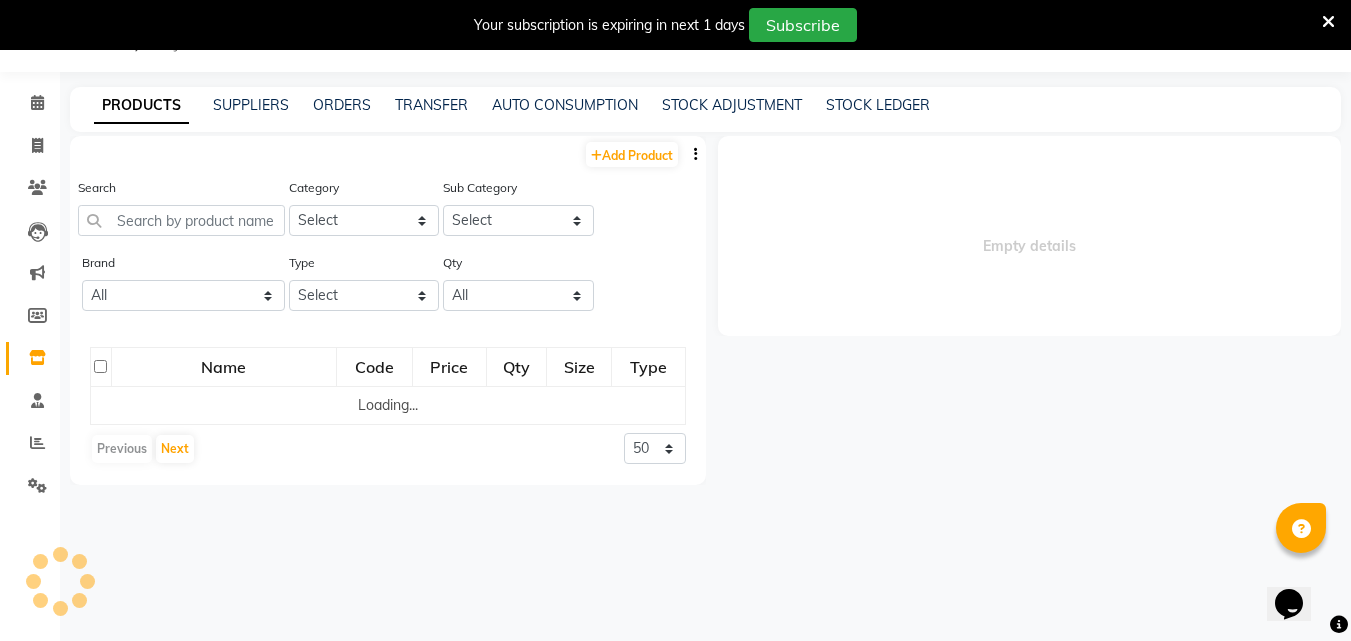 select 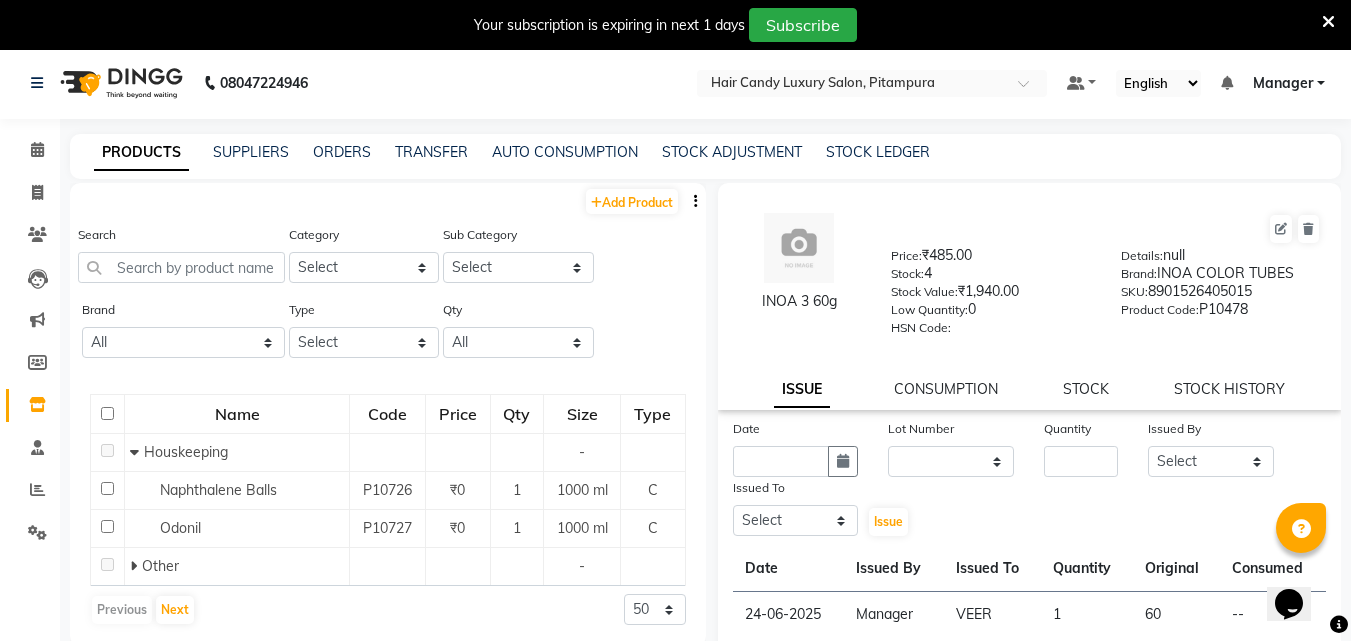 scroll, scrollTop: 0, scrollLeft: 0, axis: both 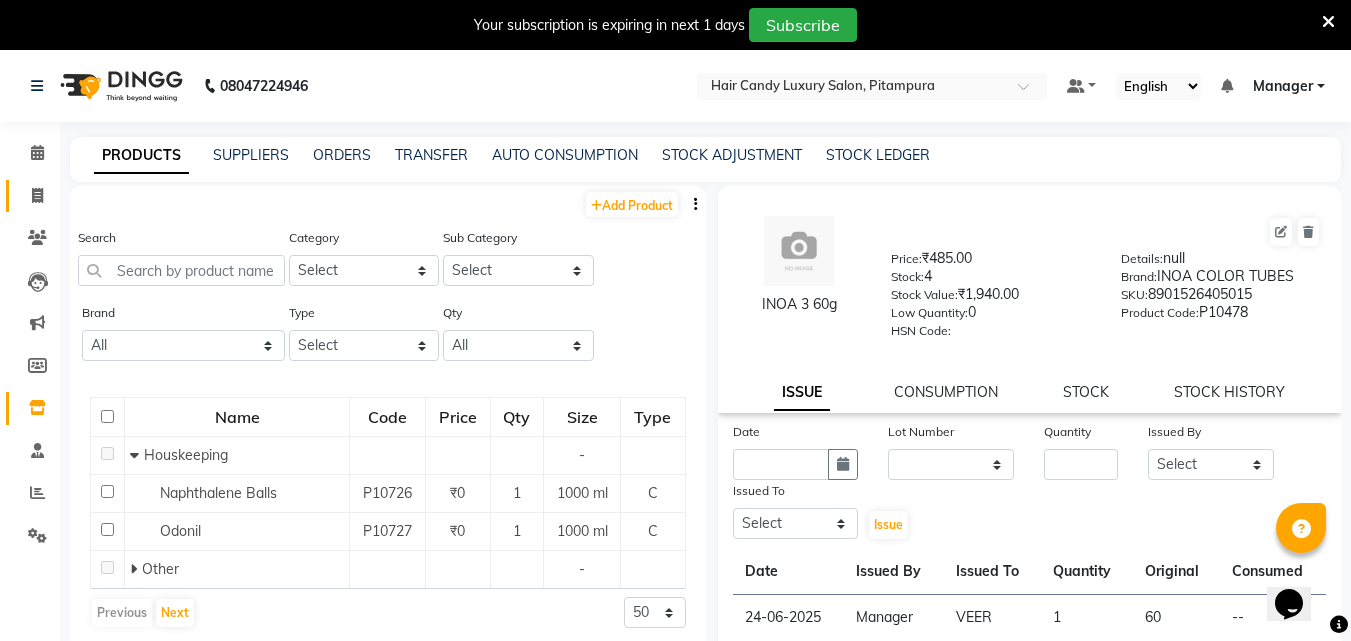 click 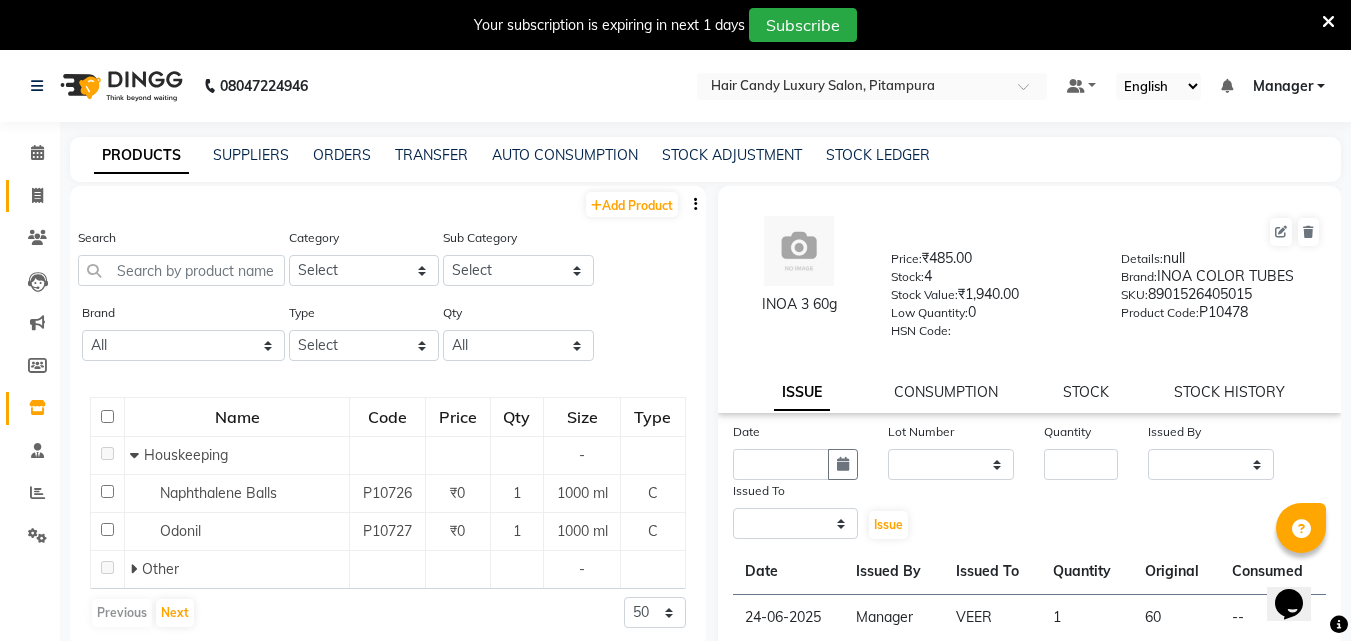 select on "service" 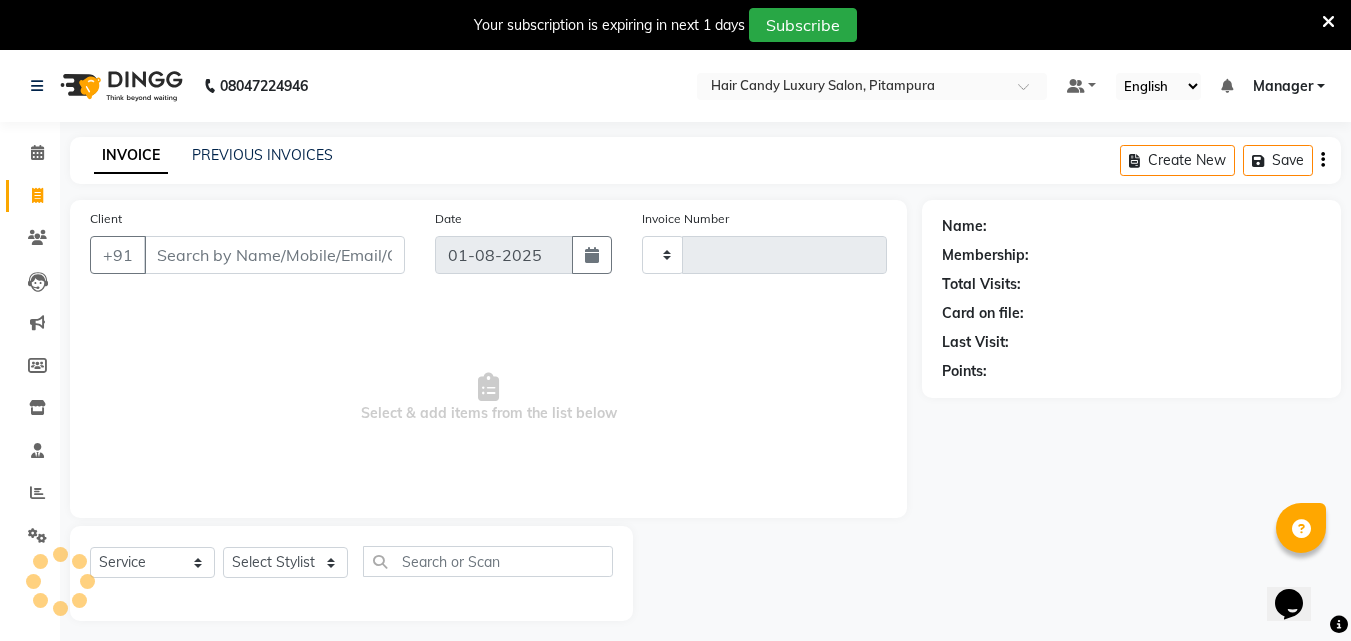 scroll, scrollTop: 50, scrollLeft: 0, axis: vertical 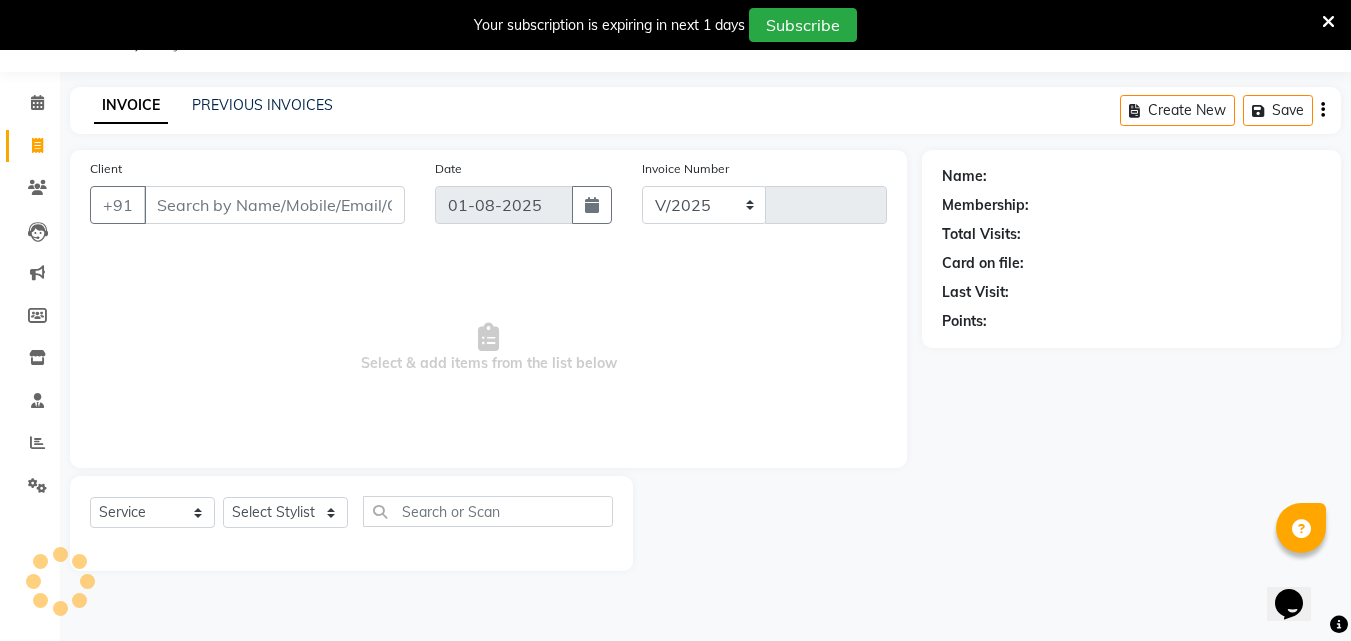 select on "4720" 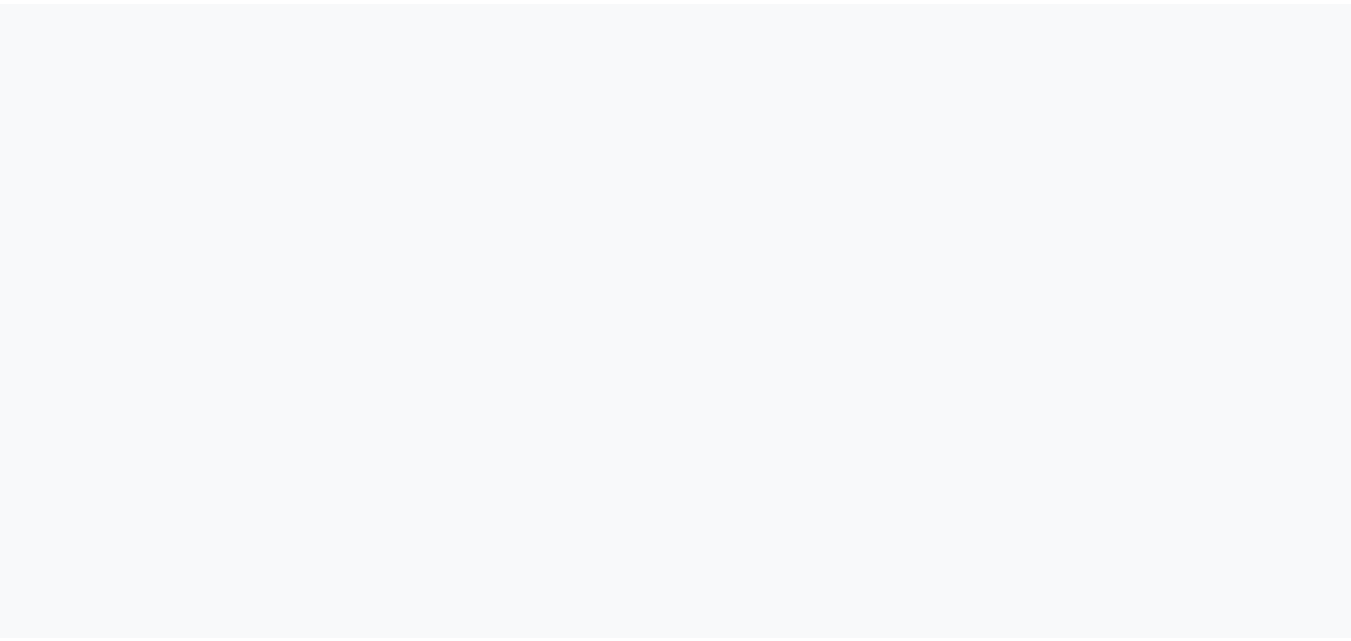 scroll, scrollTop: 0, scrollLeft: 0, axis: both 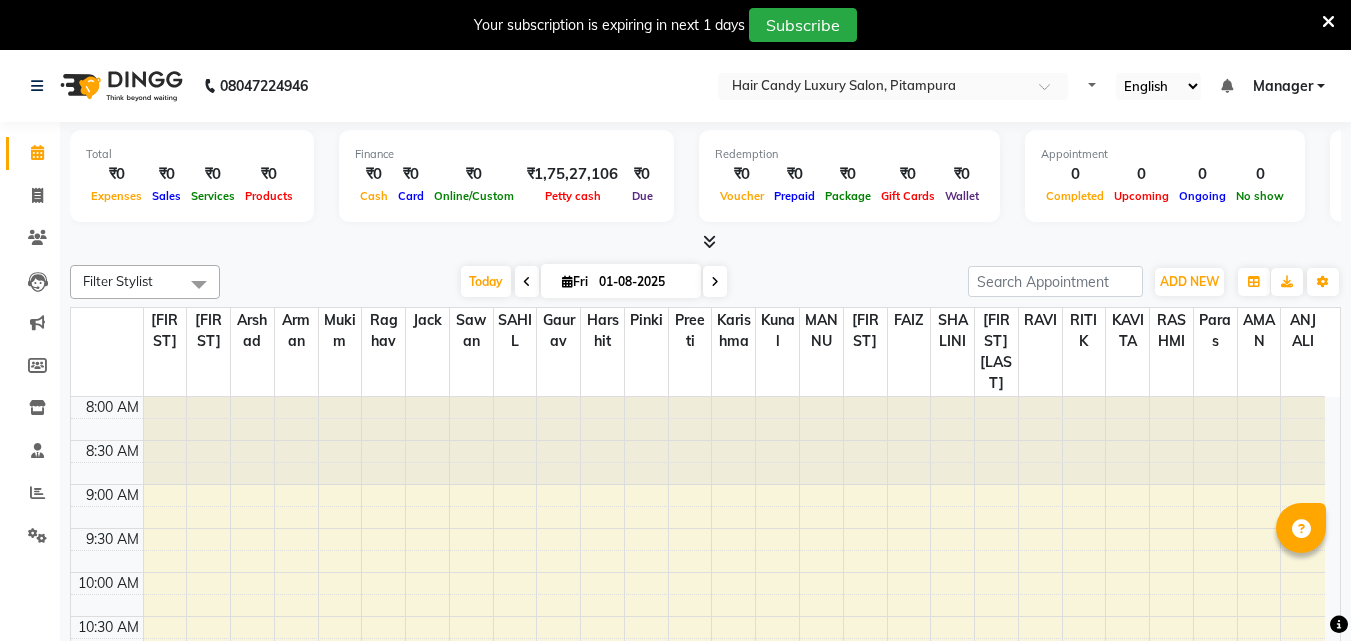 select on "en" 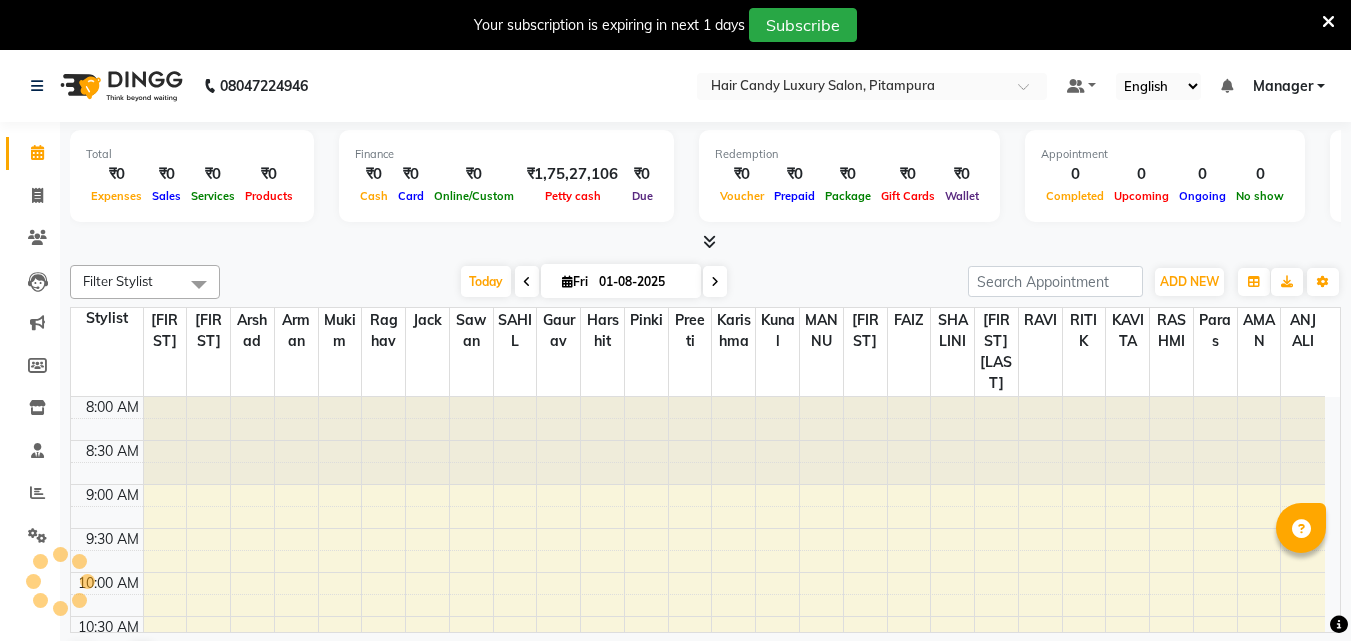 scroll, scrollTop: 0, scrollLeft: 0, axis: both 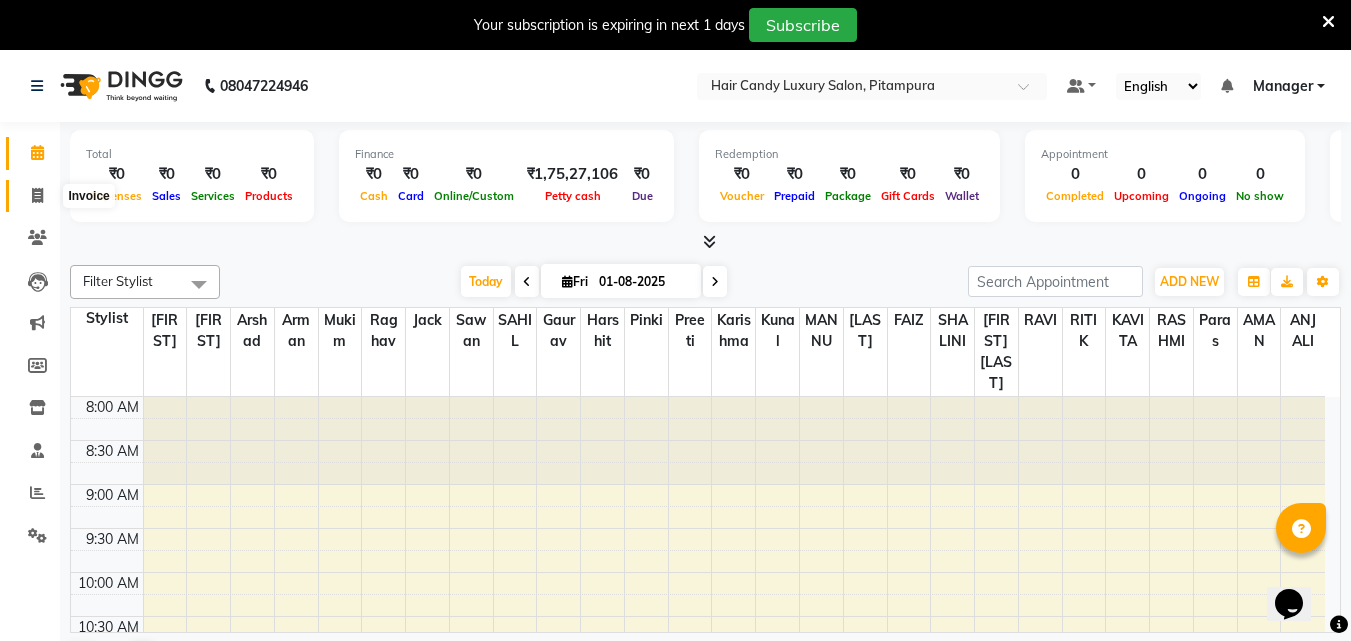 click 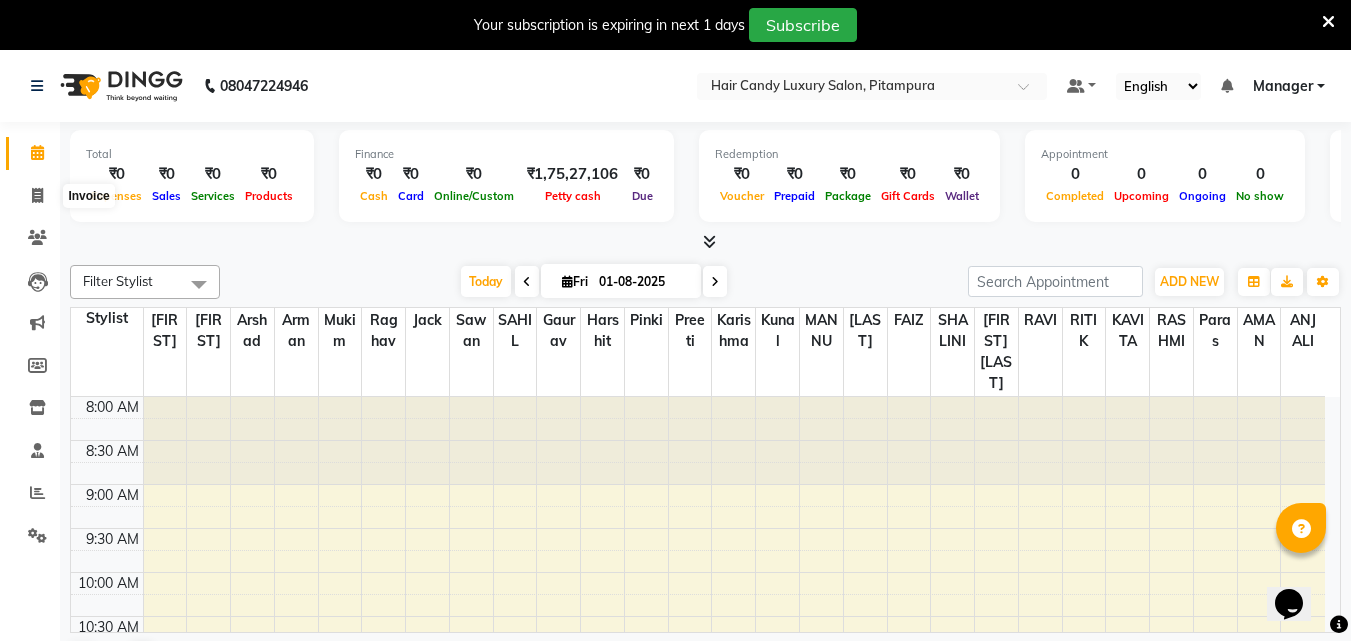 select on "4720" 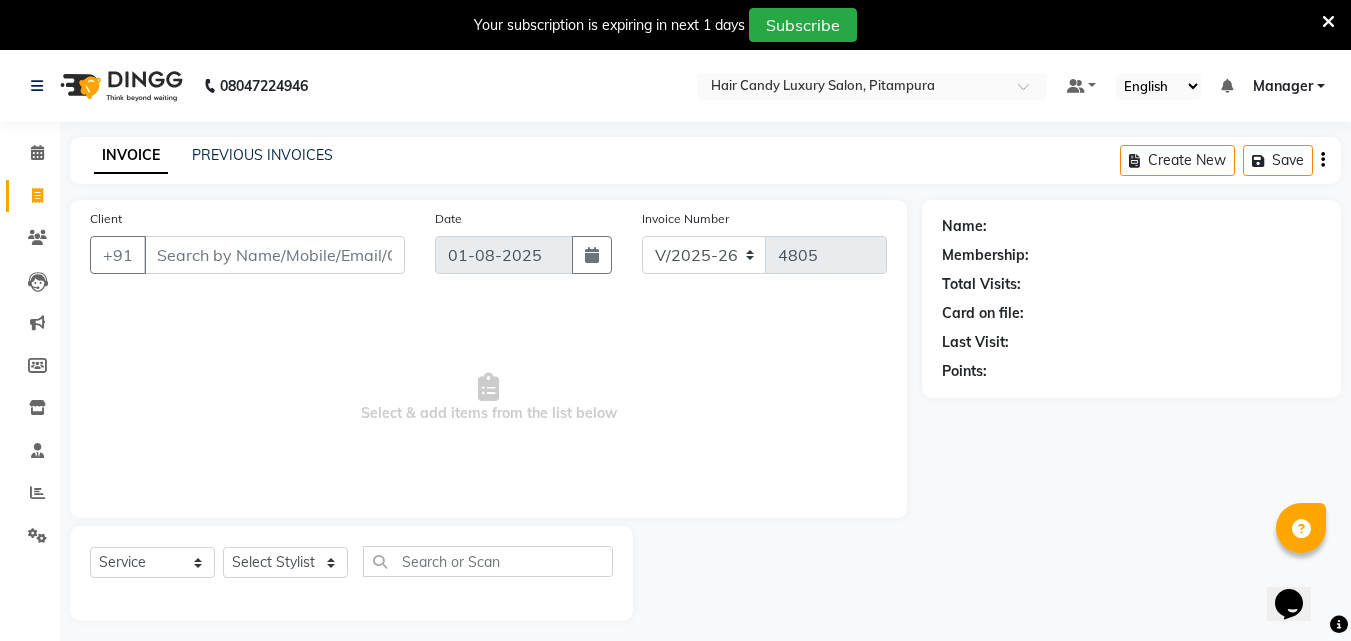 click on "Client" at bounding box center (274, 255) 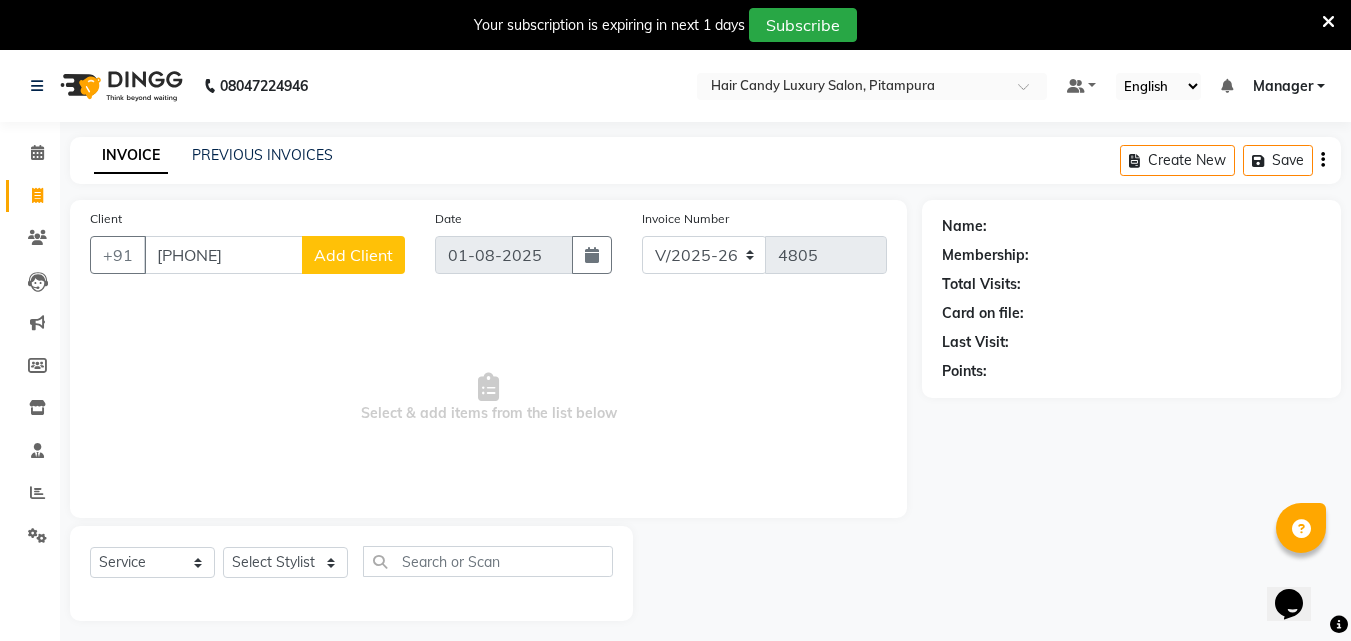 type on "[PHONE]" 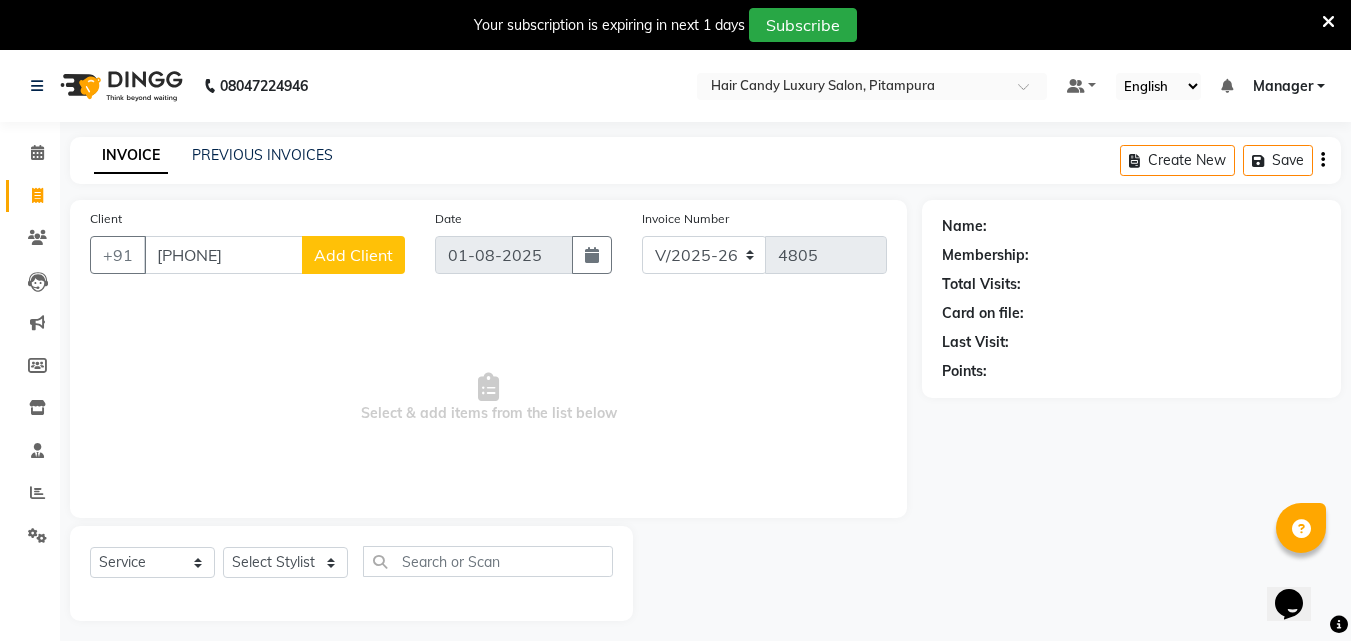 click on "Add Client" 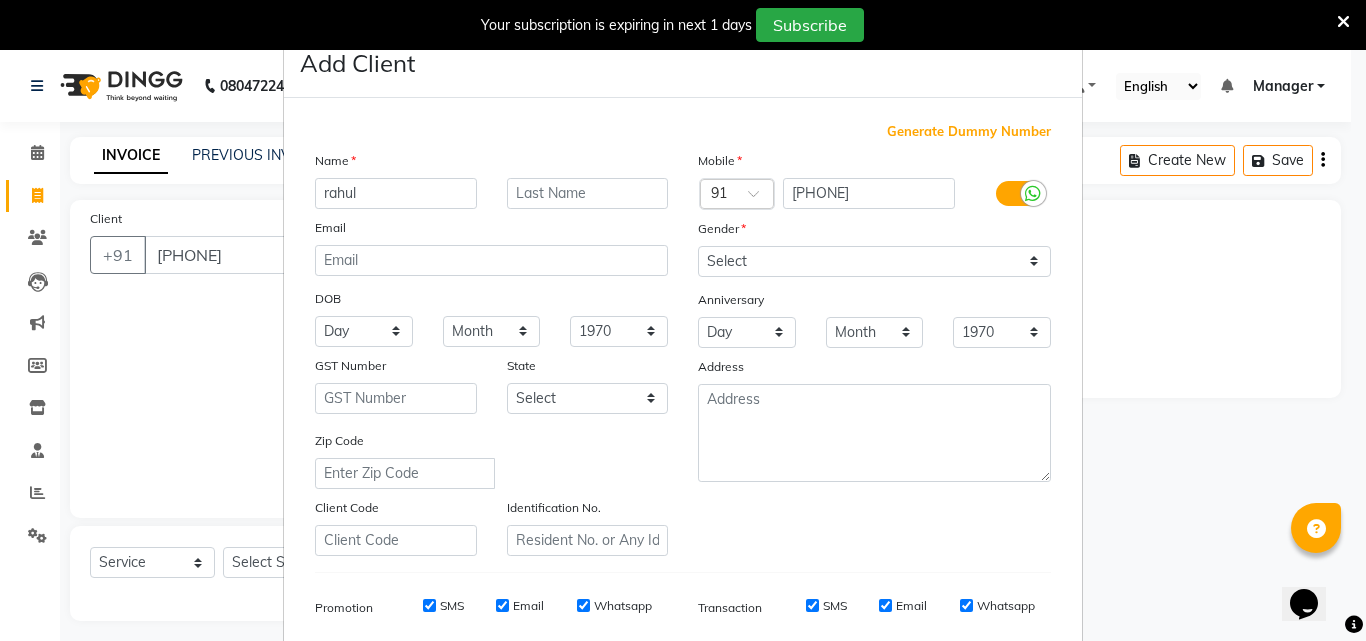 type on "rahul" 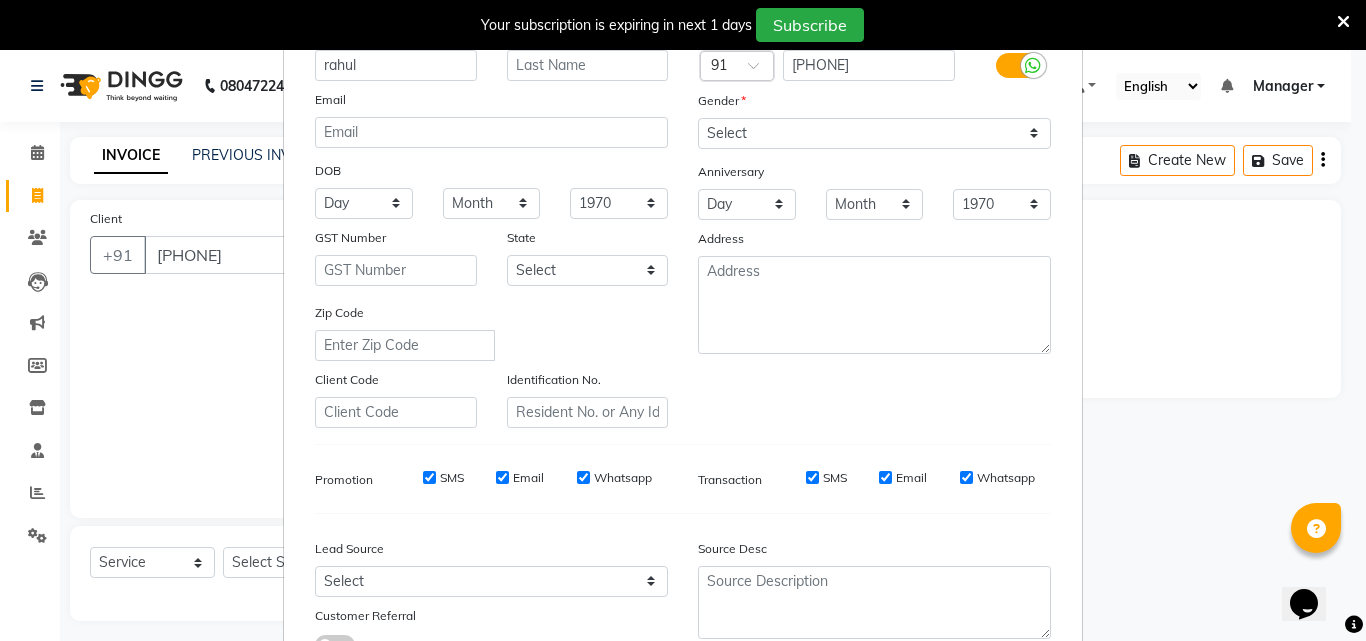 scroll, scrollTop: 133, scrollLeft: 0, axis: vertical 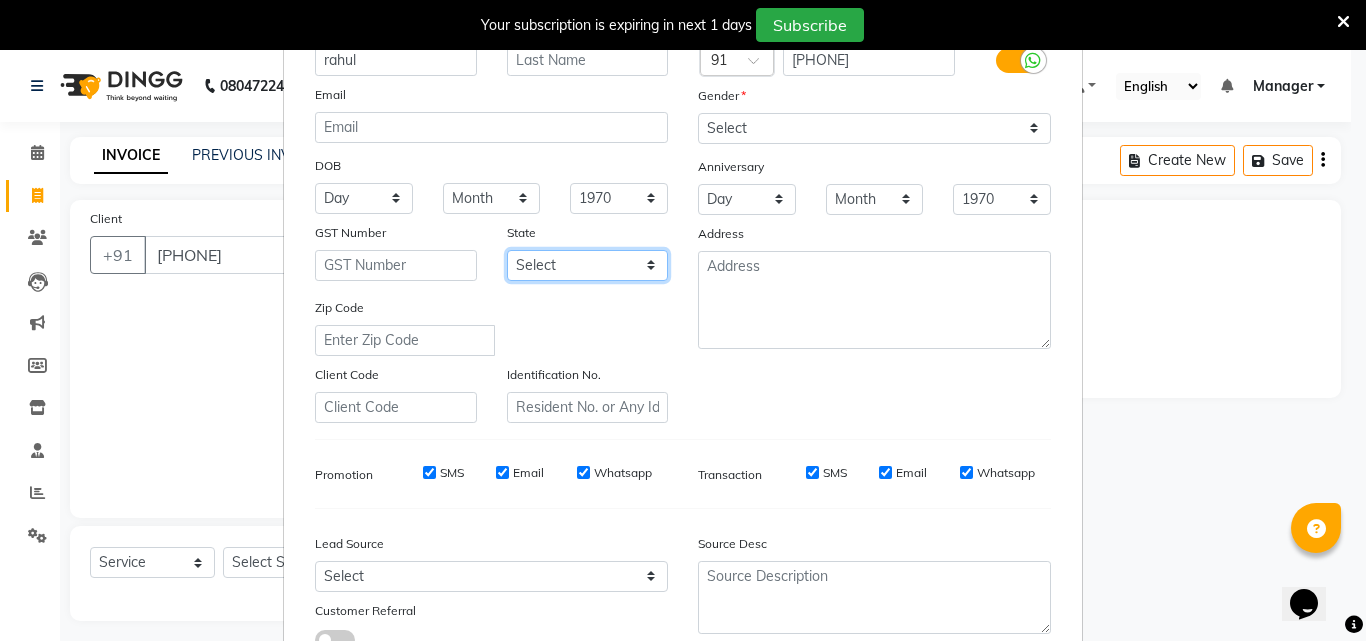 click on "Select Andaman and Nicobar Islands Andhra Pradesh Arunachal Pradesh Assam Bihar Chandigarh Chhattisgarh Dadra and Nagar Haveli Daman and Diu Delhi Goa Gujarat Haryana Himachal Pradesh Jammu and Kashmir Jharkhand Karnataka Kerala Lakshadweep Madhya Pradesh Maharashtra Manipur Meghalaya Mizoram Nagaland Odisha Pondicherry Punjab Rajasthan Sikkim Tamil Nadu Telangana Tripura Uttar Pradesh Uttarakhand West Bengal Ladakh Other Territory Centre Jurisdiction" at bounding box center (588, 265) 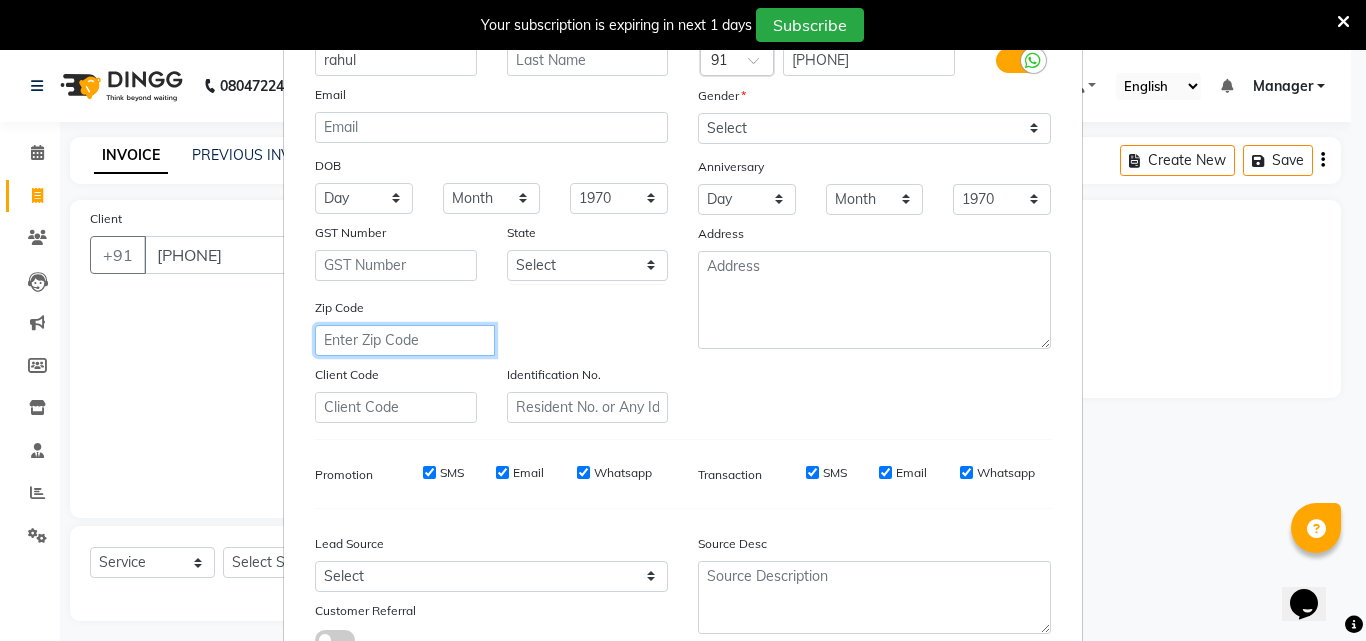 click at bounding box center (405, 340) 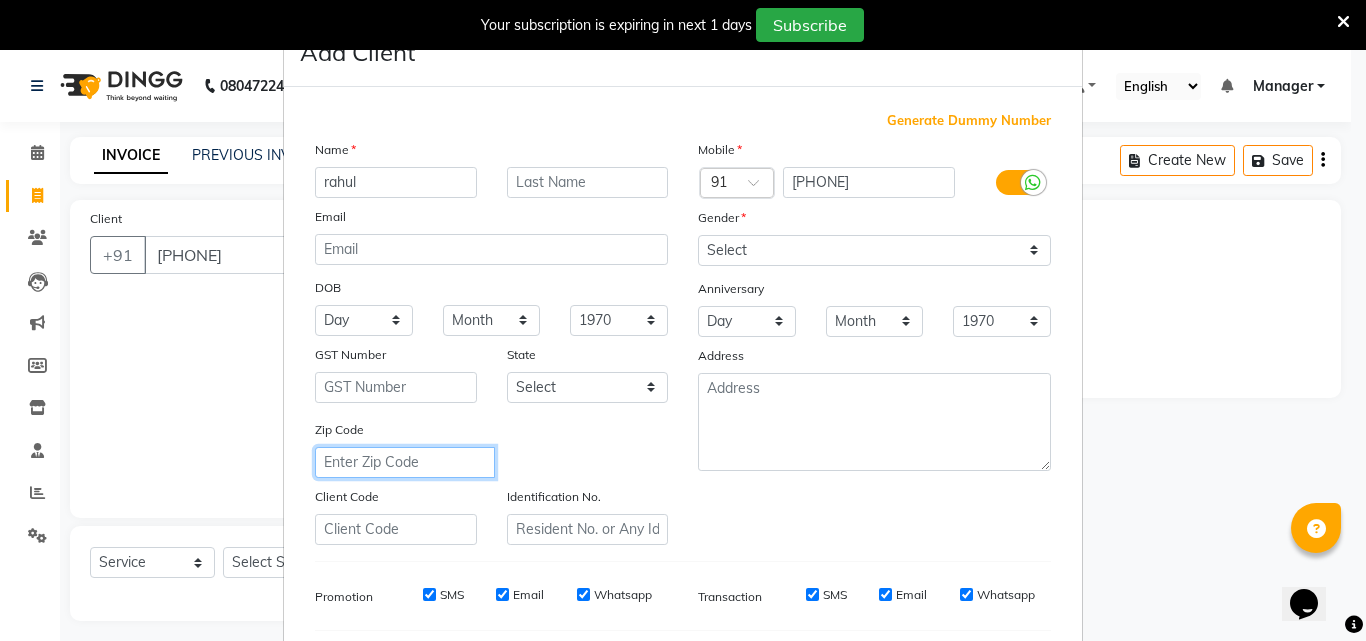 scroll, scrollTop: 0, scrollLeft: 0, axis: both 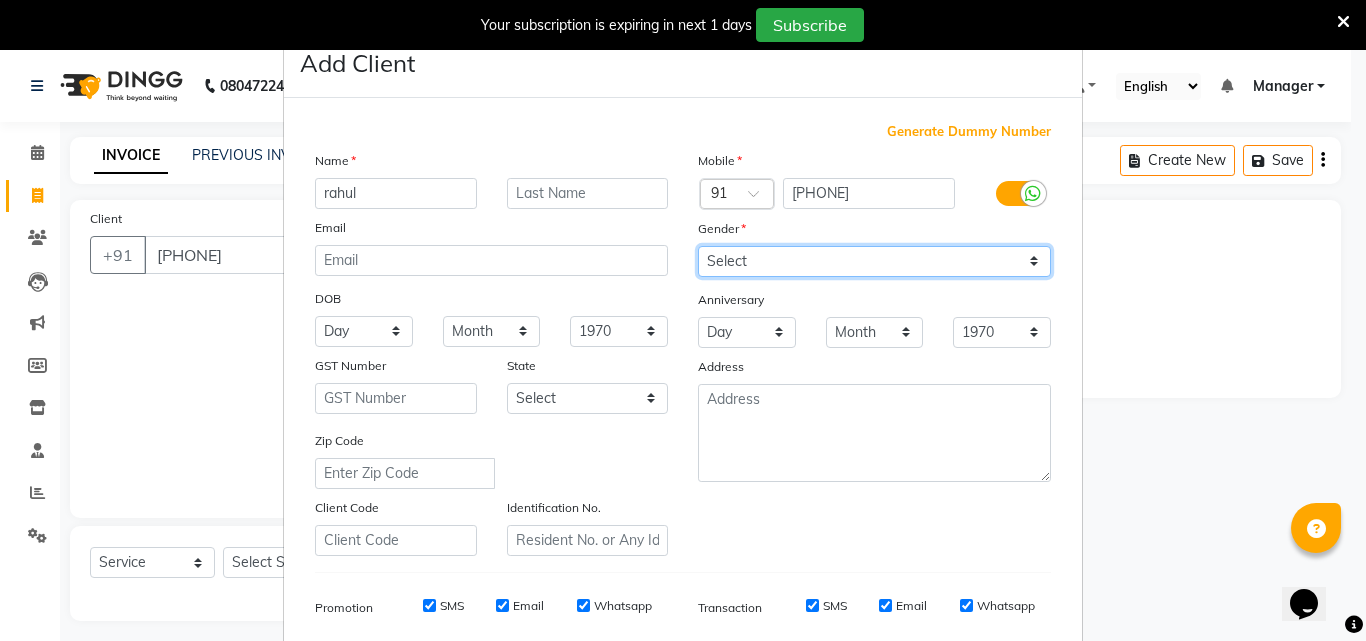 click on "Select Male Female Other Prefer Not To Say" at bounding box center (874, 261) 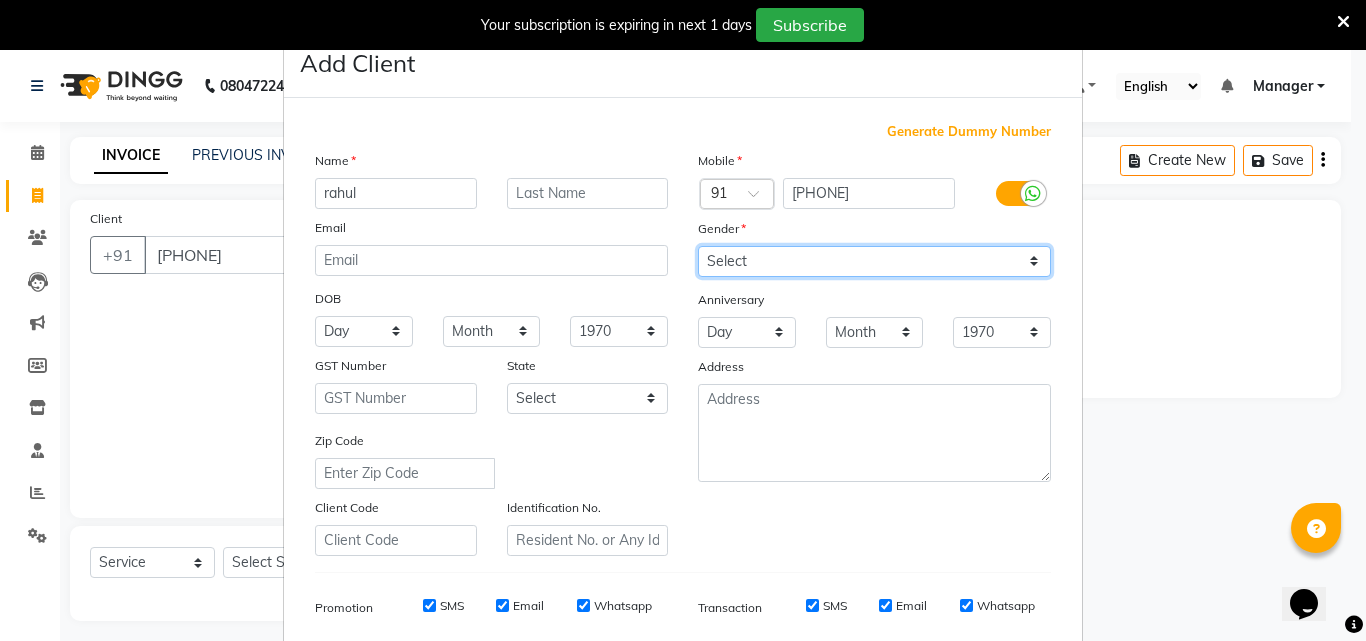 select on "male" 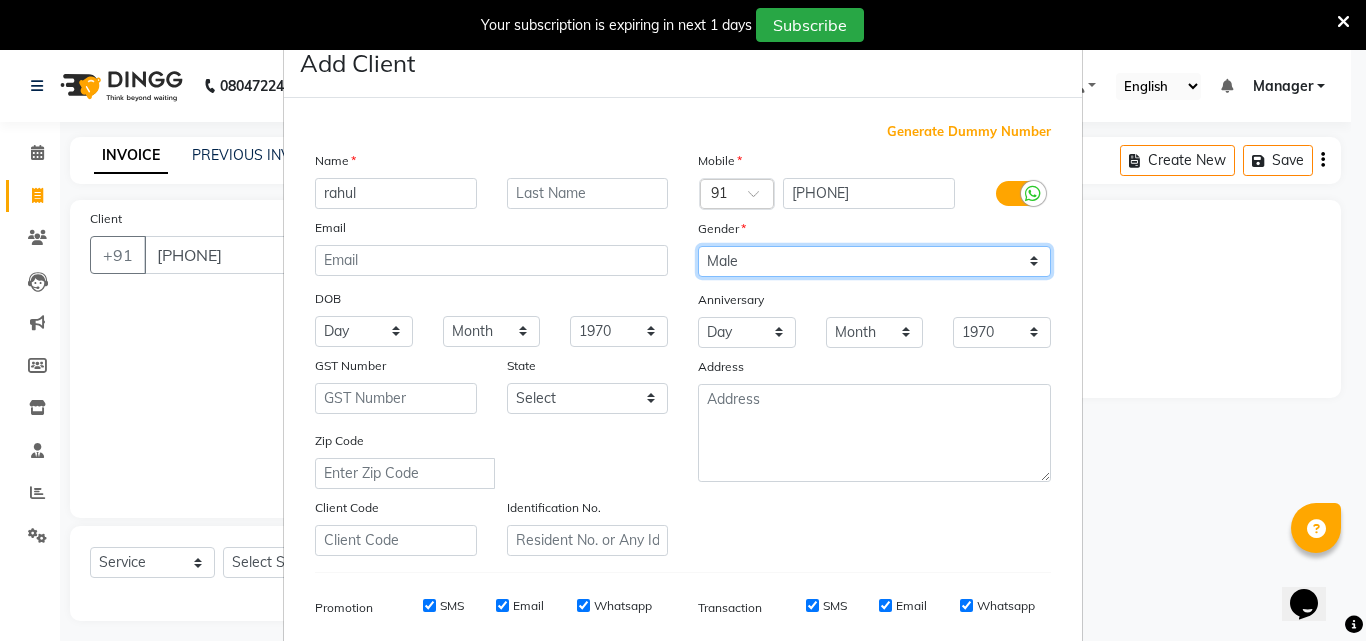 click on "Select Male Female Other Prefer Not To Say" at bounding box center [874, 261] 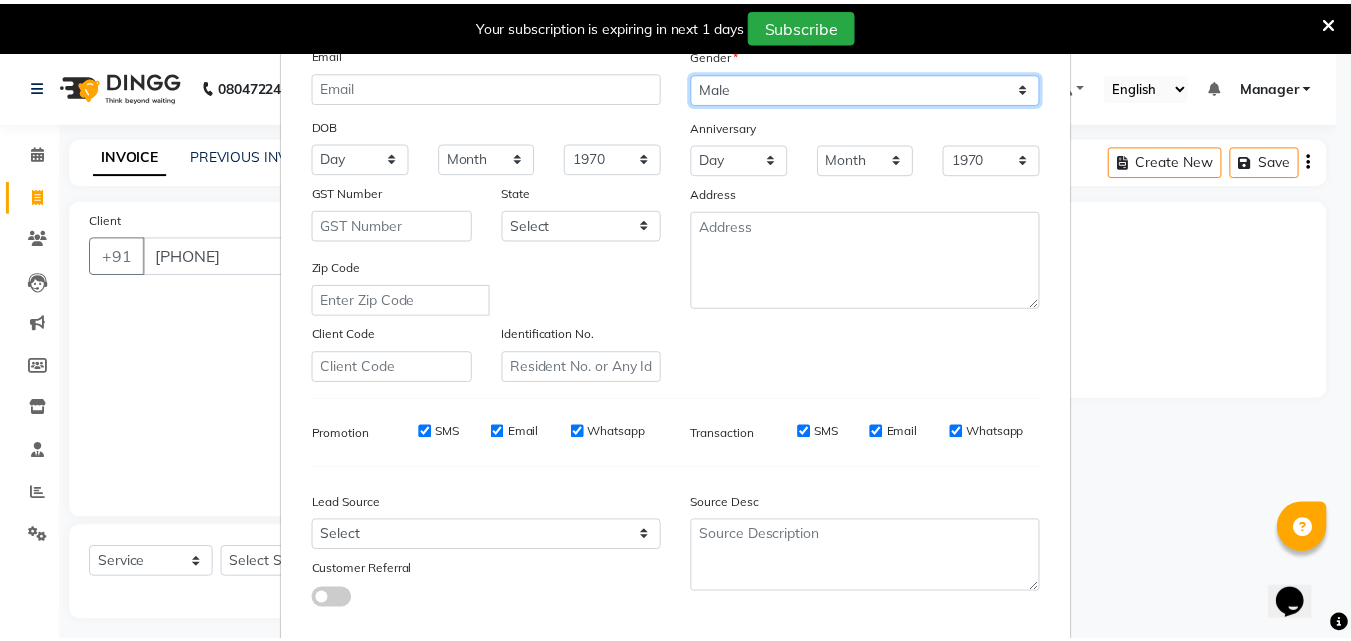 scroll, scrollTop: 282, scrollLeft: 0, axis: vertical 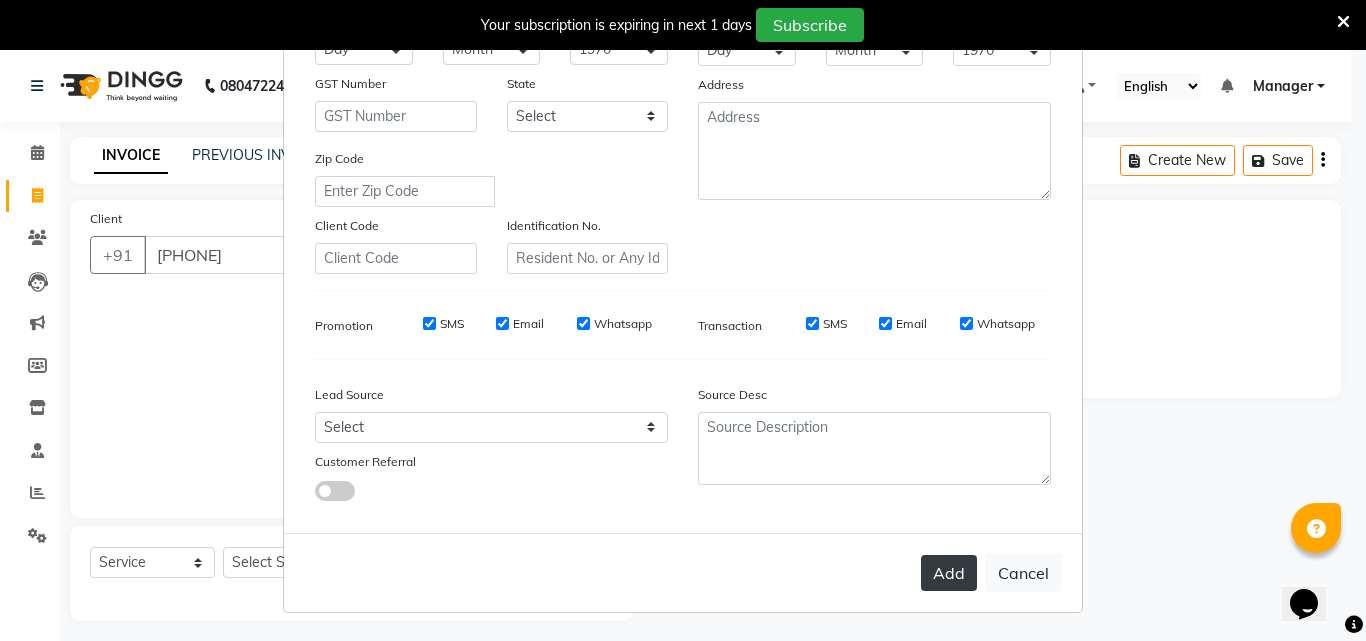 click on "Add" at bounding box center [949, 573] 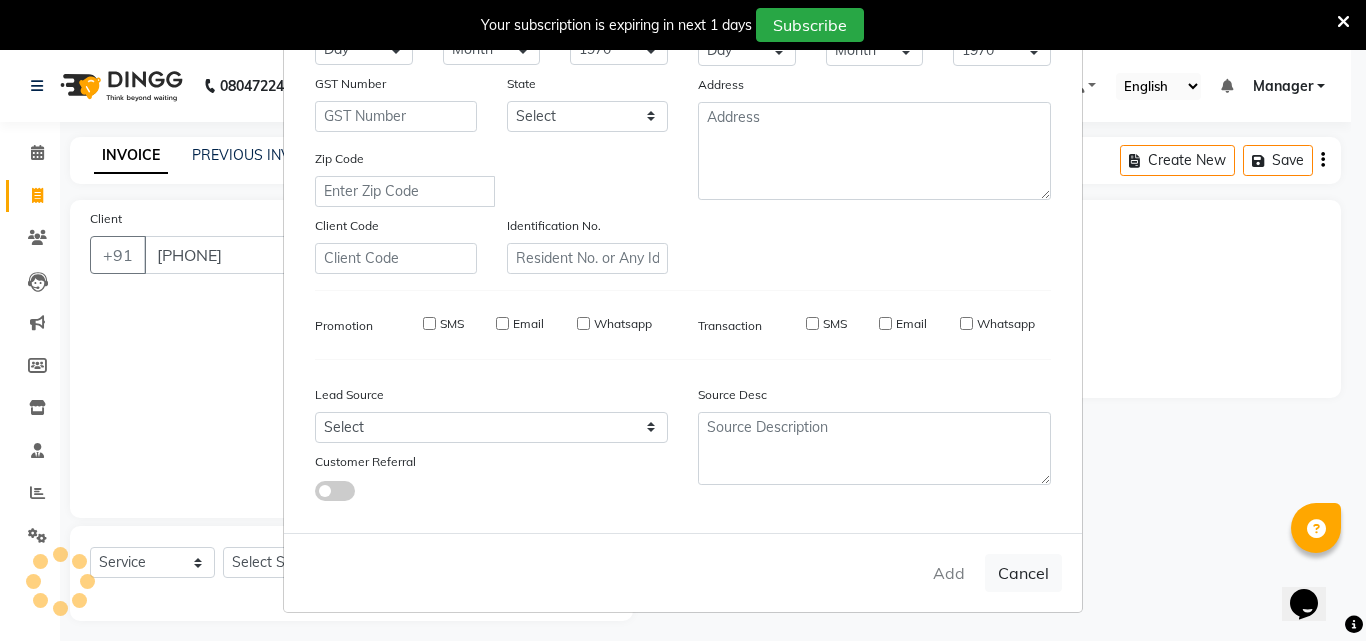 type 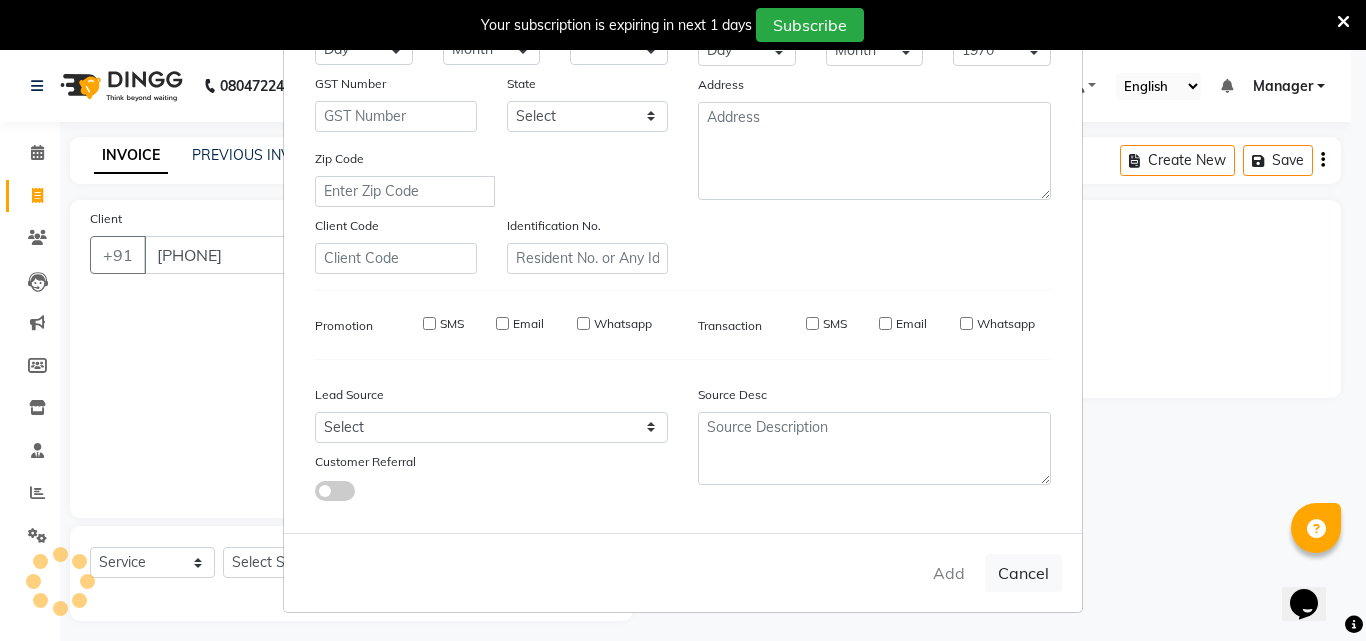 type 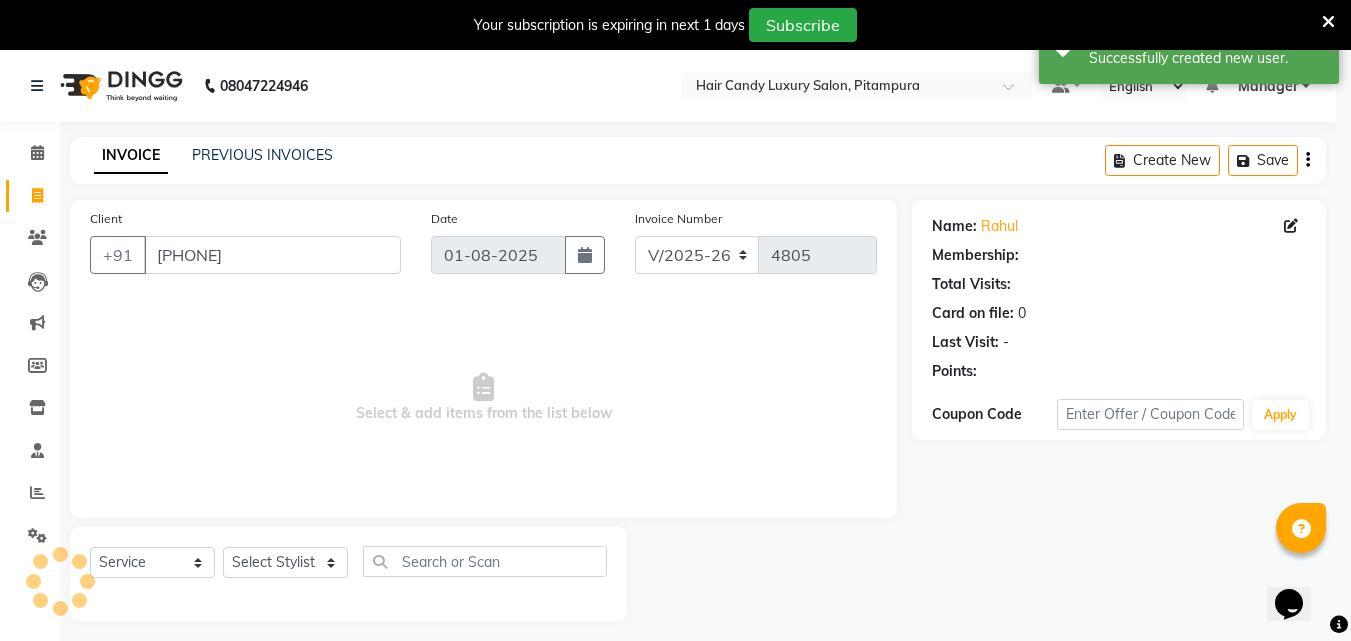 select on "1: Object" 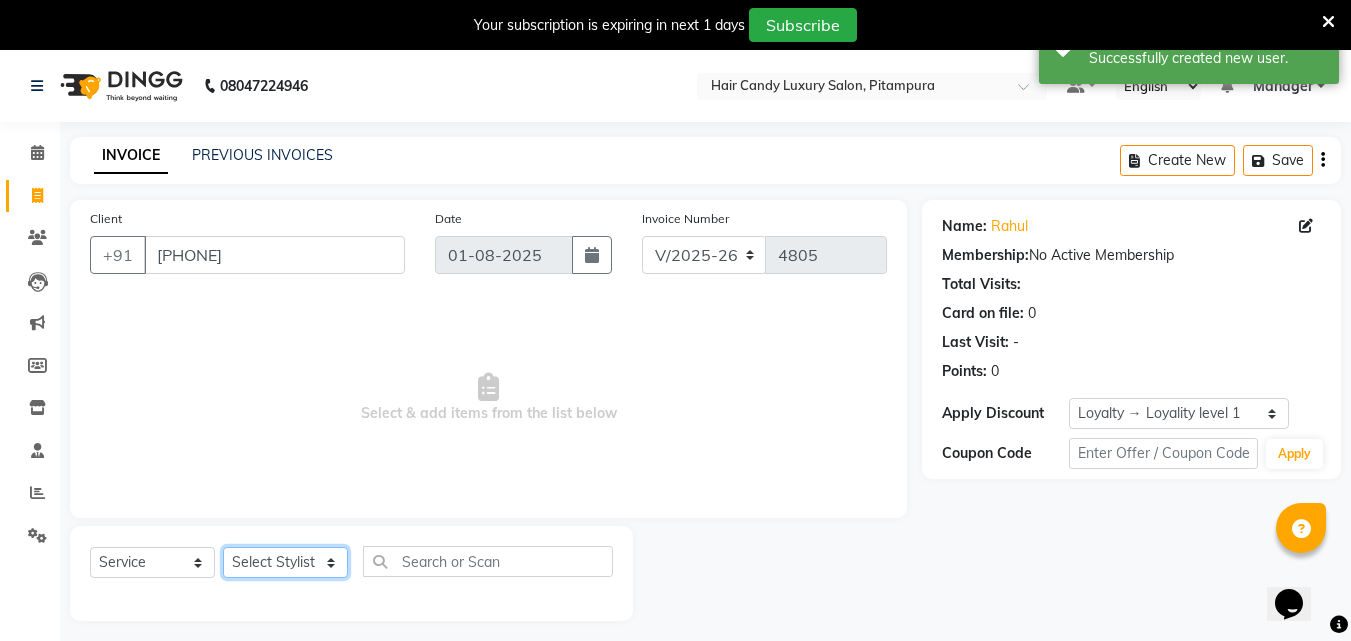 click on "Select Stylist Aarif AMAN ANJALI Arman Arshad  ARSHAD SALMANI ASHU FAIZ gaurav Hanish harshit Jack  karishma KAVITA kunal Manager MANNU Mukim  paras pinki preeti Raghav  RASHMI RAVI RITIK SAHIL sawan SHALINI SHARUKH SHWETA  VEER Vijay  vijay tiwari ZAID" 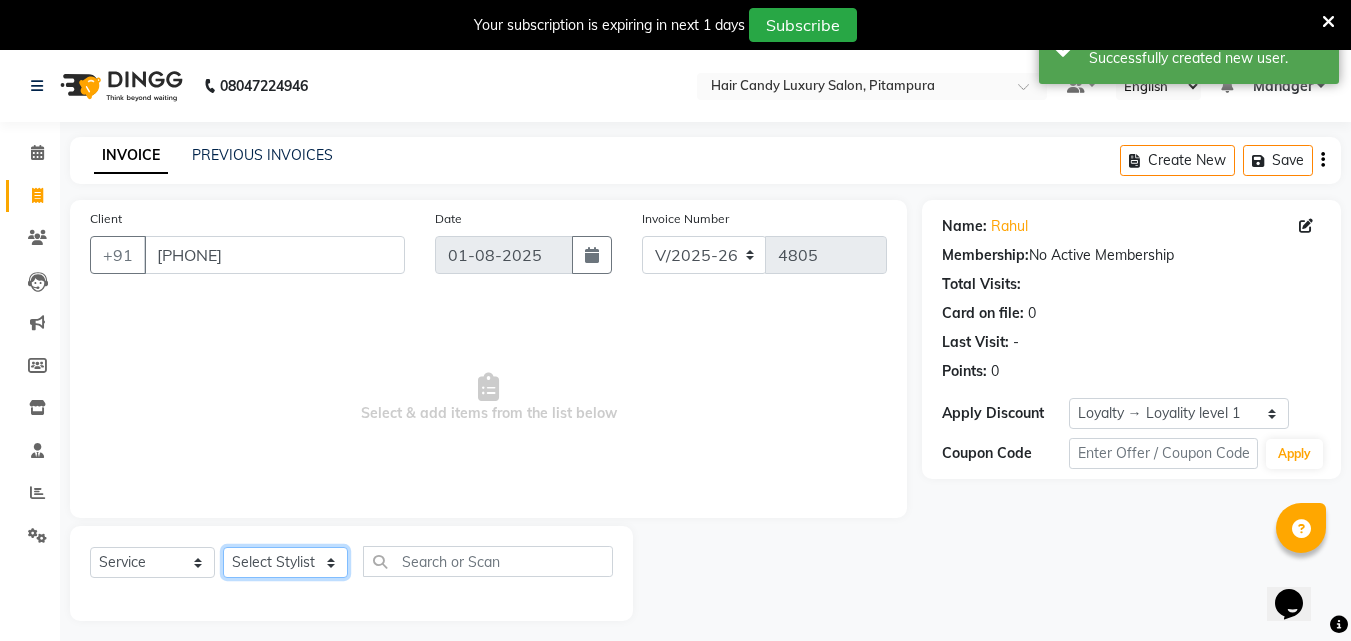 select on "69741" 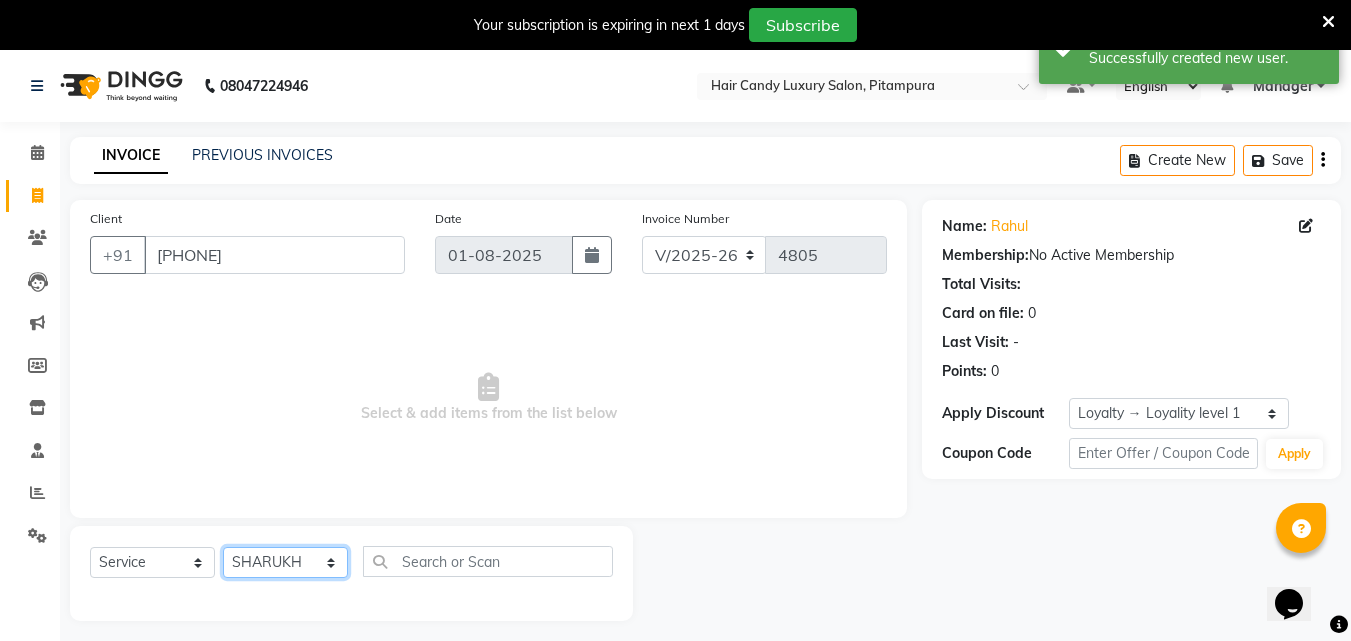 click on "Select Stylist Aarif AMAN ANJALI Arman Arshad  ARSHAD SALMANI ASHU FAIZ gaurav Hanish harshit Jack  karishma KAVITA kunal Manager MANNU Mukim  paras pinki preeti Raghav  RASHMI RAVI RITIK SAHIL sawan SHALINI SHARUKH SHWETA  VEER Vijay  vijay tiwari ZAID" 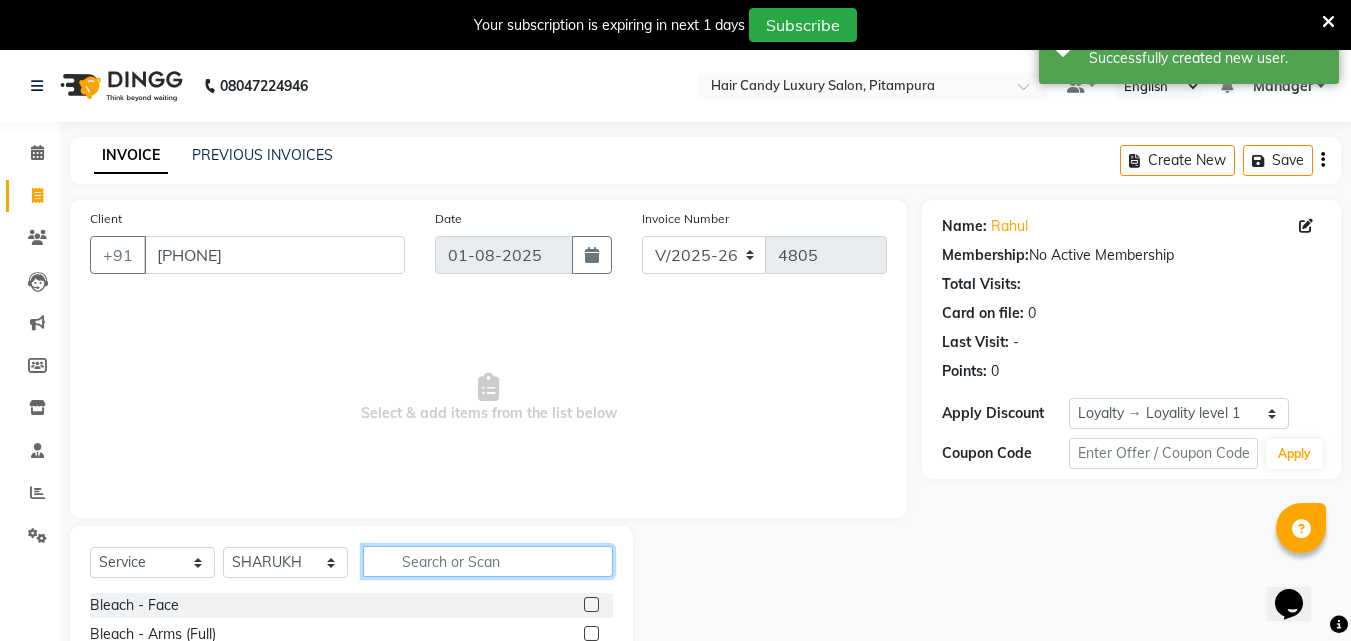 click 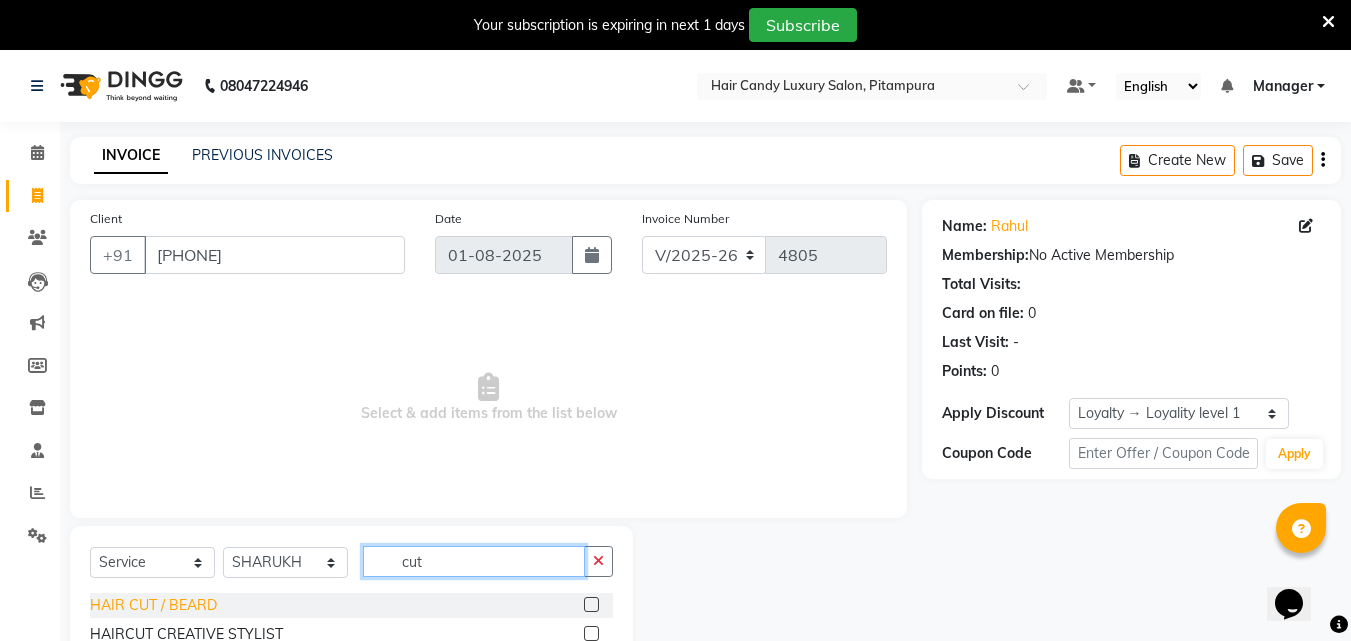 type on "cut" 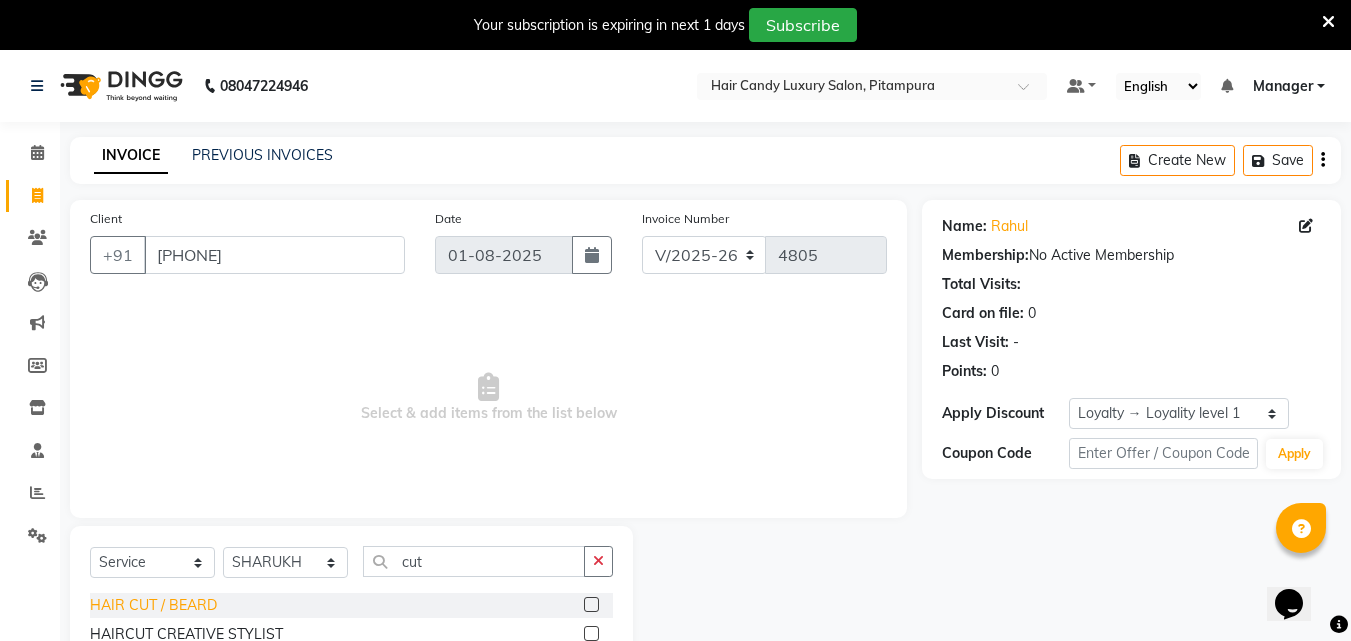 click on "HAIR CUT /  BEARD" 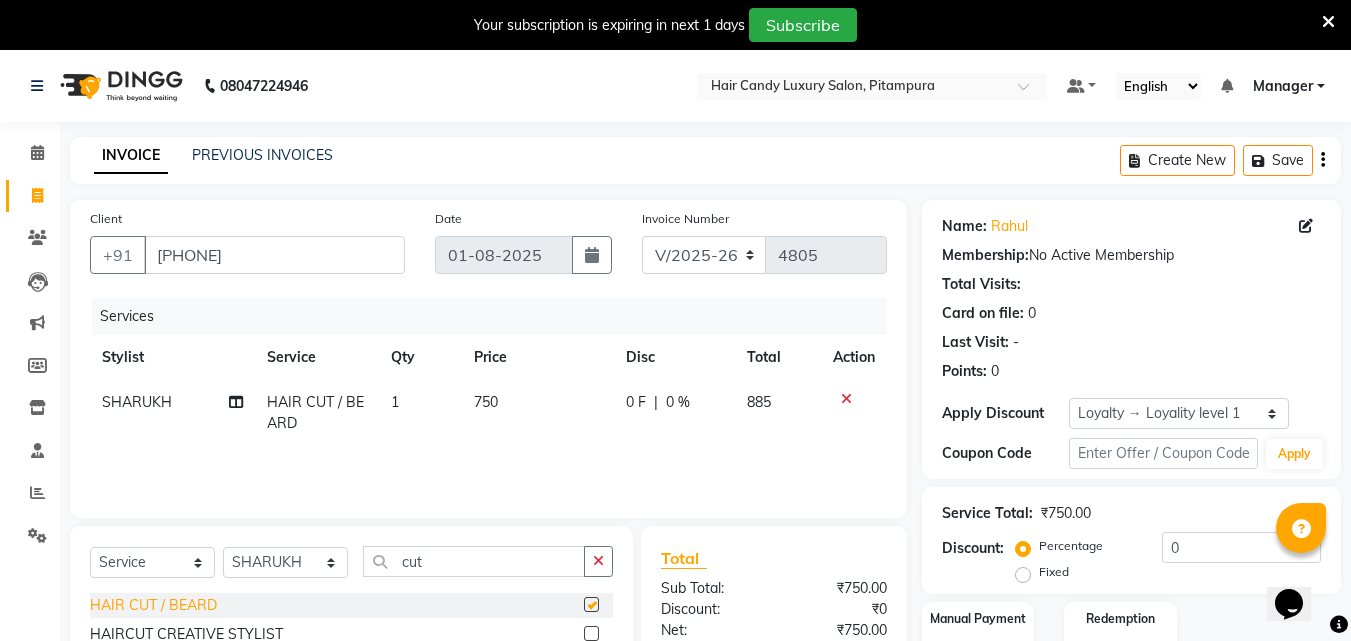checkbox on "false" 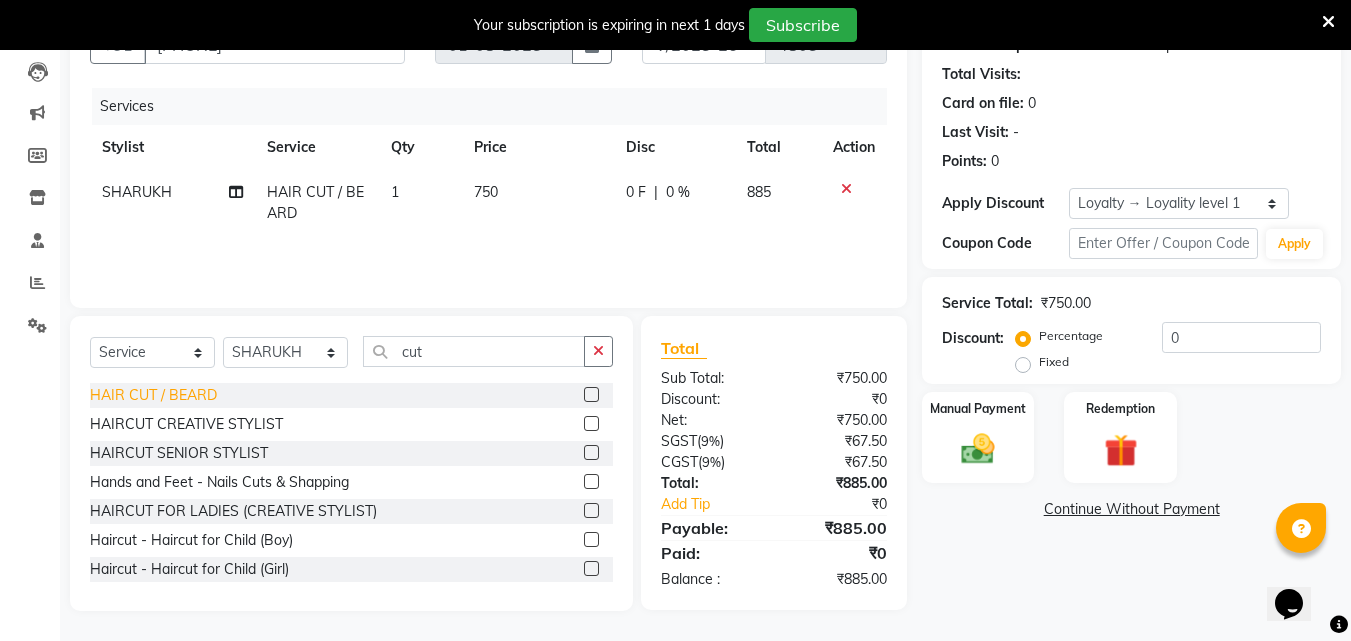 scroll, scrollTop: 208, scrollLeft: 0, axis: vertical 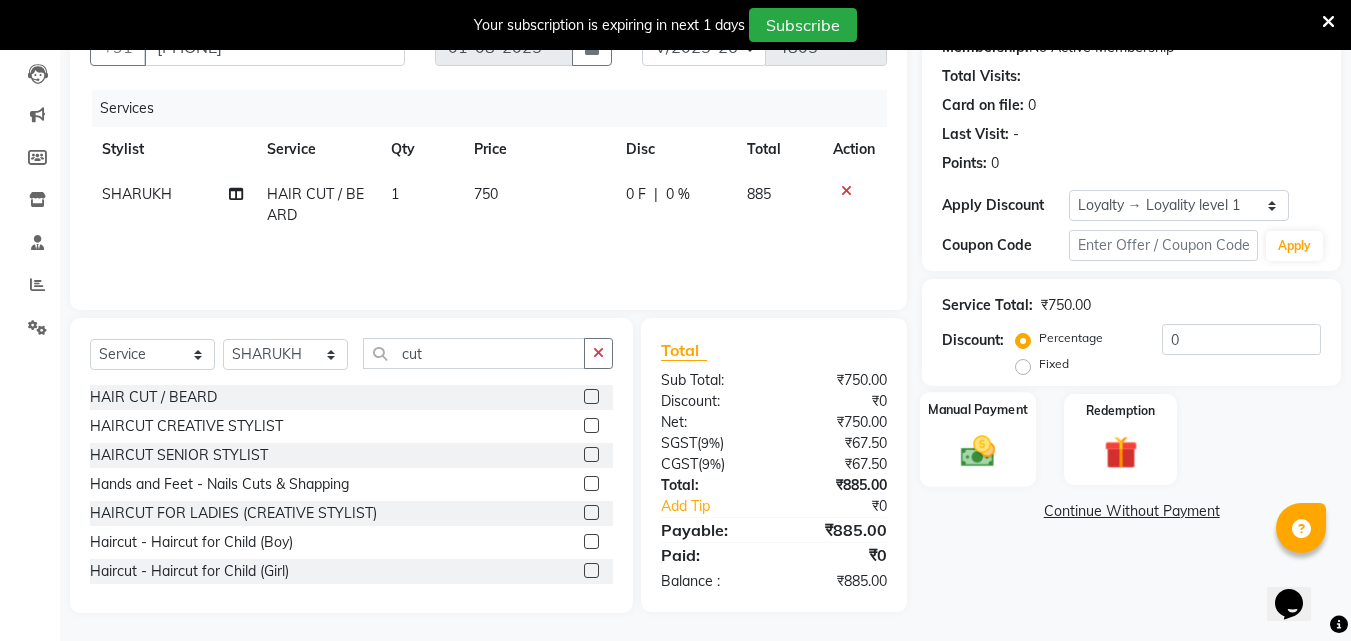 click on "Manual Payment" 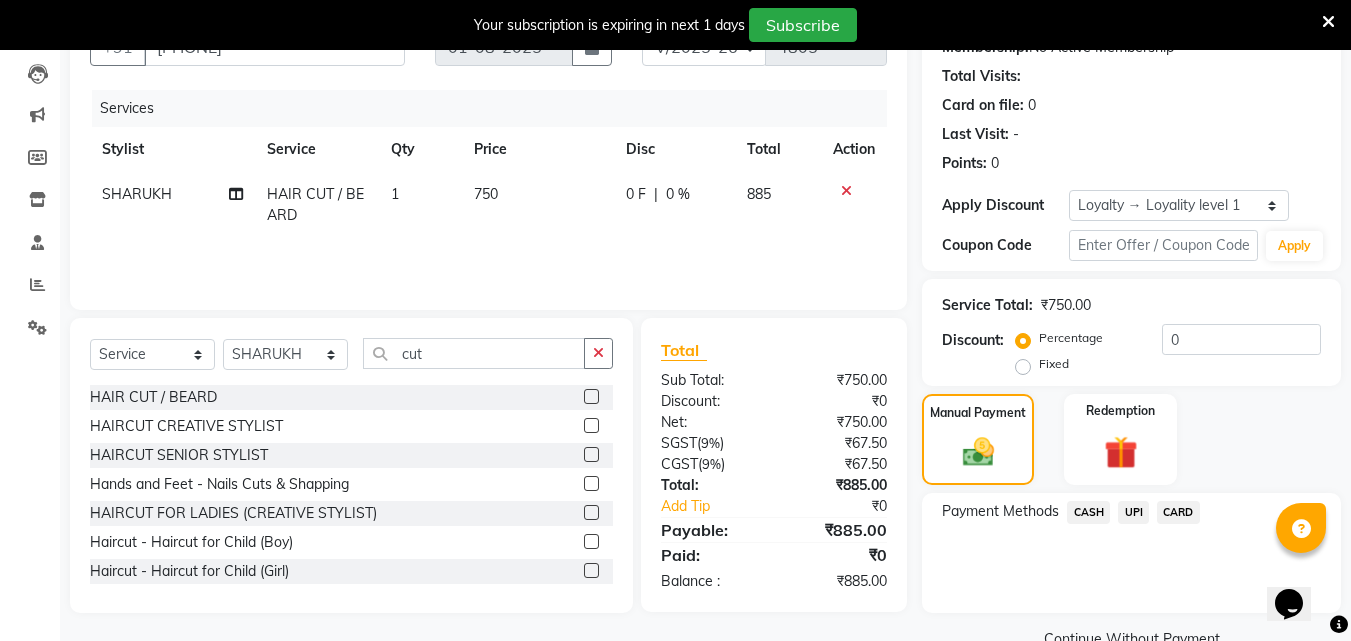 click on "UPI" 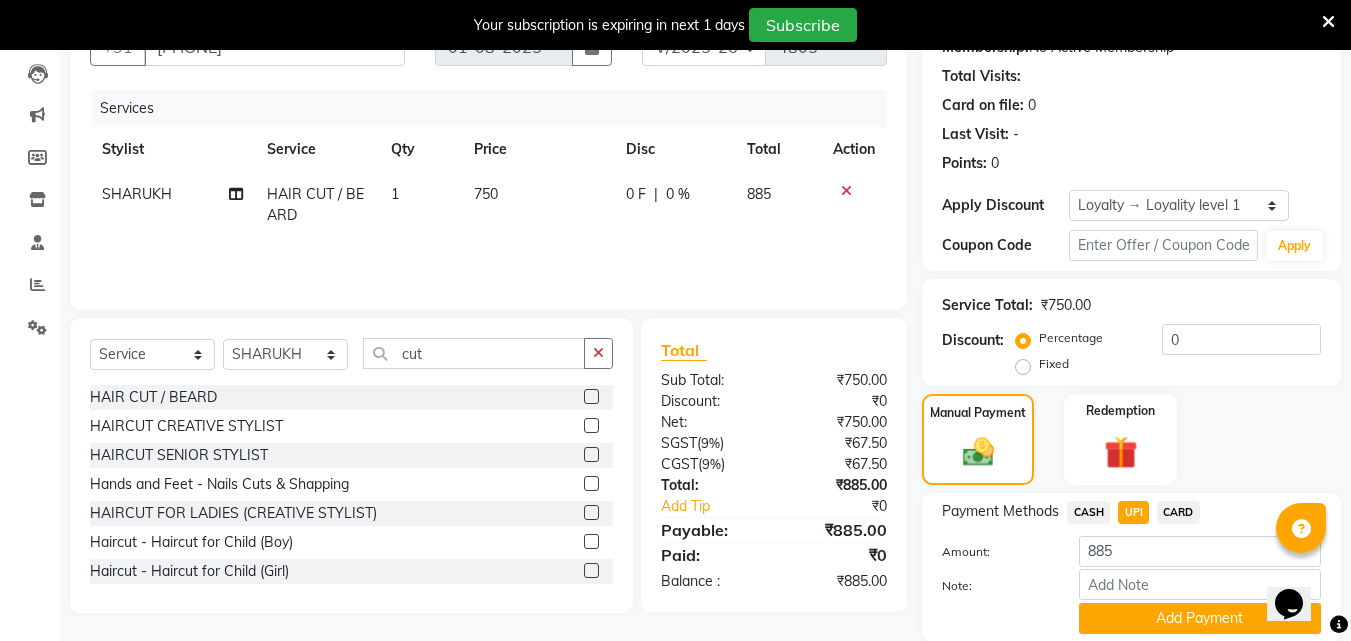 scroll, scrollTop: 280, scrollLeft: 0, axis: vertical 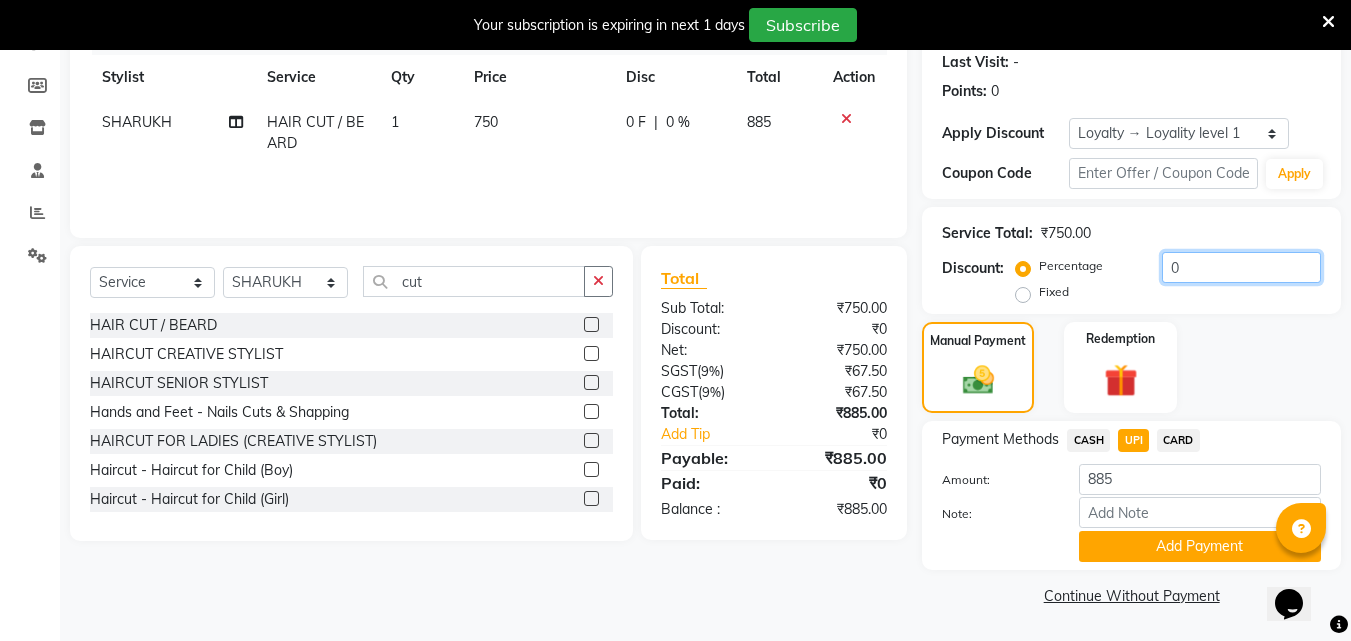 click on "0" 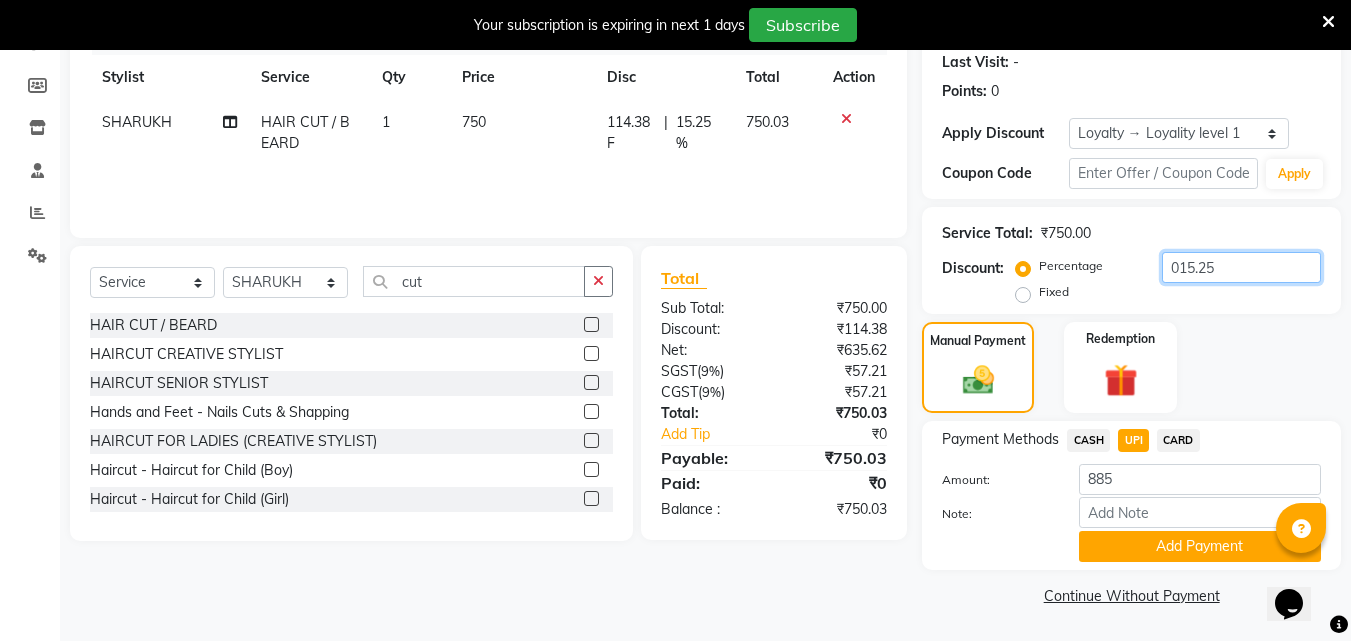type on "015.25" 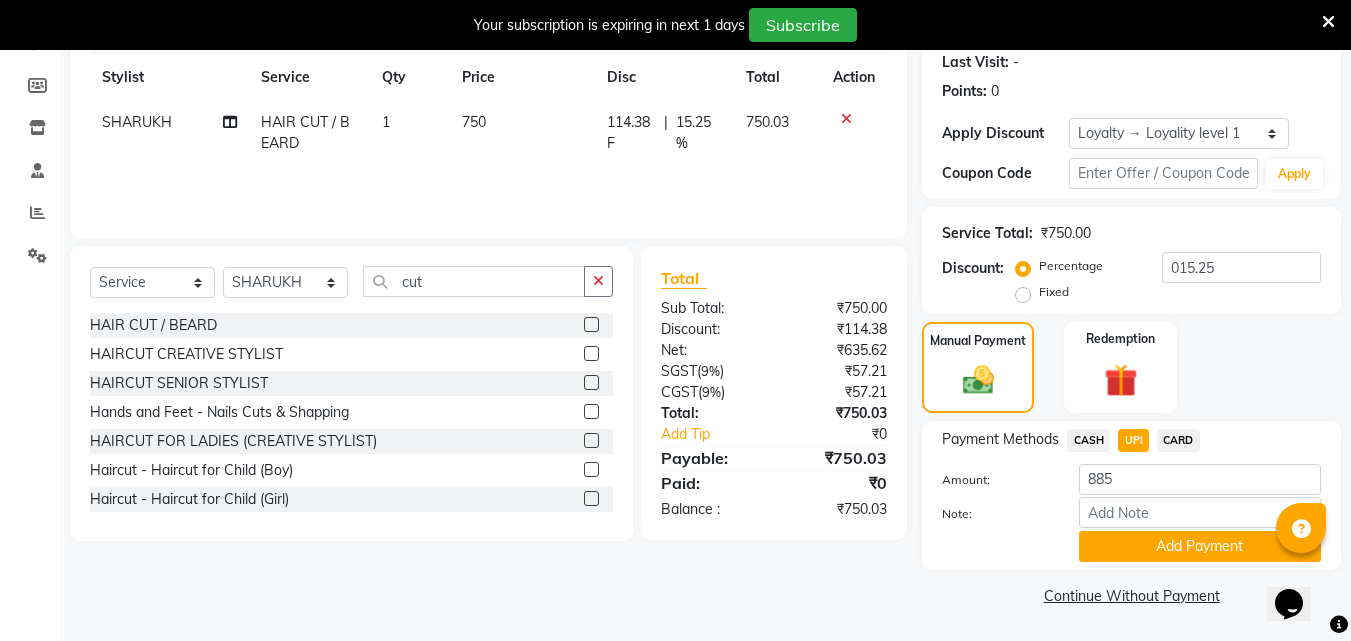 click on "Service Total:  ₹750.00  Discount:  Percentage   Fixed  015.25" 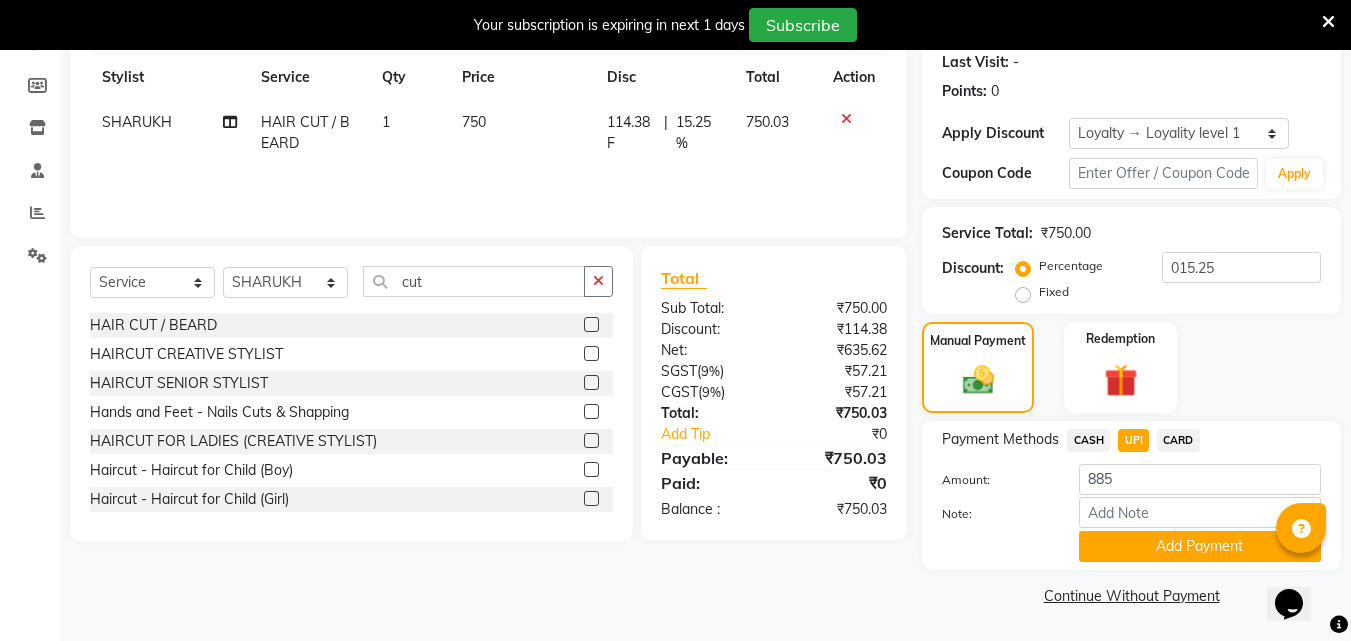 click on "CASH" 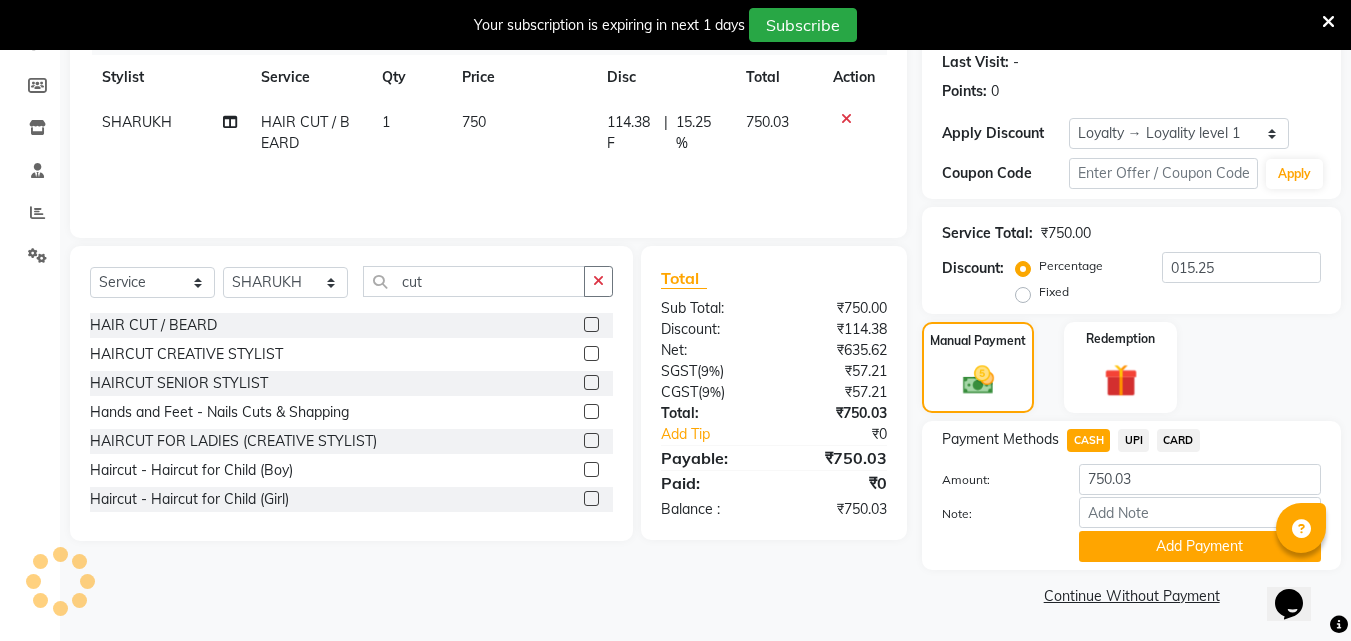 click on "UPI" 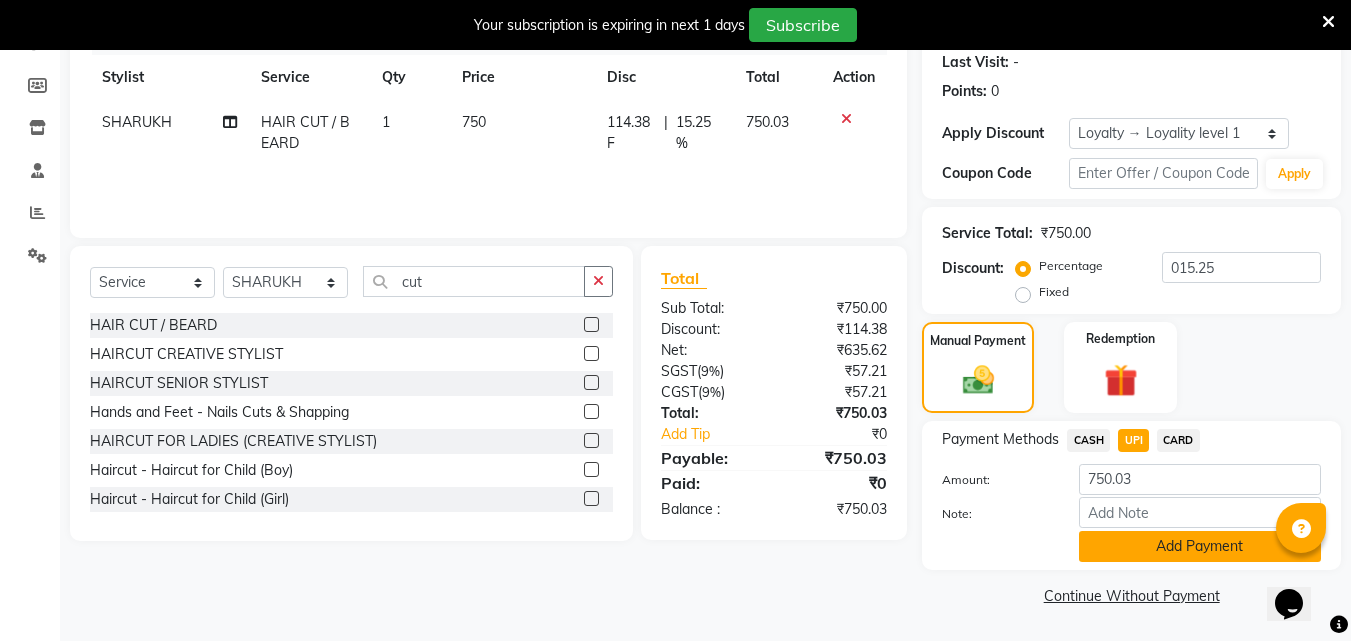 click on "Add Payment" 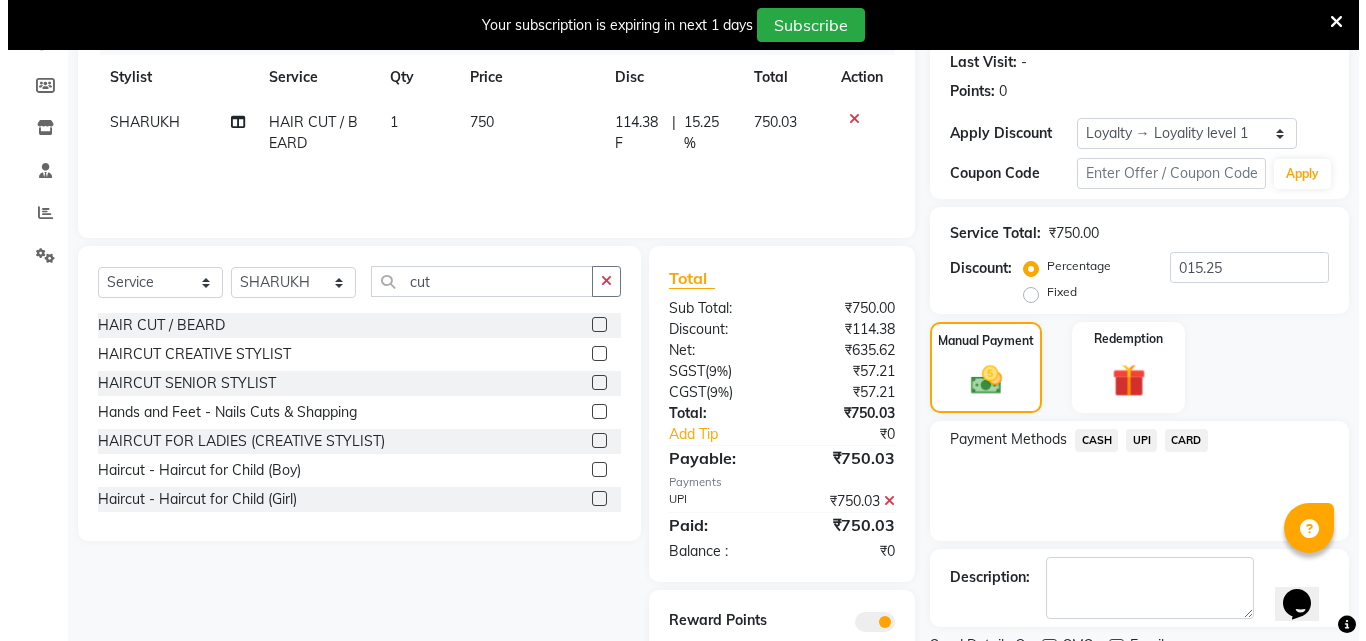 scroll, scrollTop: 371, scrollLeft: 0, axis: vertical 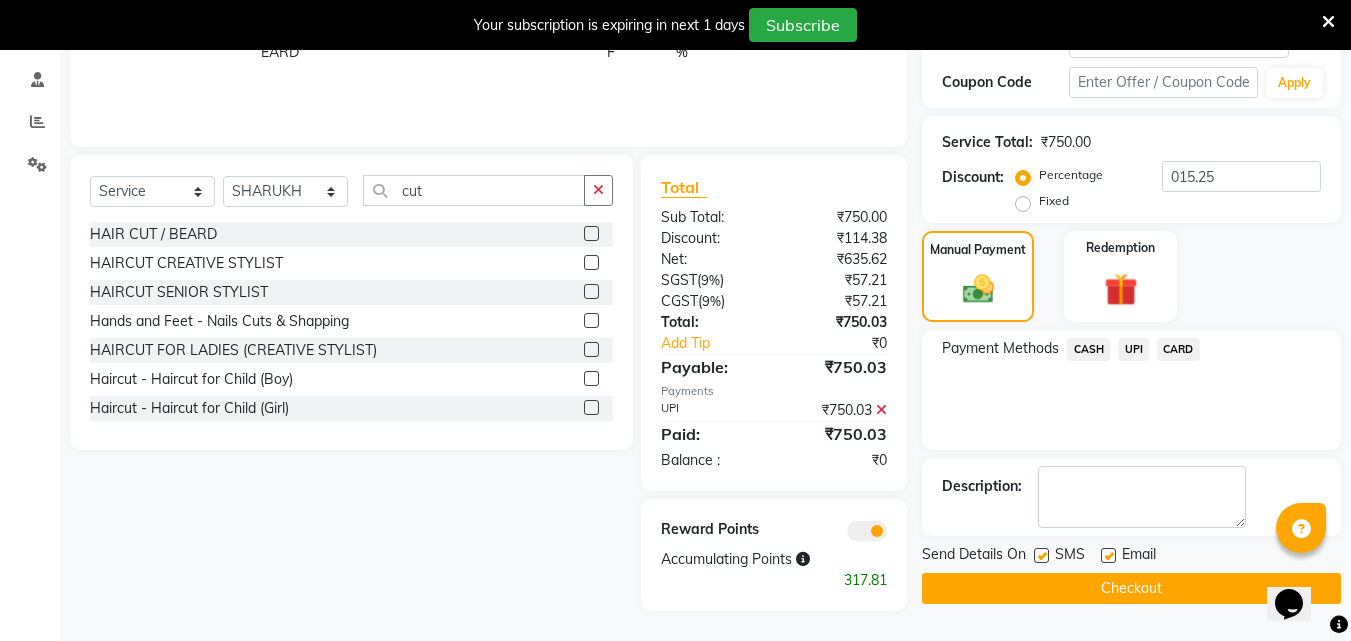 click 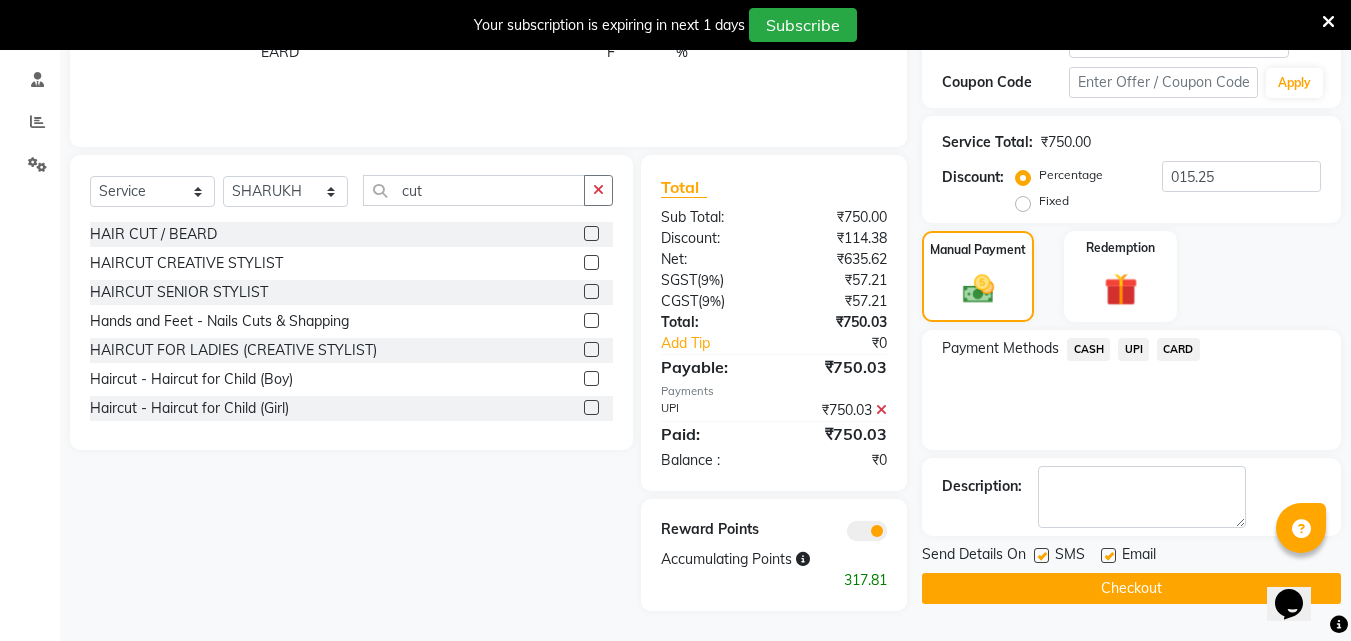 click 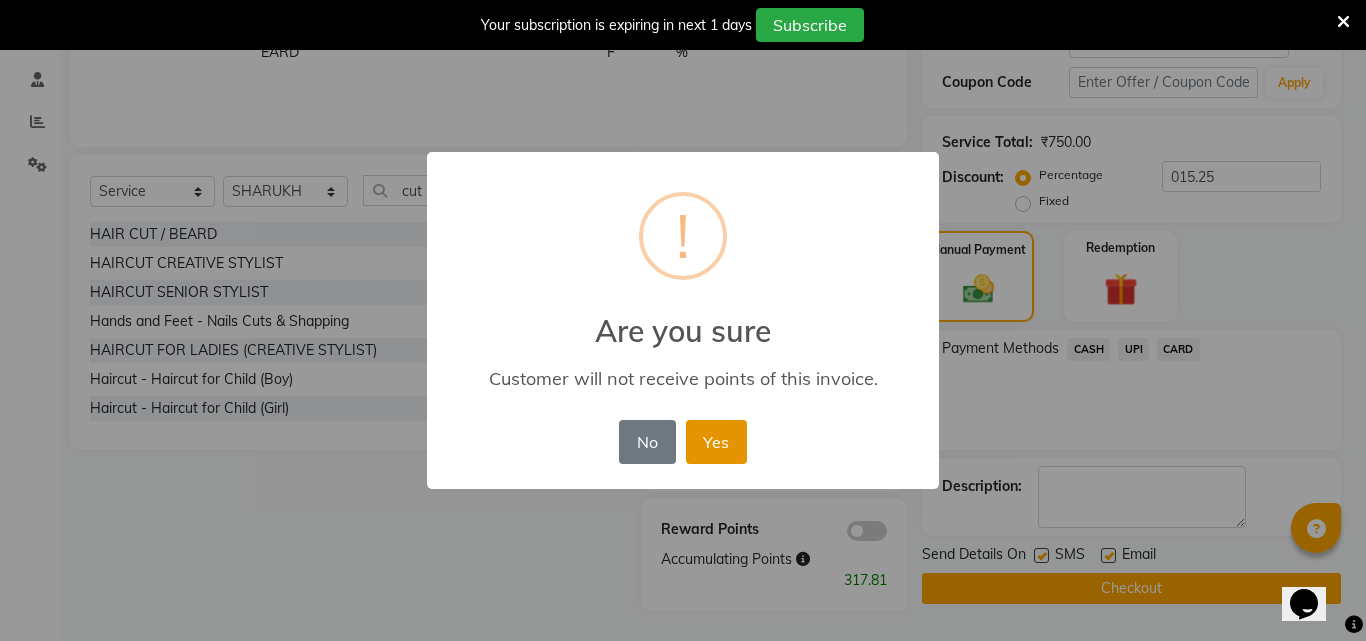 click on "Yes" at bounding box center (716, 442) 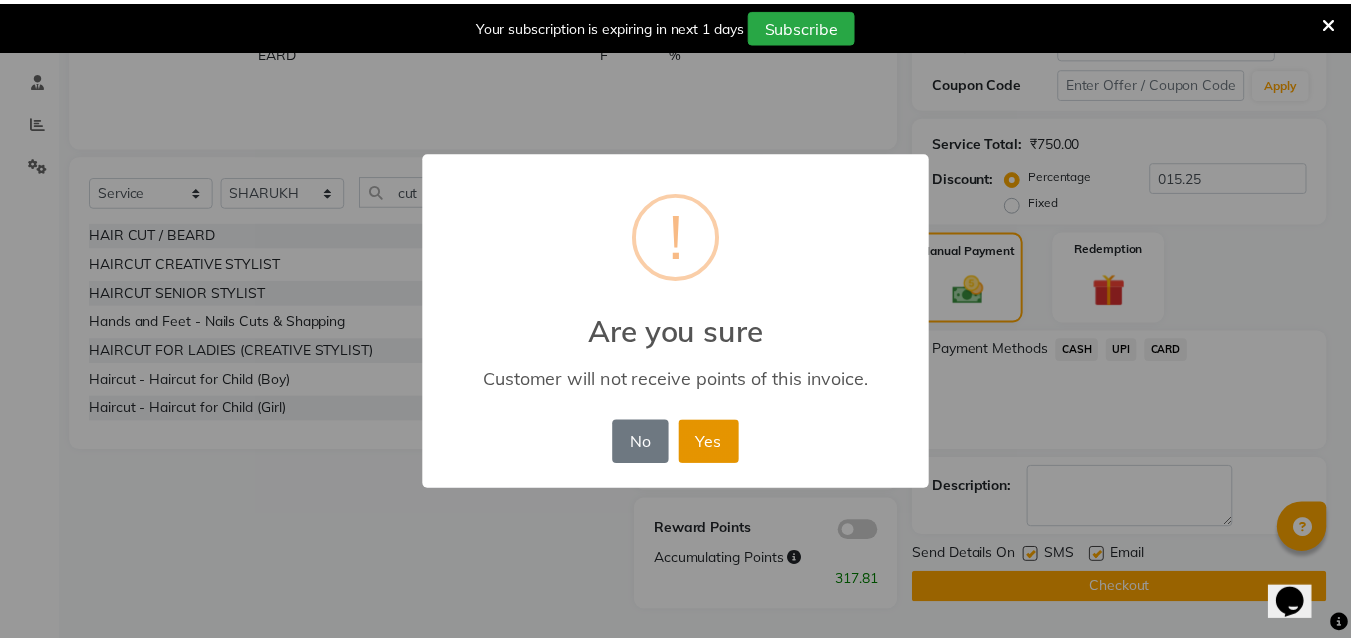 scroll, scrollTop: 364, scrollLeft: 0, axis: vertical 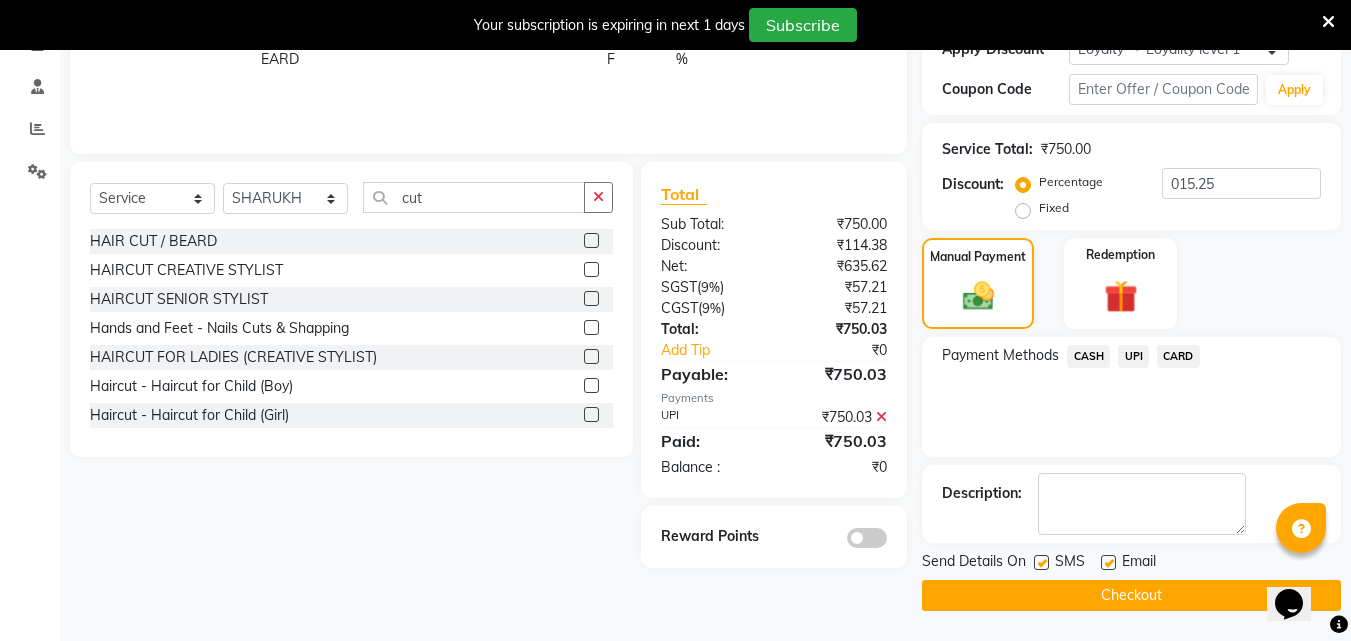 click on "Checkout" 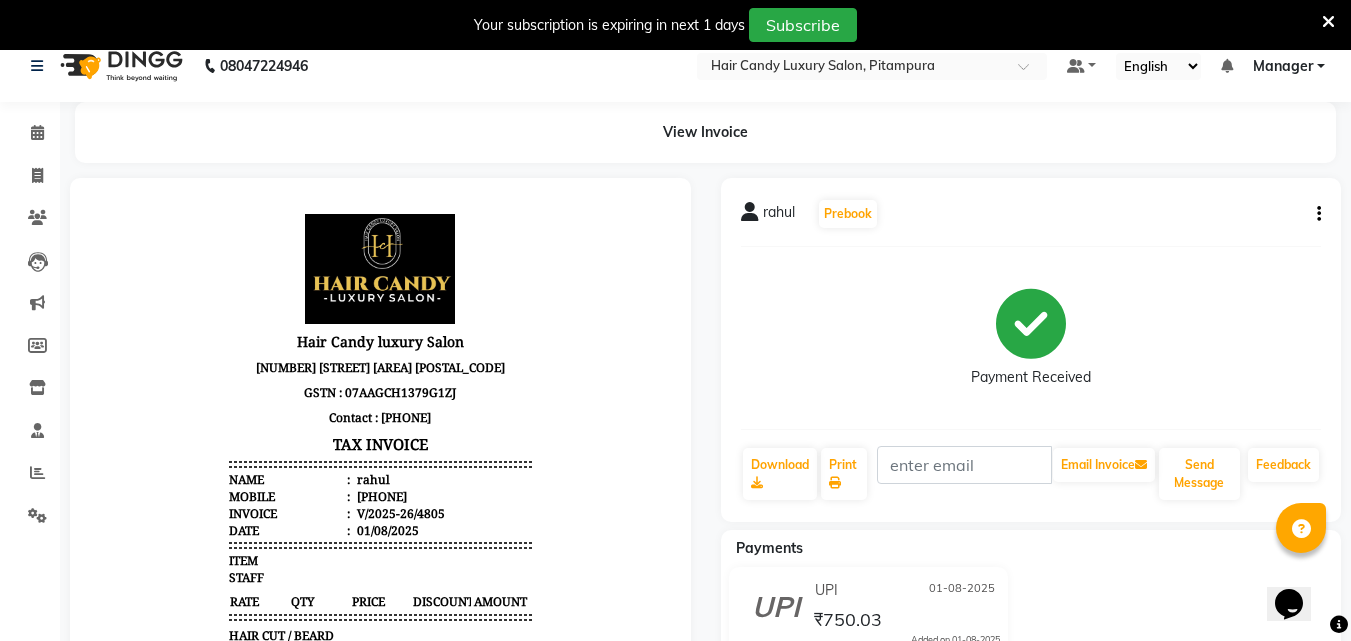 scroll, scrollTop: 0, scrollLeft: 0, axis: both 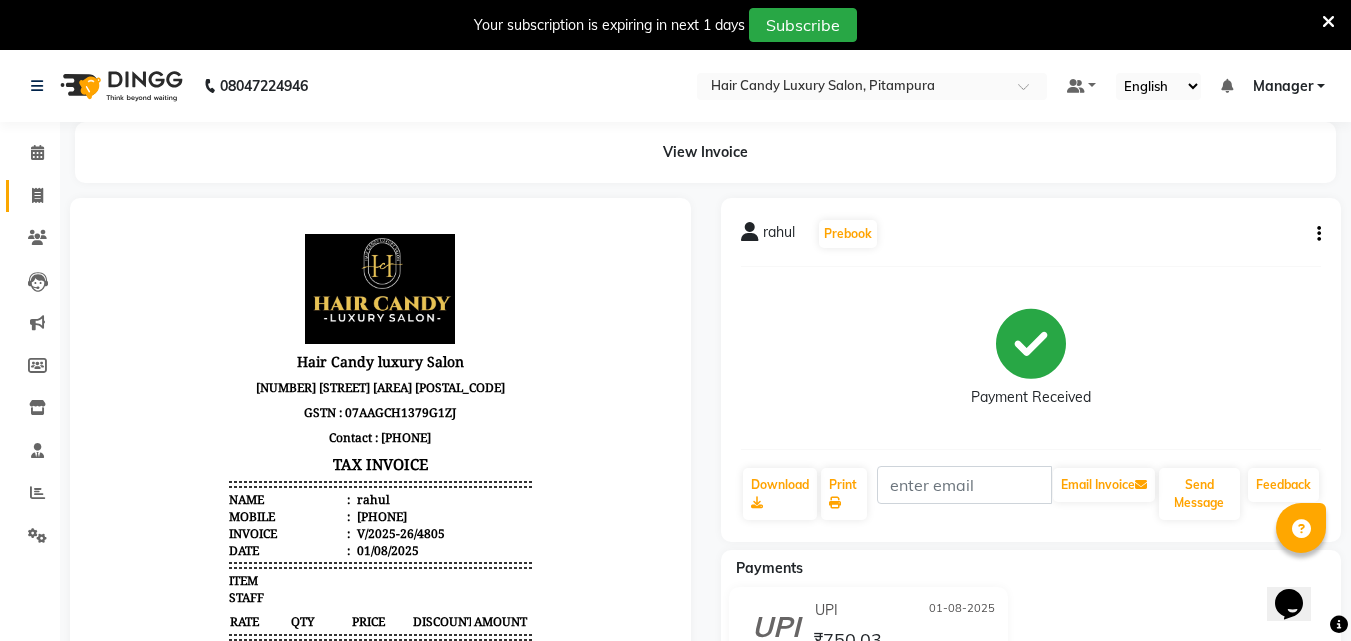 click 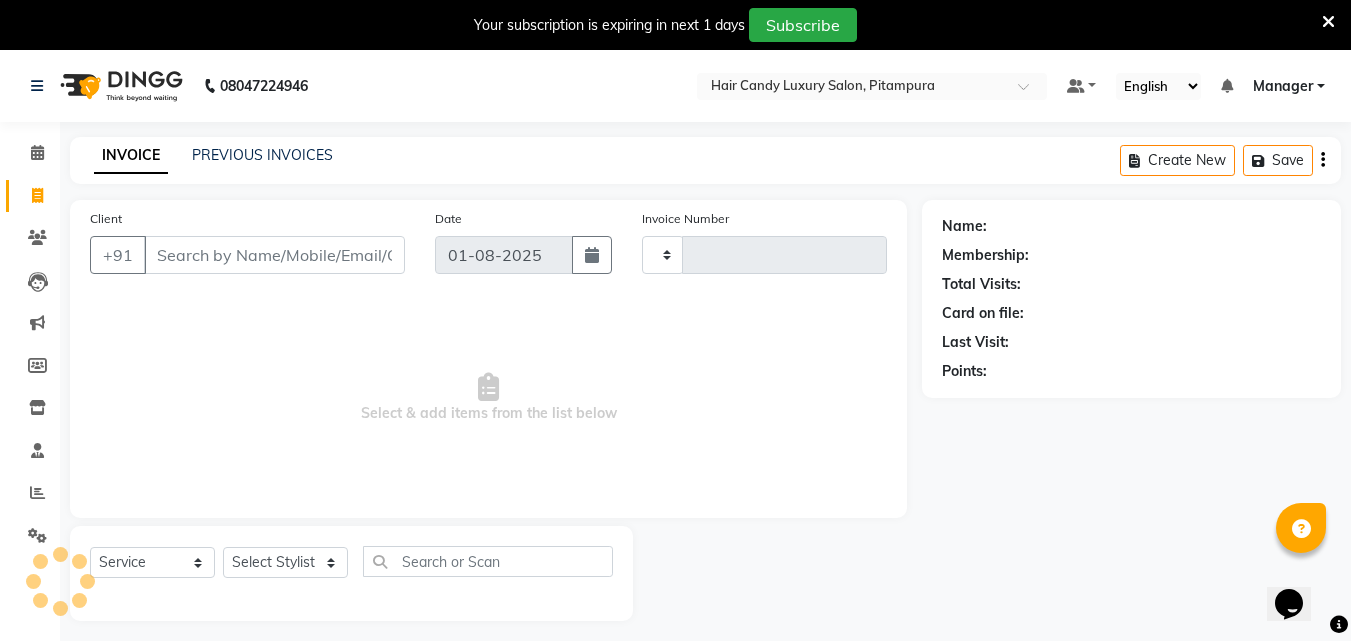 type on "4806" 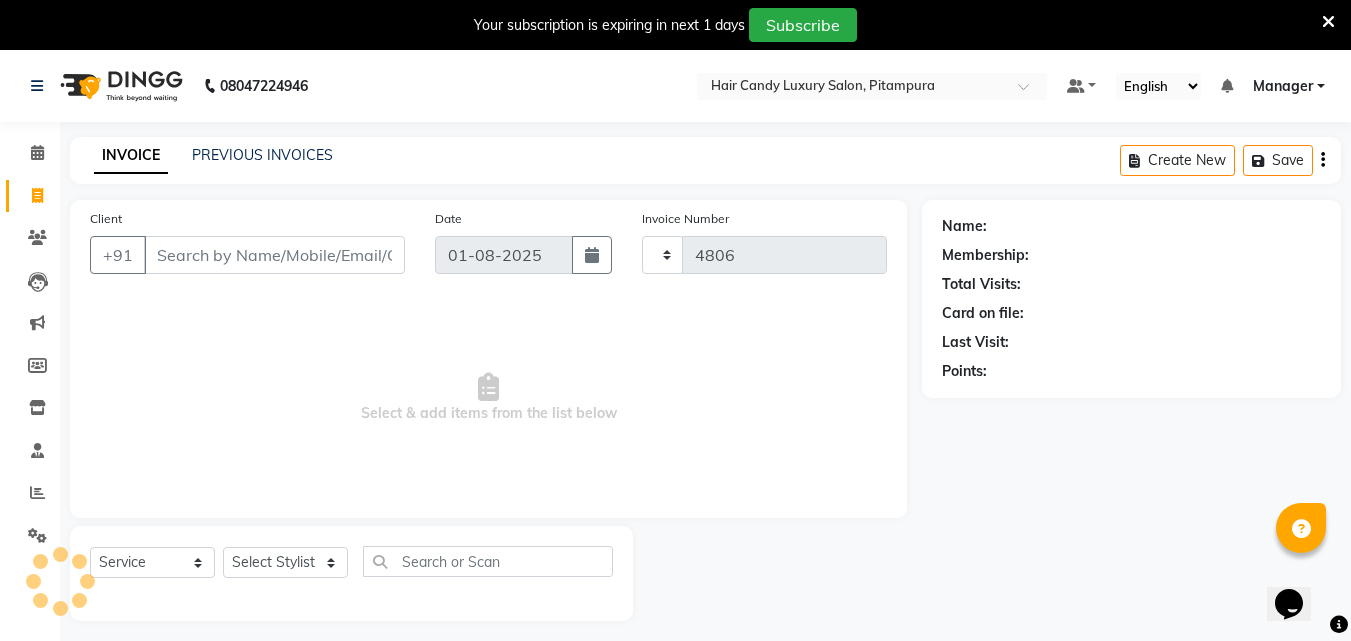select on "4720" 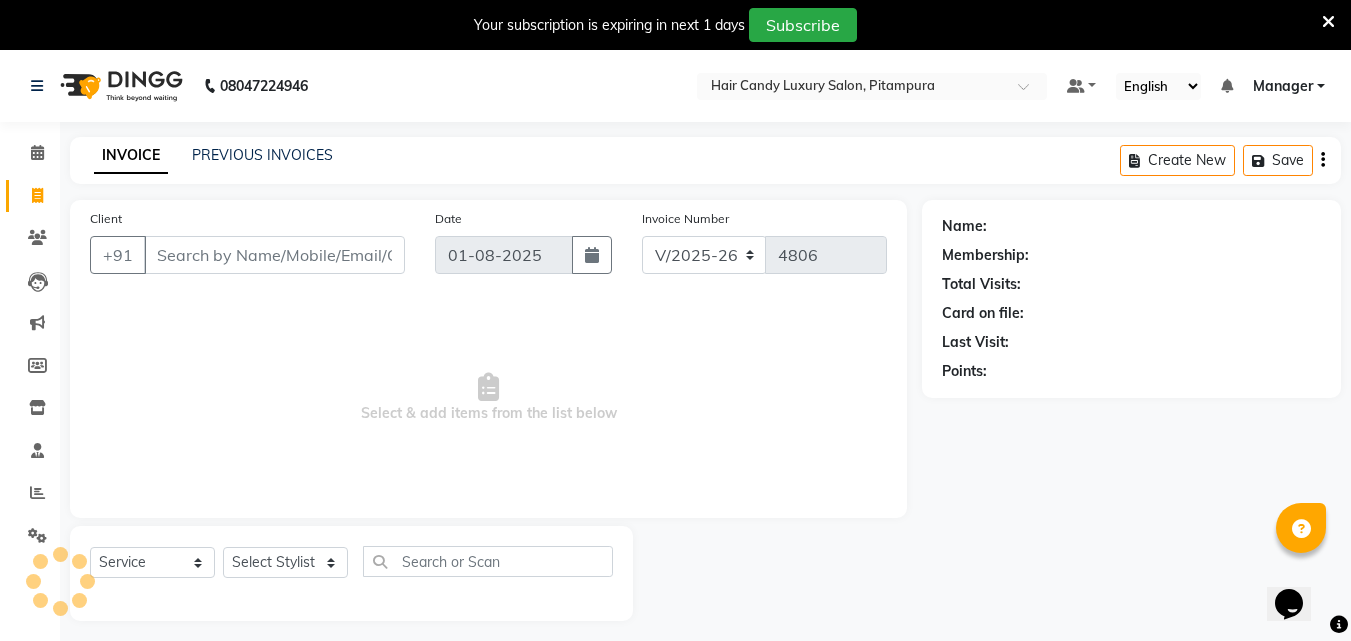 scroll, scrollTop: 50, scrollLeft: 0, axis: vertical 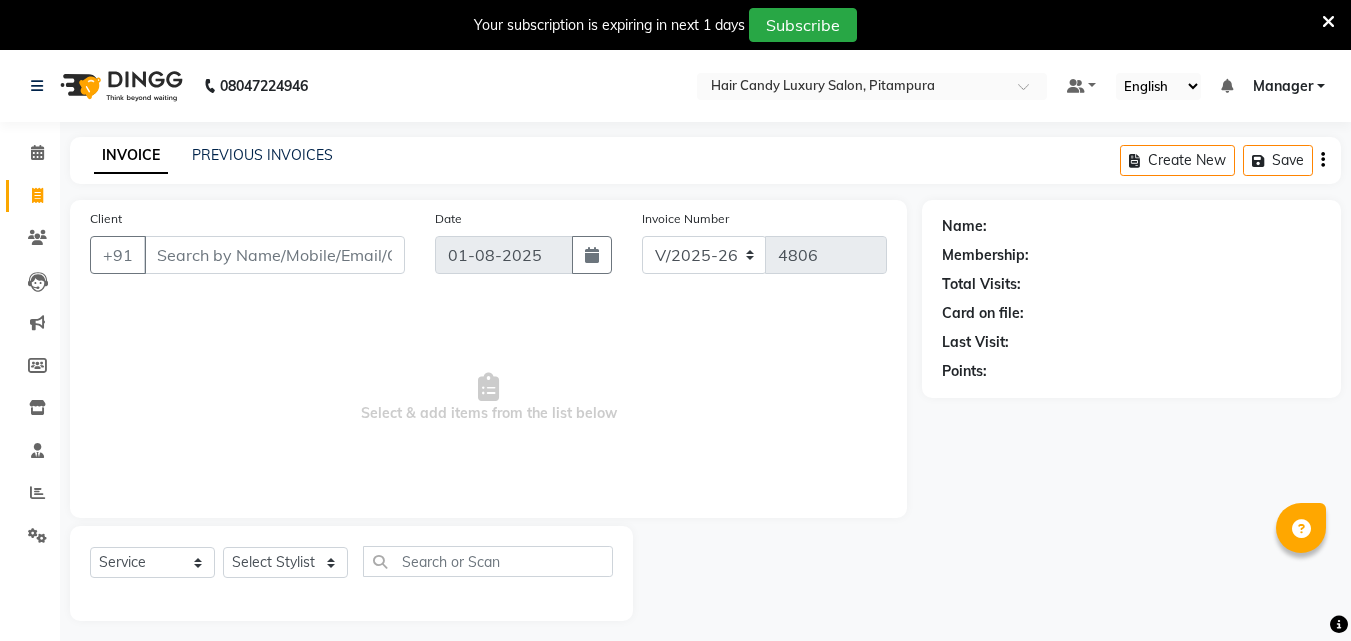 select on "4720" 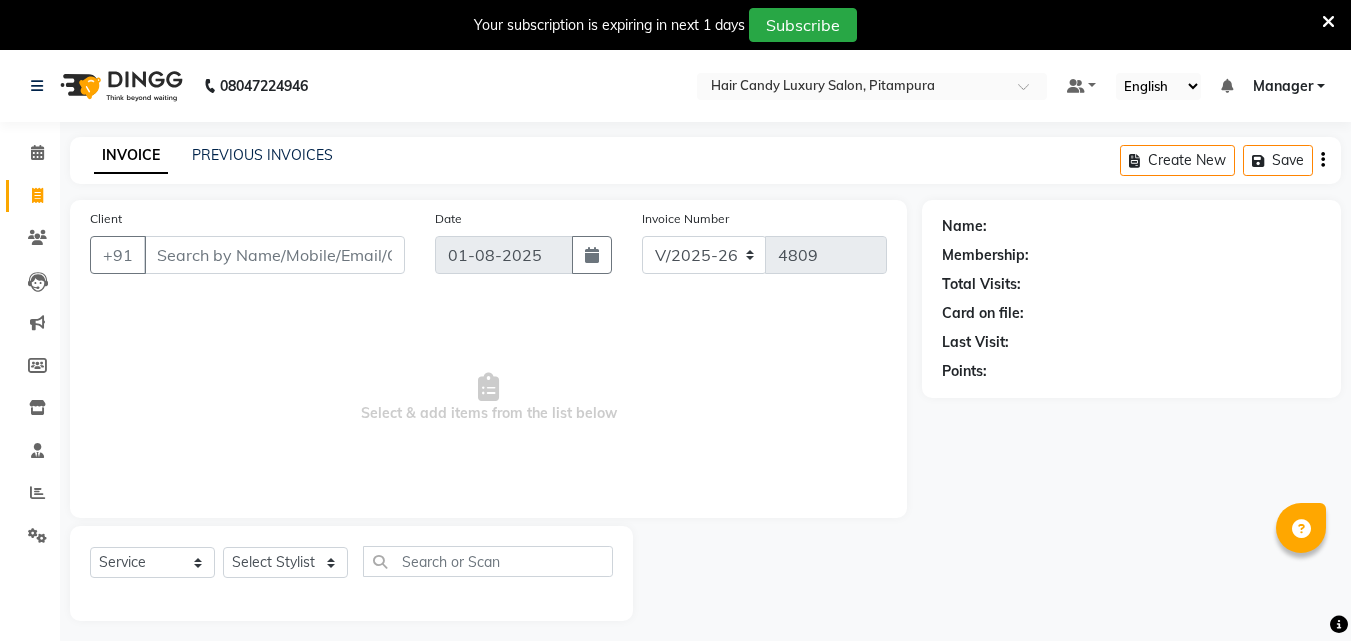 select on "4720" 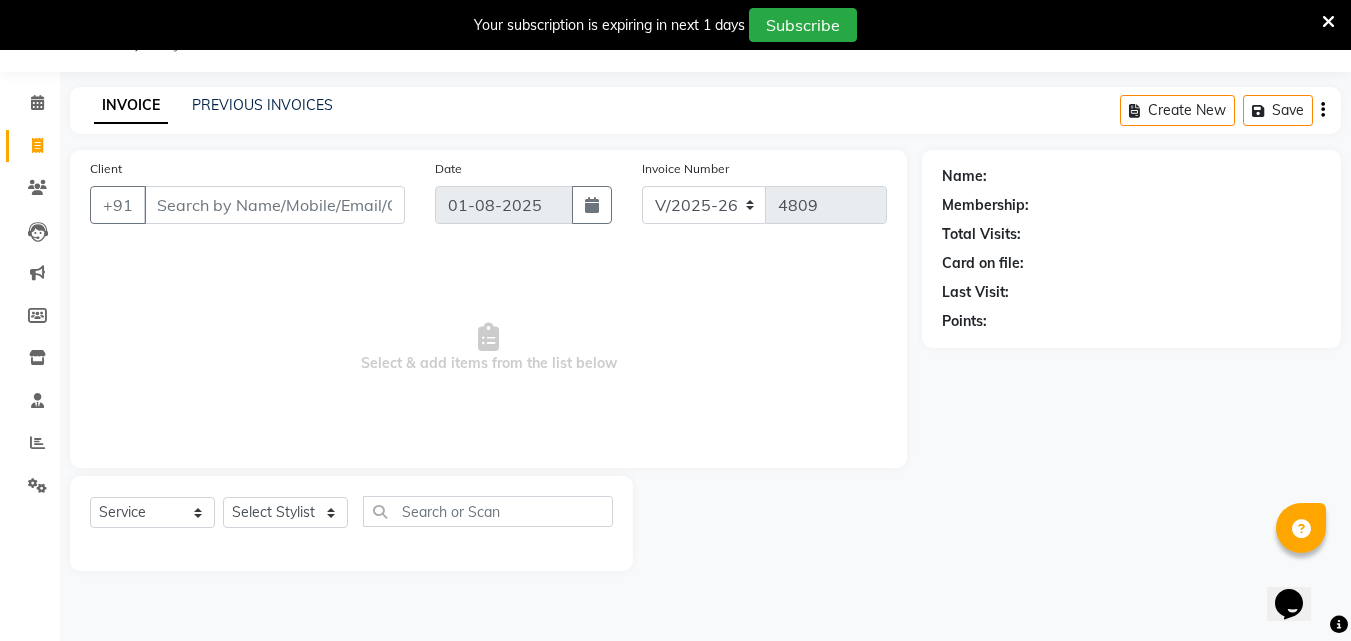 scroll, scrollTop: 0, scrollLeft: 0, axis: both 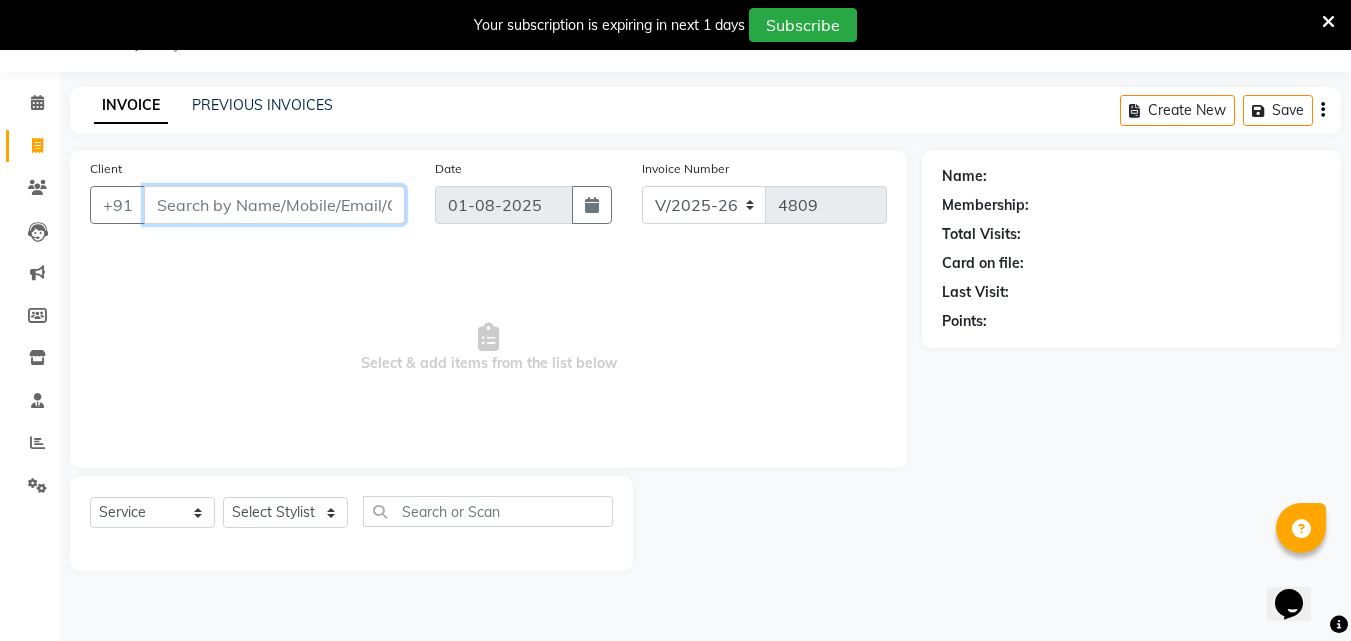 click on "Client" at bounding box center (274, 205) 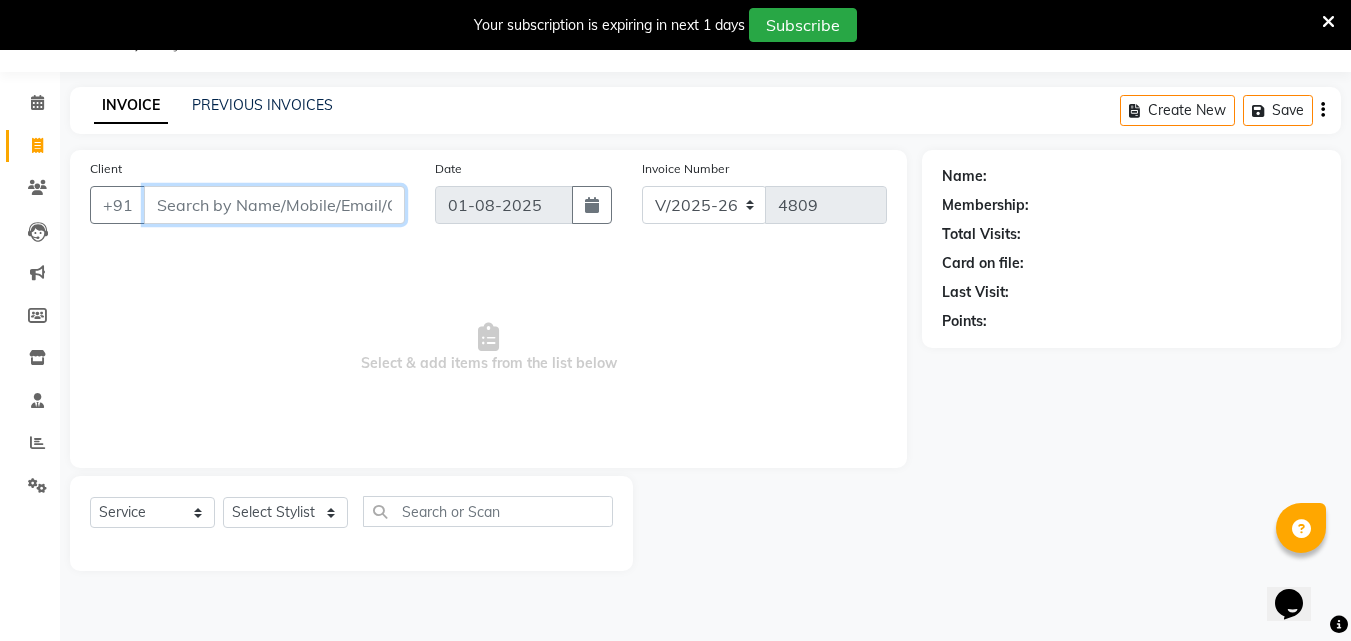 click on "Client" at bounding box center [274, 205] 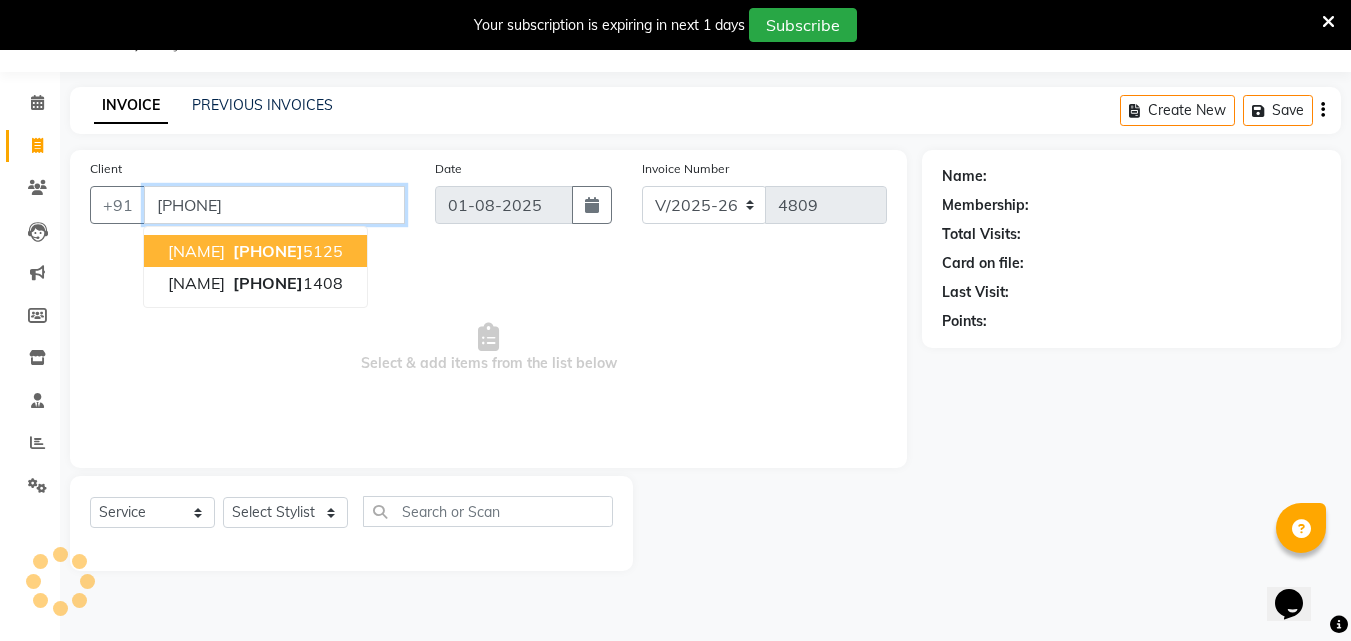 type on "[PHONE]" 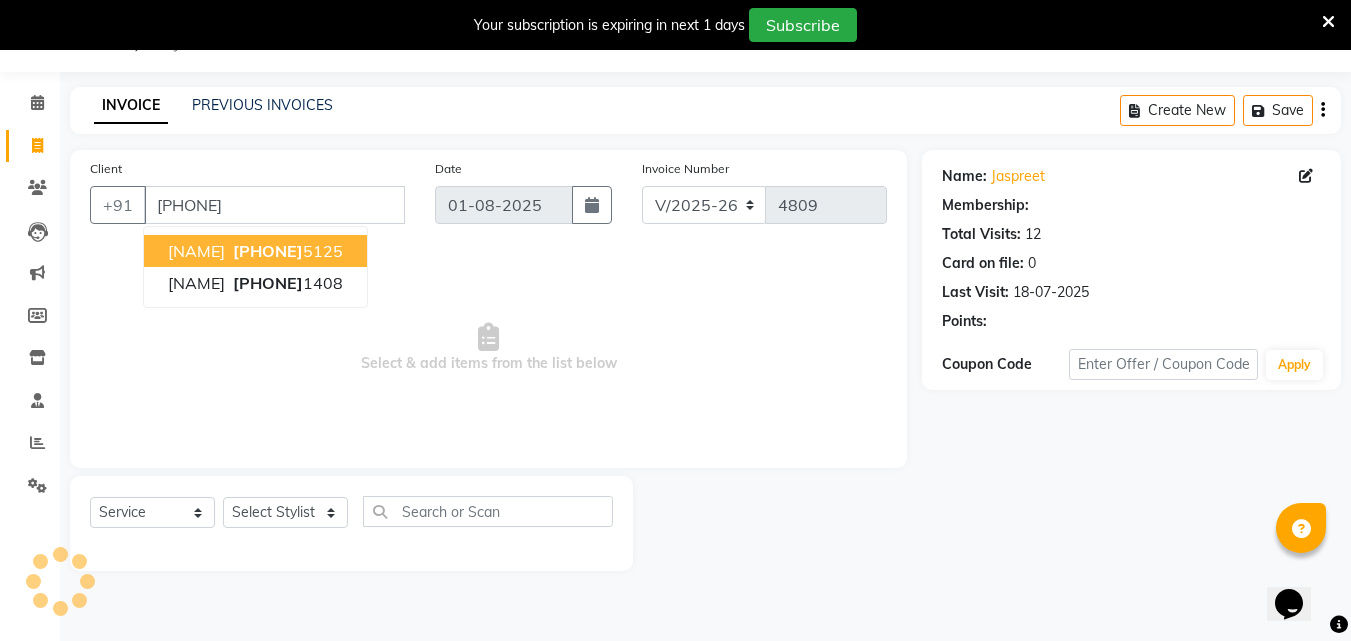 select on "1: Object" 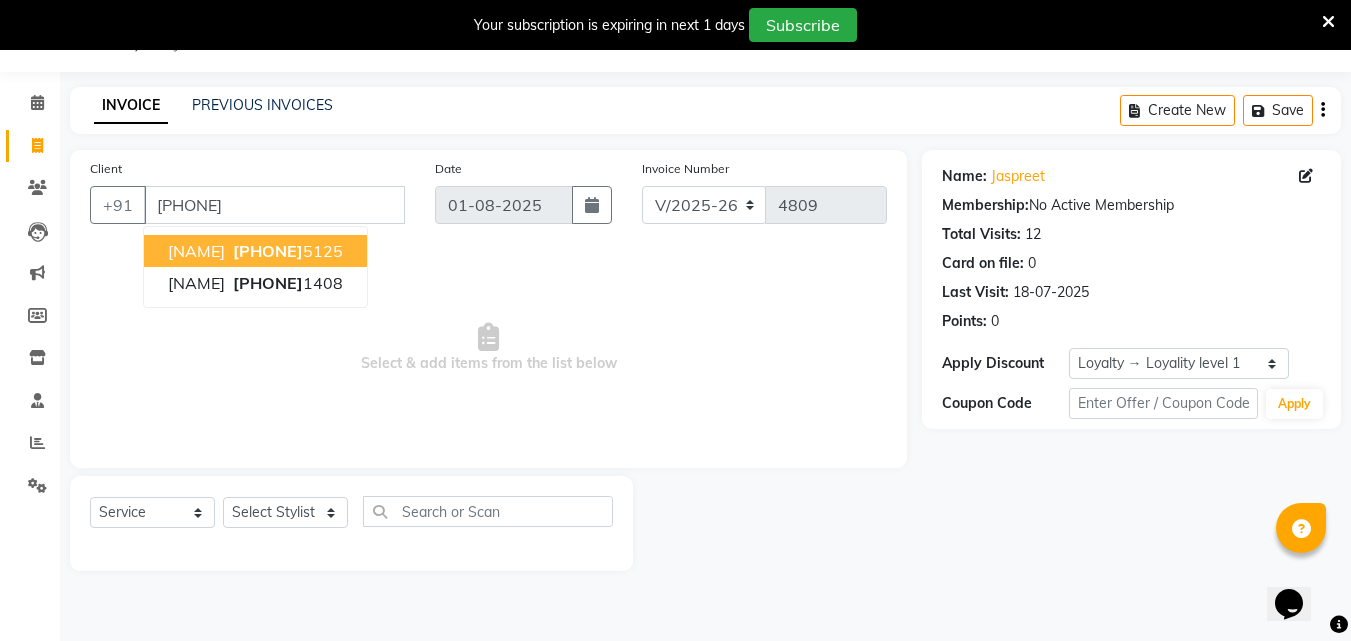 click on "[PHONE]" at bounding box center [268, 251] 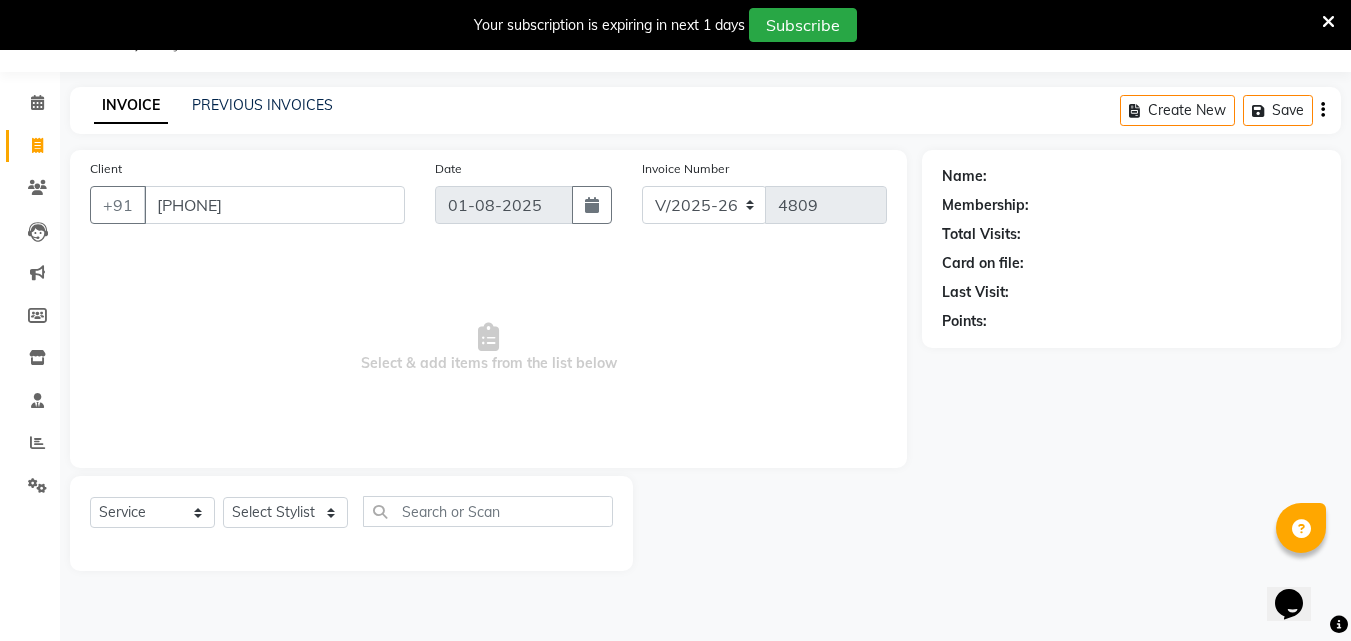 select on "1: Object" 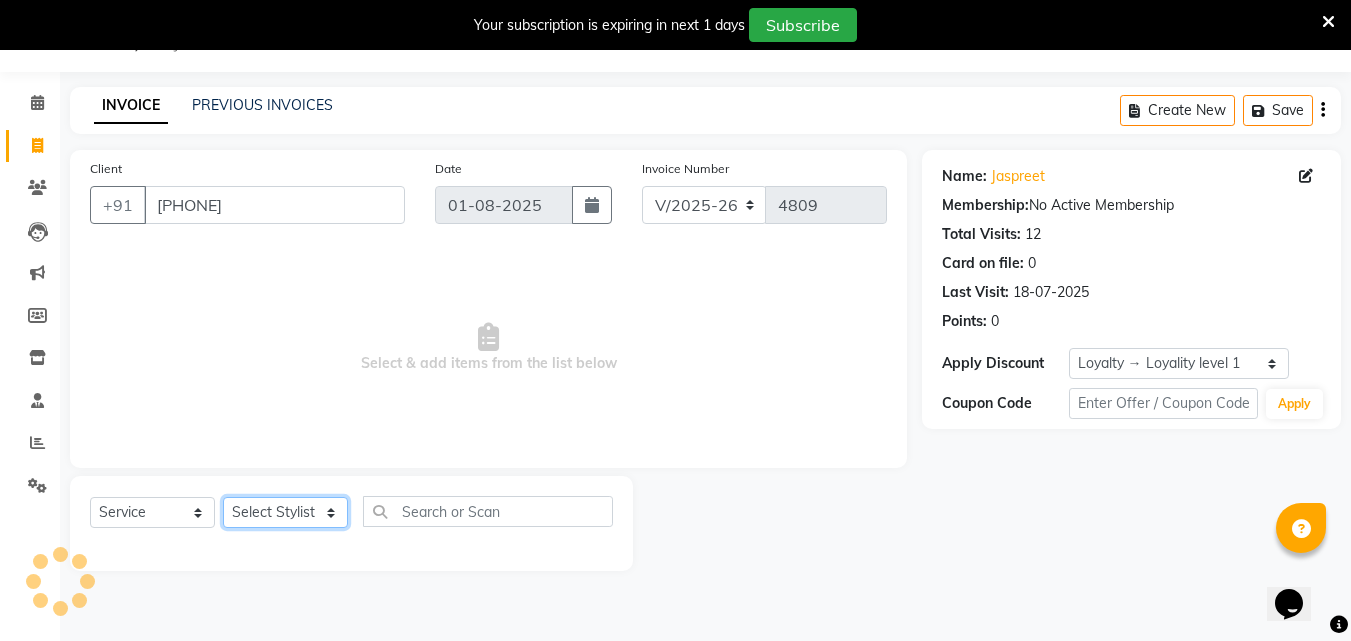 click on "Select Stylist Aarif AMAN ANJALI Arman Arshad  ARSHAD SALMANI ASHU FAIZ gaurav Hanish harshit Jack  karishma KAVITA kunal Manager MANNU Mukim  paras pinki preeti Raghav  RASHMI RAVI RITIK SAHIL sawan SHALINI SHARUKH SHWETA  VEER Vijay  vijay tiwari ZAID" 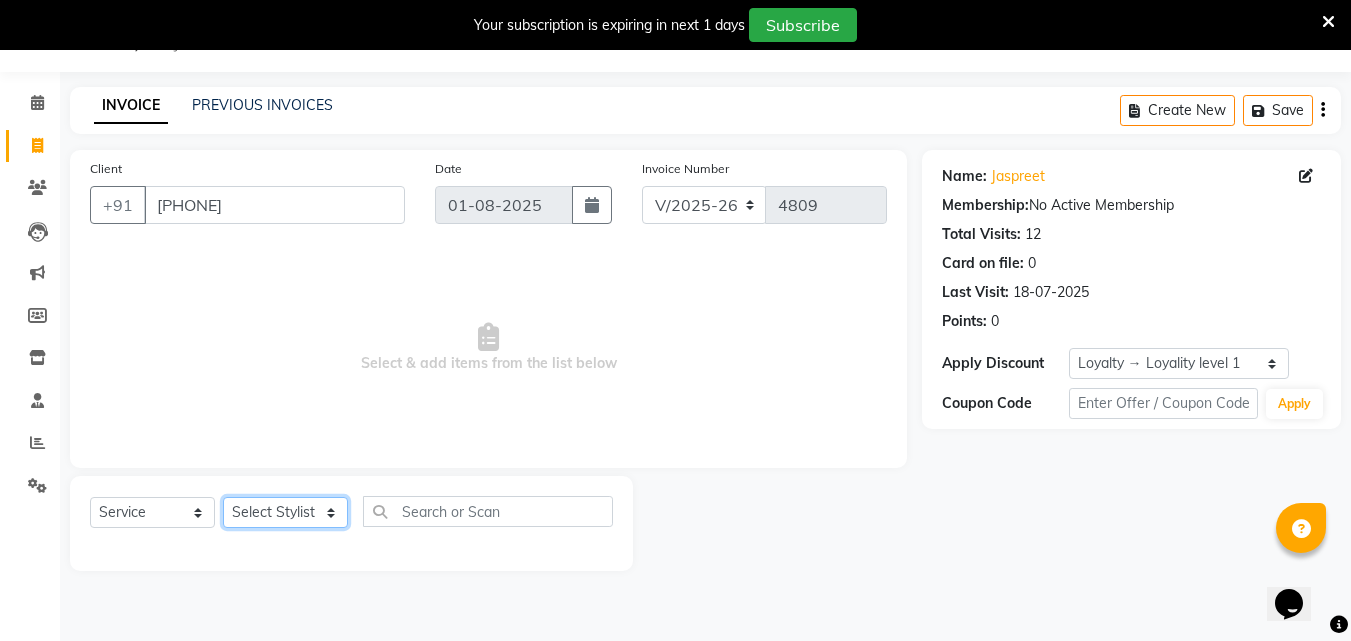 select on "28032" 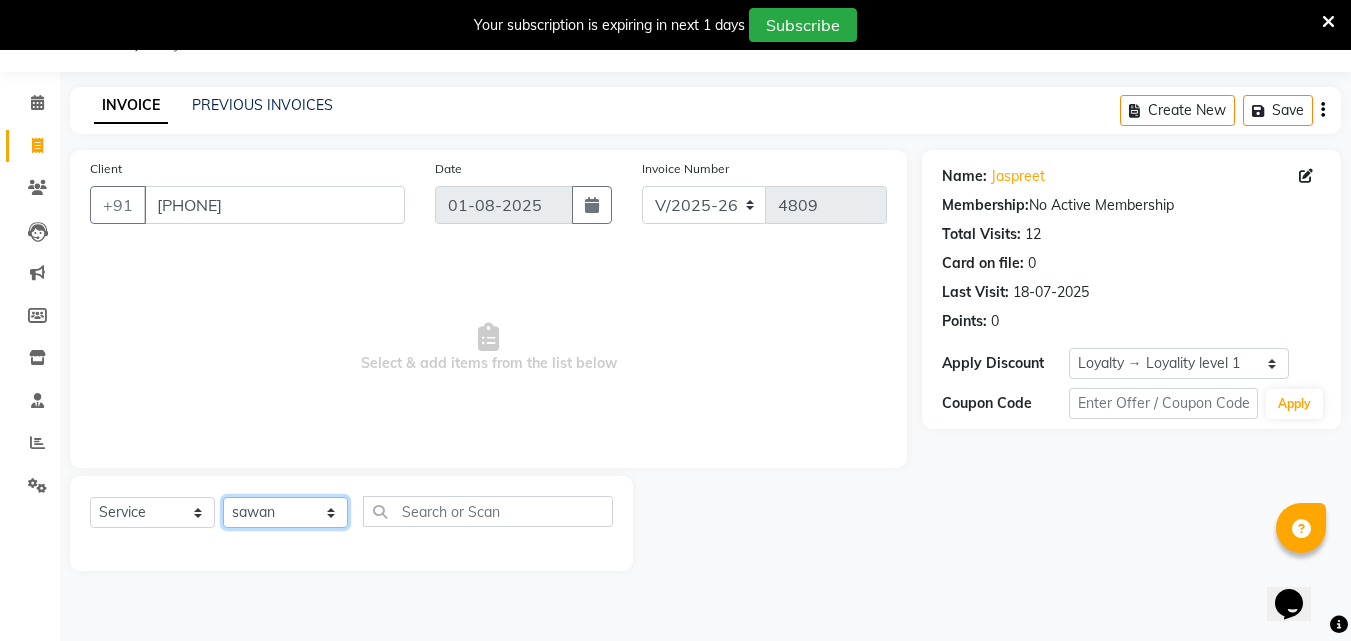 click on "Select Stylist Aarif AMAN ANJALI Arman Arshad  ARSHAD SALMANI ASHU FAIZ gaurav Hanish harshit Jack  karishma KAVITA kunal Manager MANNU Mukim  paras pinki preeti Raghav  RASHMI RAVI RITIK SAHIL sawan SHALINI SHARUKH SHWETA  VEER Vijay  vijay tiwari ZAID" 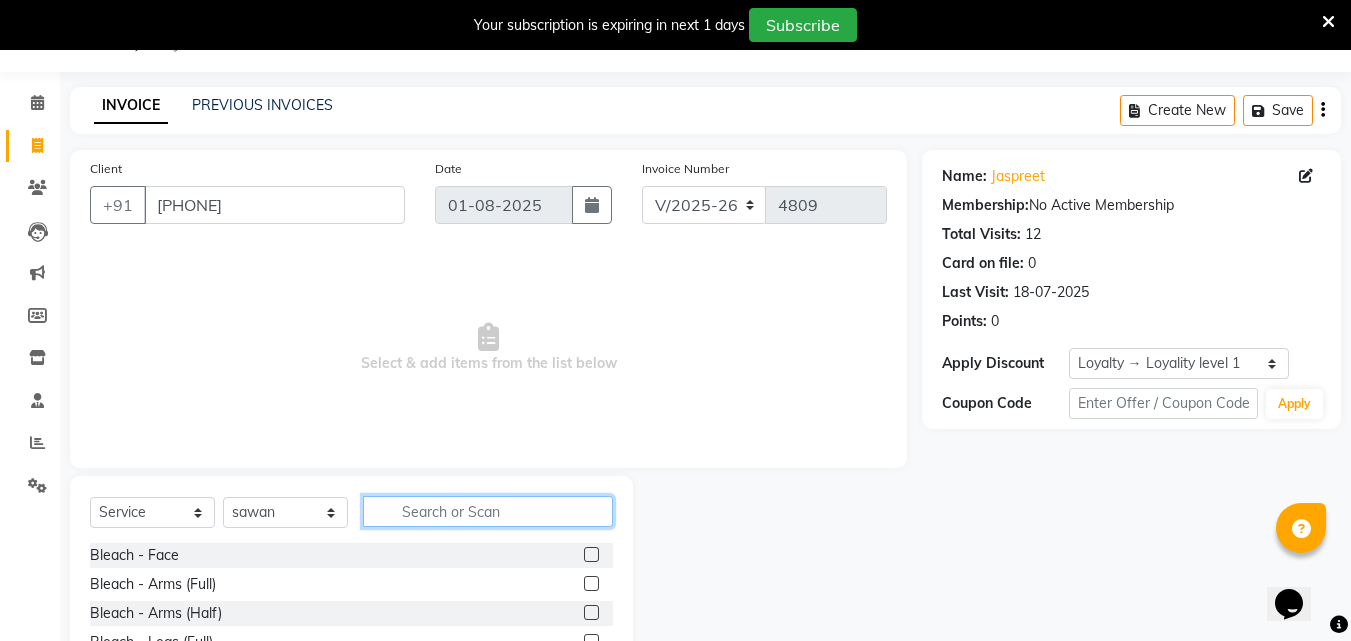 click 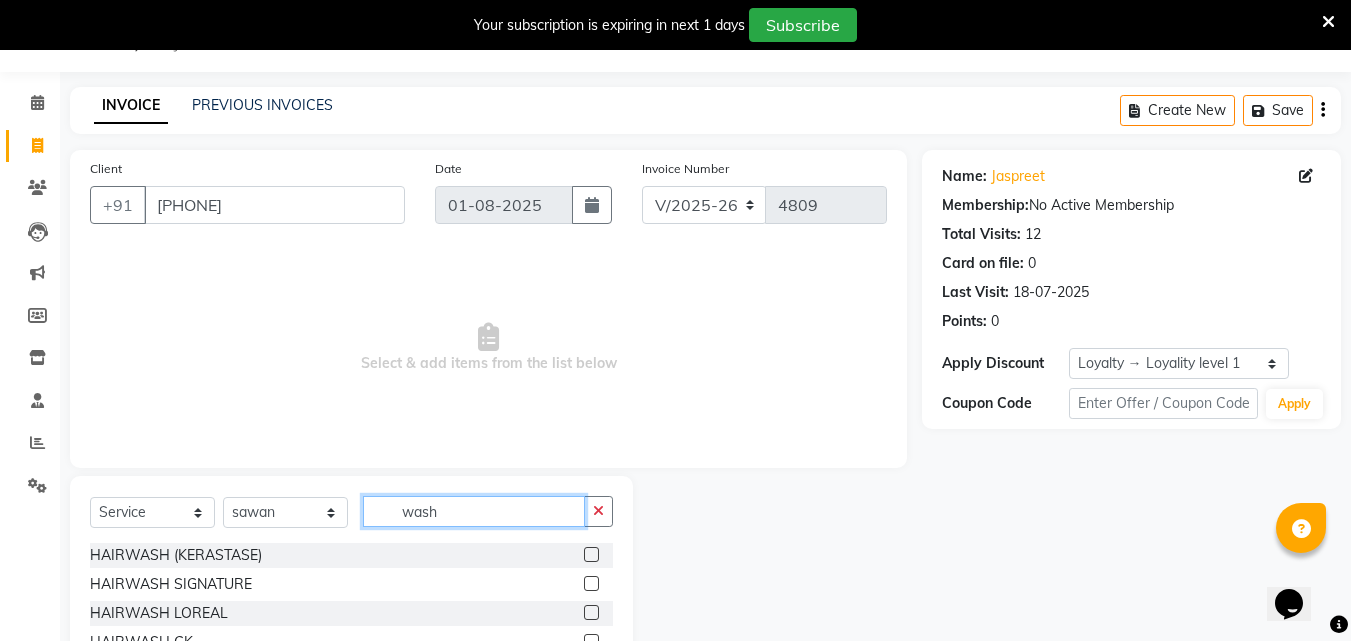 type on "wash" 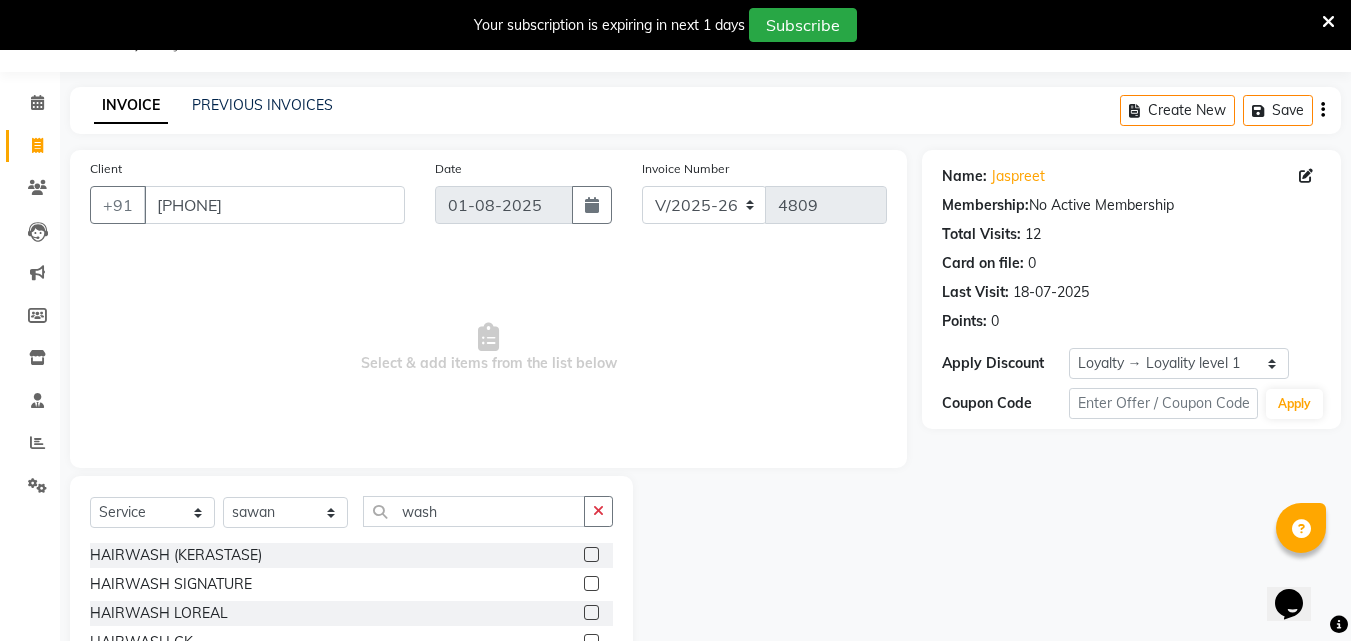 click 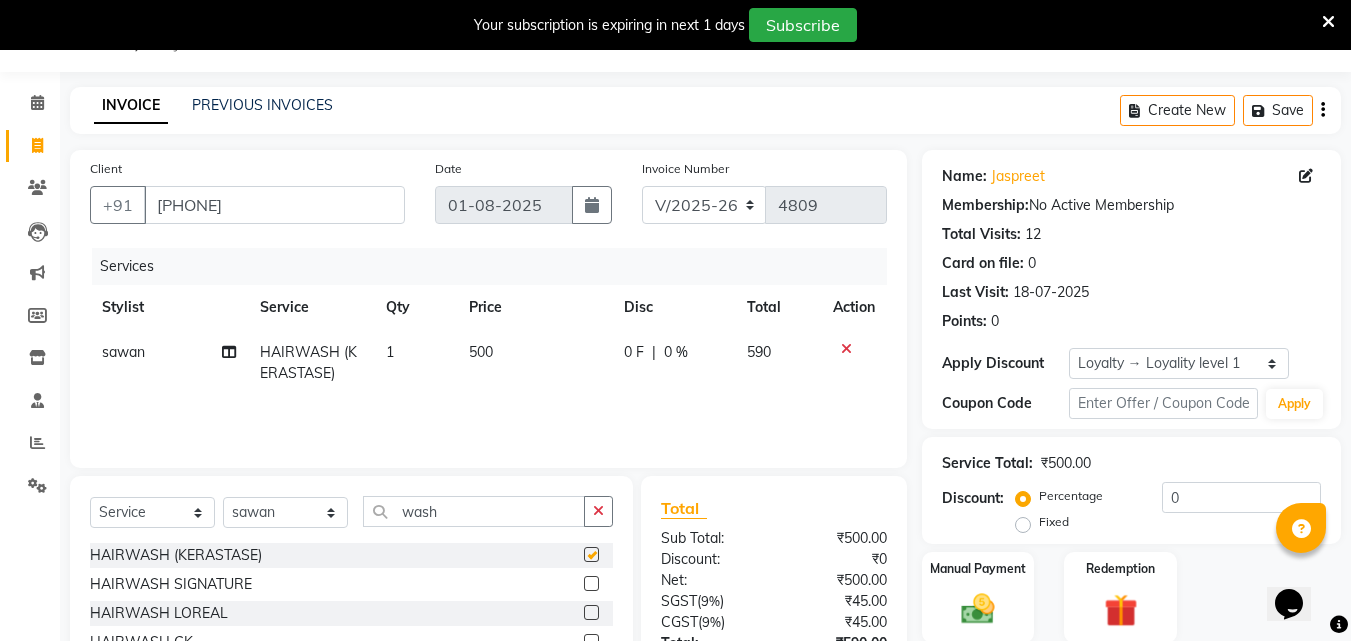 checkbox on "false" 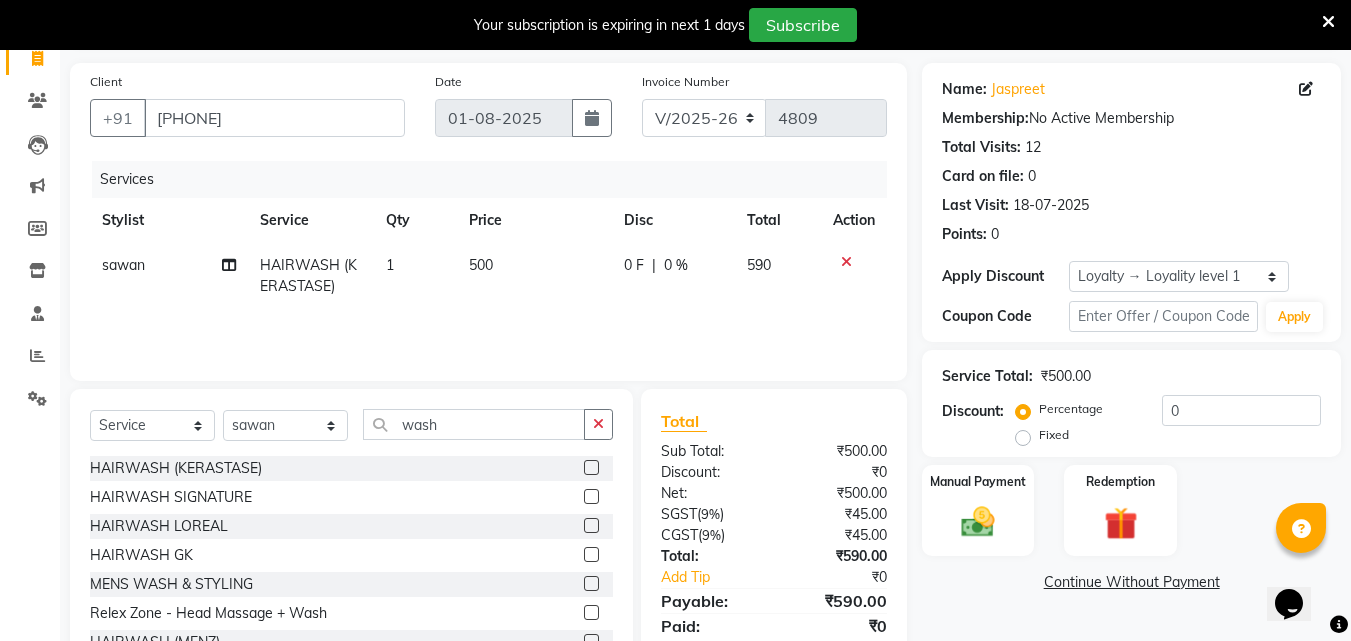 scroll, scrollTop: 210, scrollLeft: 0, axis: vertical 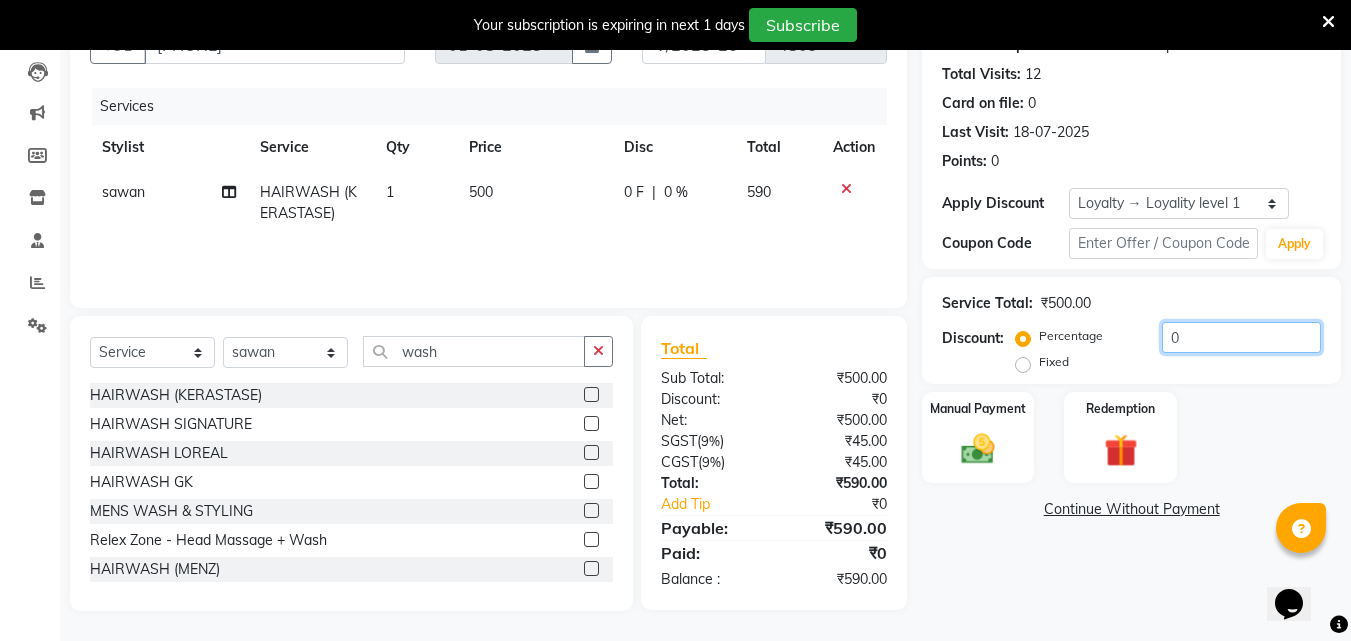 click on "0" 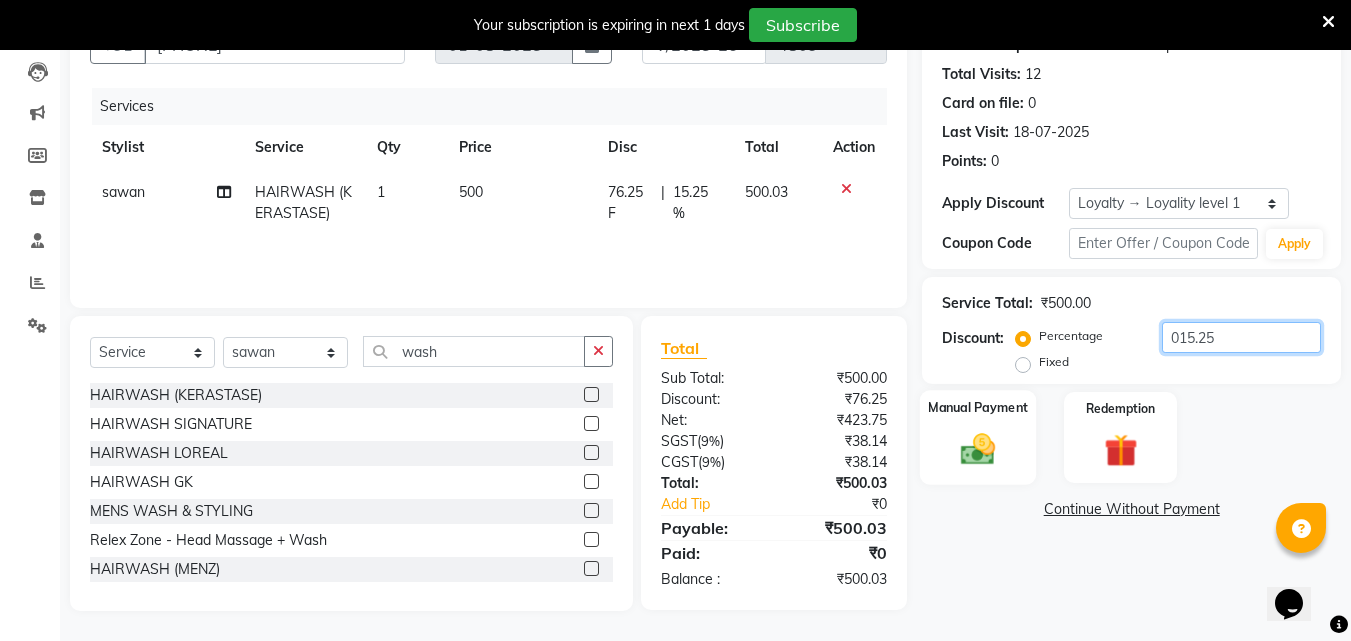 type on "015.25" 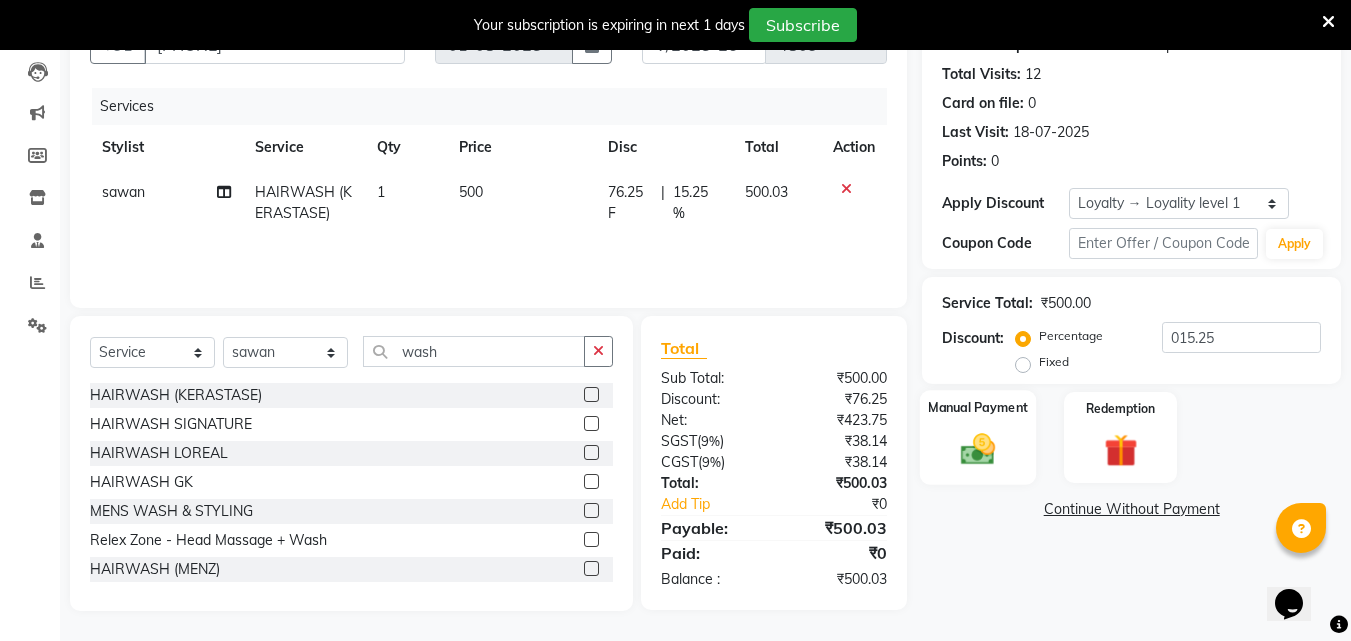 click 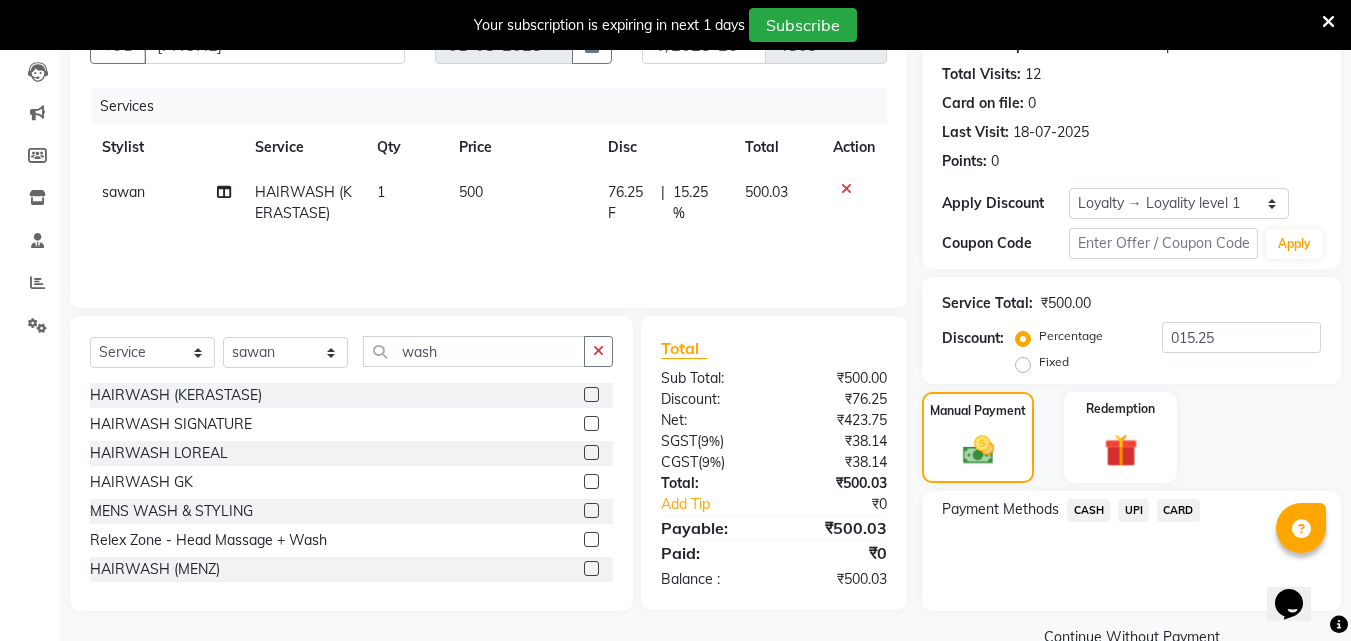 click on "CASH" 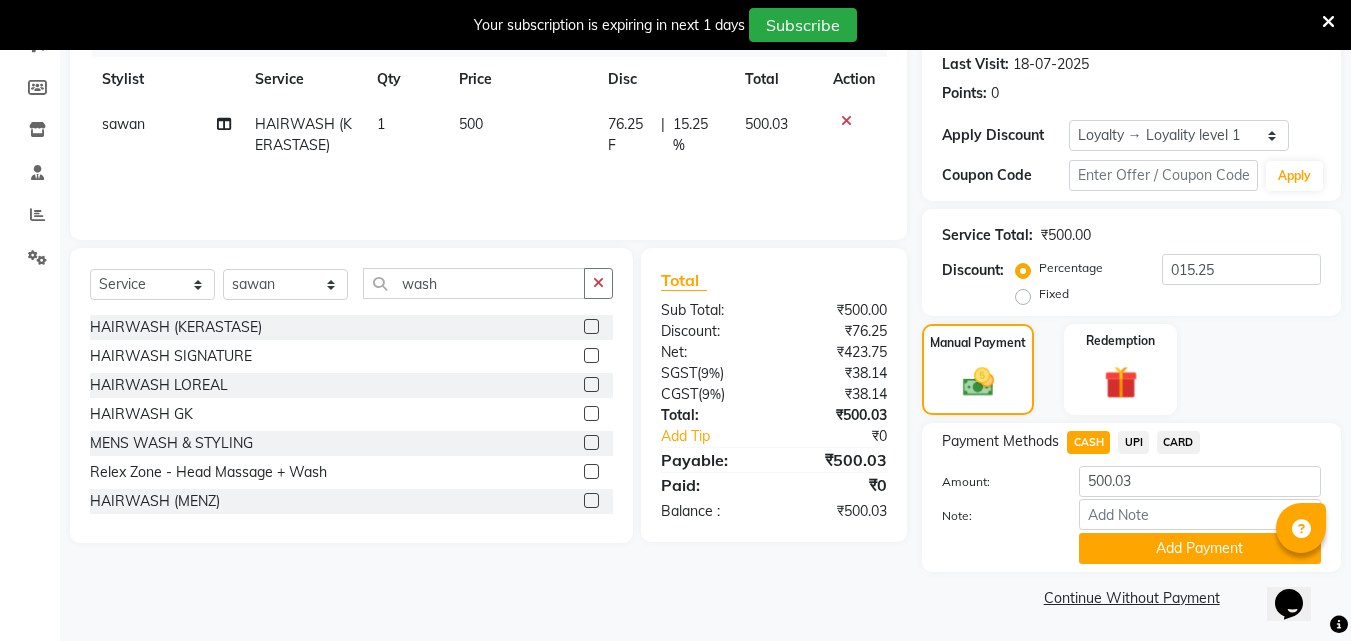scroll, scrollTop: 280, scrollLeft: 0, axis: vertical 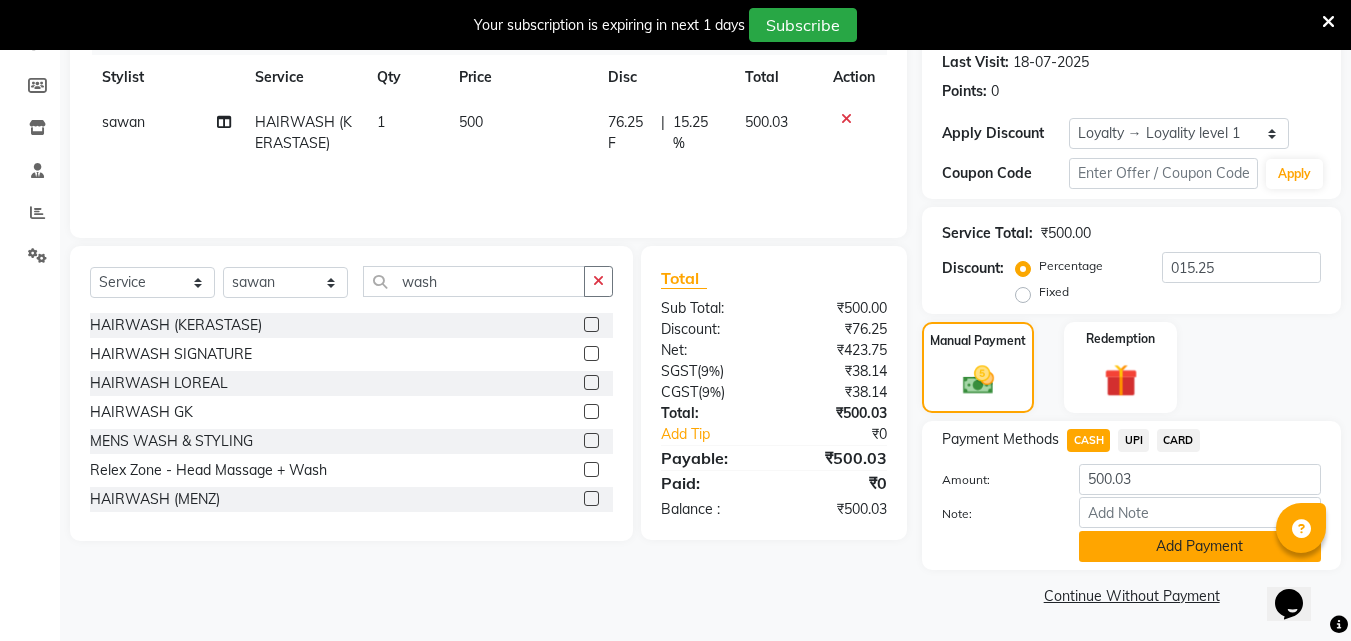 click on "Add Payment" 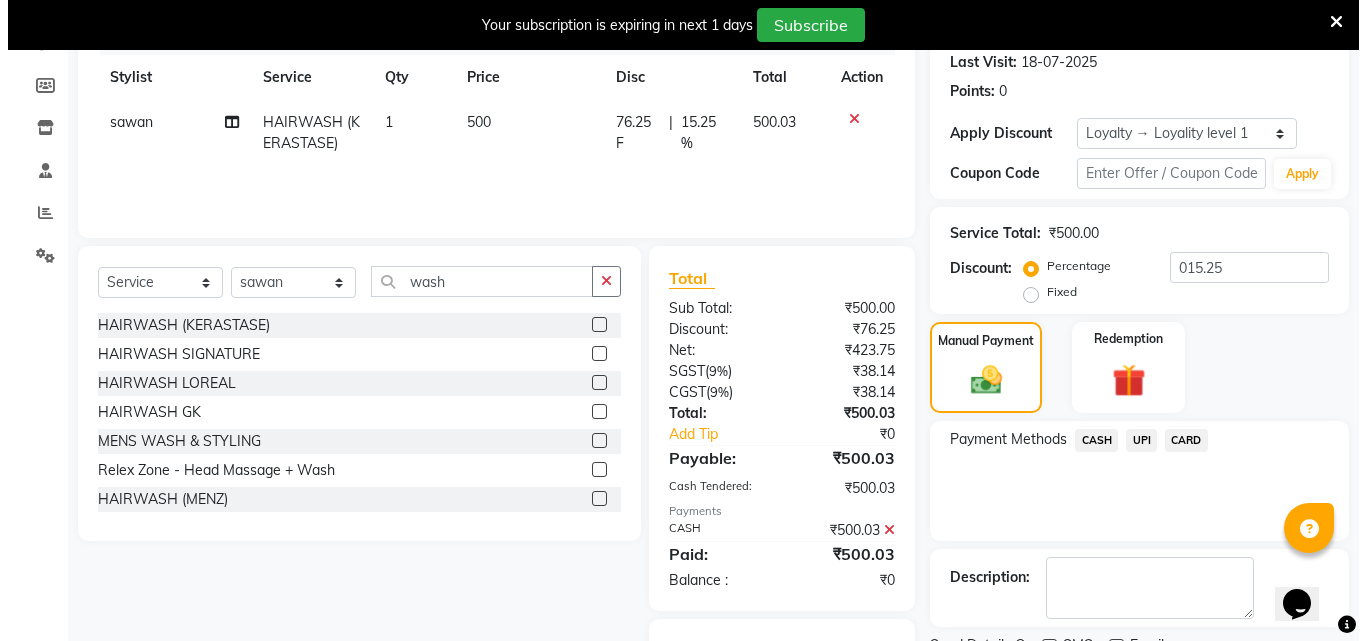 scroll, scrollTop: 400, scrollLeft: 0, axis: vertical 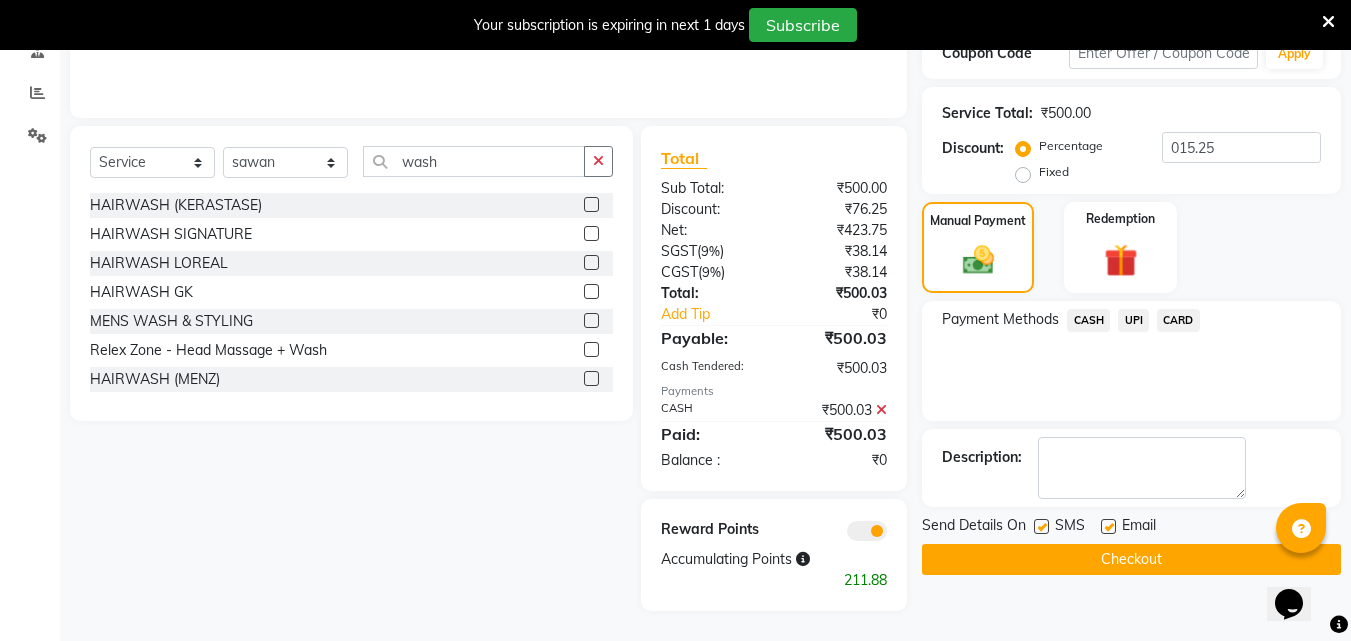 click 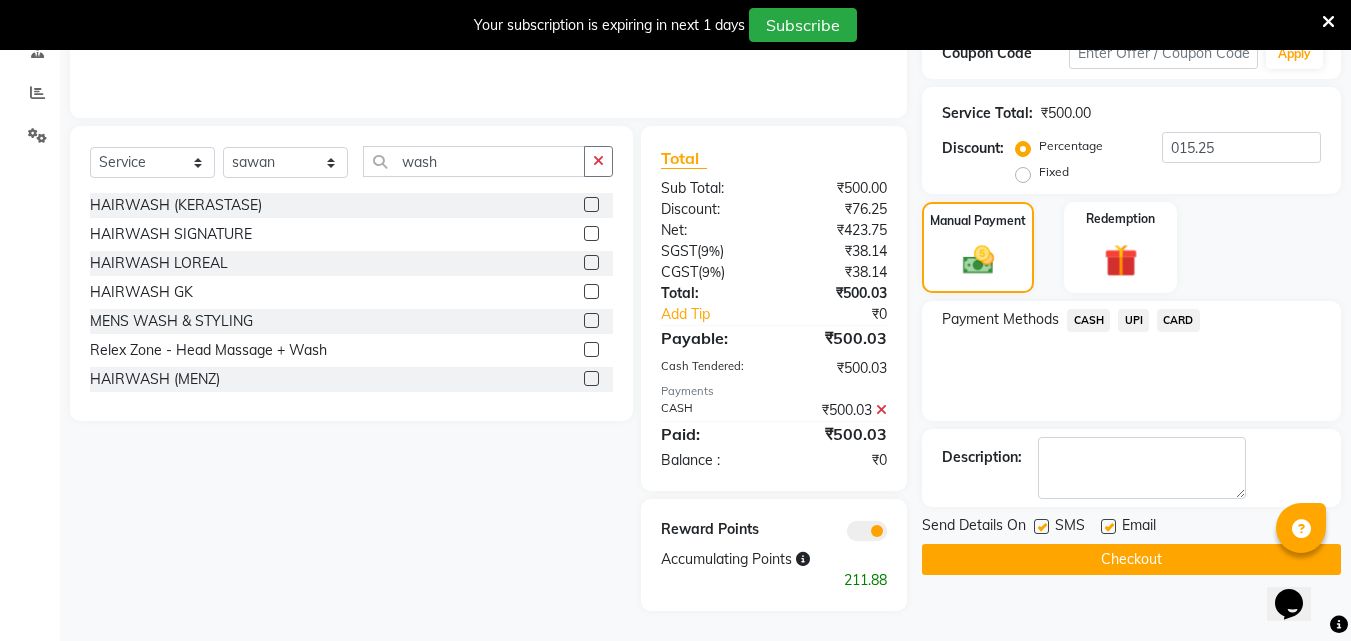 click 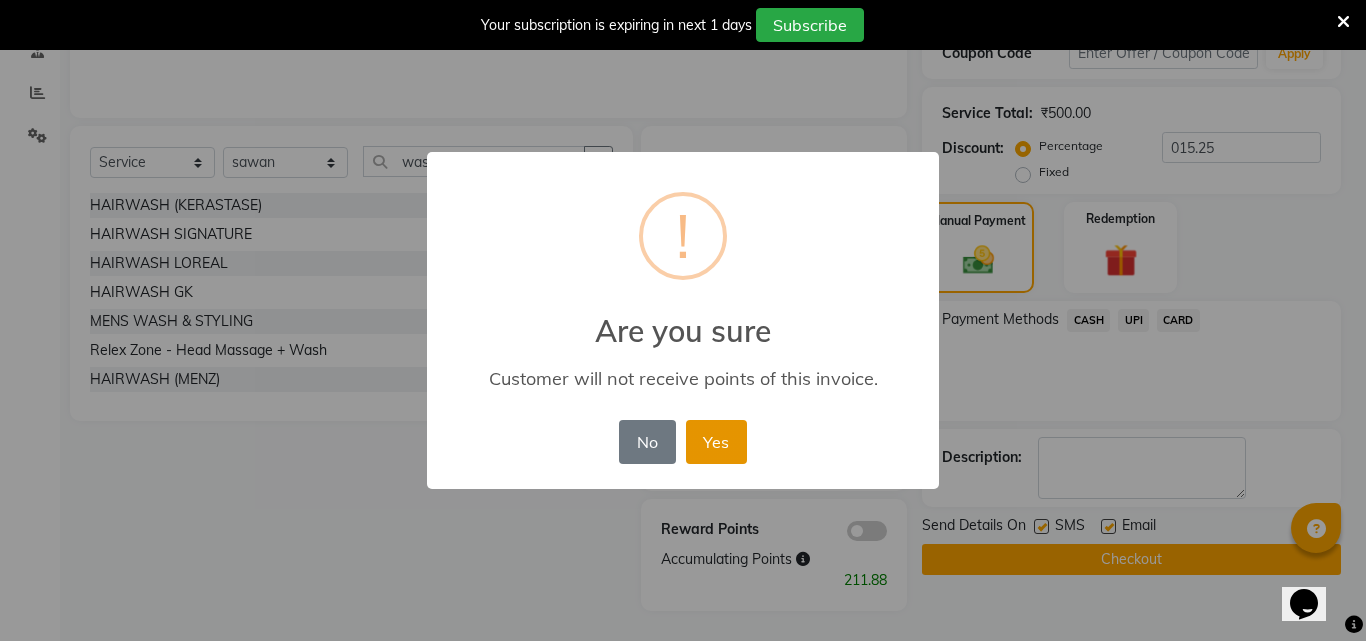 click on "Yes" at bounding box center [716, 442] 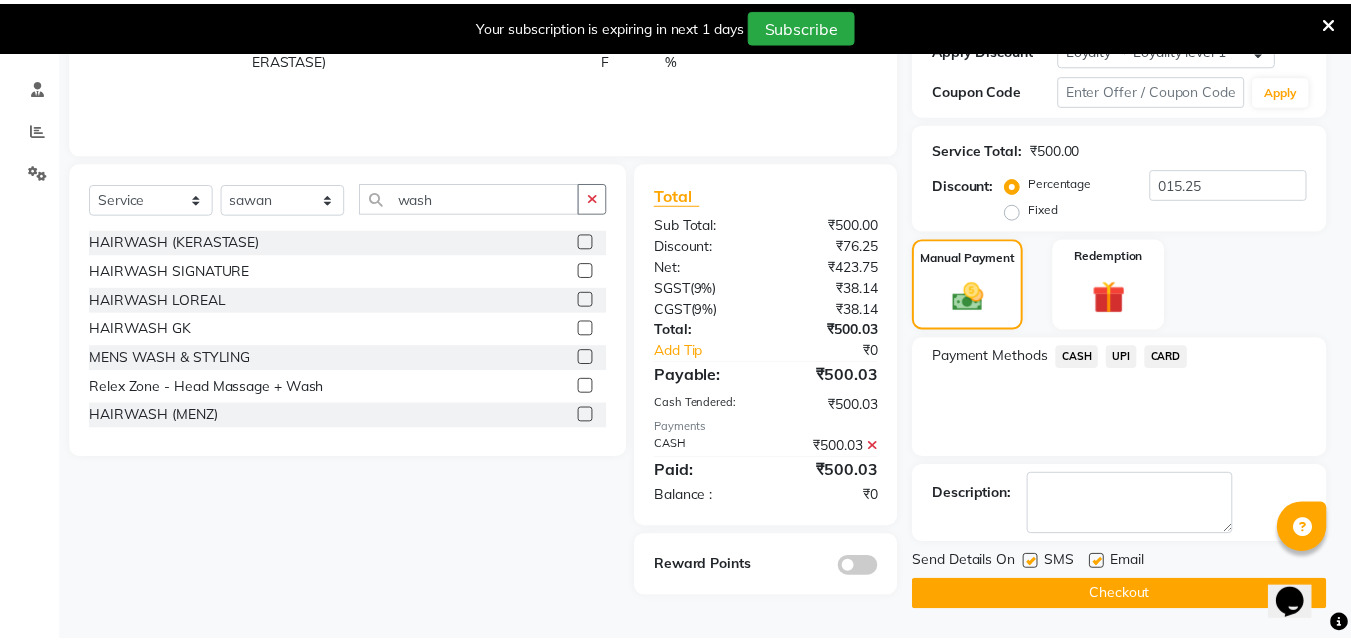 scroll, scrollTop: 364, scrollLeft: 0, axis: vertical 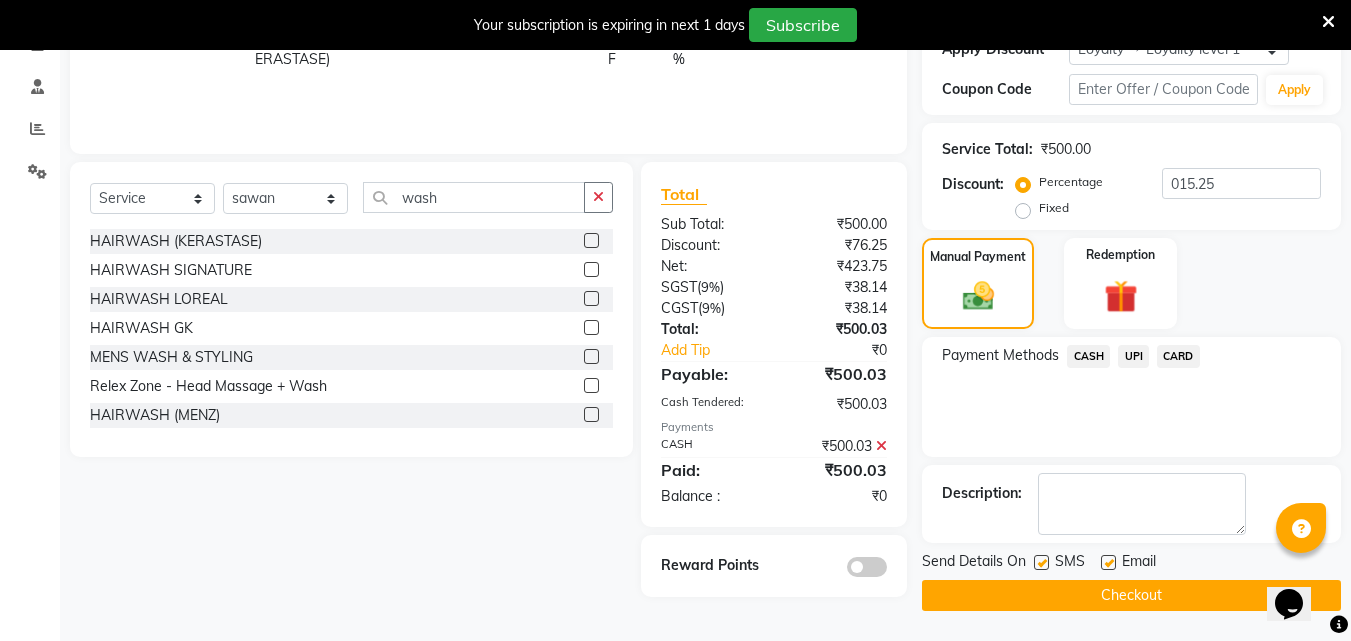 click on "Checkout" 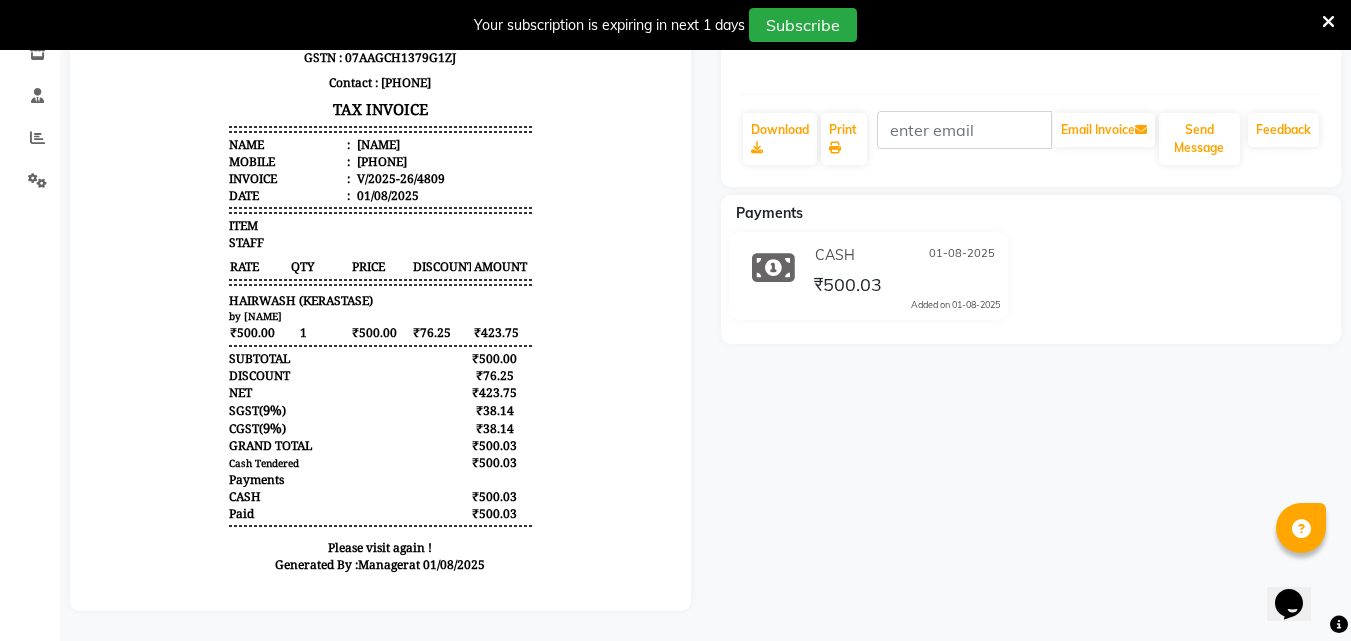 scroll, scrollTop: 0, scrollLeft: 0, axis: both 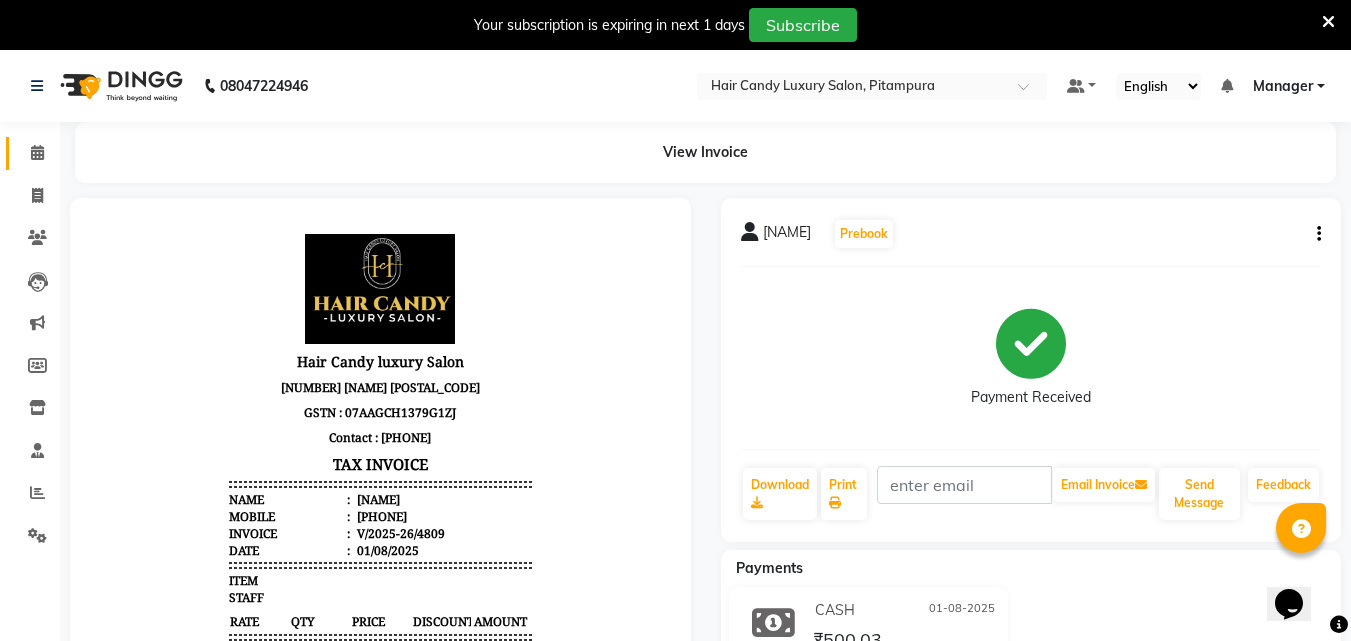 click 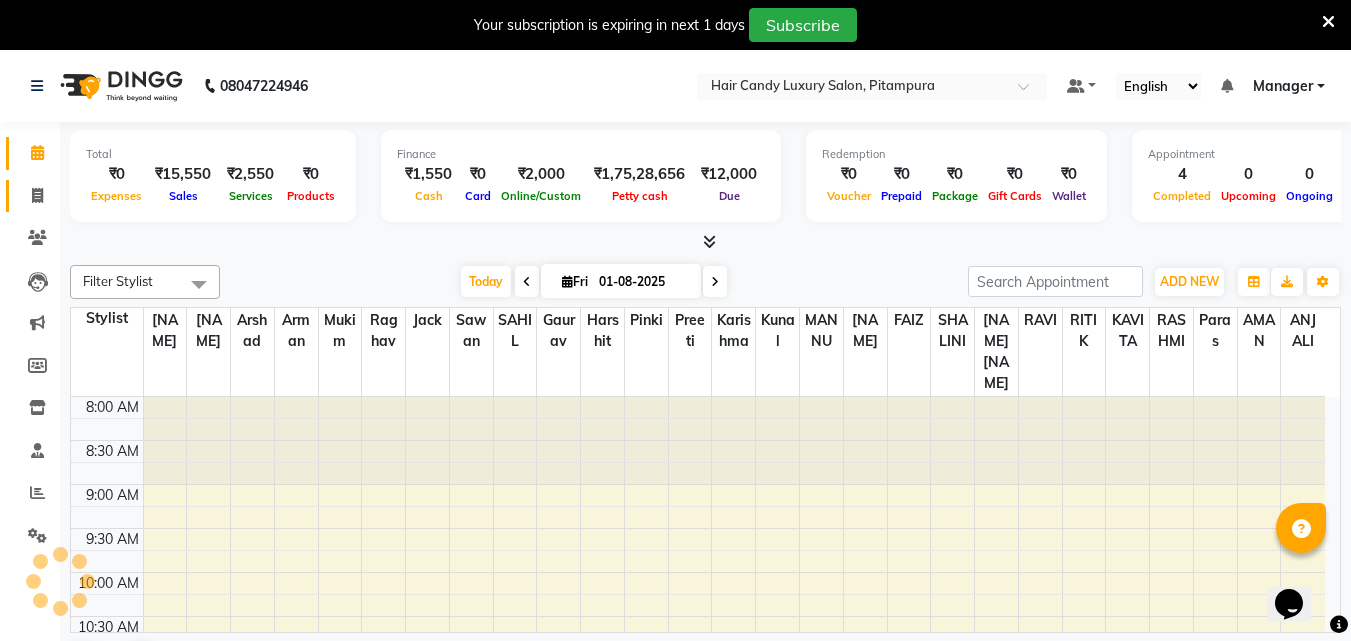 click on "Invoice" 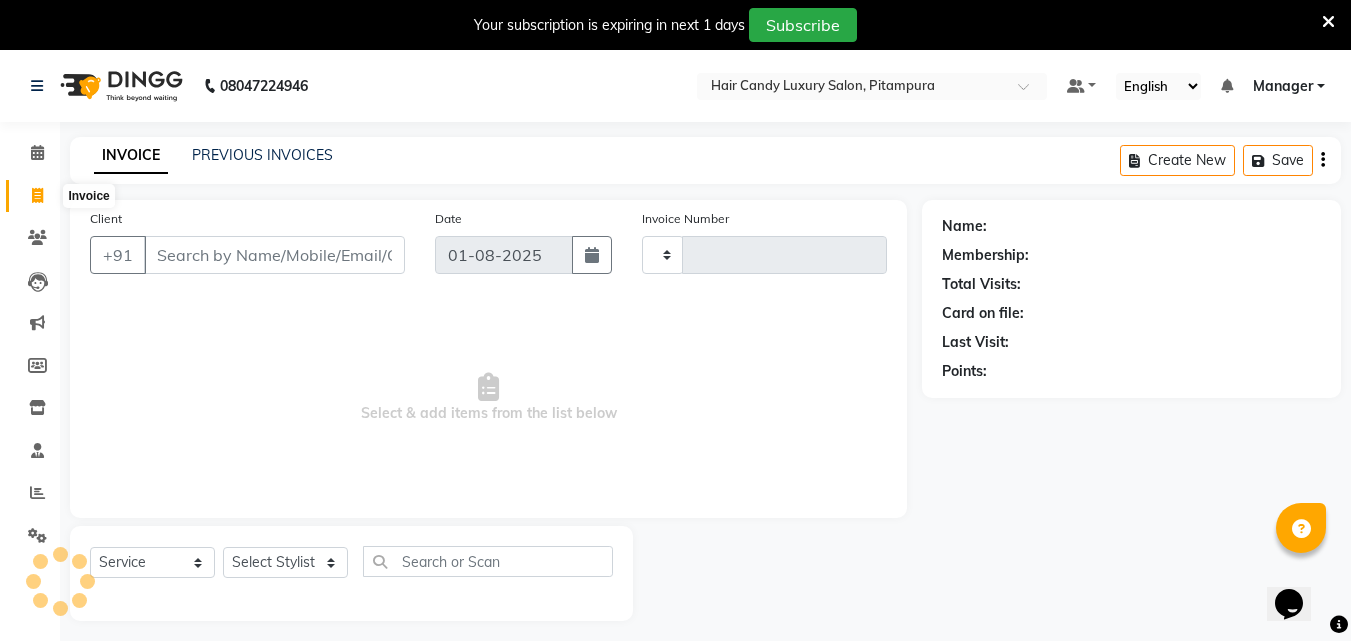 click on "Client +91 [PHONE] Date [DATE] Invoice Number  Select & add items from the list below" 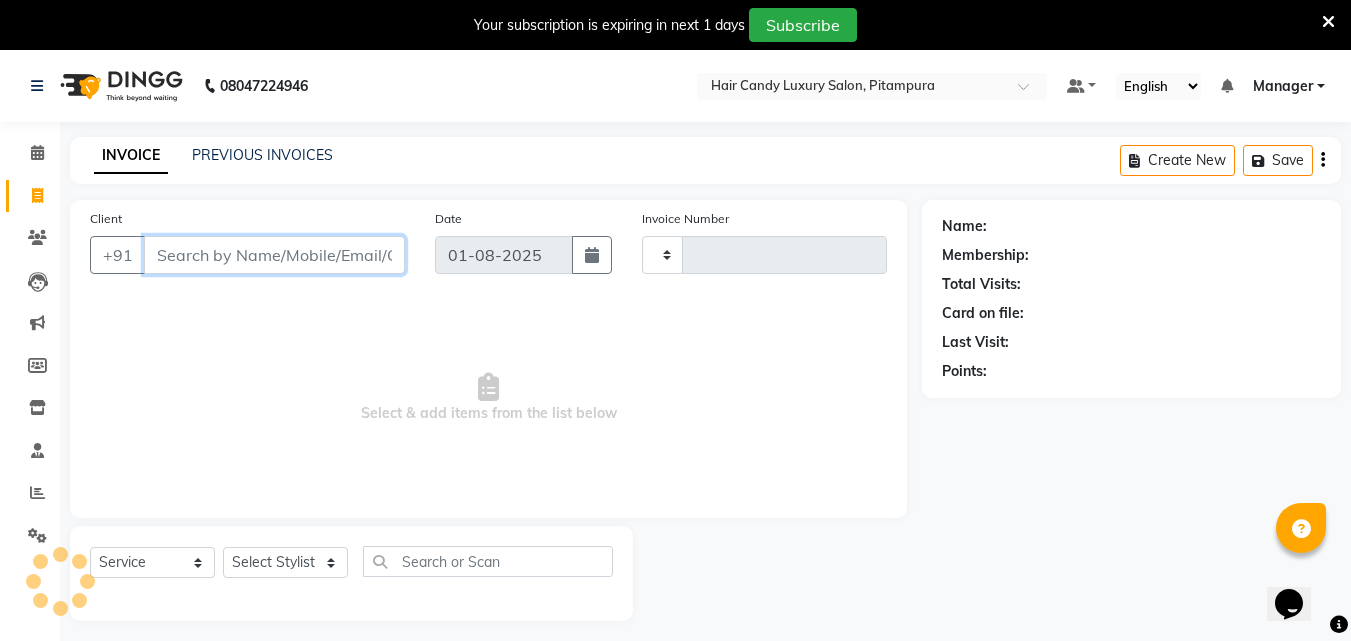 click on "Client" at bounding box center [274, 255] 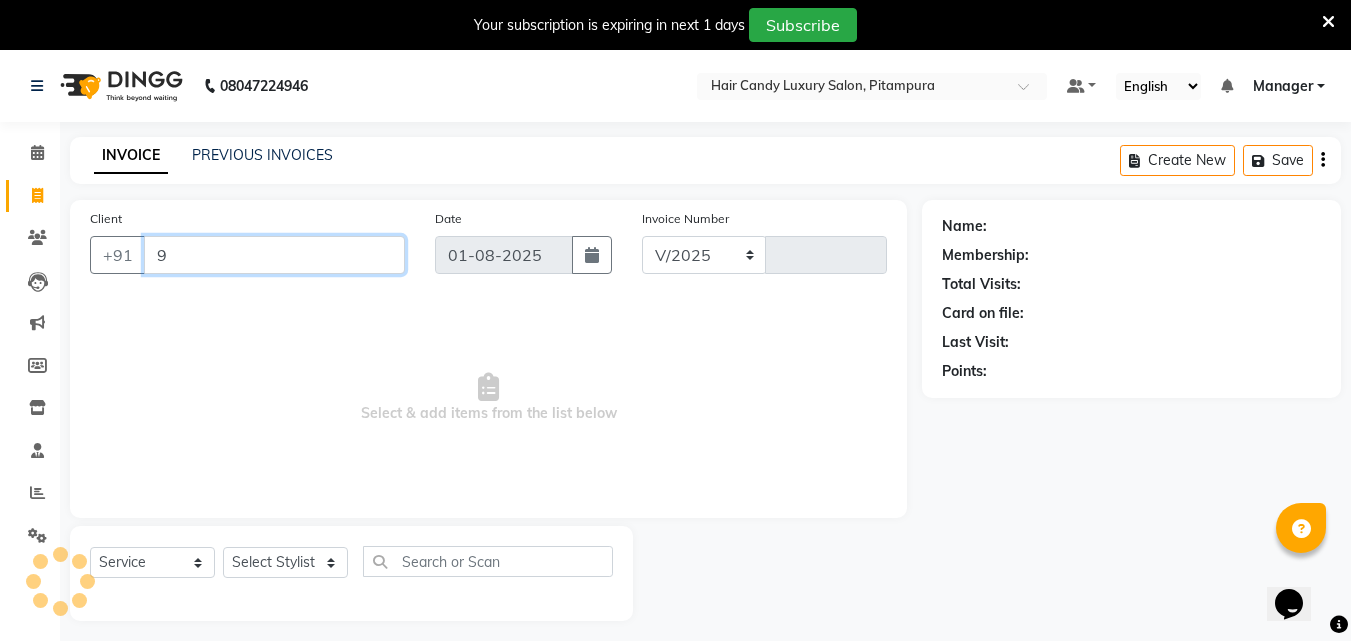 select on "4720" 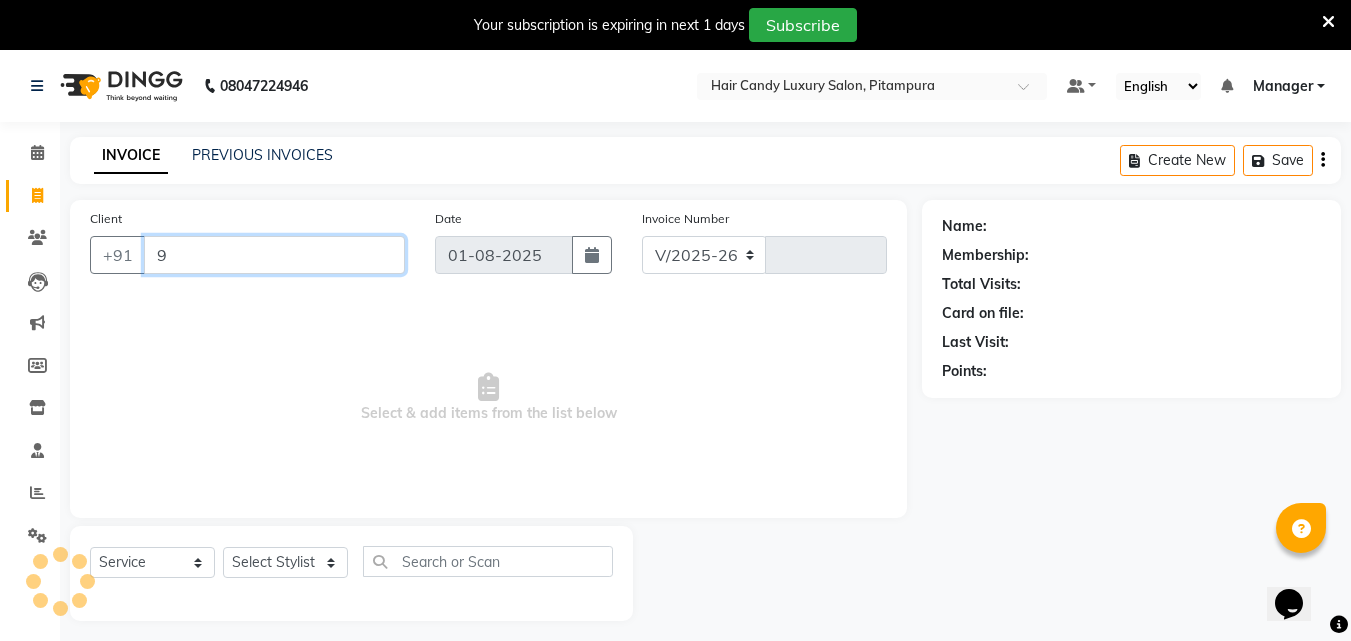 type on "4810" 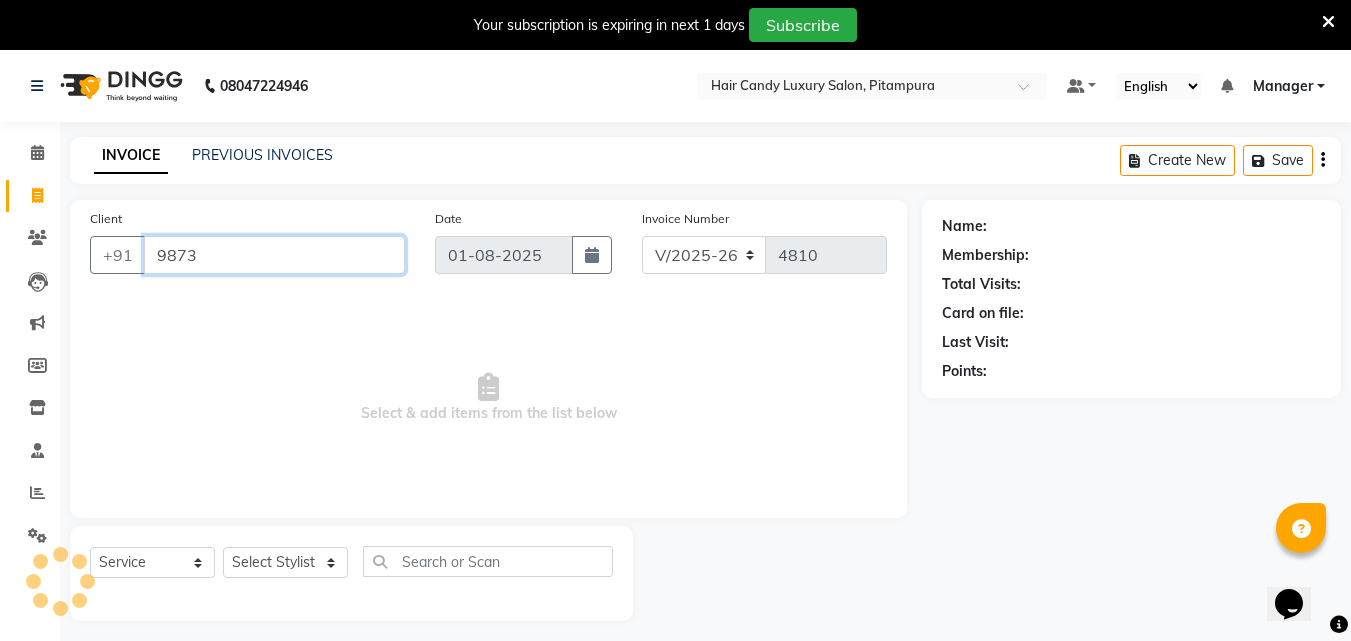 scroll, scrollTop: 50, scrollLeft: 0, axis: vertical 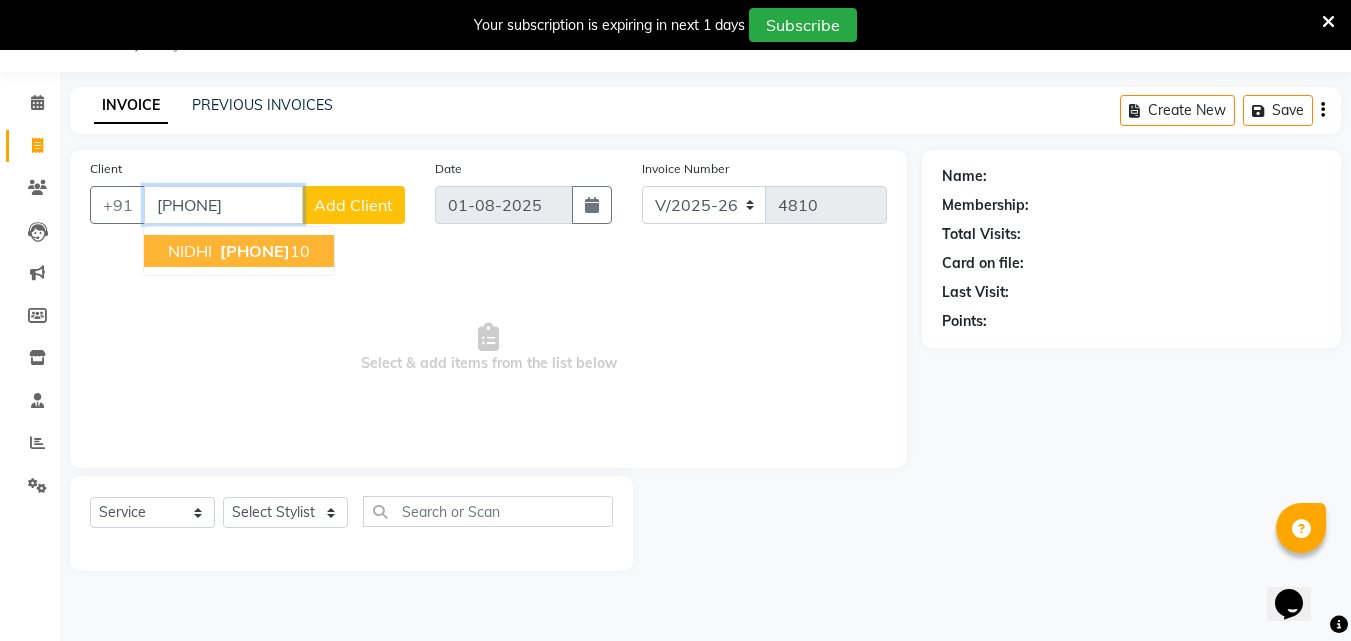 click on "[PHONE]" at bounding box center (255, 251) 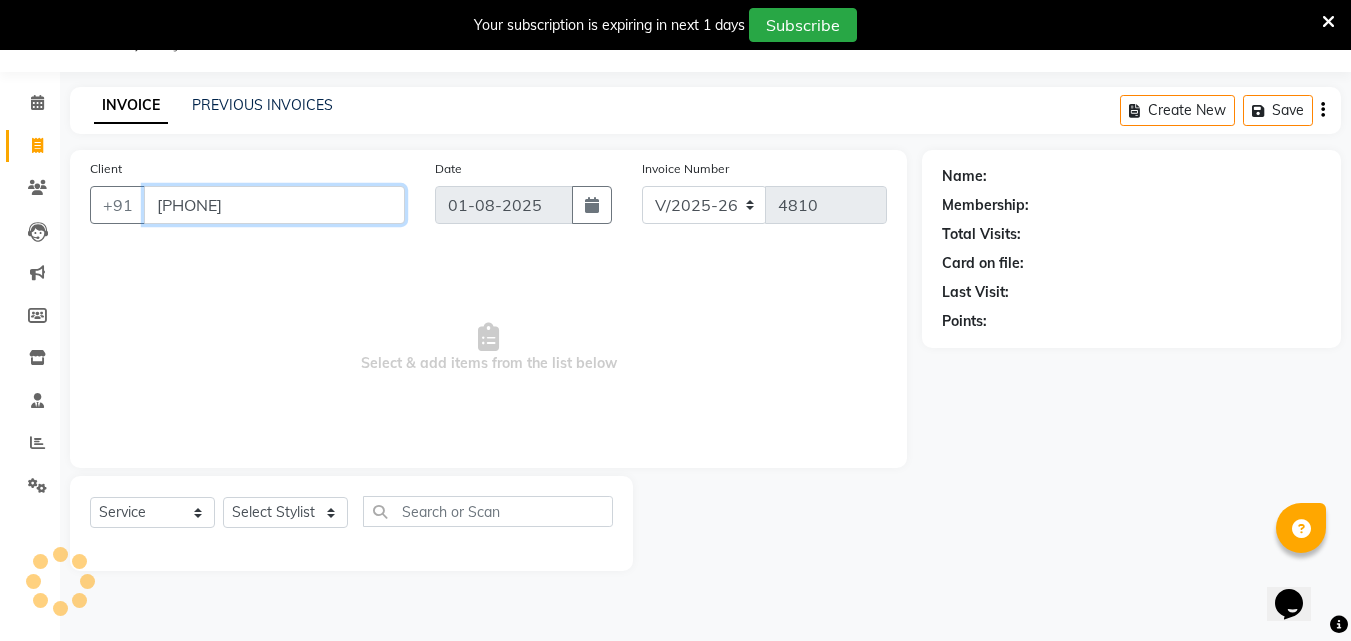 type on "[PHONE]" 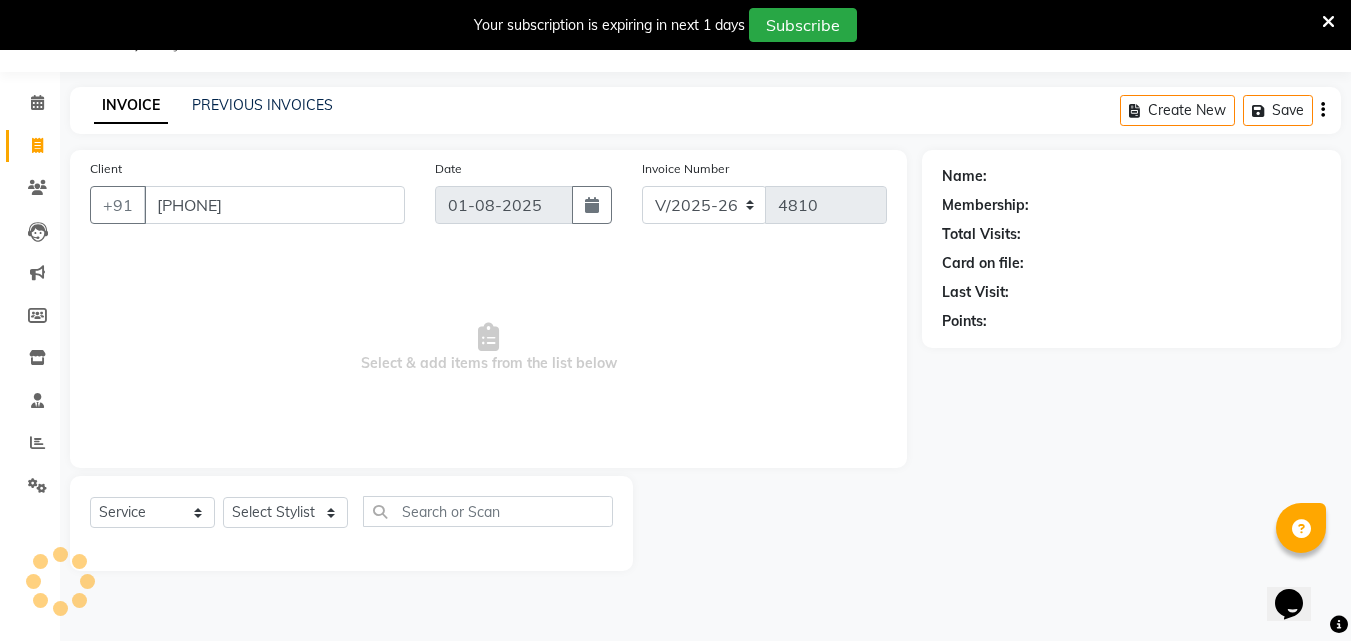 select on "1: Object" 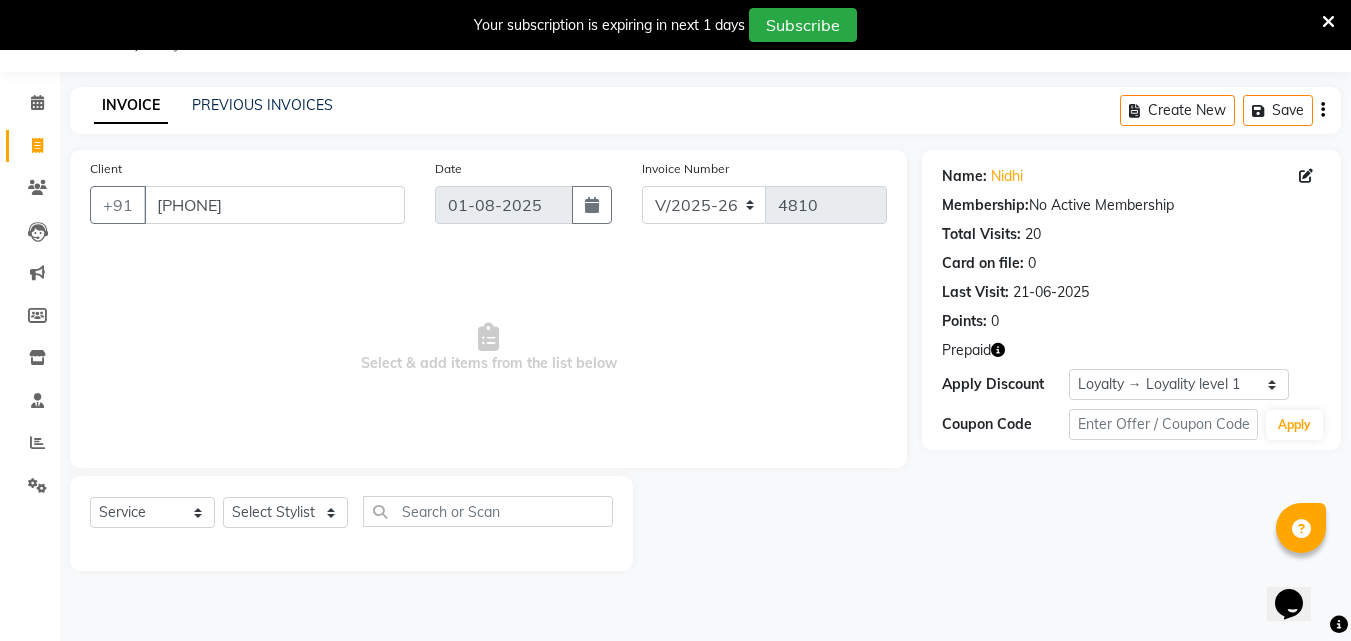 click 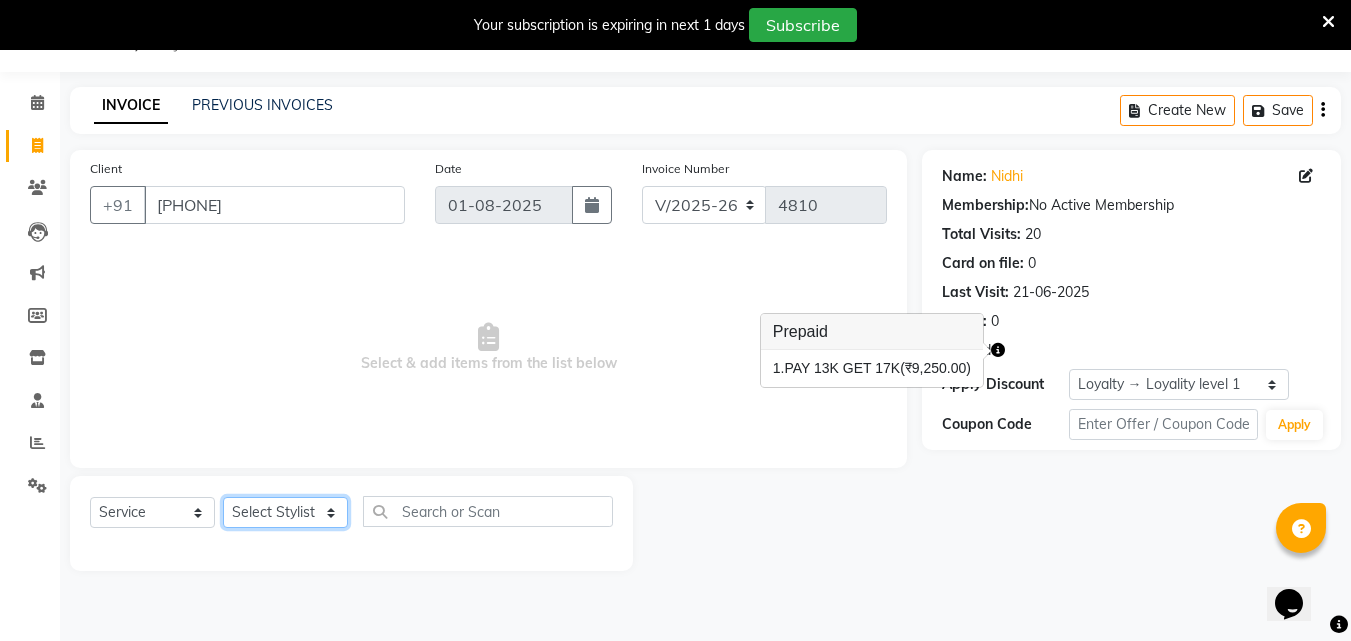 click on "Select Stylist Aarif AMAN ANJALI Arman Arshad  ARSHAD SALMANI ASHU FAIZ gaurav Hanish harshit Jack  karishma KAVITA kunal Manager MANNU Mukim  paras pinki preeti Raghav  RASHMI RAVI RITIK SAHIL sawan SHALINI SHARUKH SHWETA  VEER Vijay  vijay tiwari ZAID" 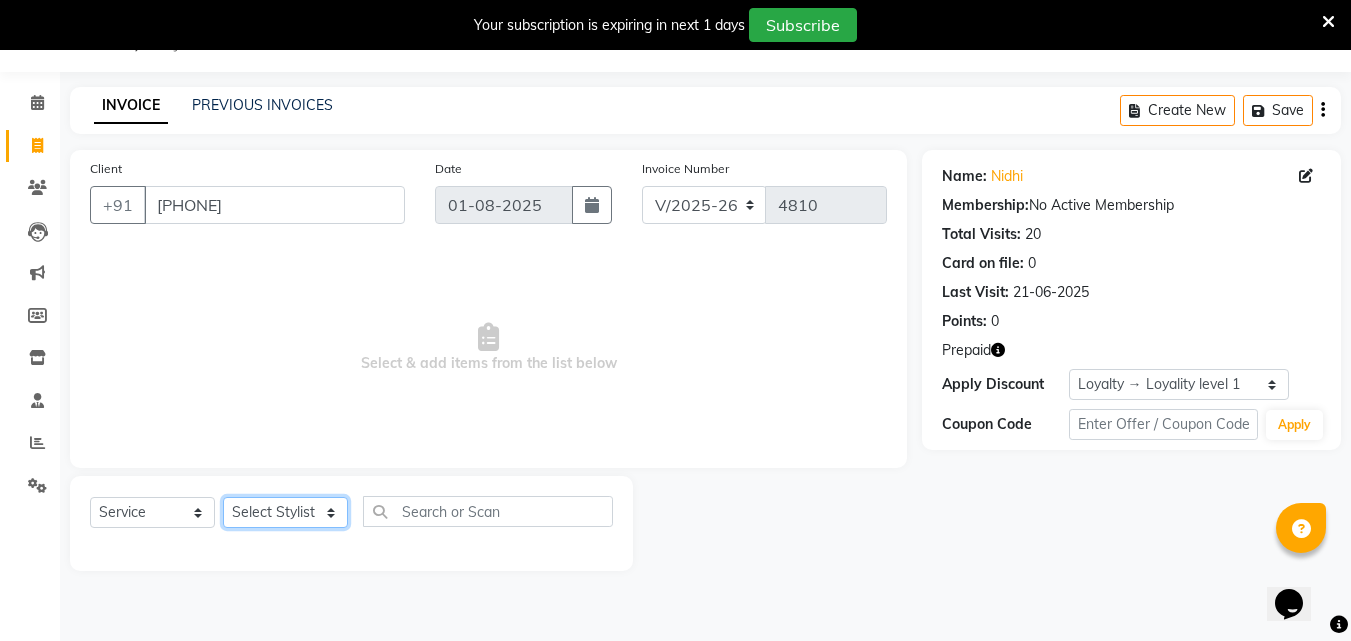 select on "54112" 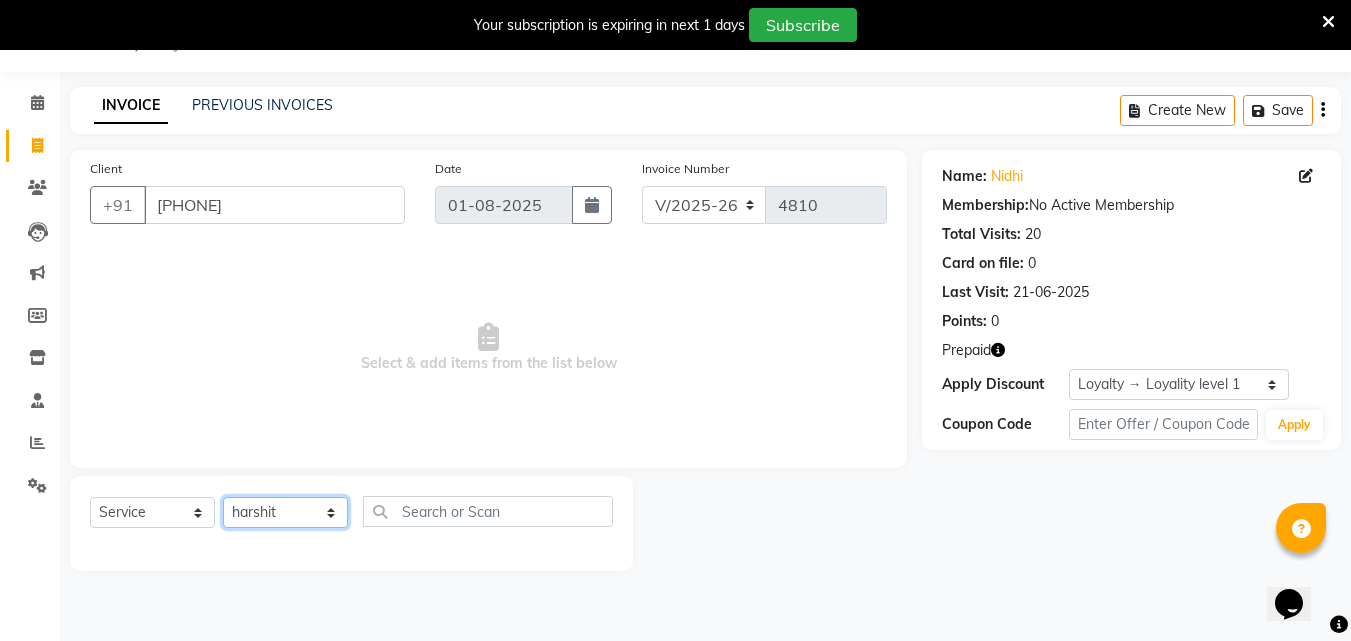 click on "Select Stylist Aarif AMAN ANJALI Arman Arshad  ARSHAD SALMANI ASHU FAIZ gaurav Hanish harshit Jack  karishma KAVITA kunal Manager MANNU Mukim  paras pinki preeti Raghav  RASHMI RAVI RITIK SAHIL sawan SHALINI SHARUKH SHWETA  VEER Vijay  vijay tiwari ZAID" 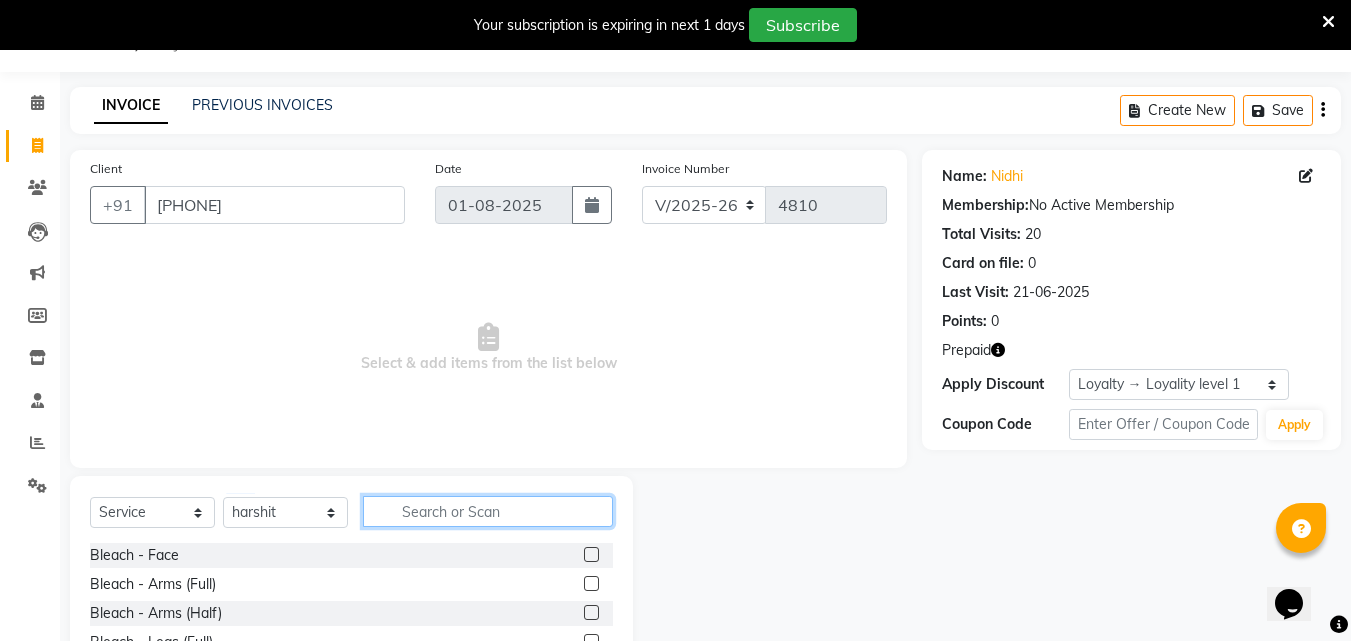 click 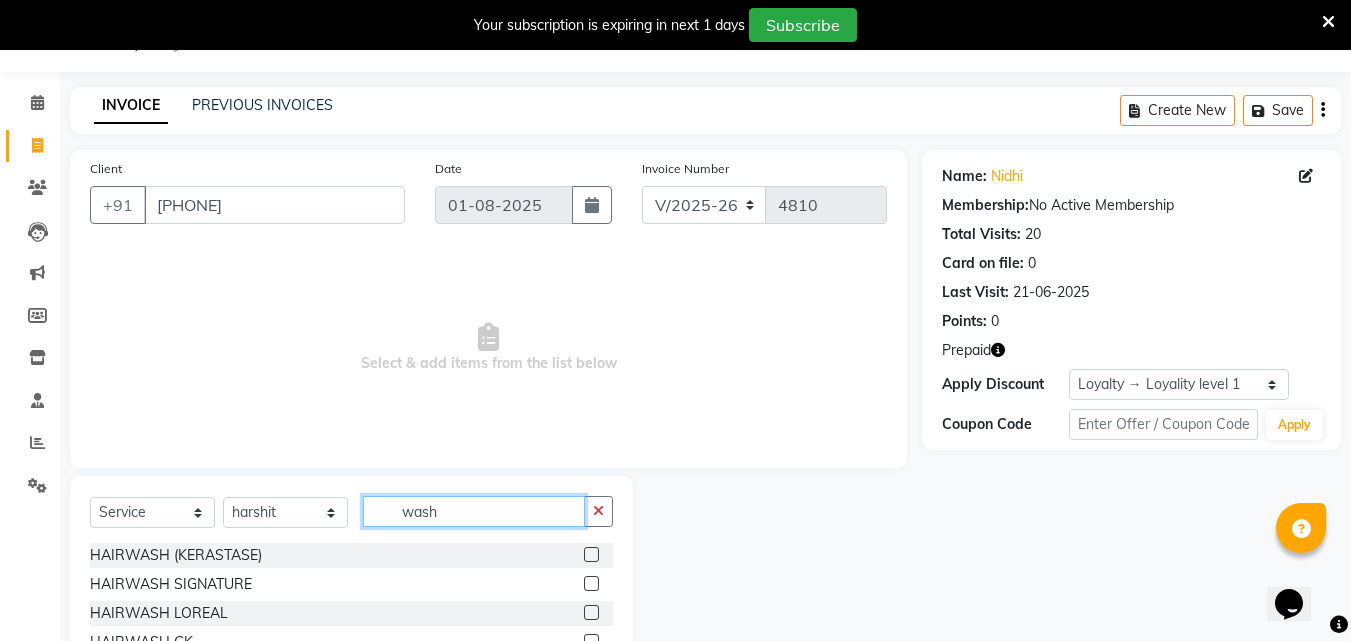 type on "wash" 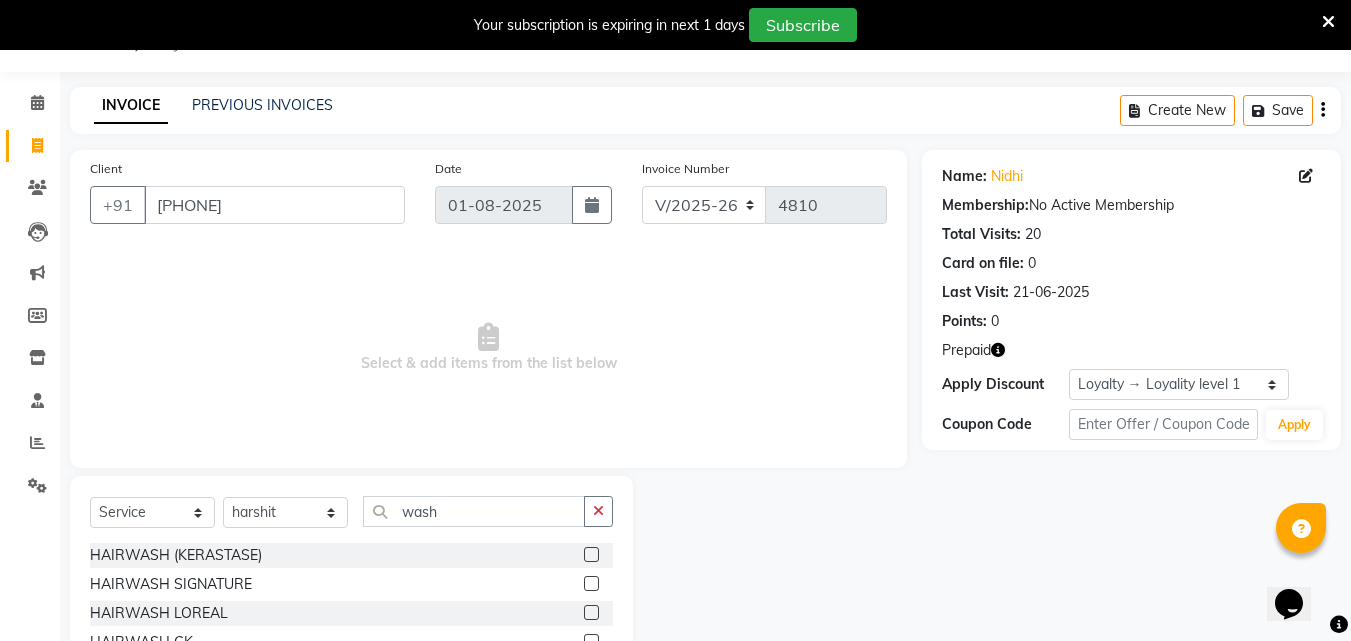 click 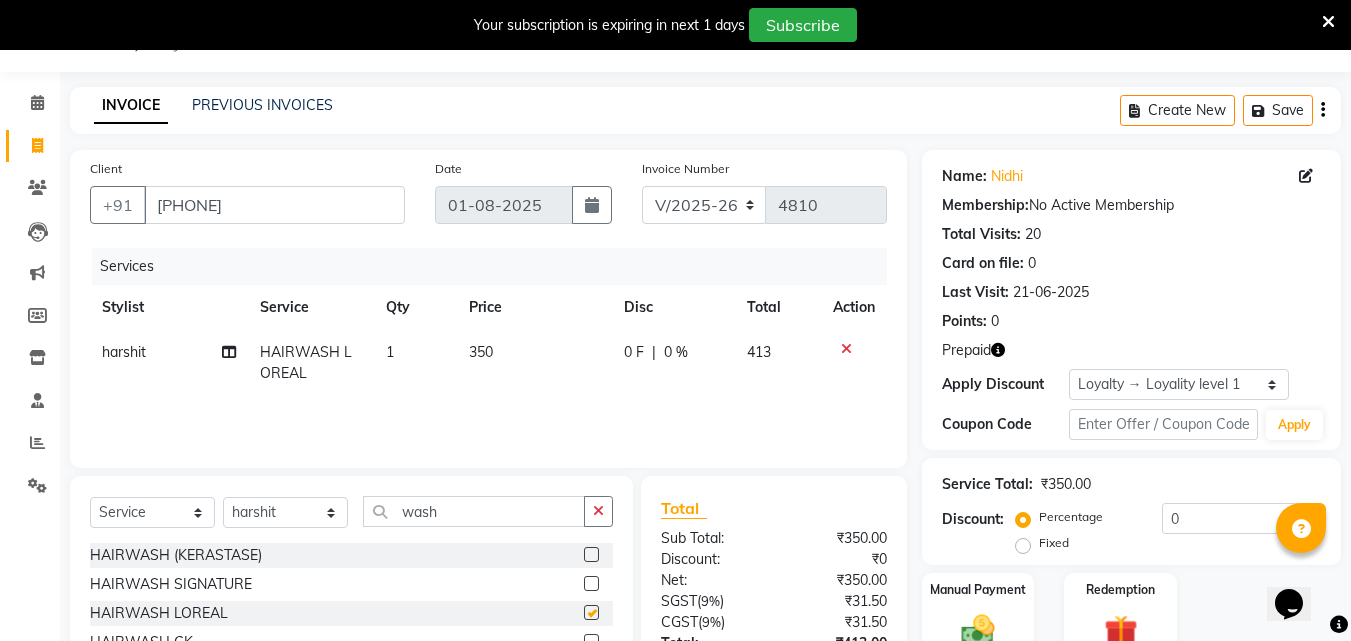 checkbox on "false" 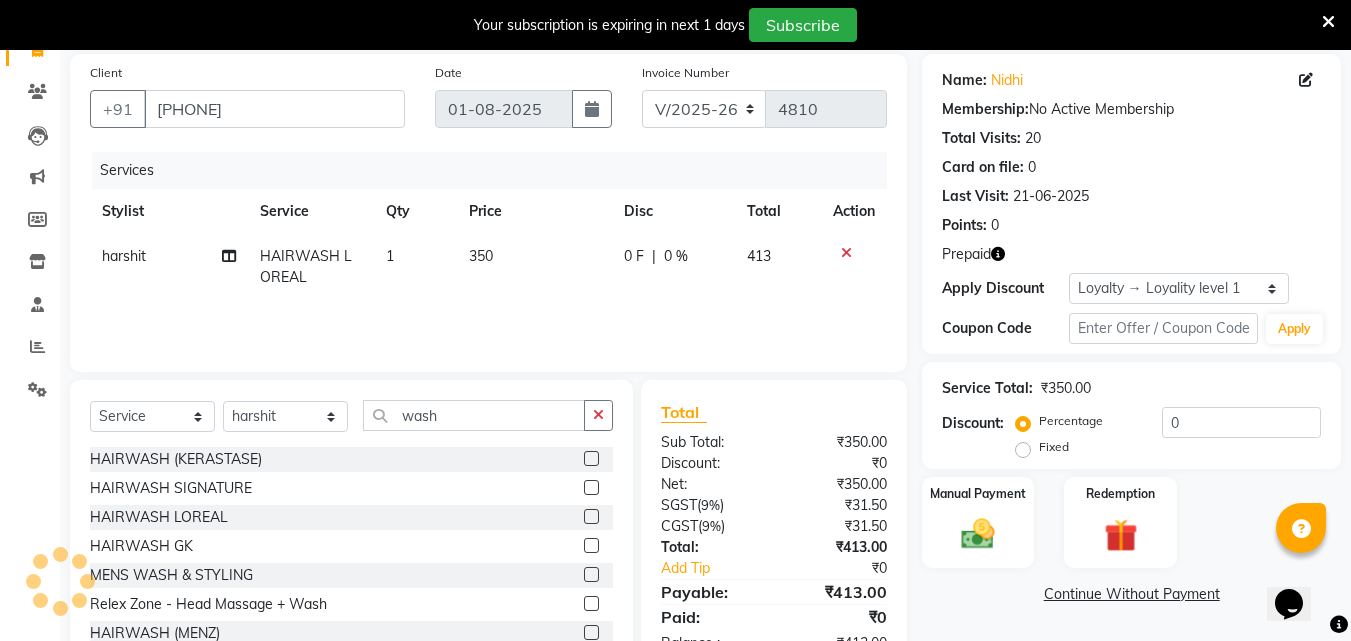scroll, scrollTop: 142, scrollLeft: 0, axis: vertical 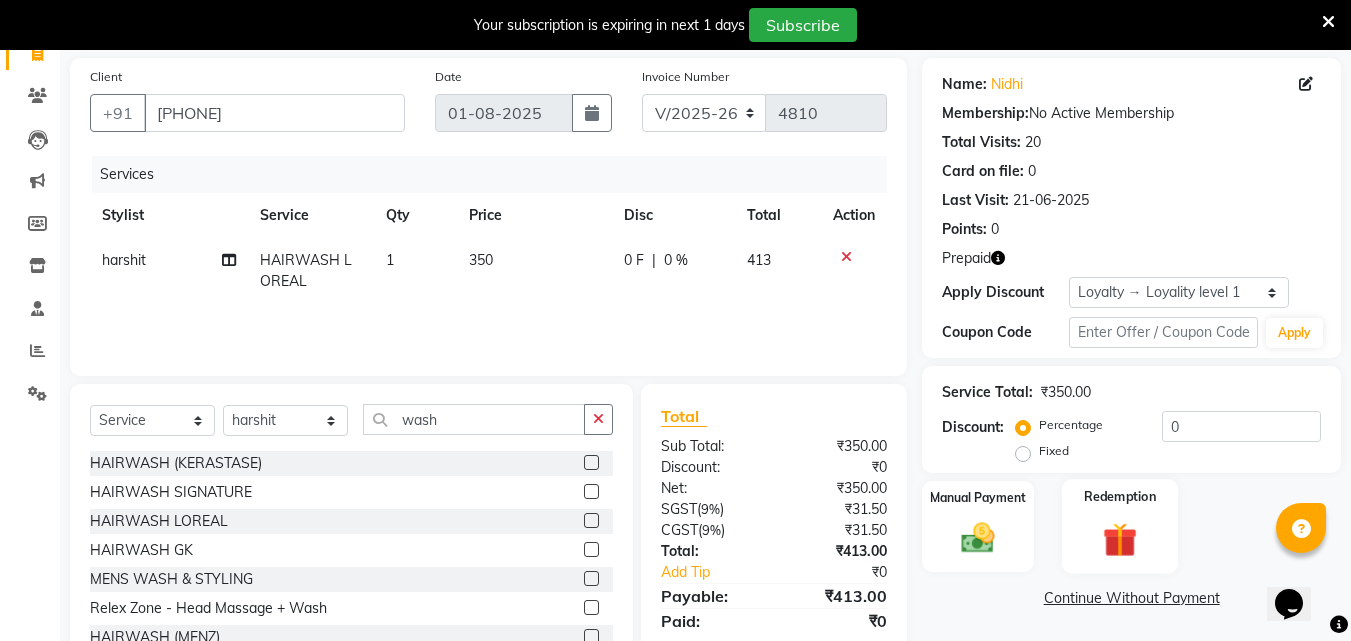 click 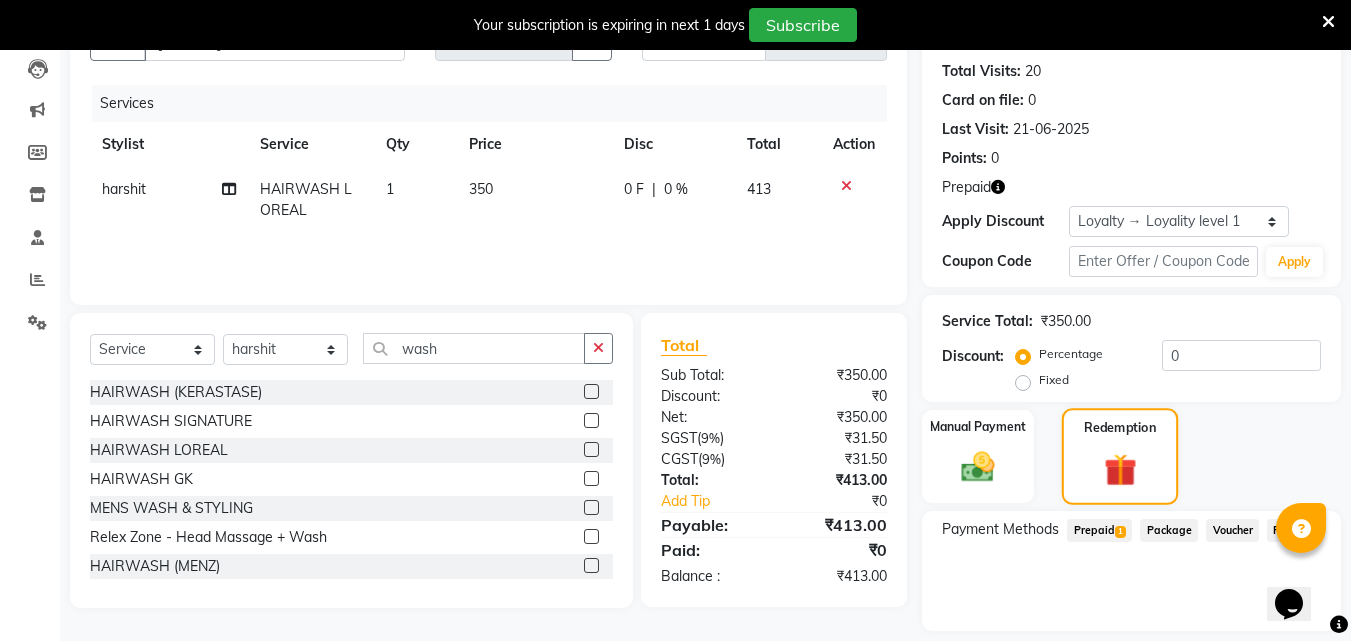 scroll, scrollTop: 274, scrollLeft: 0, axis: vertical 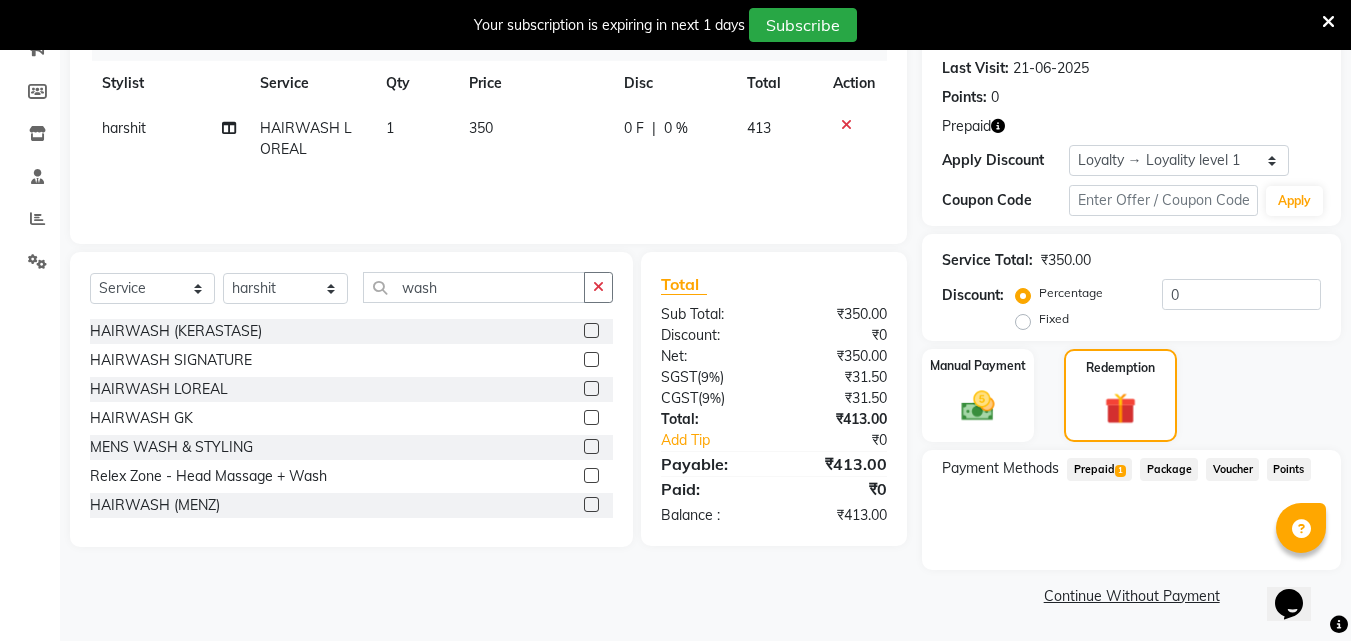 click on "Prepaid  1" 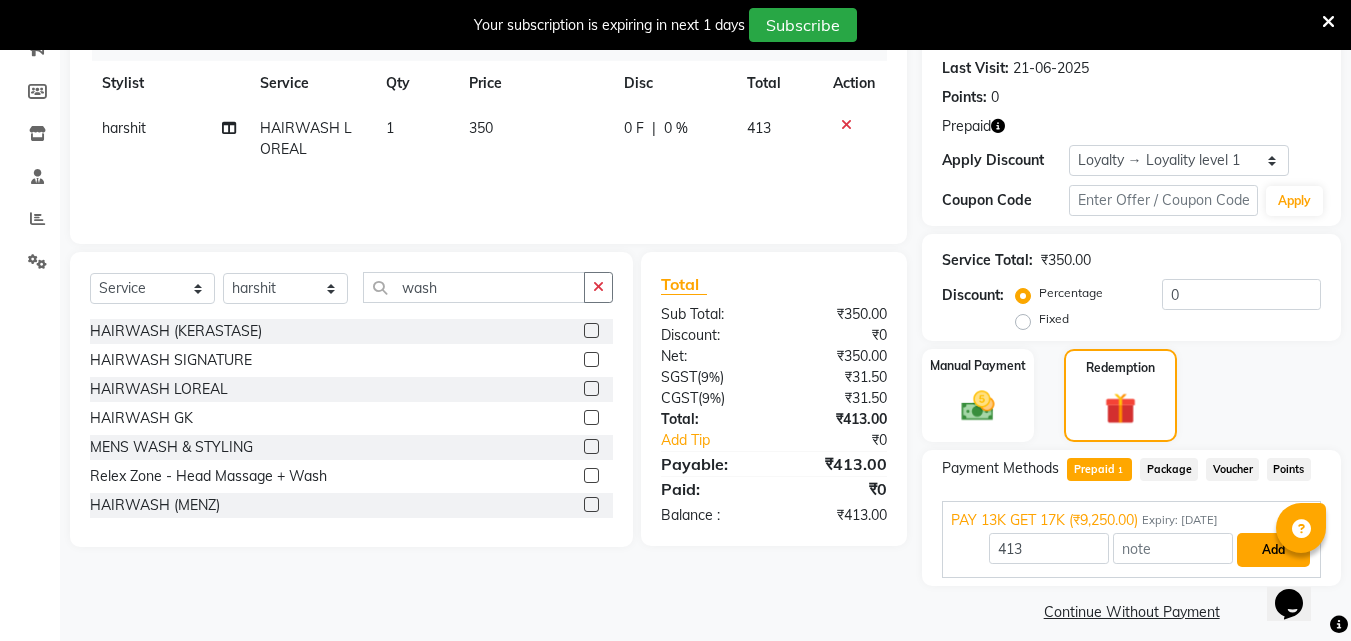 click on "Add" at bounding box center (1273, 550) 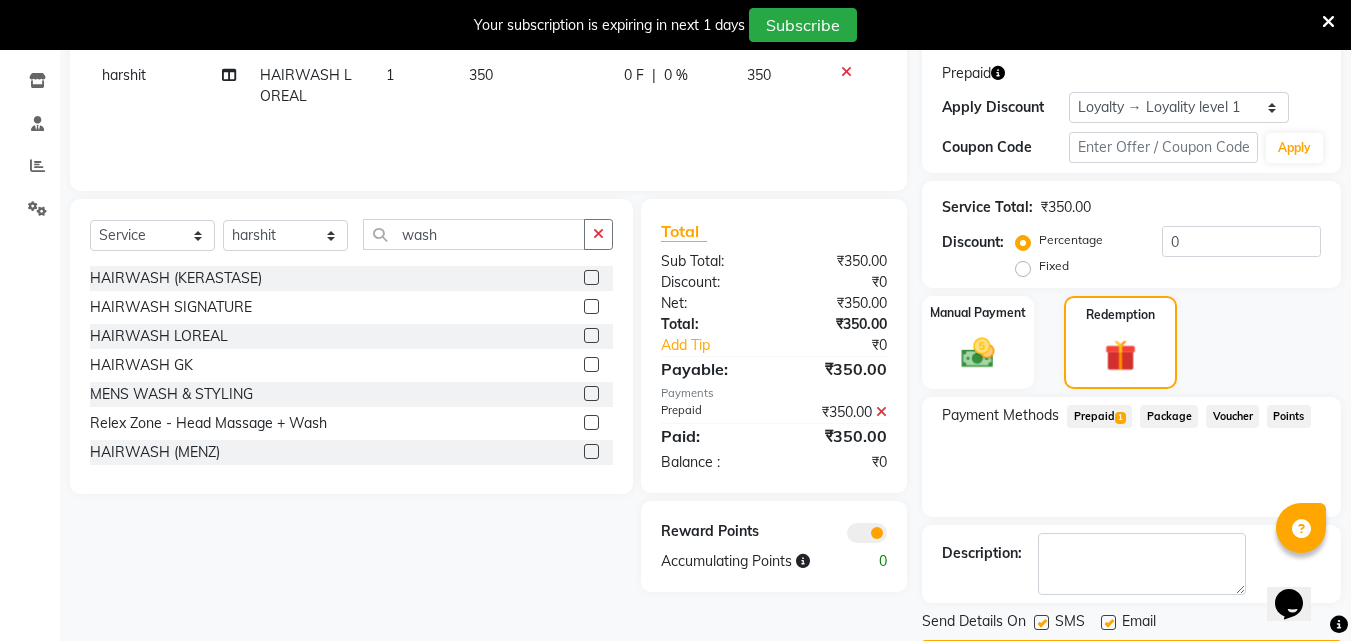 scroll, scrollTop: 387, scrollLeft: 0, axis: vertical 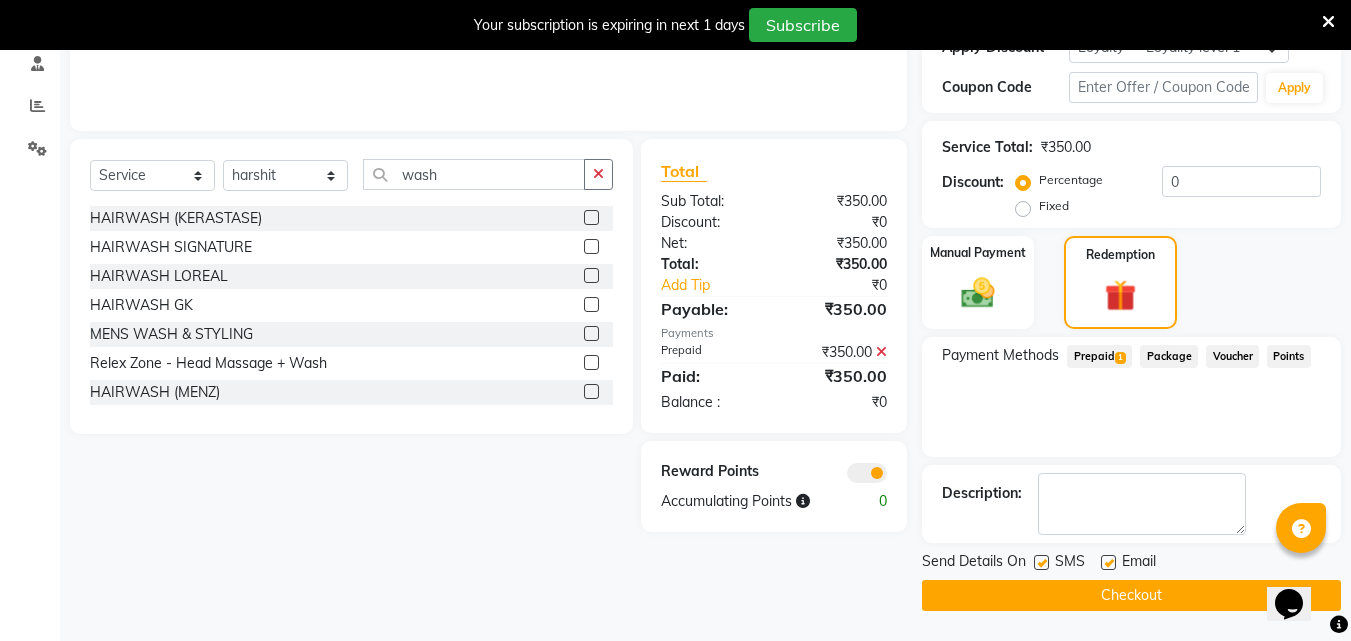 click 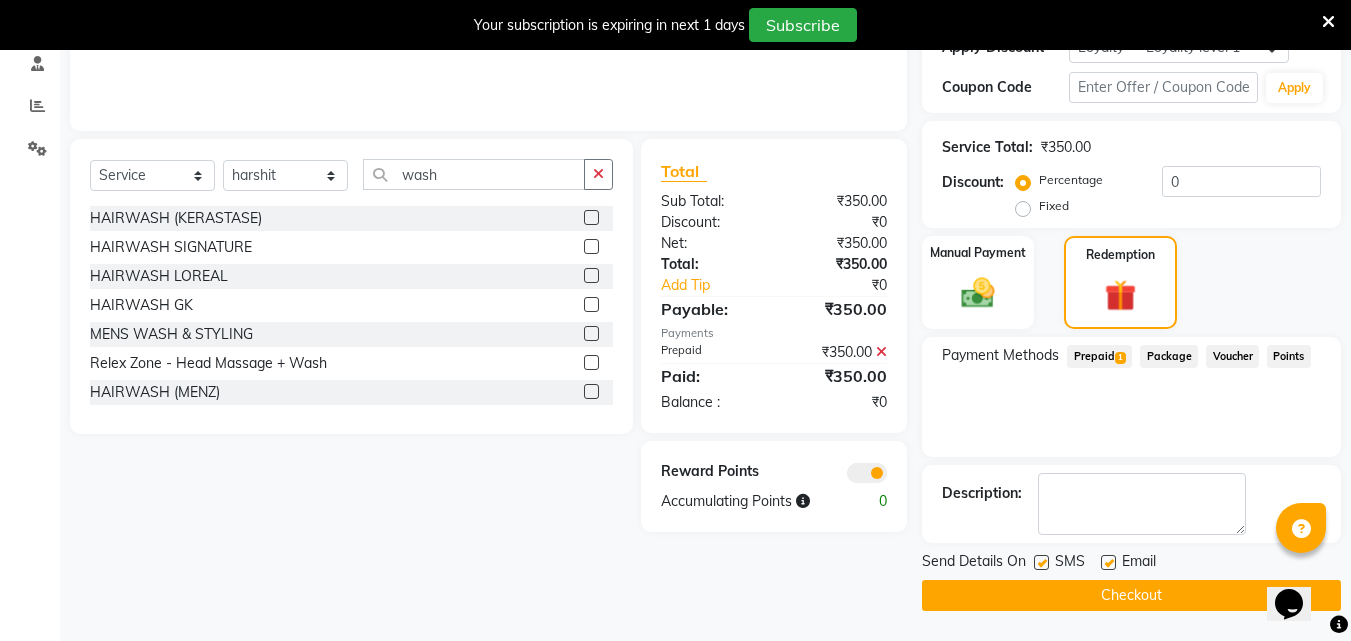 click 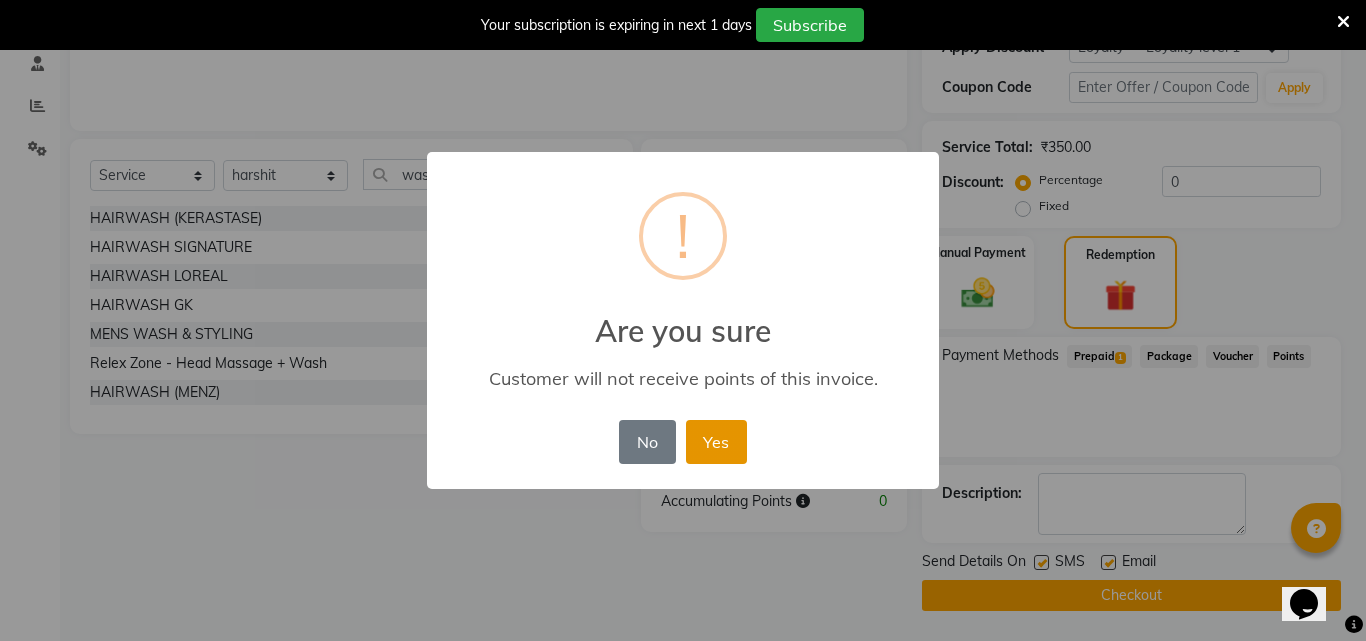 click on "Yes" at bounding box center [716, 442] 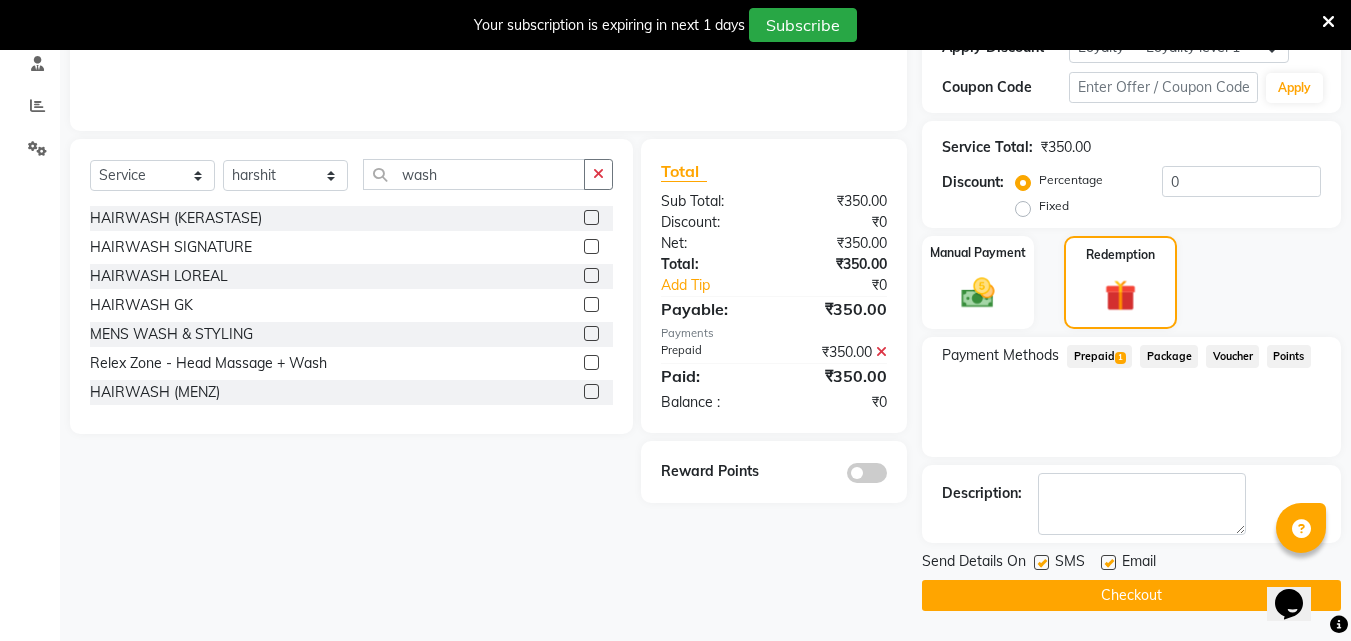 click on "Checkout" 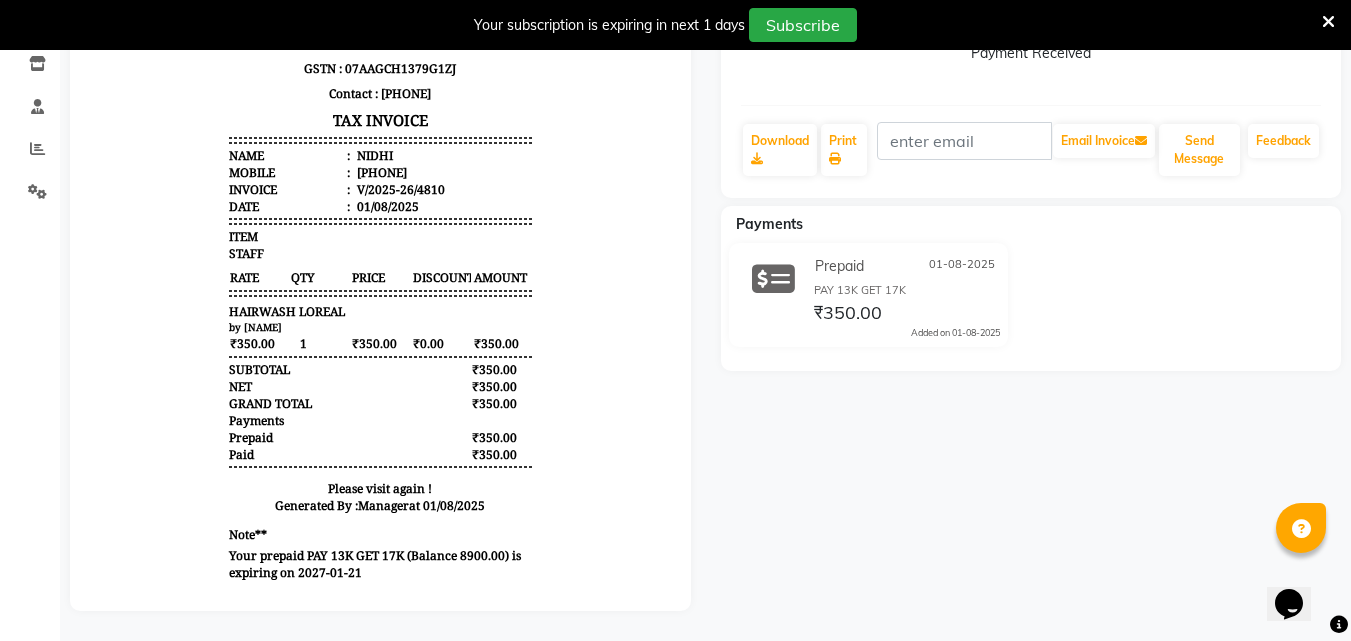 scroll, scrollTop: 0, scrollLeft: 0, axis: both 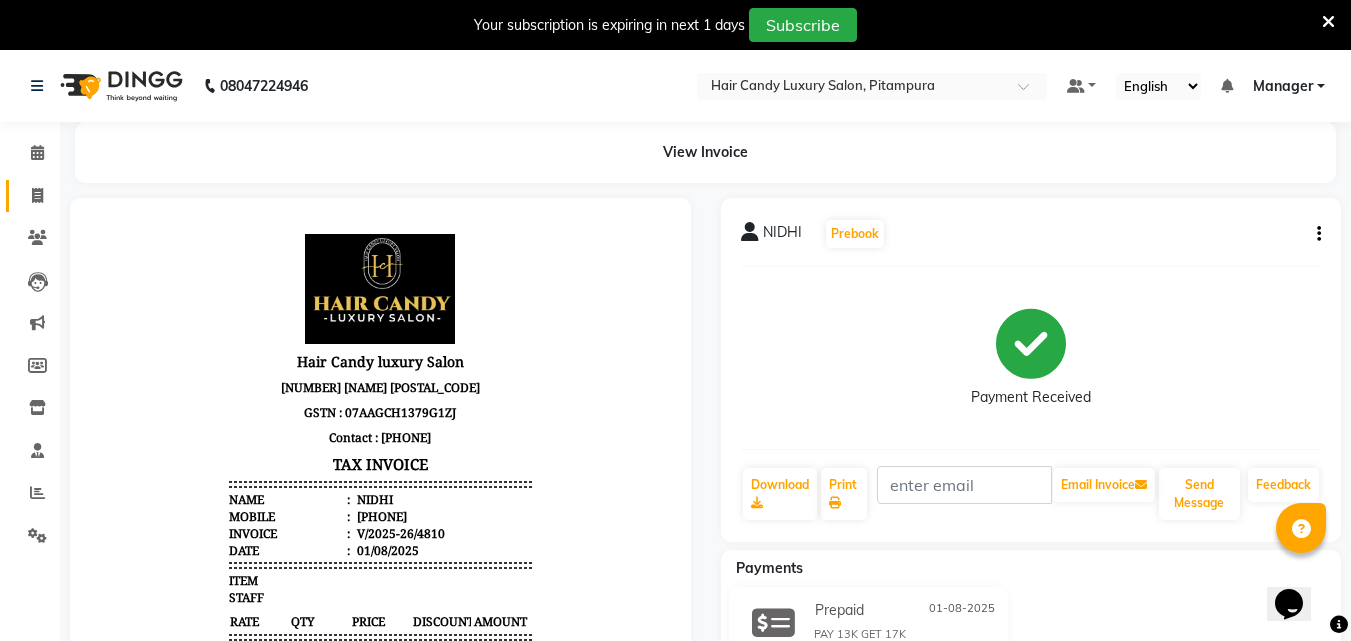 click 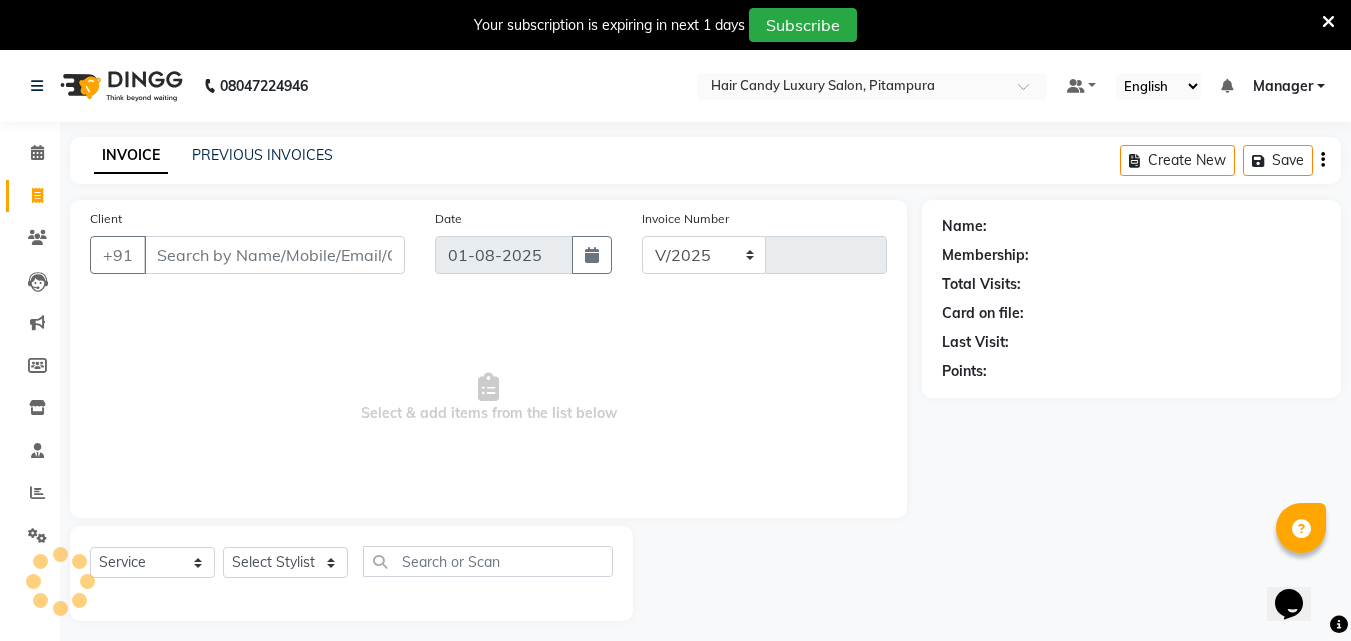 select on "4720" 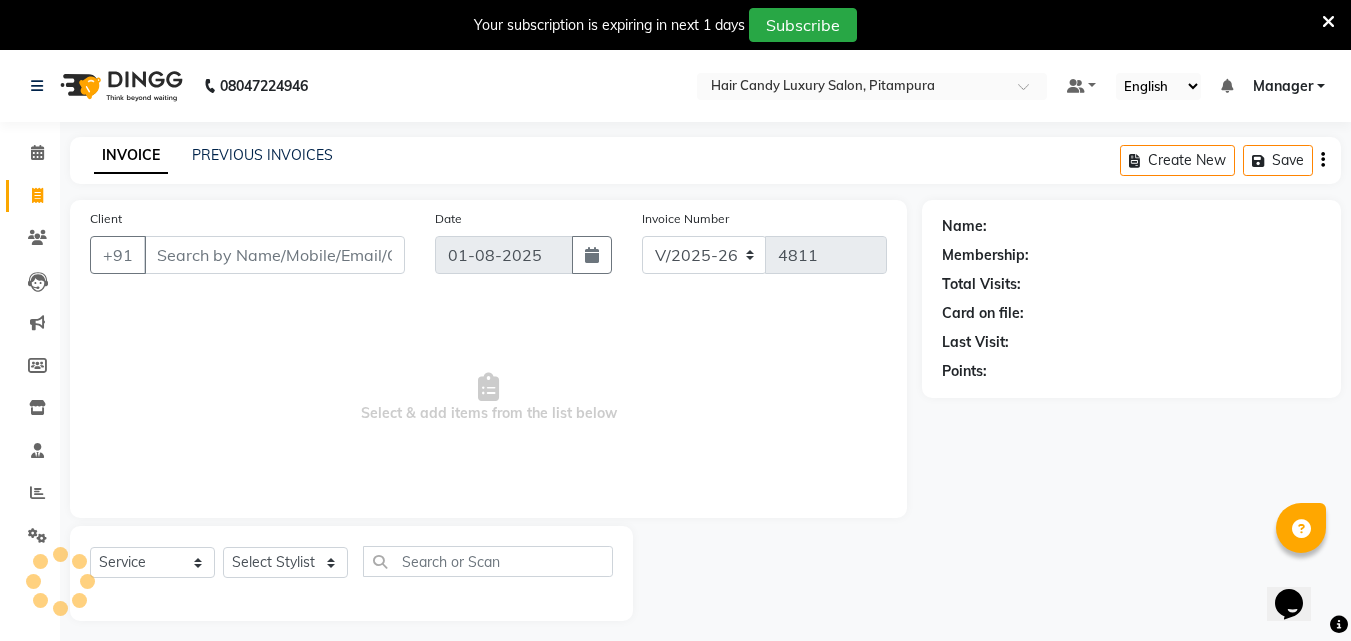 scroll, scrollTop: 50, scrollLeft: 0, axis: vertical 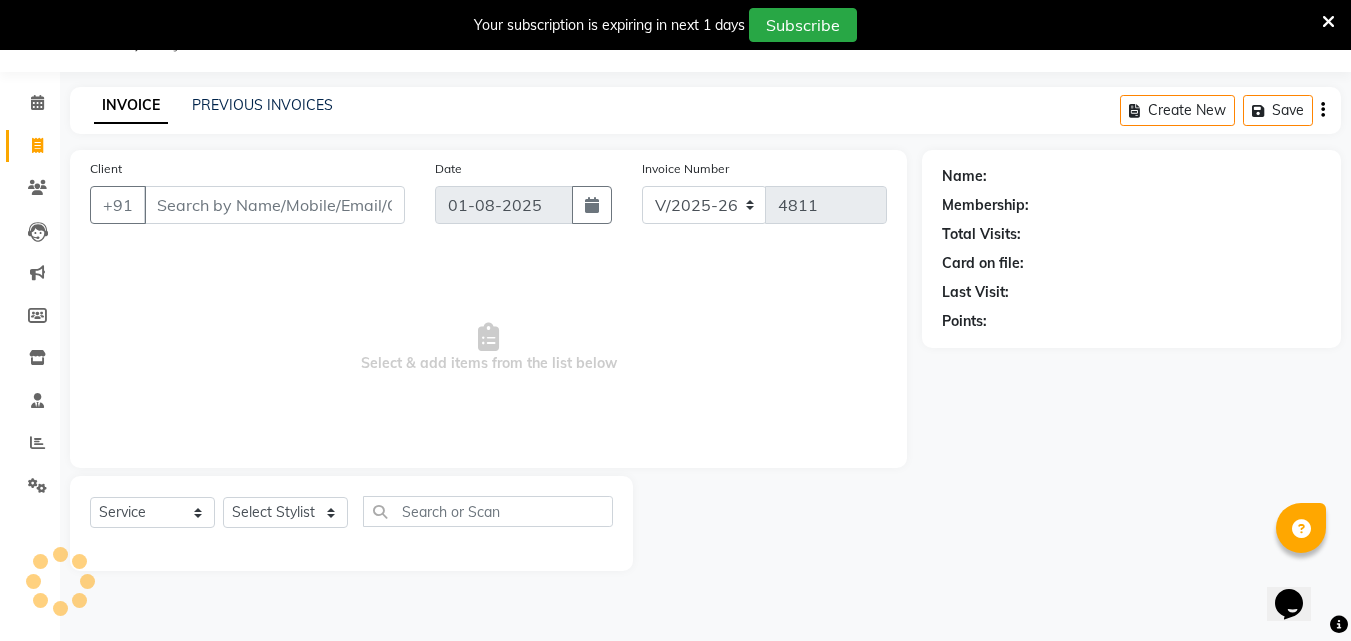 click on "Client" at bounding box center (274, 205) 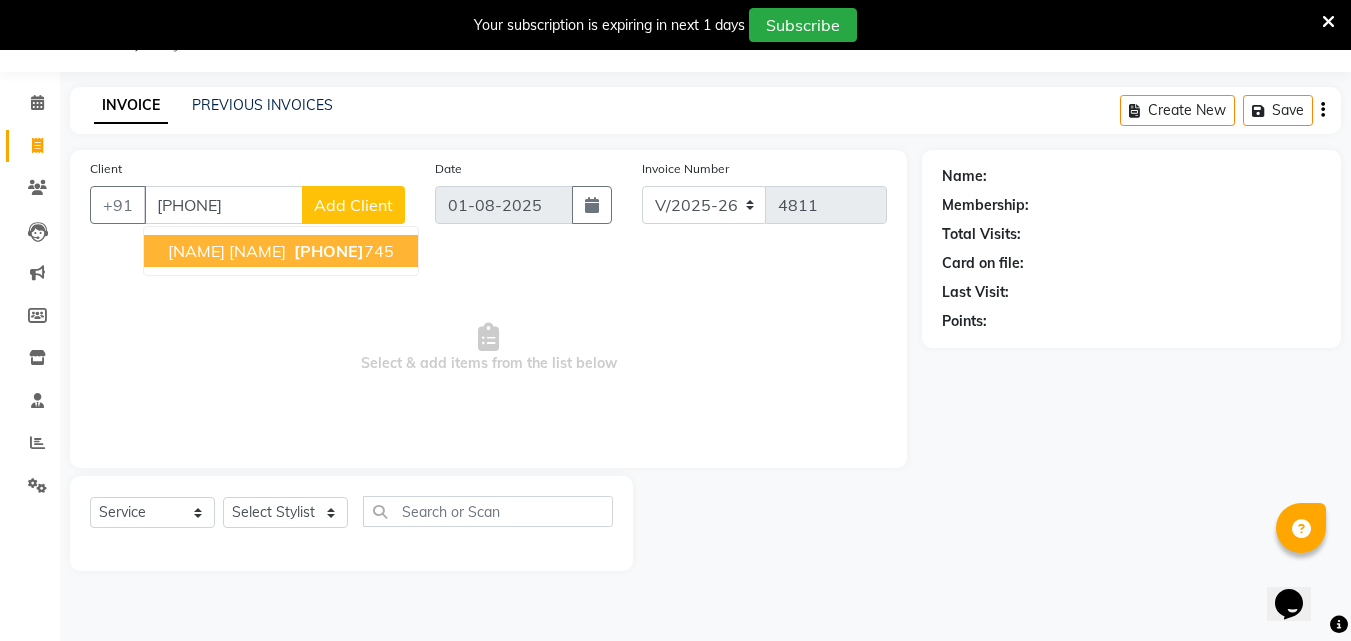 click on "[NAME] [NAME]" at bounding box center (227, 251) 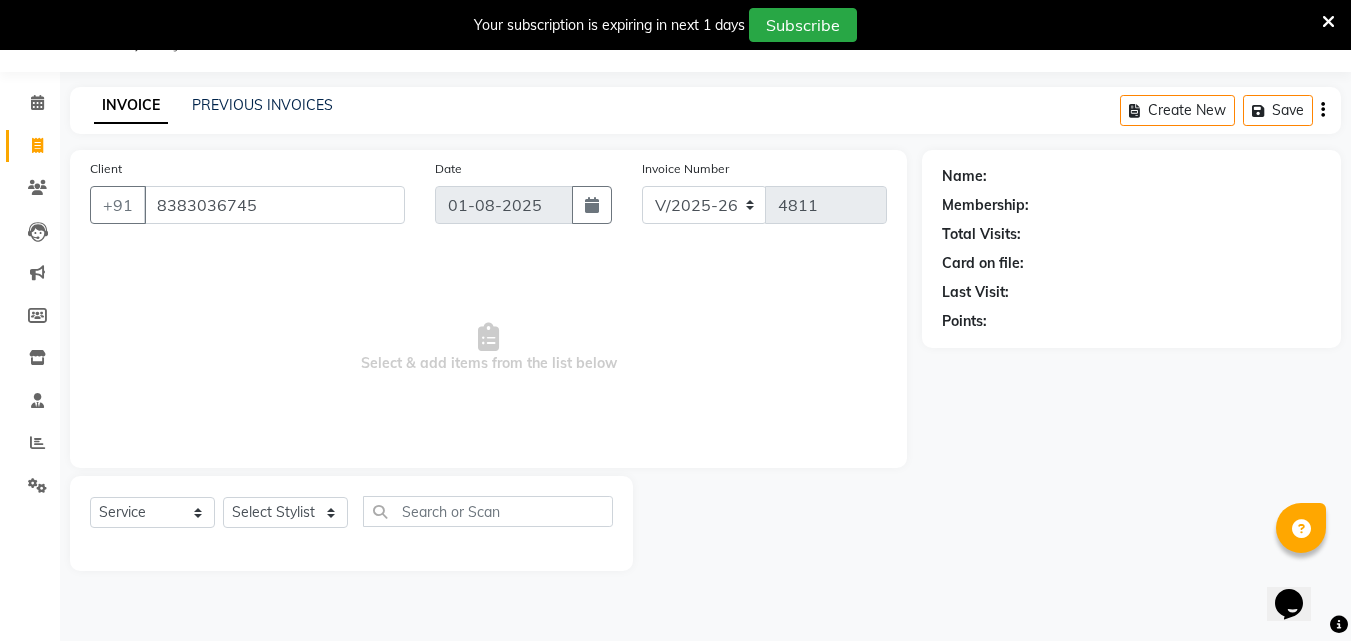 type on "8383036745" 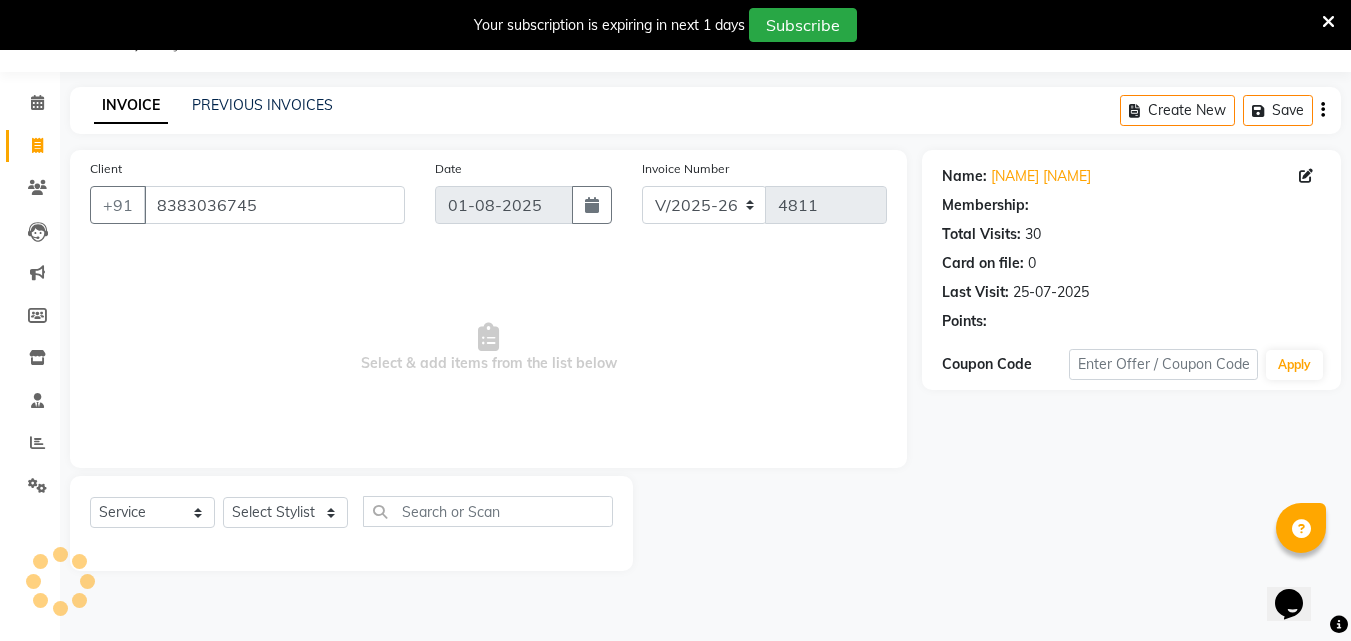 select on "1: Object" 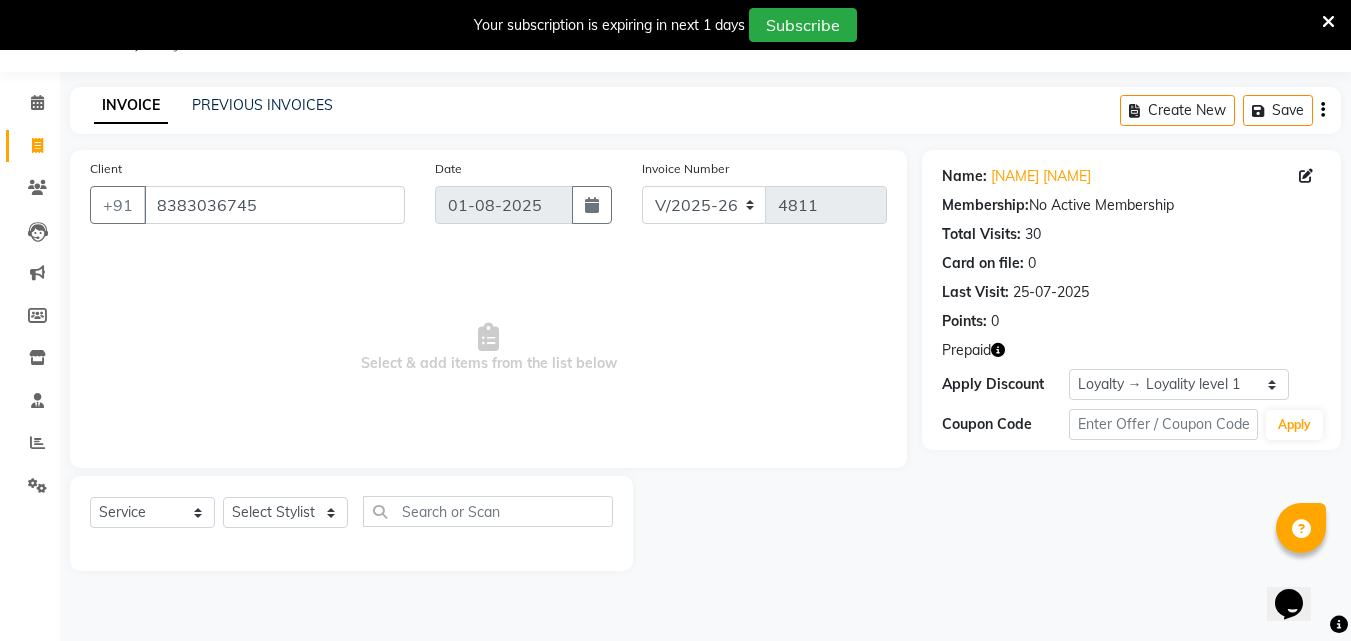 click 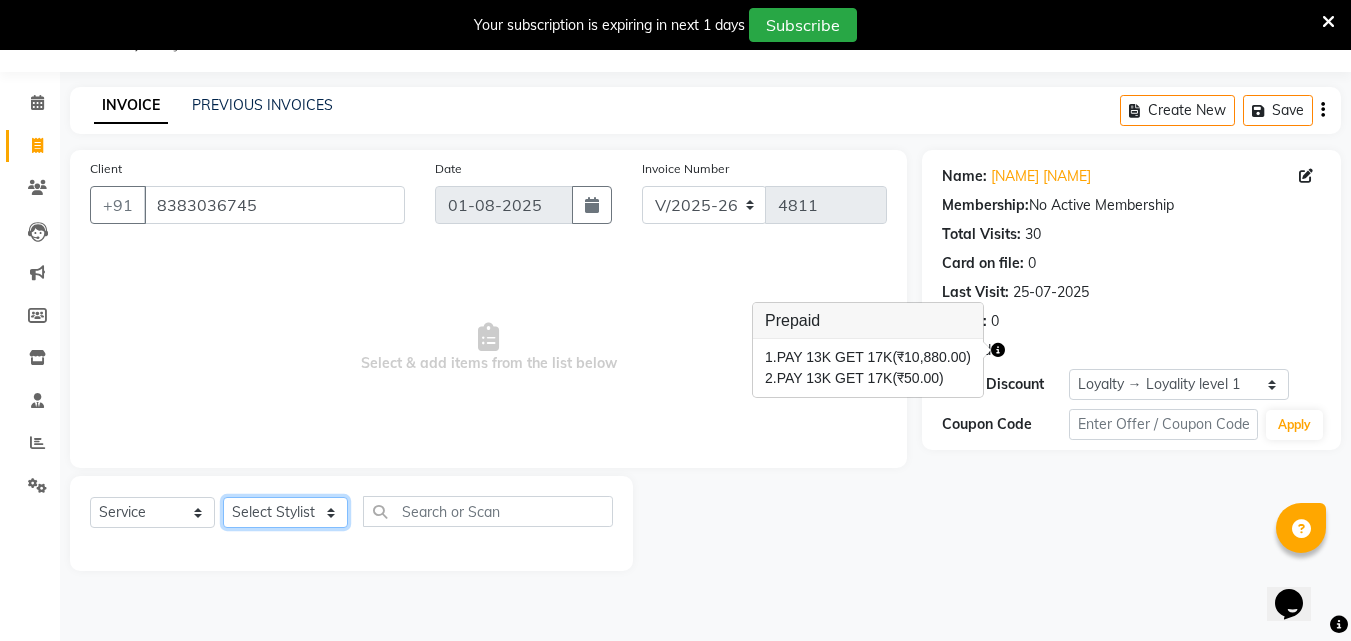 click on "Select Stylist Aarif AMAN ANJALI Arman Arshad  ARSHAD SALMANI ASHU FAIZ gaurav Hanish harshit Jack  karishma KAVITA kunal Manager MANNU Mukim  paras pinki preeti Raghav  RASHMI RAVI RITIK SAHIL sawan SHALINI SHARUKH SHWETA  VEER Vijay  vijay tiwari ZAID" 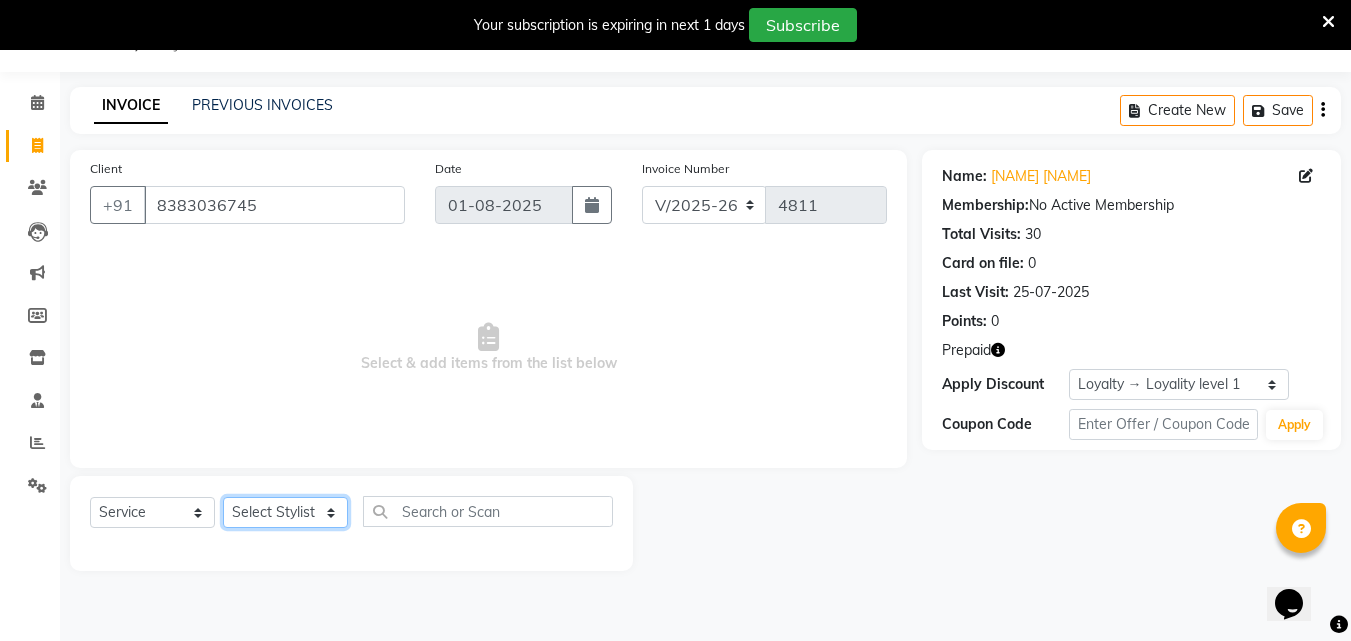select on "66186" 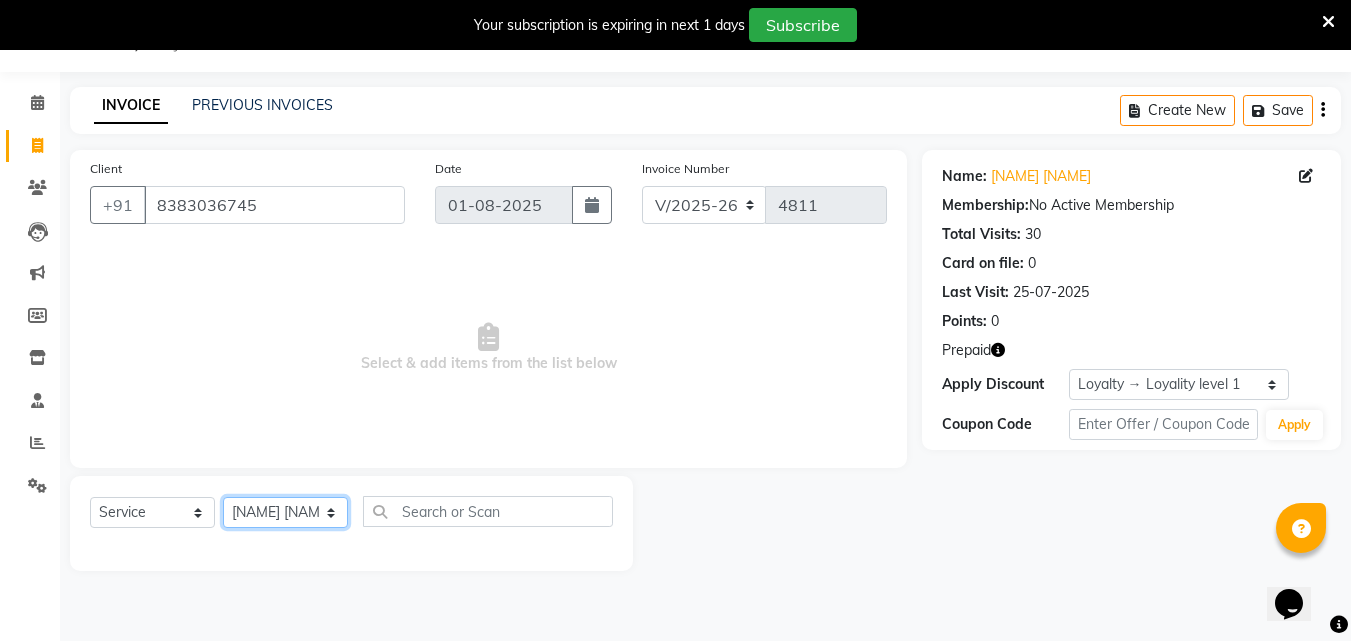 click on "Select Stylist Aarif AMAN ANJALI Arman Arshad  ARSHAD SALMANI ASHU FAIZ gaurav Hanish harshit Jack  karishma KAVITA kunal Manager MANNU Mukim  paras pinki preeti Raghav  RASHMI RAVI RITIK SAHIL sawan SHALINI SHARUKH SHWETA  VEER Vijay  vijay tiwari ZAID" 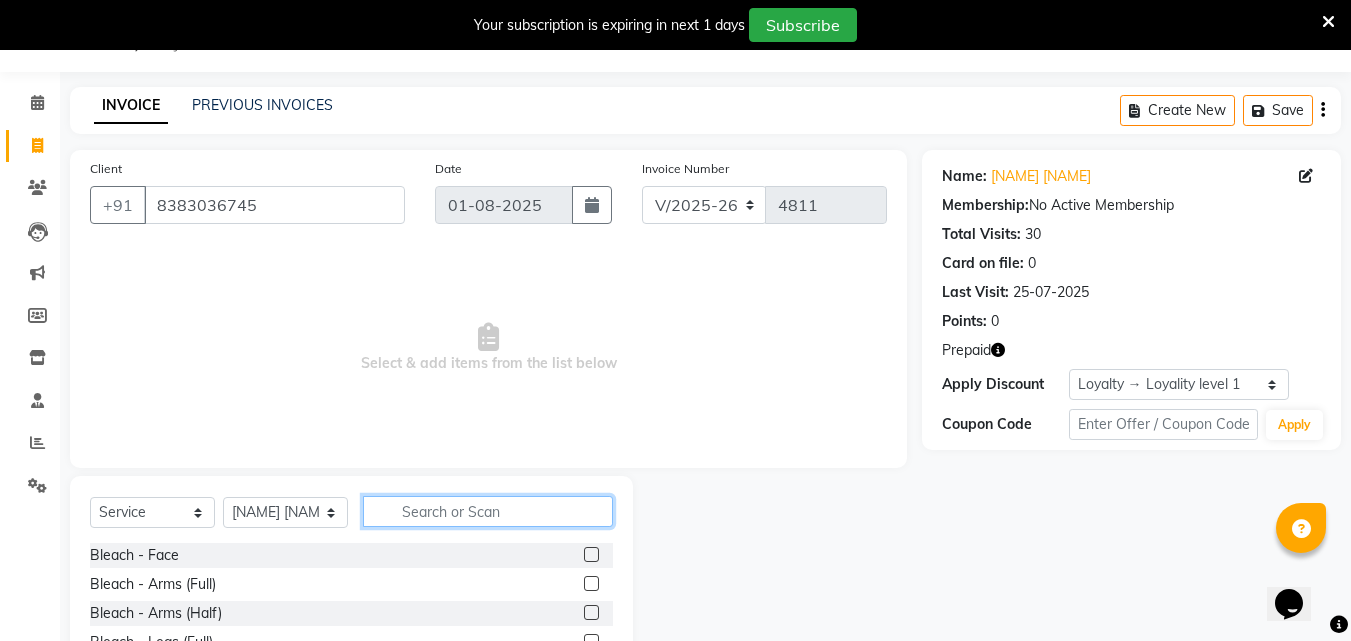click 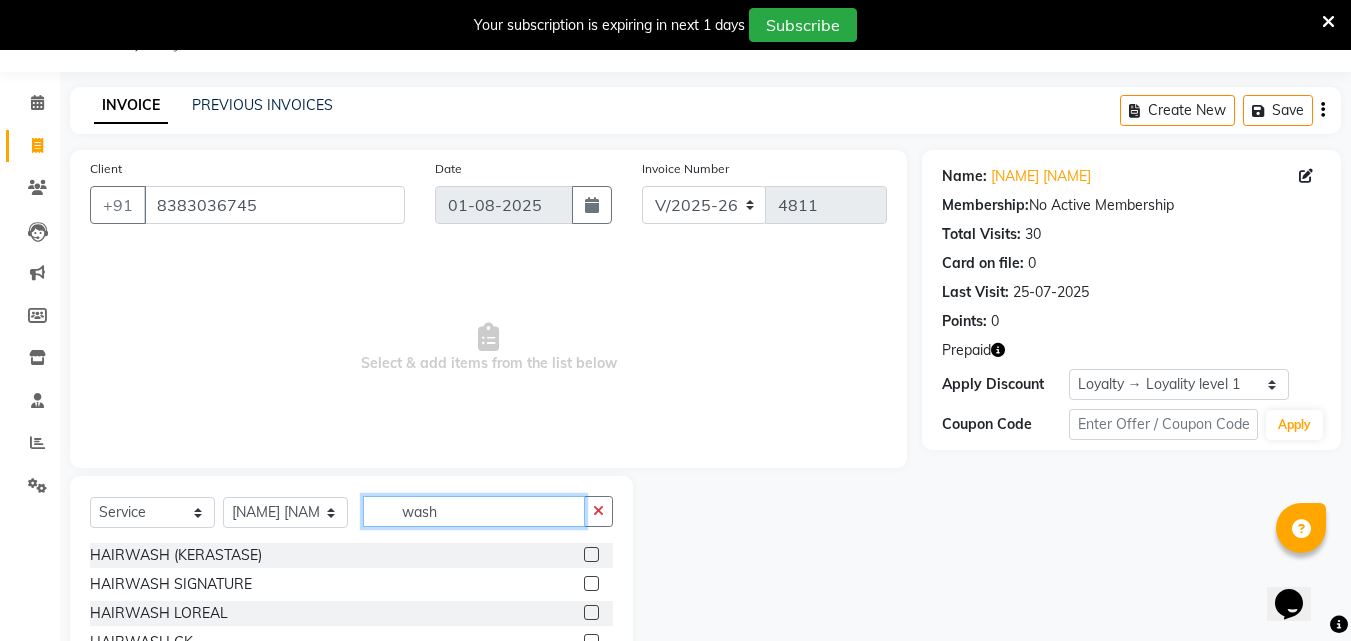 type on "wash" 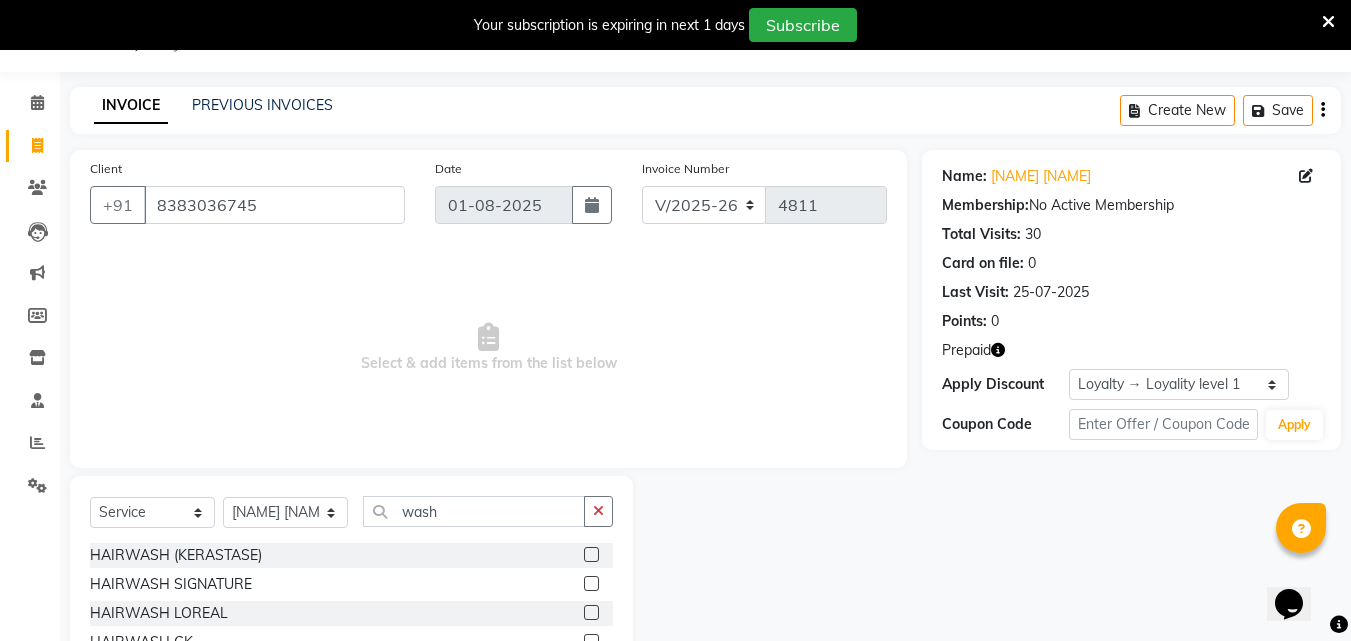 click 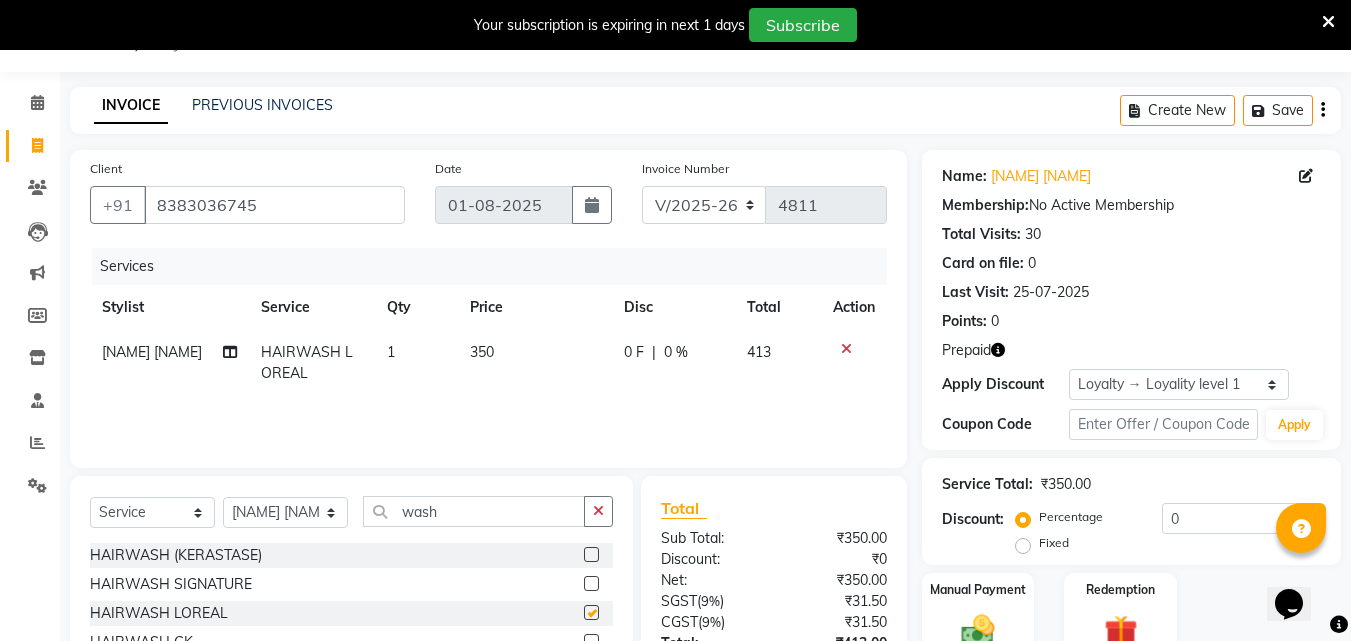checkbox on "false" 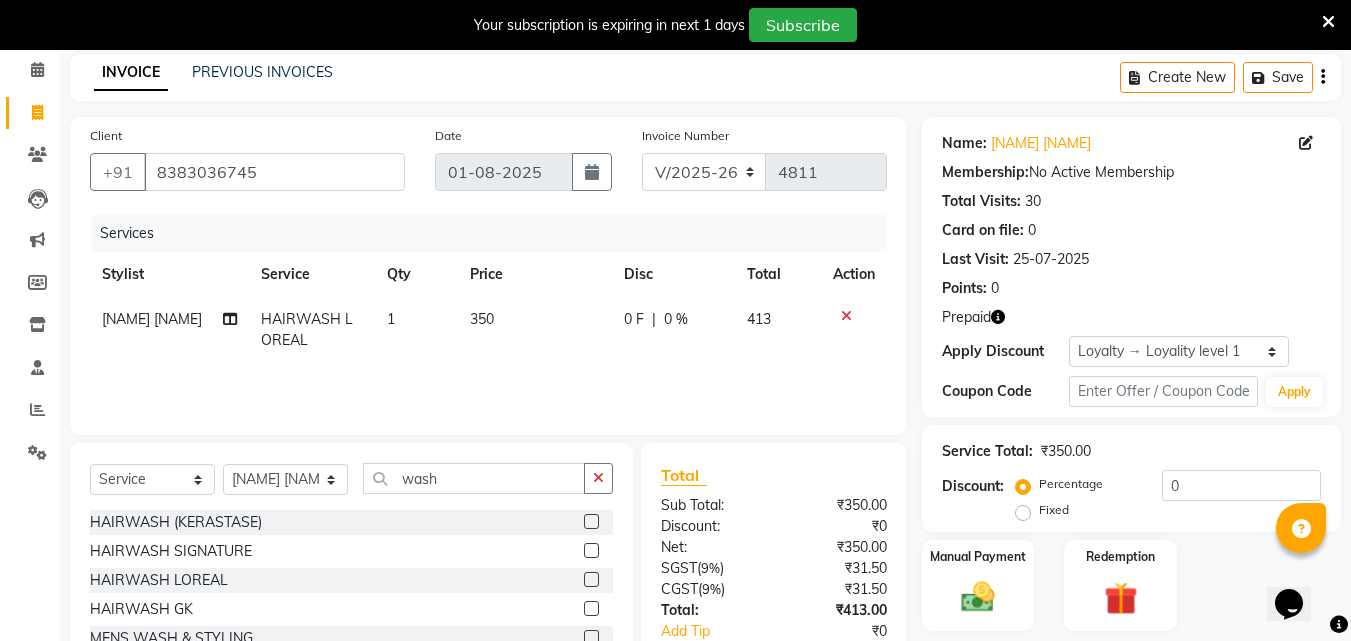 scroll, scrollTop: 210, scrollLeft: 0, axis: vertical 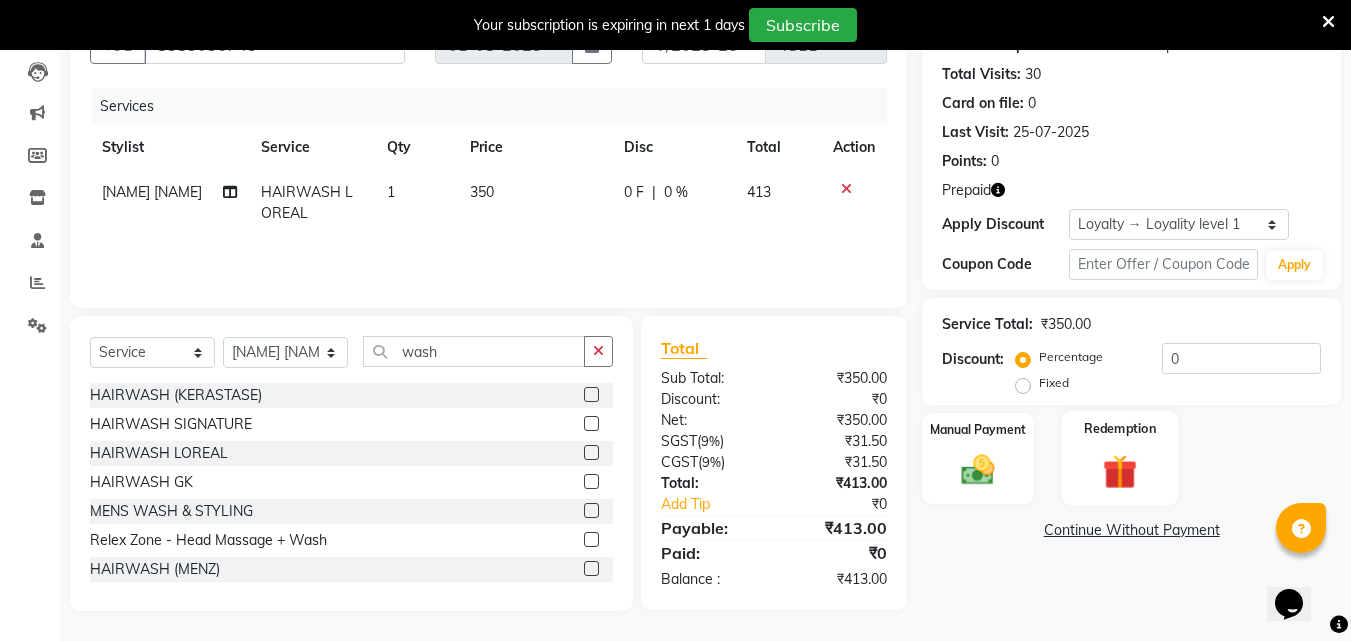 click 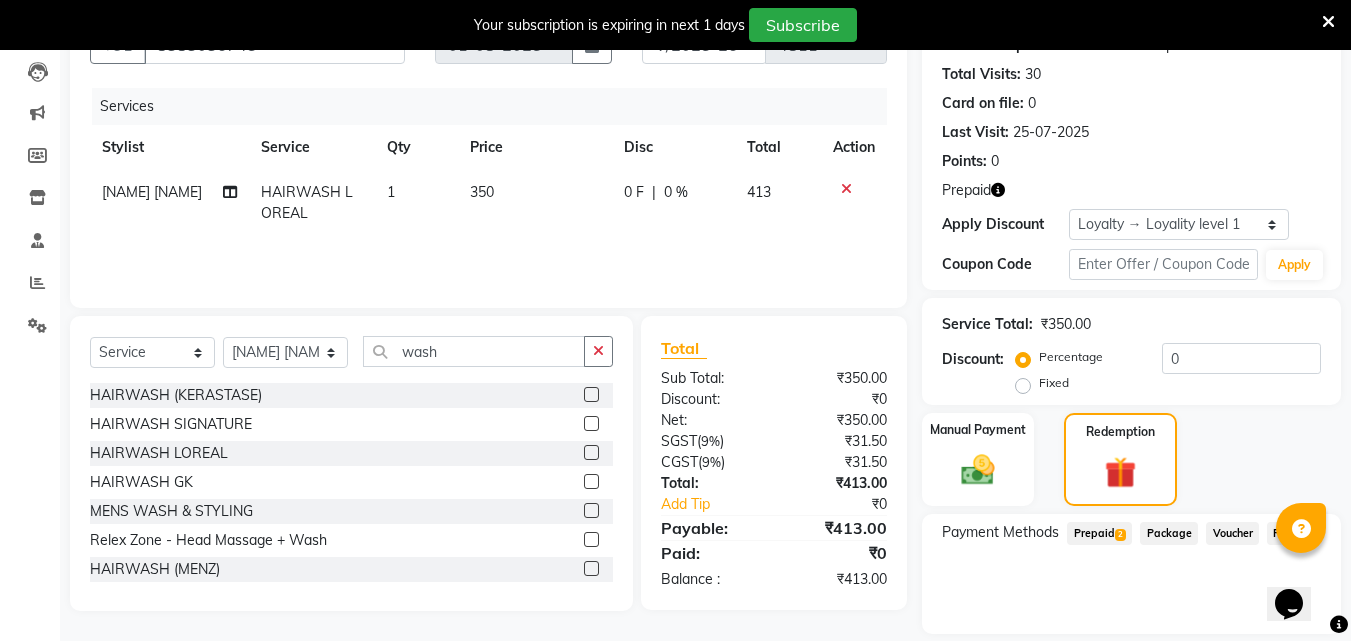click on "Prepaid  2" 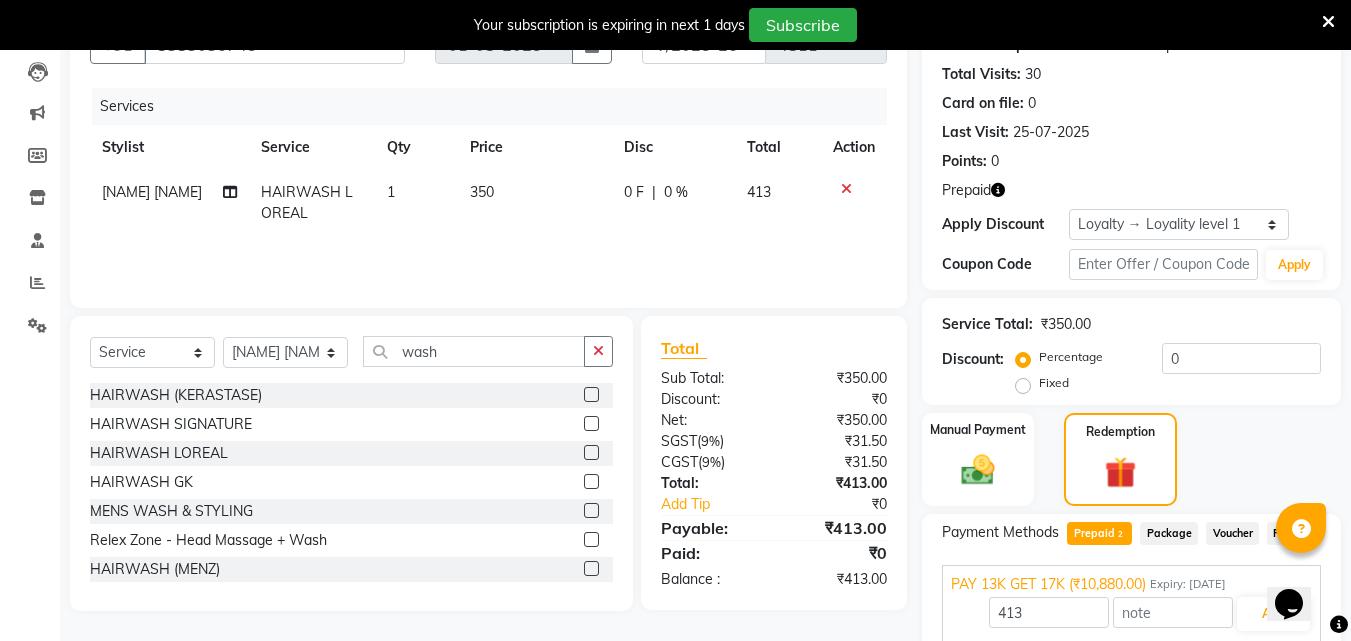 scroll, scrollTop: 337, scrollLeft: 0, axis: vertical 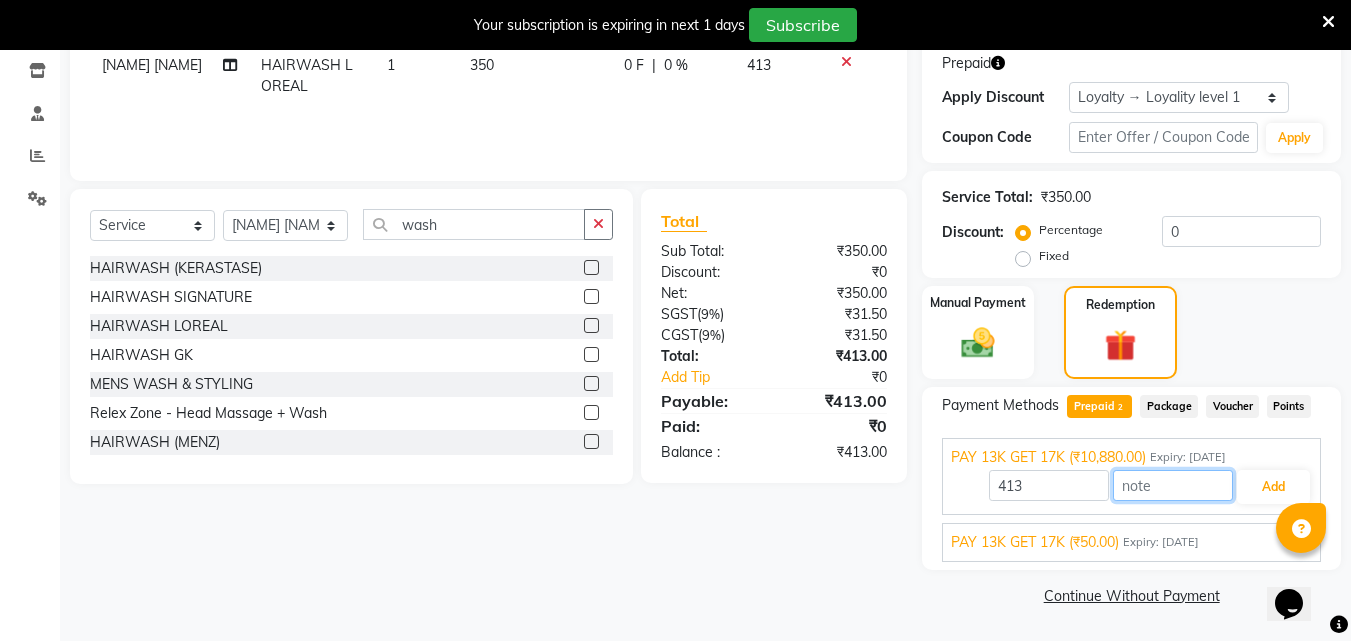 click at bounding box center [1173, 485] 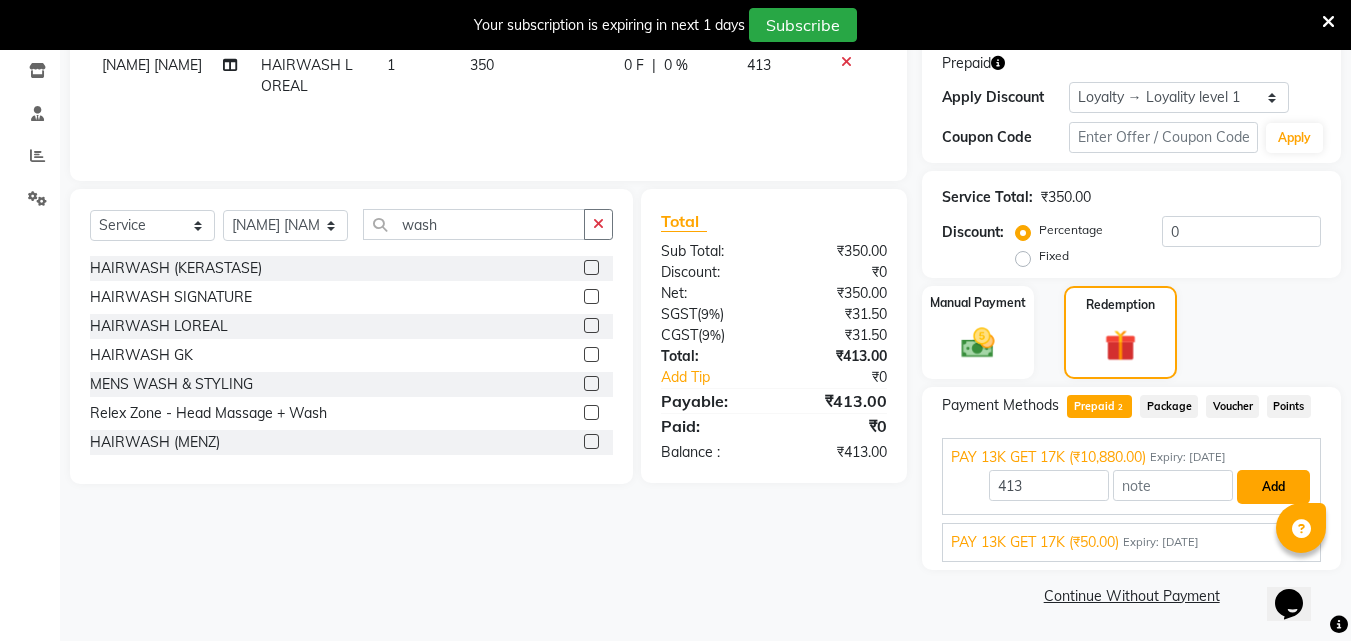 click on "Add" at bounding box center [1273, 487] 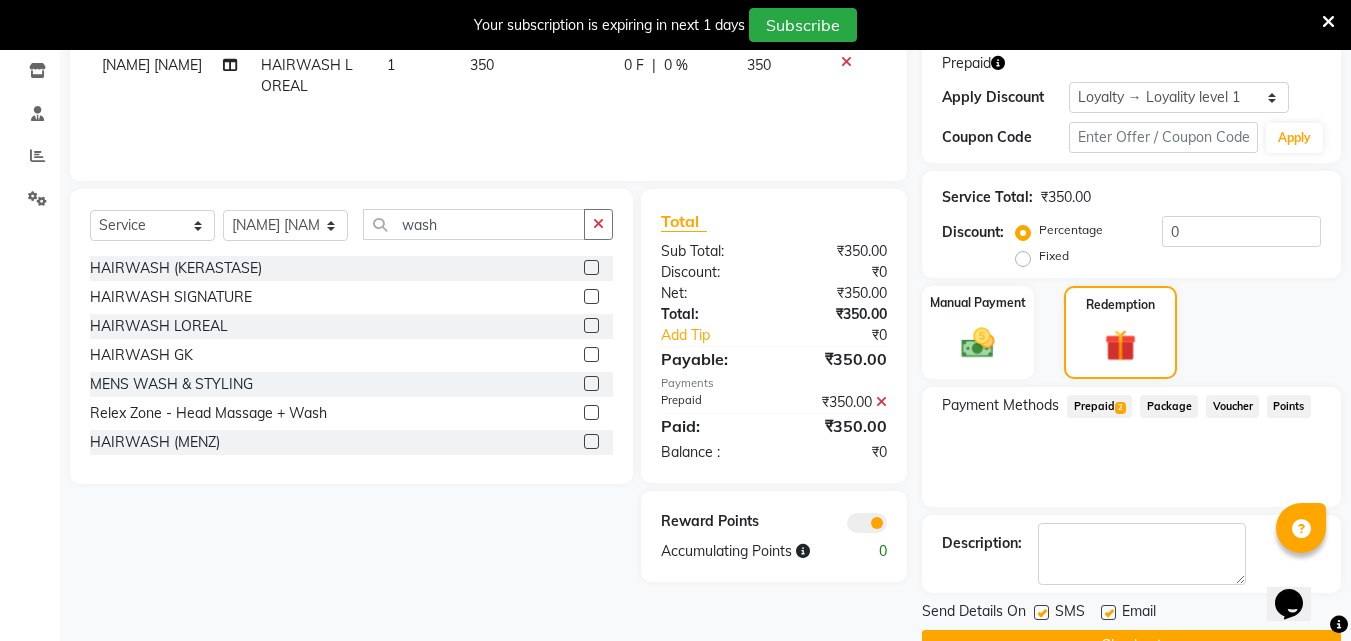 click 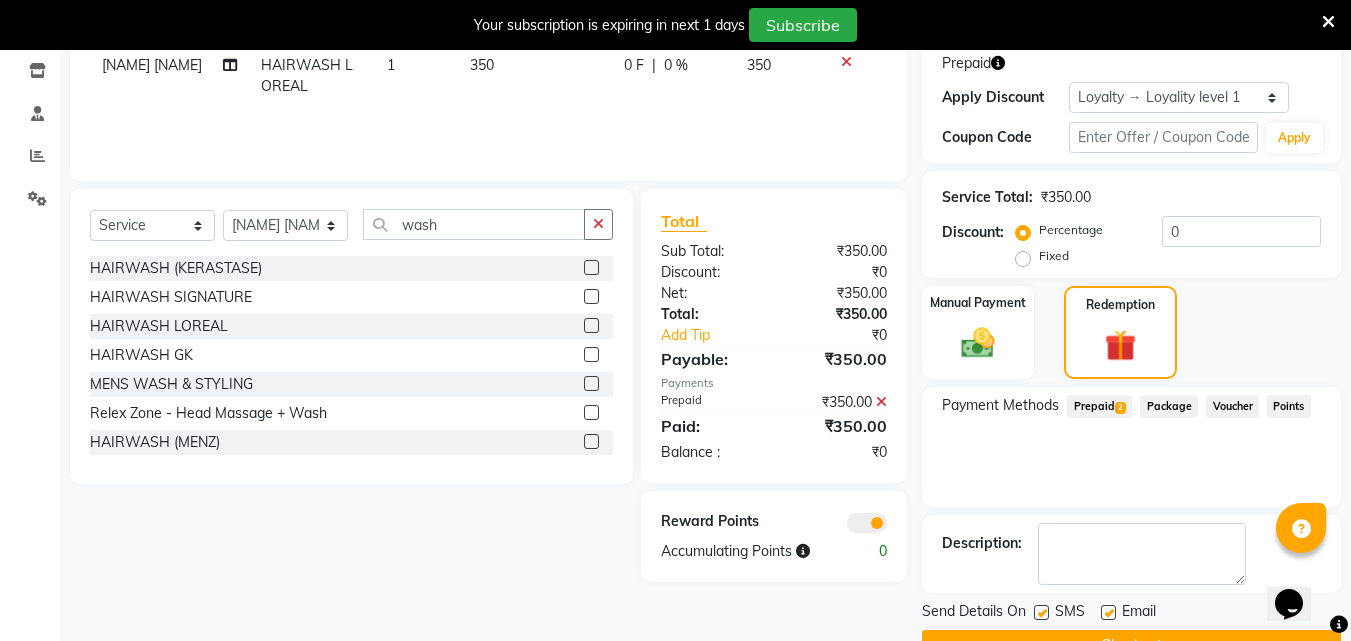 click 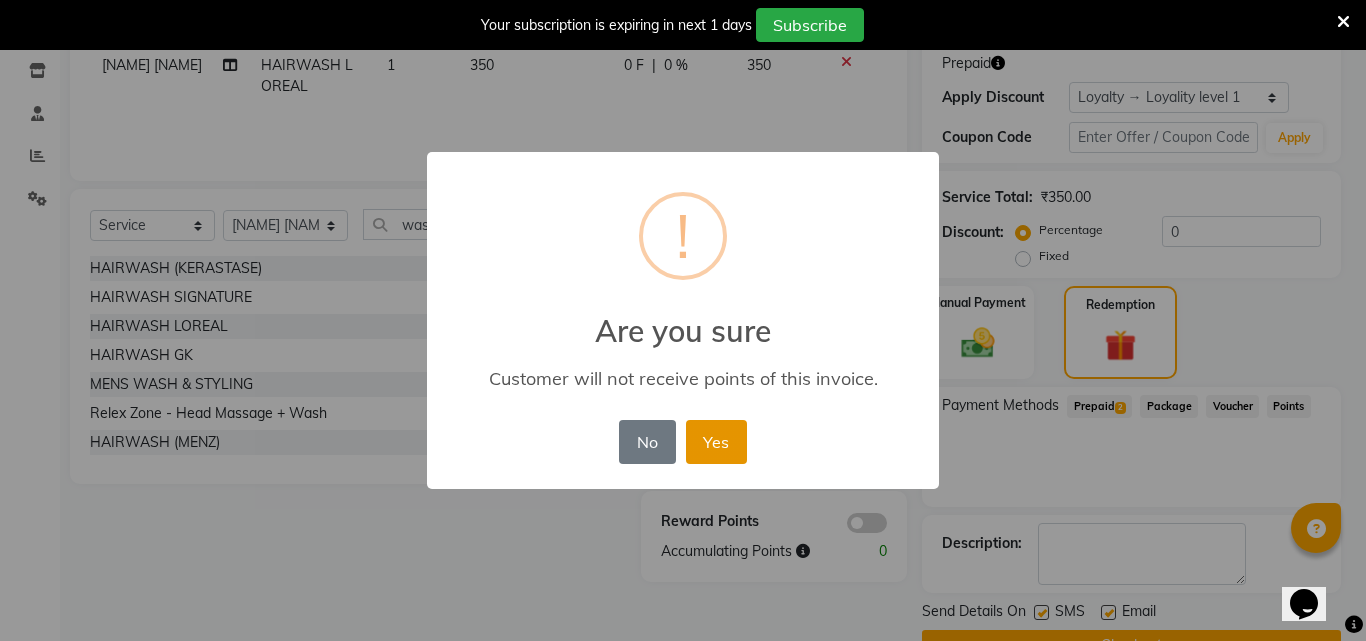click on "Yes" at bounding box center [716, 442] 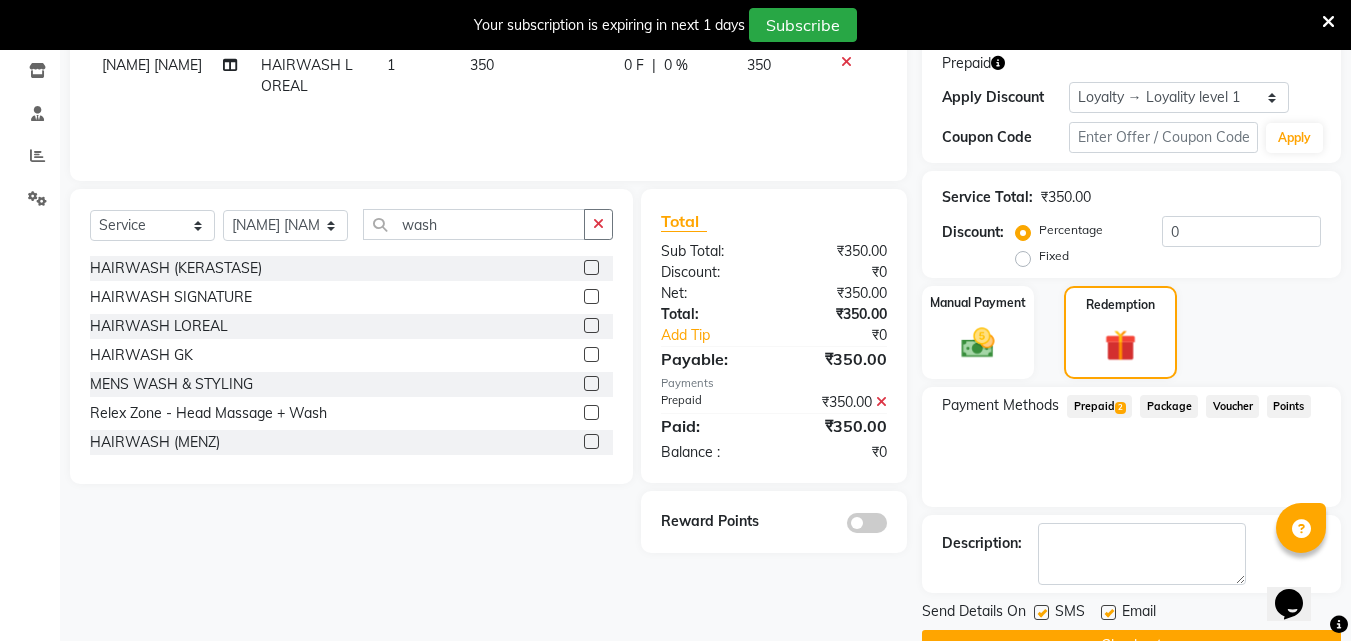 scroll, scrollTop: 387, scrollLeft: 0, axis: vertical 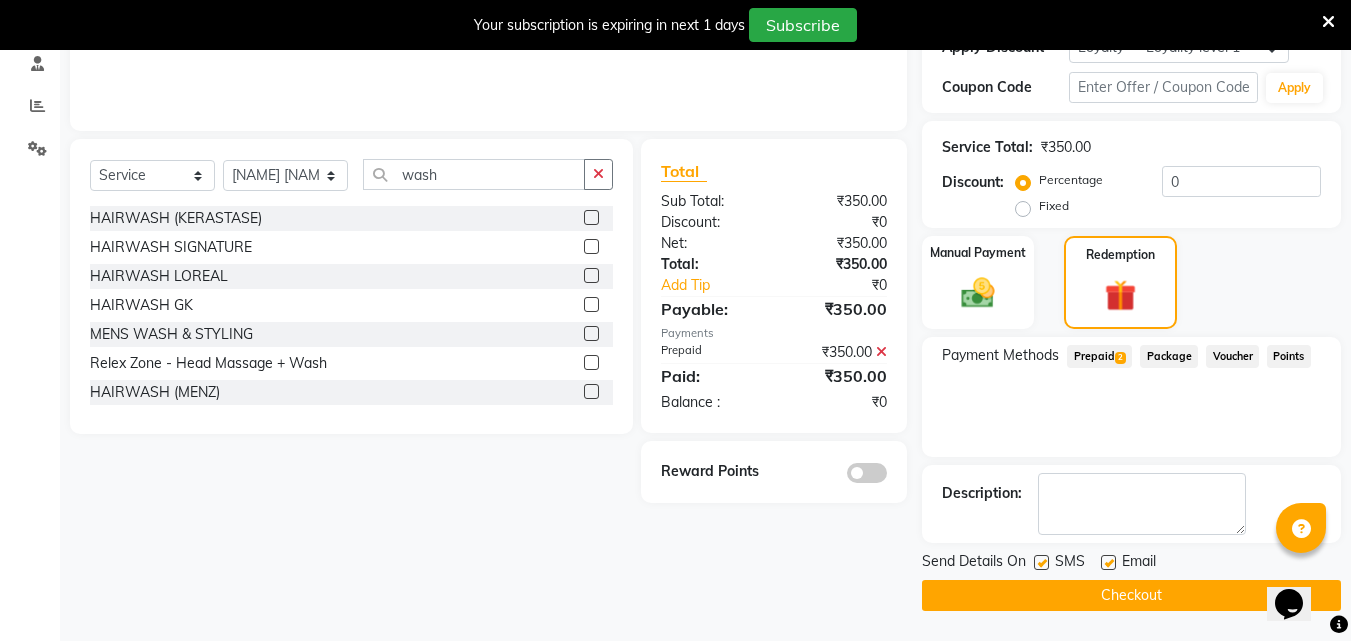click on "Checkout" 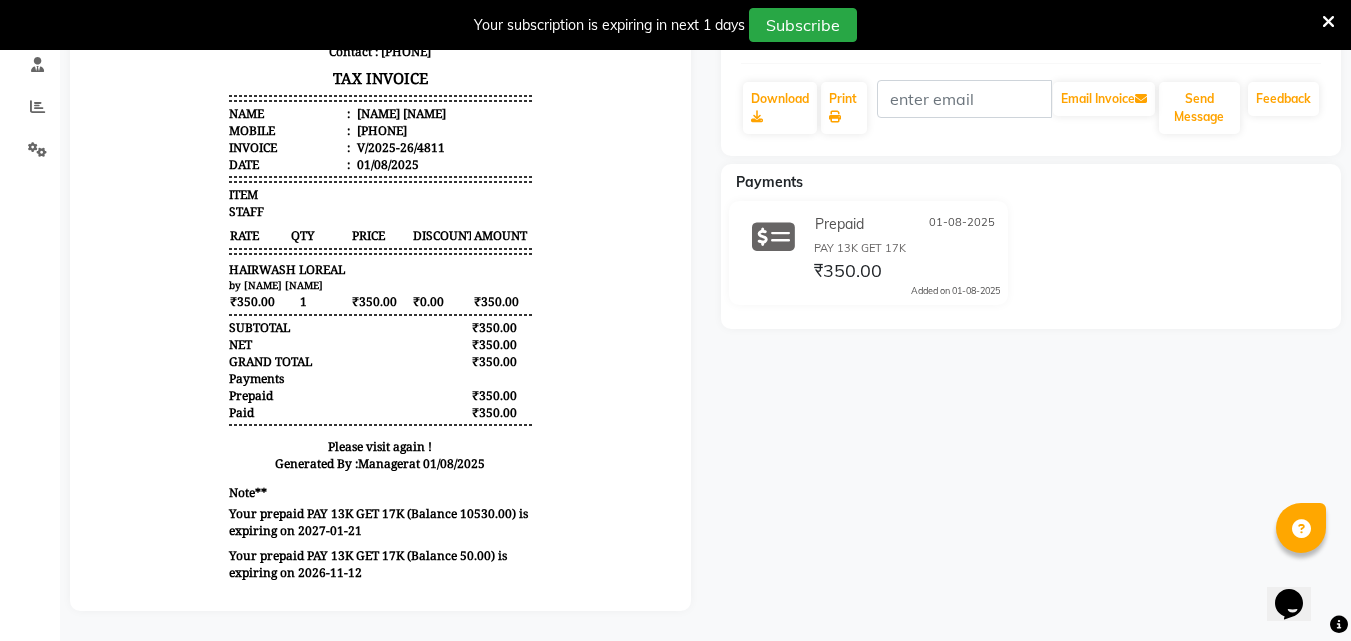 scroll, scrollTop: 0, scrollLeft: 0, axis: both 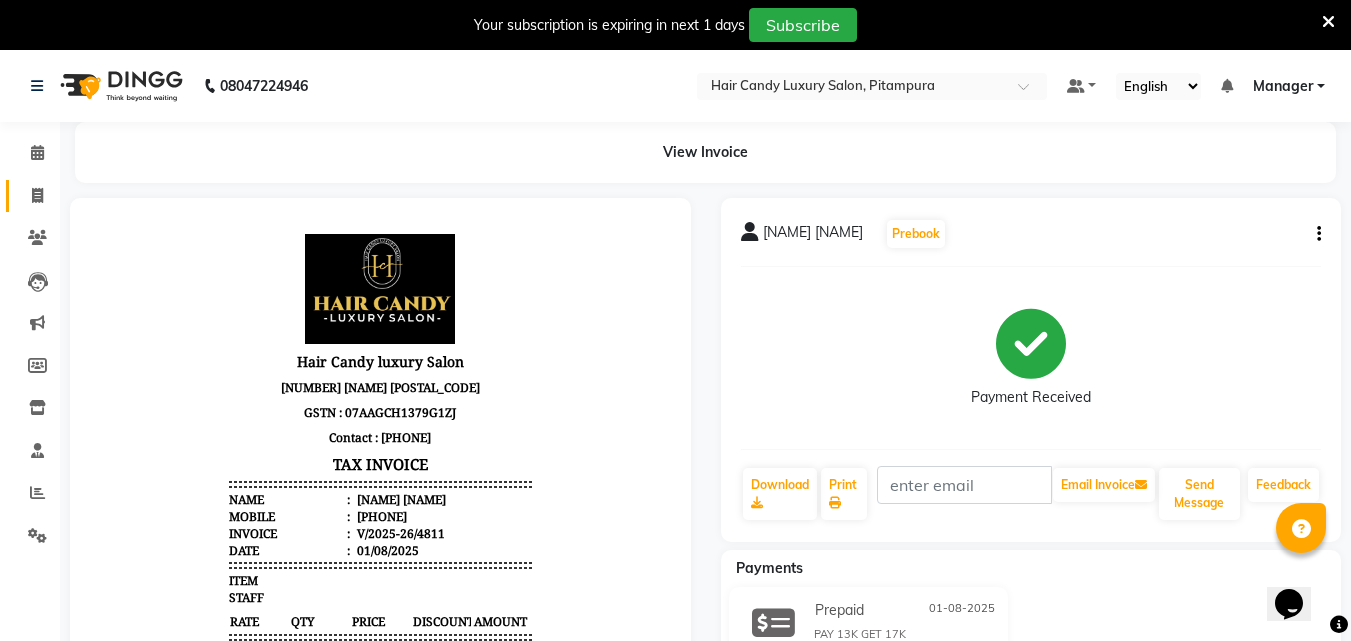 click 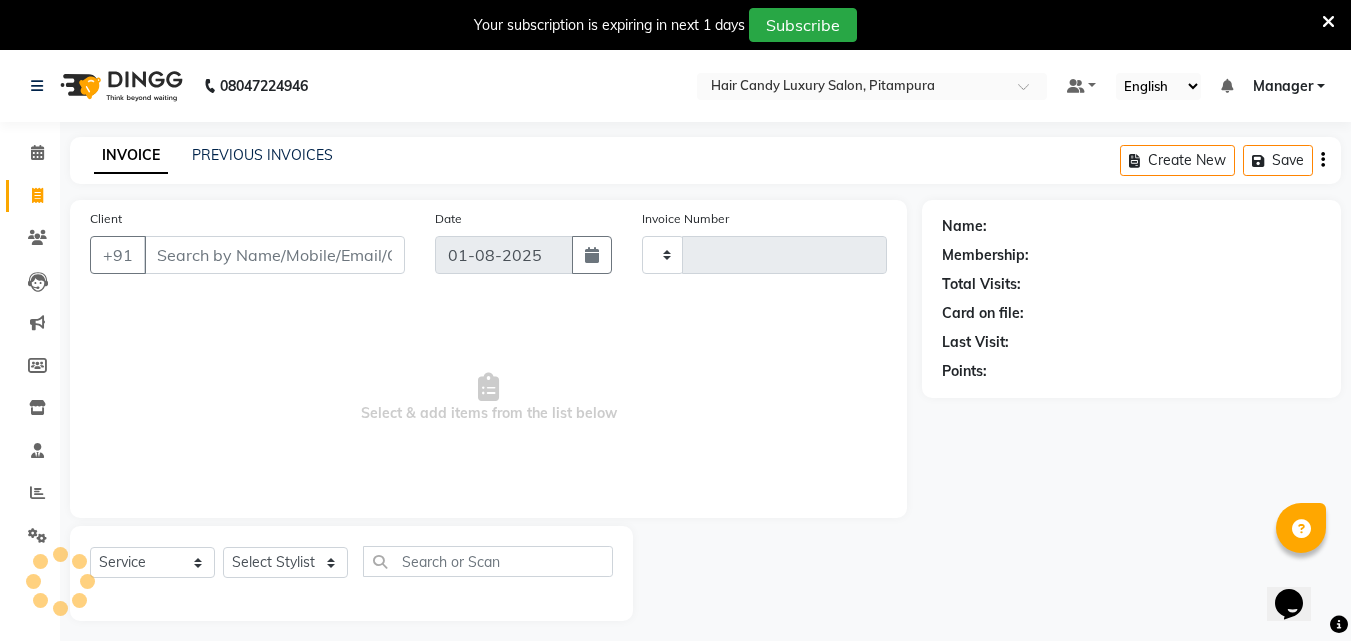 type on "4812" 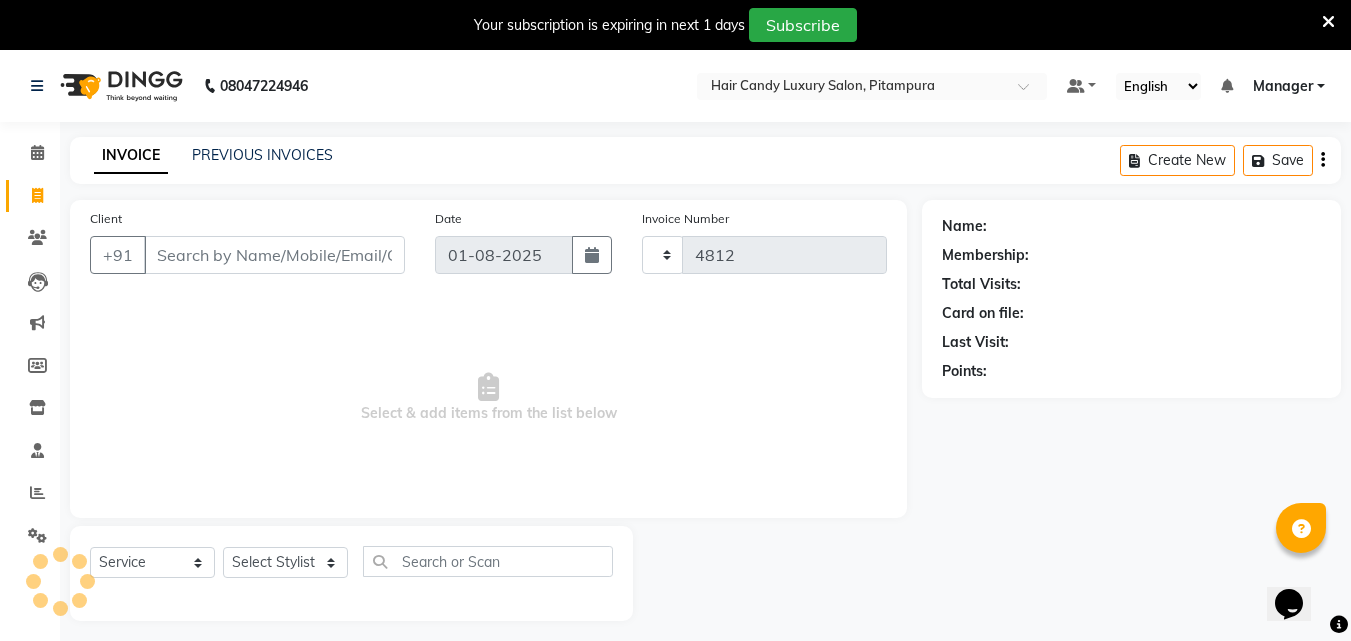 scroll, scrollTop: 50, scrollLeft: 0, axis: vertical 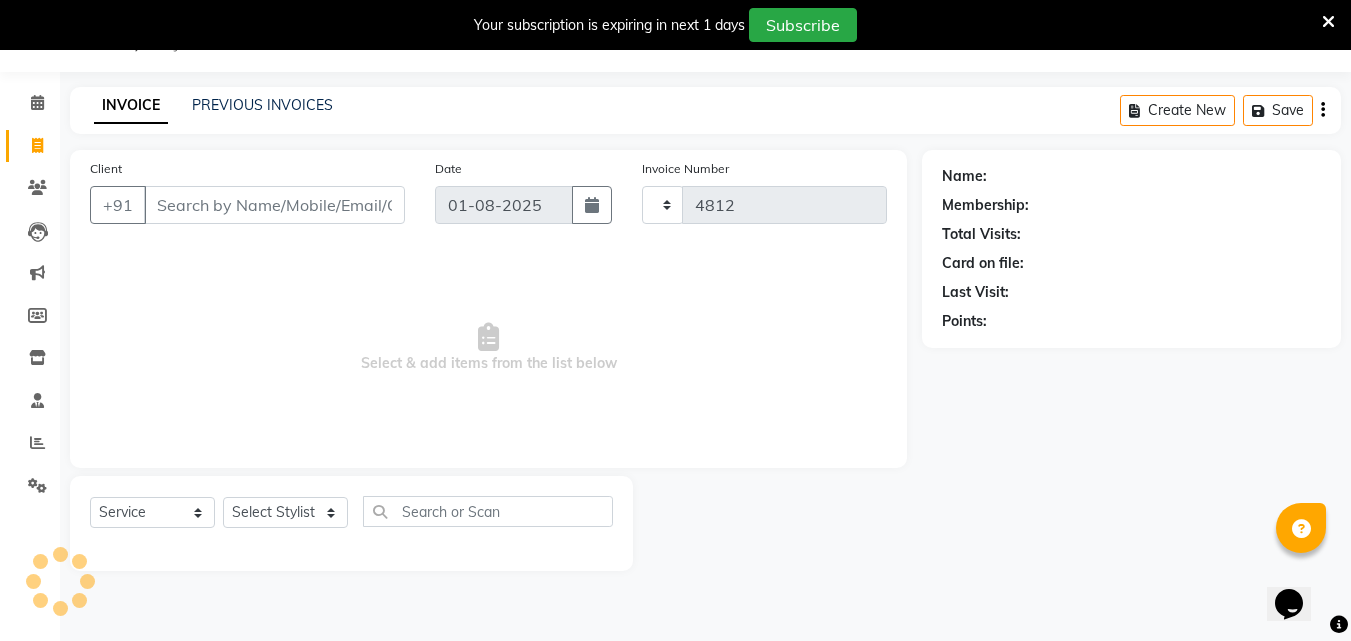 select on "4720" 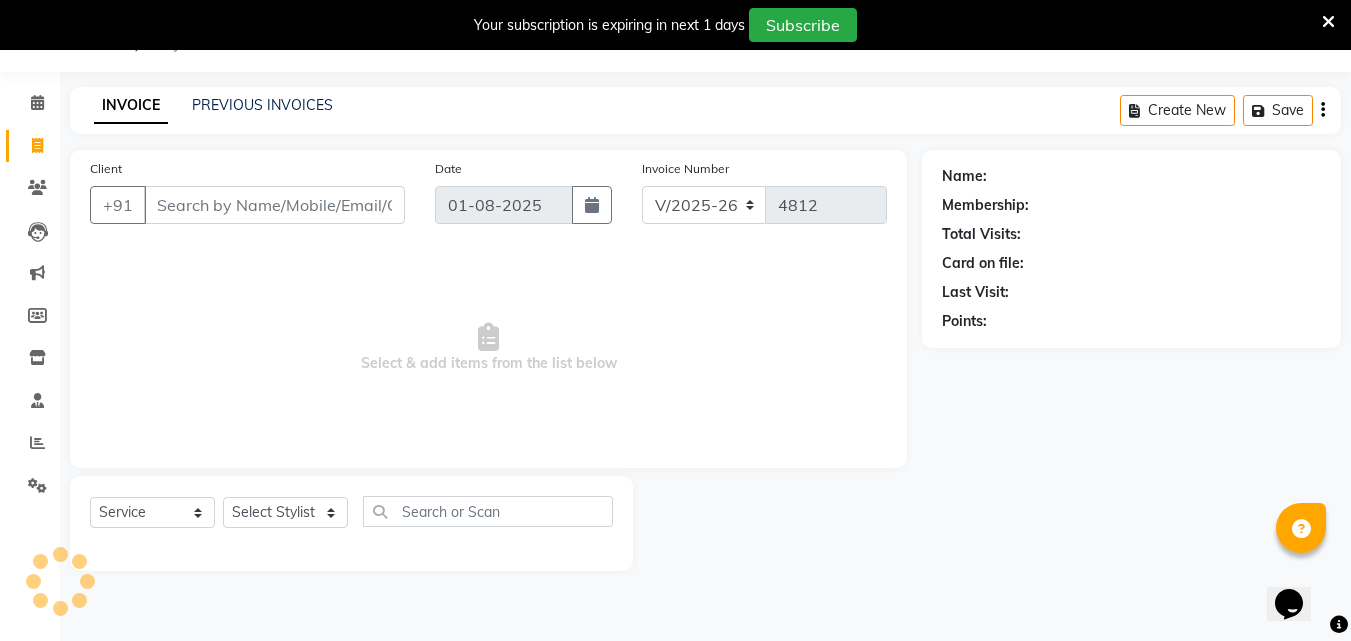 click on "Client" at bounding box center [274, 205] 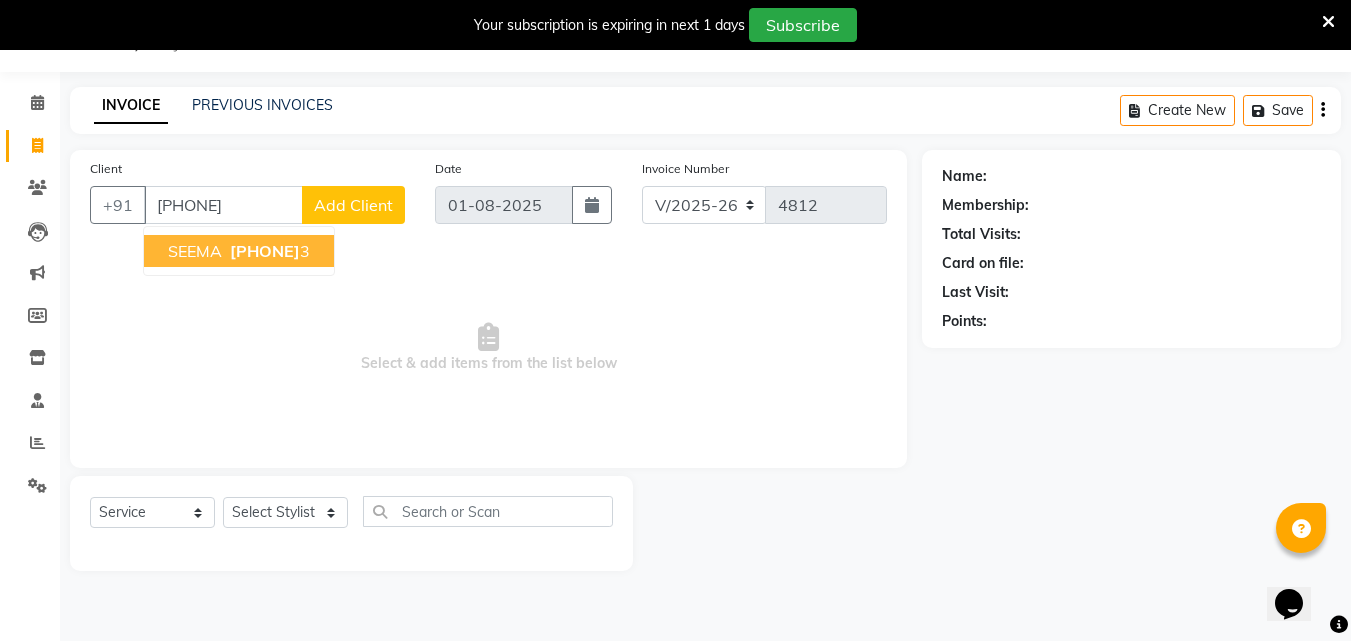click on "[PHONE]" at bounding box center [265, 251] 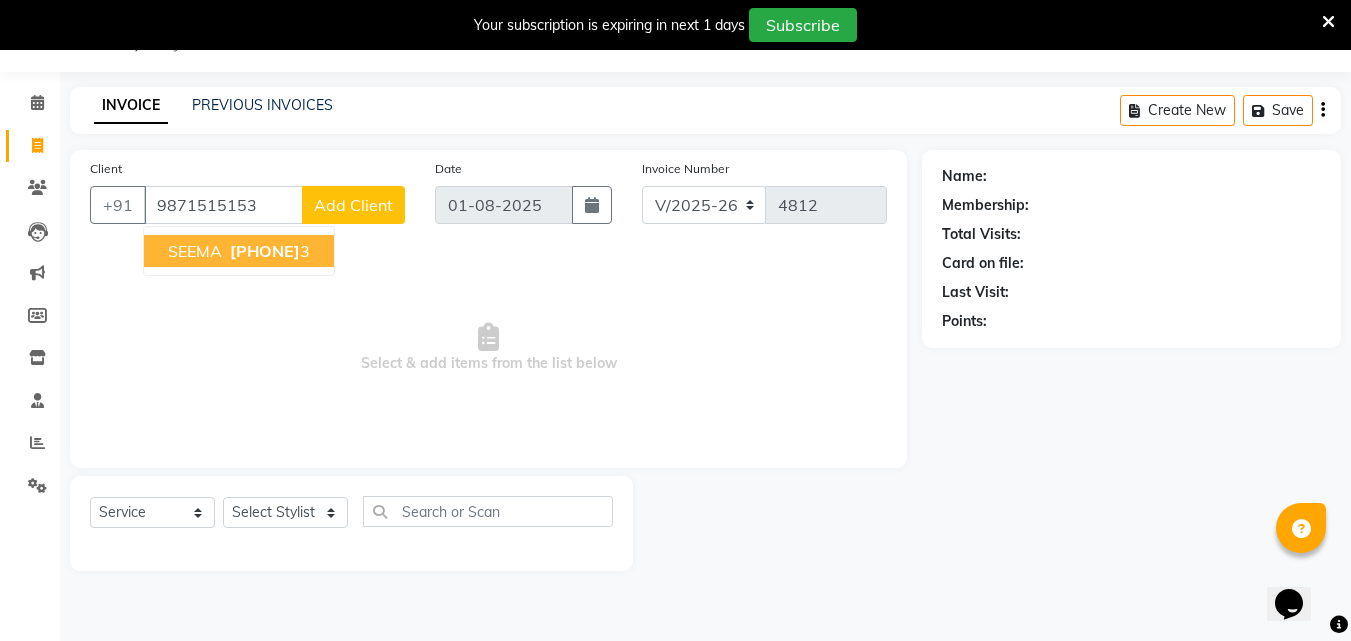 type on "9871515153" 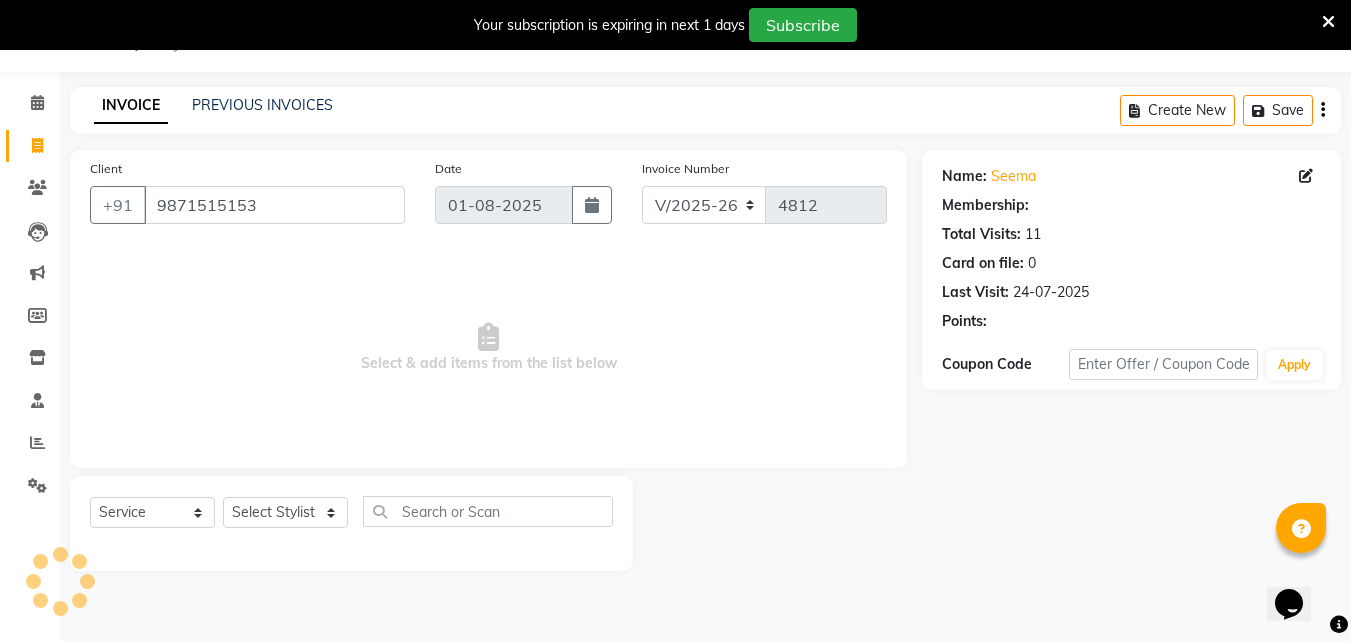 select on "1: Object" 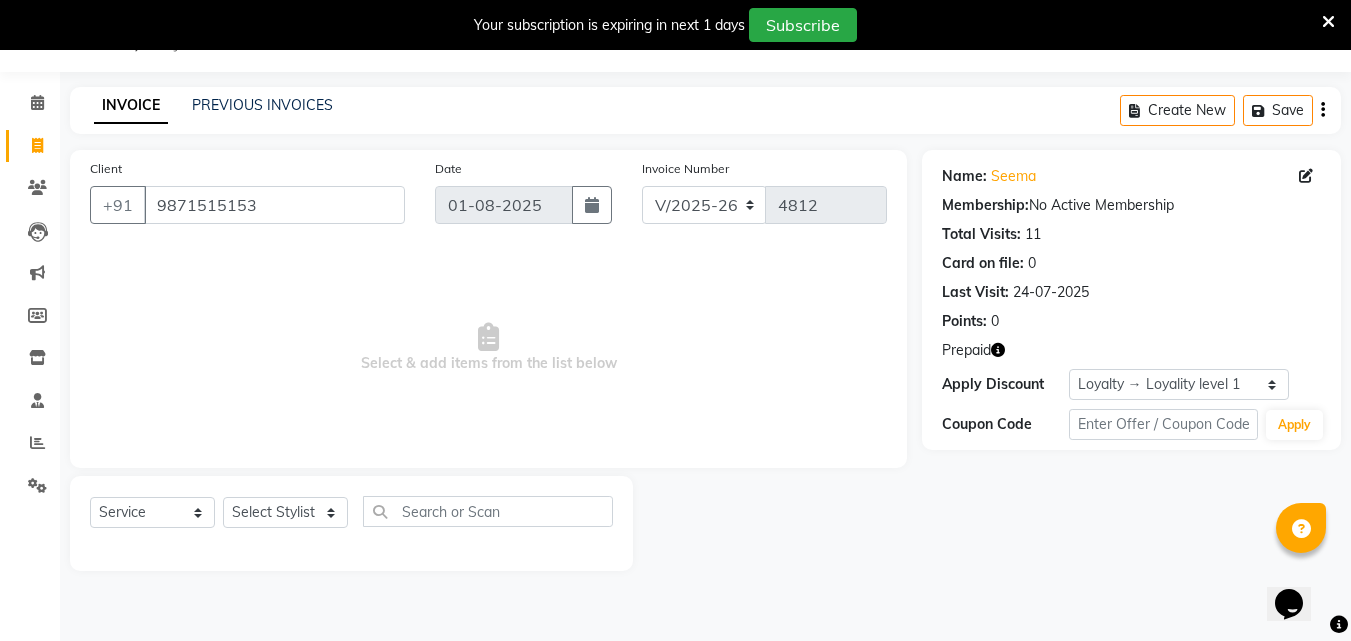 click 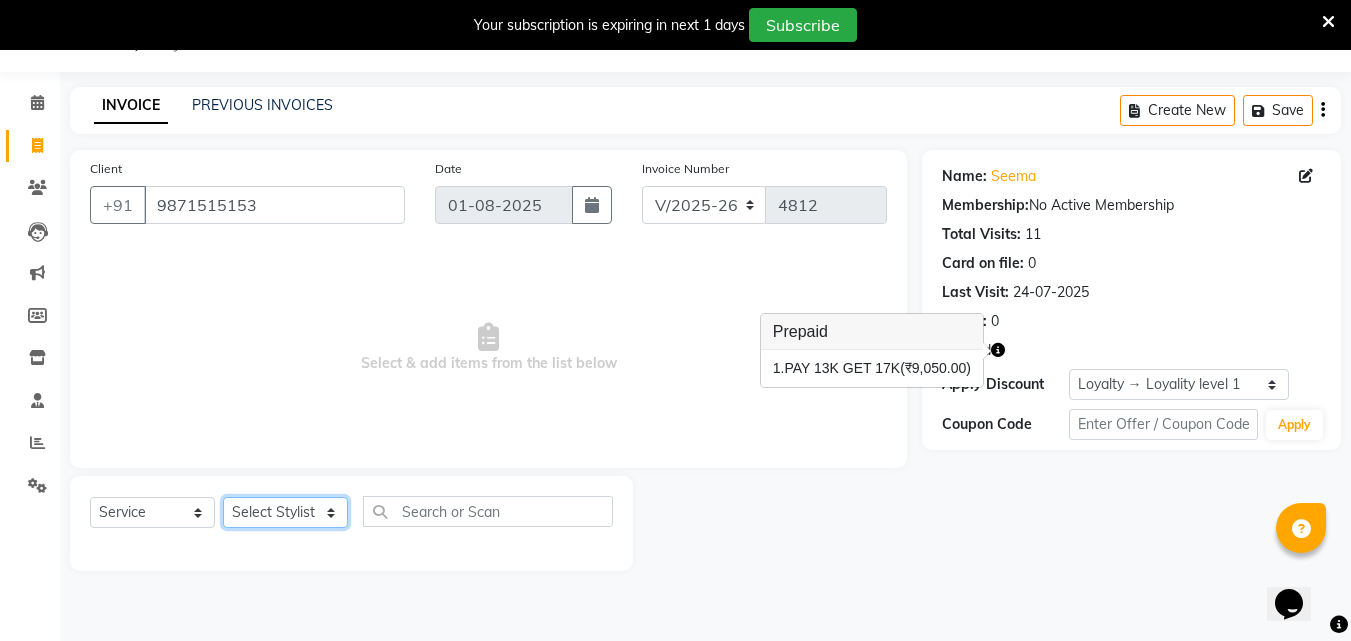 click on "Select Stylist Aarif AMAN ANJALI Arman Arshad  ARSHAD SALMANI ASHU FAIZ gaurav Hanish harshit Jack  karishma KAVITA kunal Manager MANNU Mukim  paras pinki preeti Raghav  RASHMI RAVI RITIK SAHIL sawan SHALINI SHARUKH SHWETA  VEER Vijay  vijay tiwari ZAID" 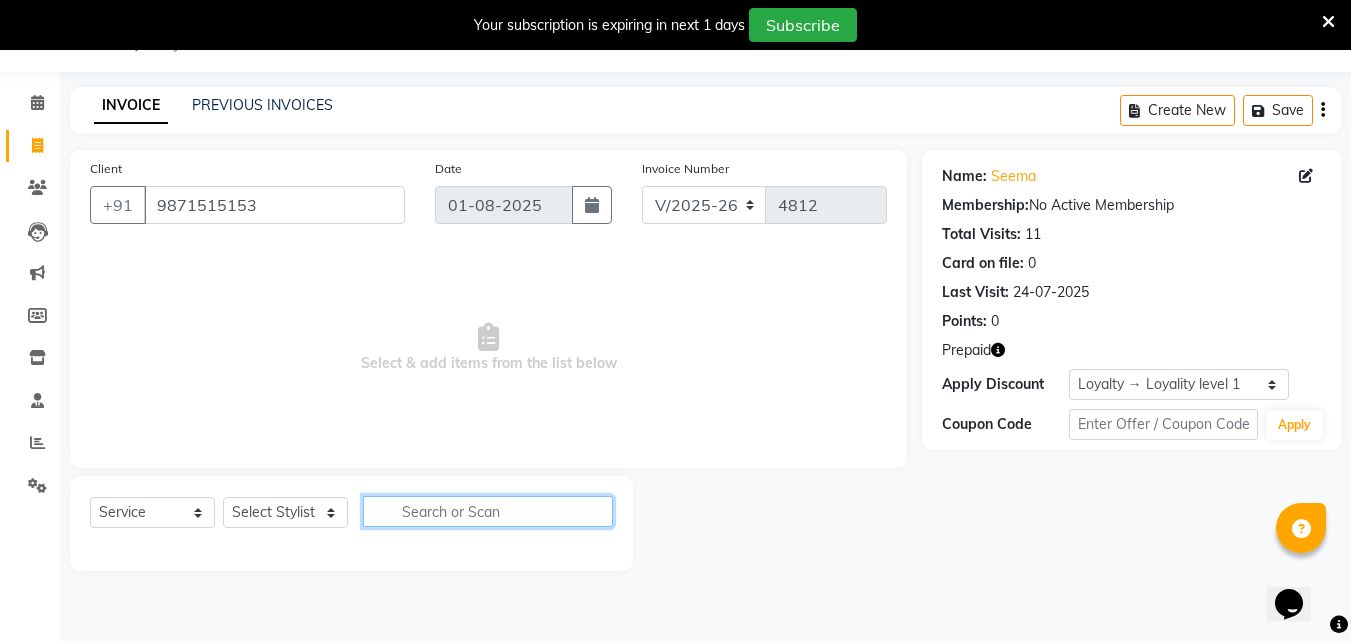 click 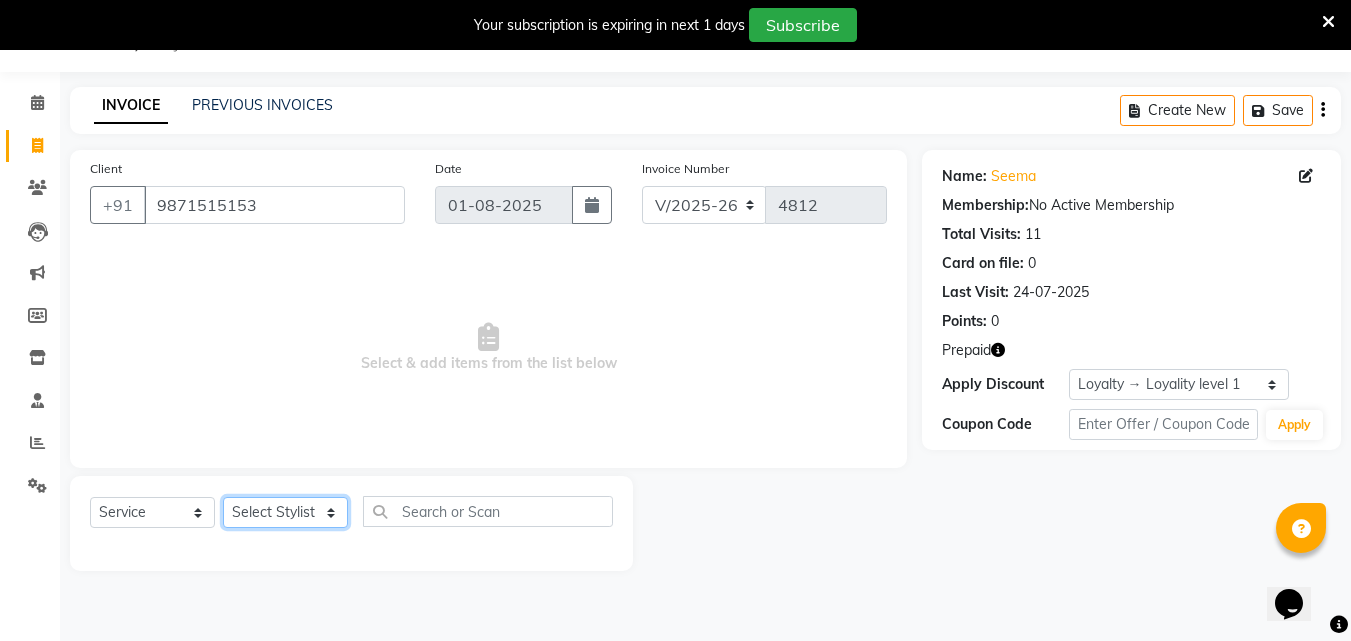 click on "Select Stylist Aarif AMAN ANJALI Arman Arshad  ARSHAD SALMANI ASHU FAIZ gaurav Hanish harshit Jack  karishma KAVITA kunal Manager MANNU Mukim  paras pinki preeti Raghav  RASHMI RAVI RITIK SAHIL sawan SHALINI SHARUKH SHWETA  VEER Vijay  vijay tiwari ZAID" 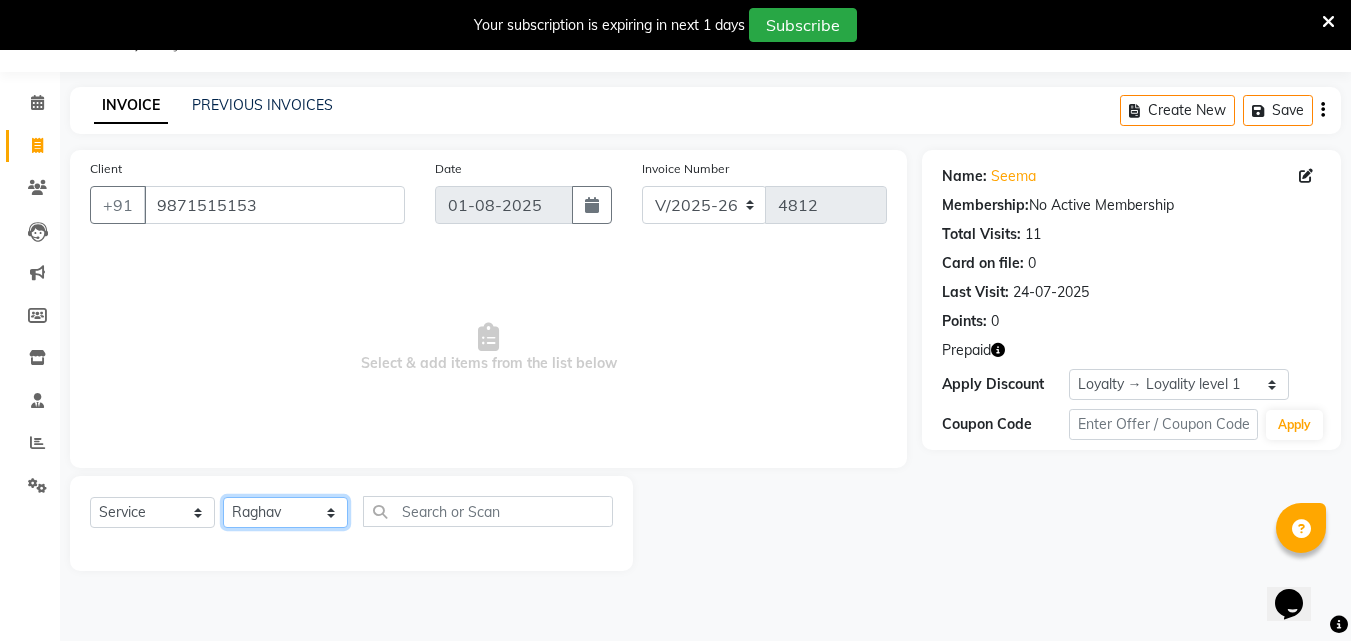 click on "Select Stylist Aarif AMAN ANJALI Arman Arshad  ARSHAD SALMANI ASHU FAIZ gaurav Hanish harshit Jack  karishma KAVITA kunal Manager MANNU Mukim  paras pinki preeti Raghav  RASHMI RAVI RITIK SAHIL sawan SHALINI SHARUKH SHWETA  VEER Vijay  vijay tiwari ZAID" 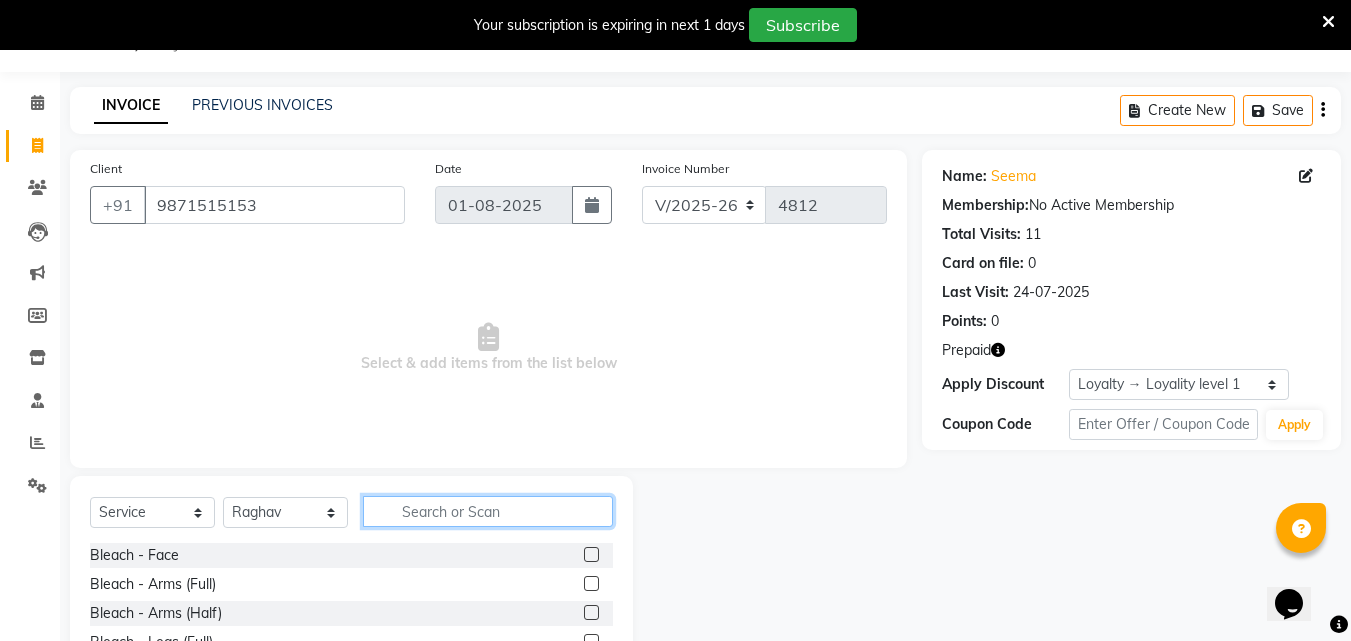 click 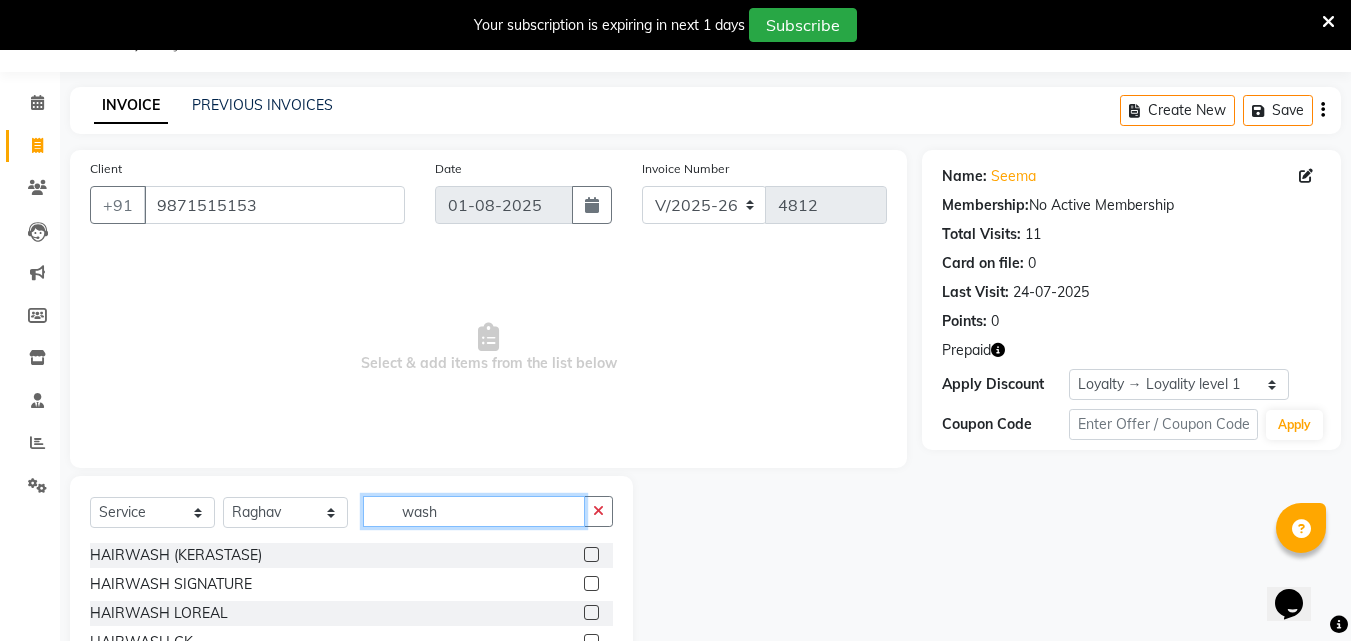 type on "wash" 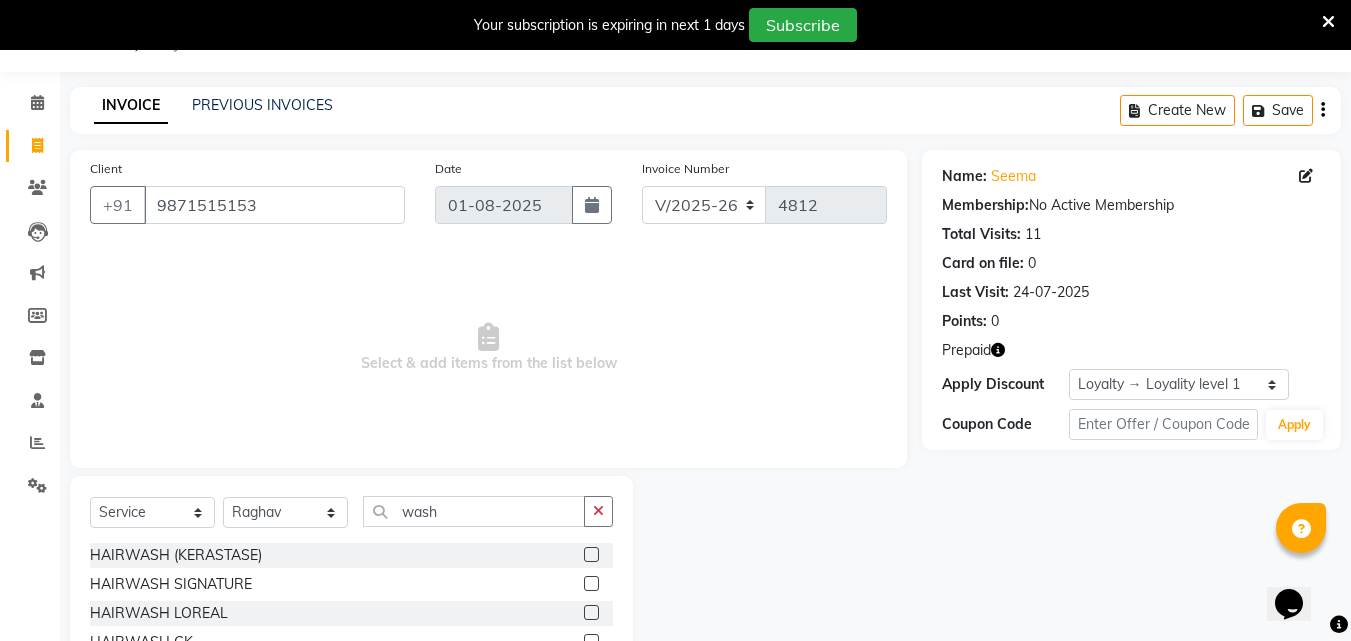 click 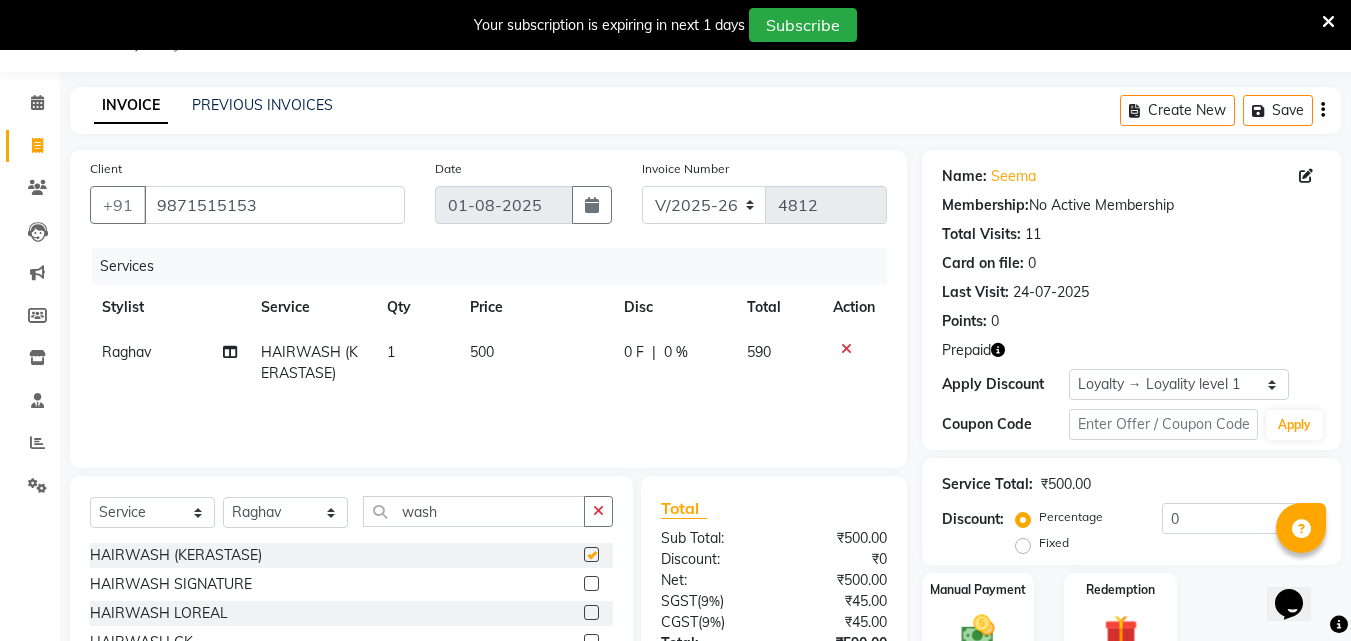 checkbox on "false" 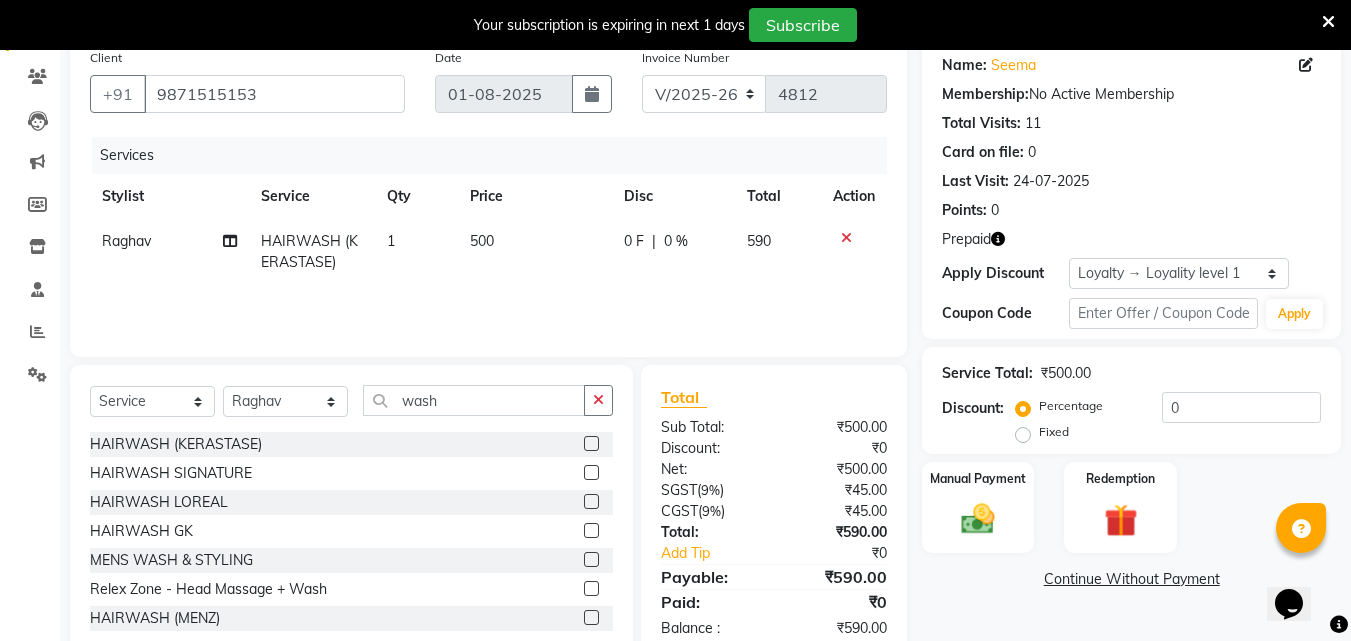 scroll, scrollTop: 210, scrollLeft: 0, axis: vertical 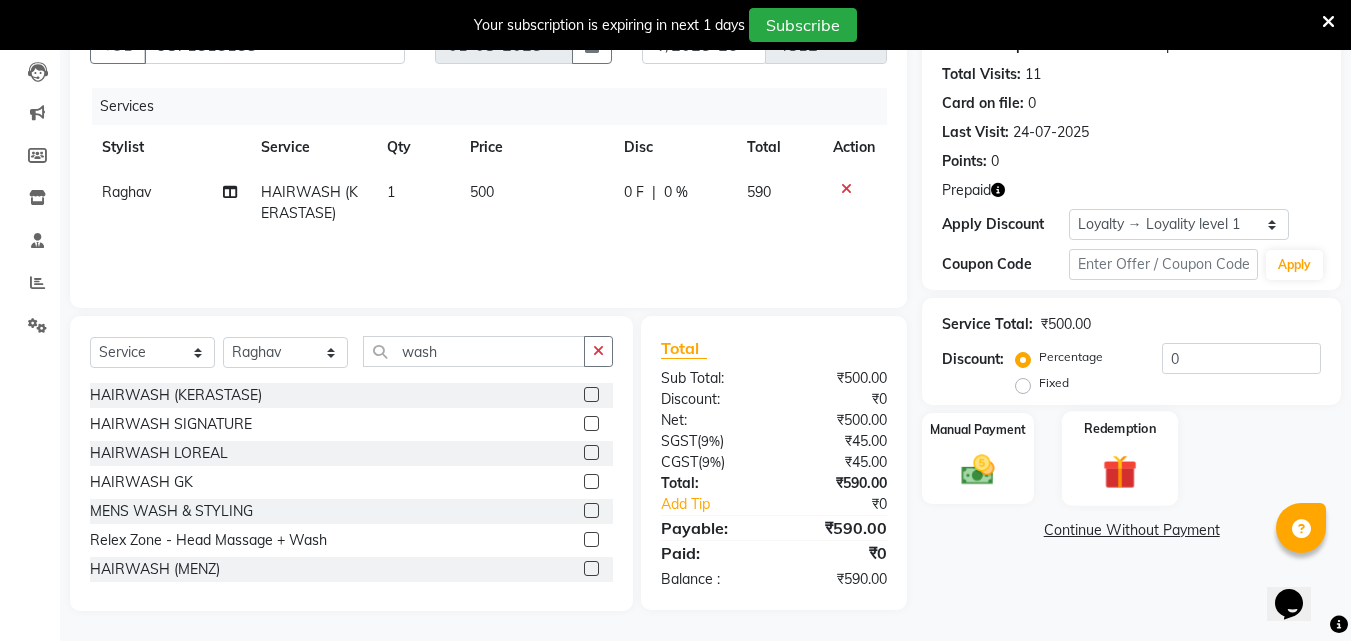 click on "Redemption" 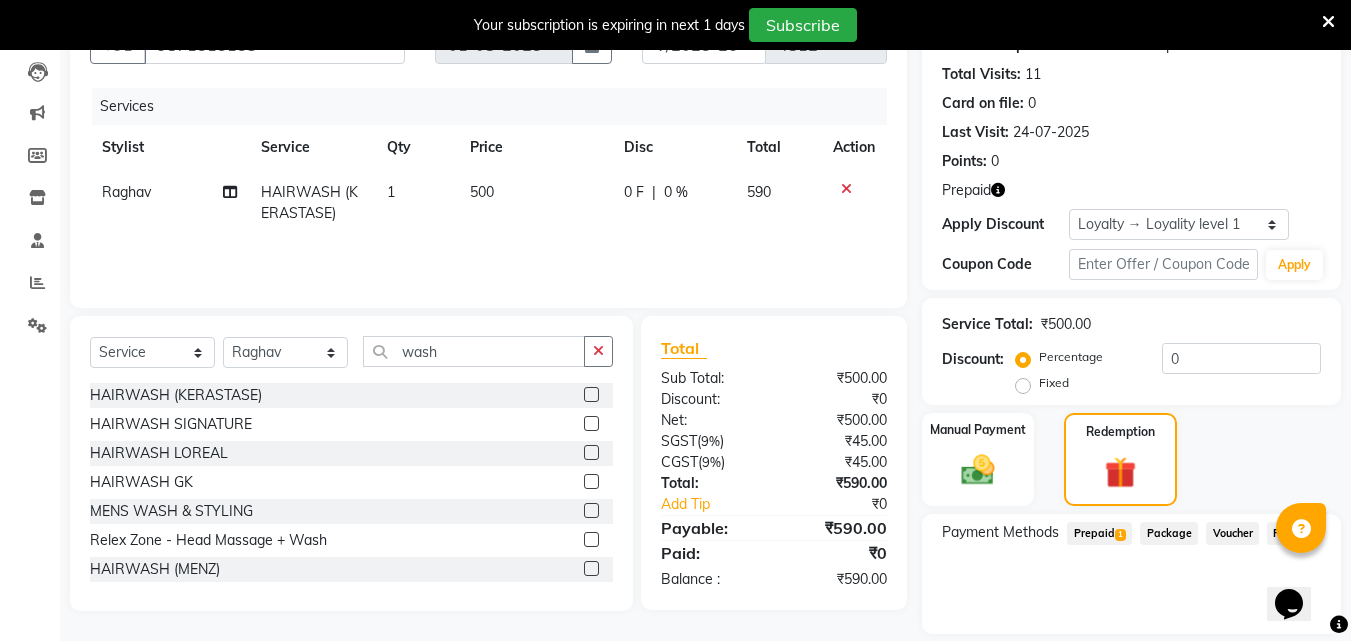 click on "Prepaid  1" 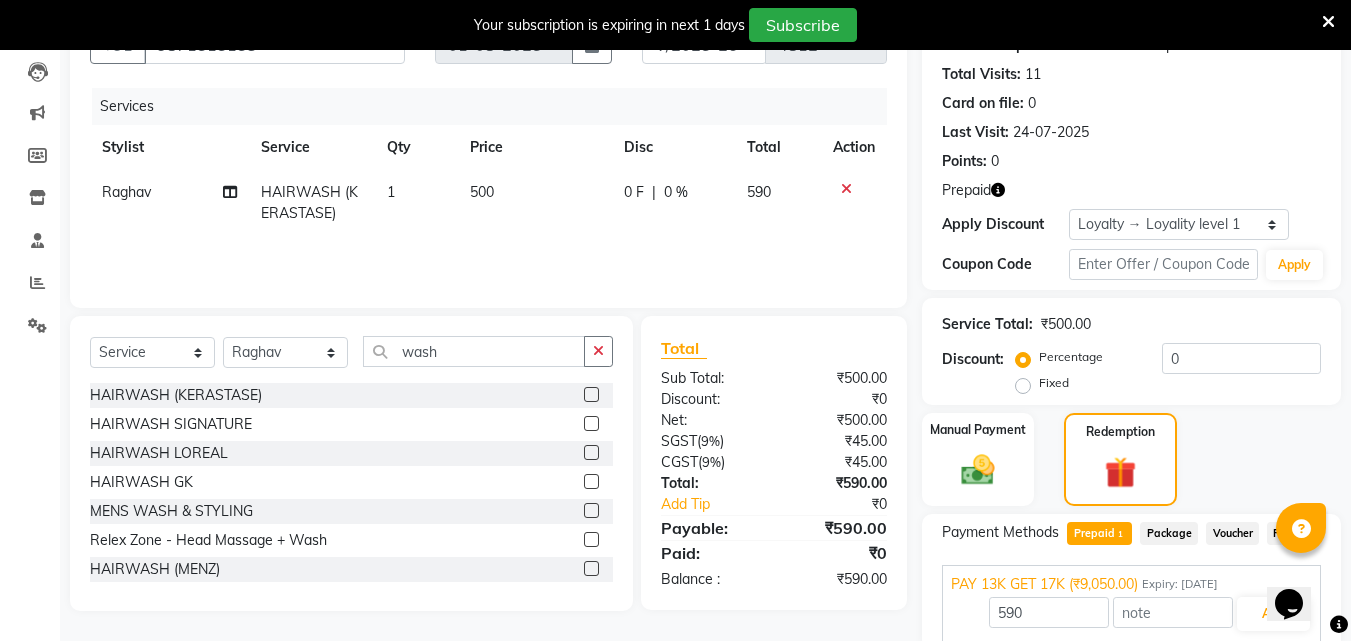 click on "0 F | 0 %" 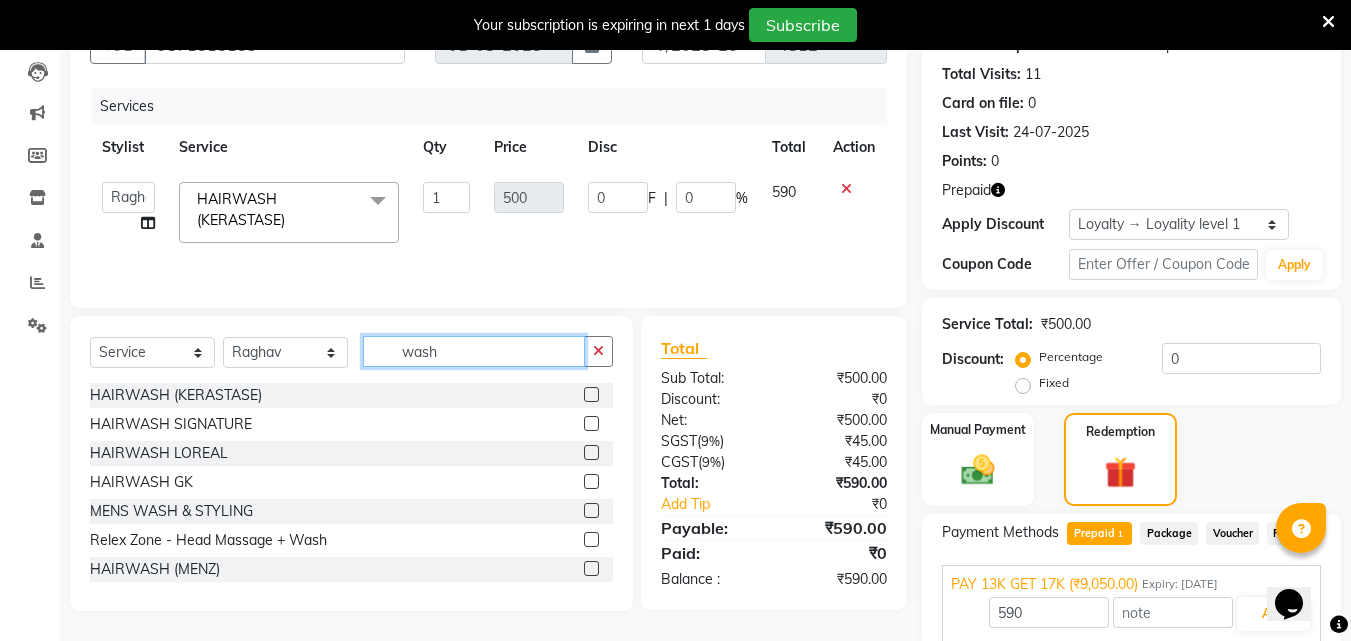 click on "wash" 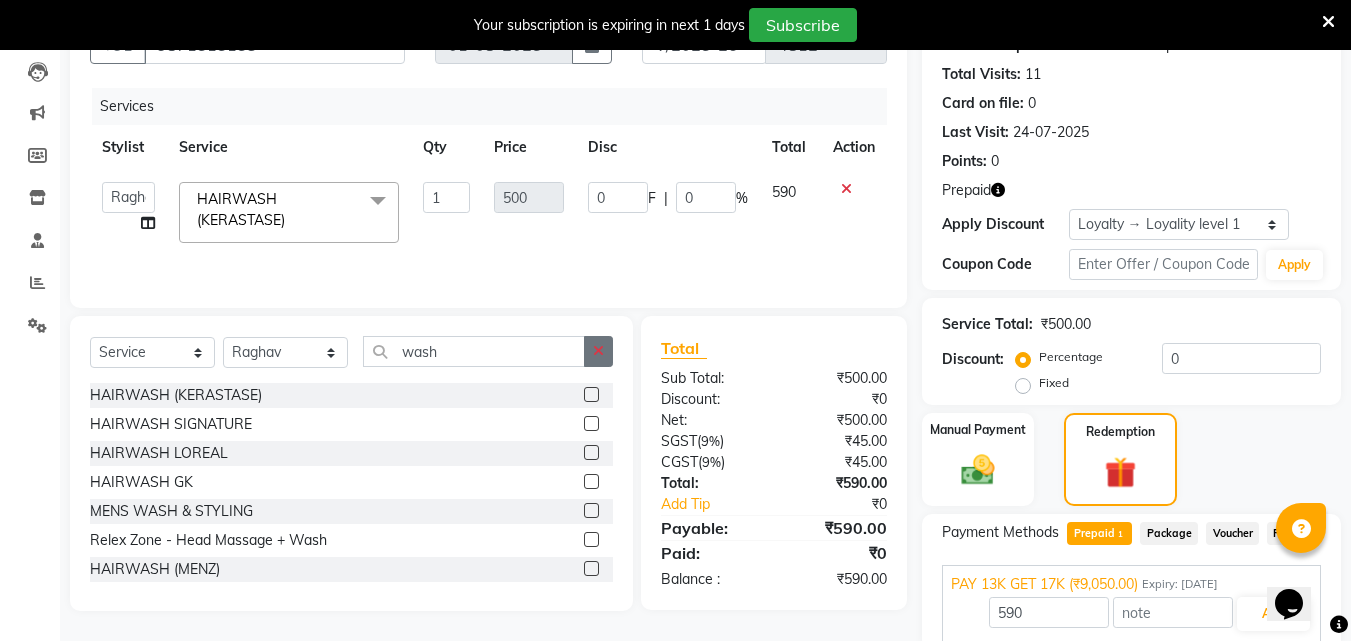 click 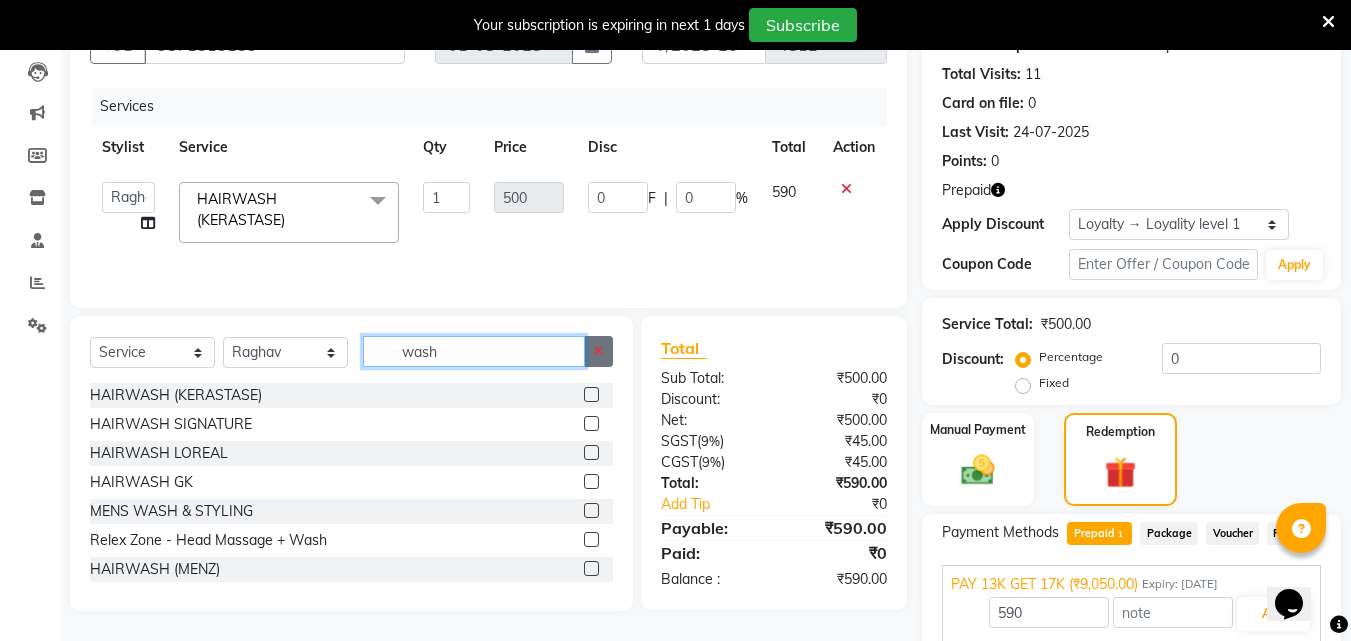 type 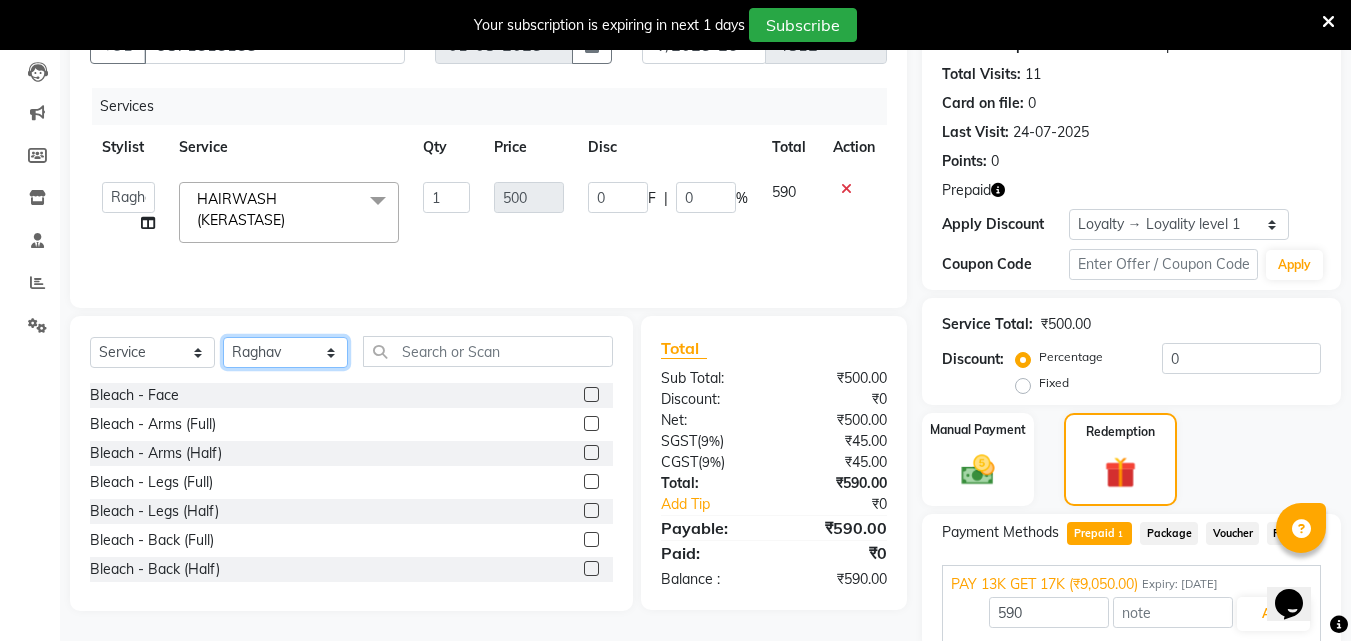 click on "Select Stylist Aarif AMAN ANJALI Arman Arshad  ARSHAD SALMANI ASHU FAIZ gaurav Hanish harshit Jack  karishma KAVITA kunal Manager MANNU Mukim  paras pinki preeti Raghav  RASHMI RAVI RITIK SAHIL sawan SHALINI SHARUKH SHWETA  VEER Vijay  vijay tiwari ZAID" 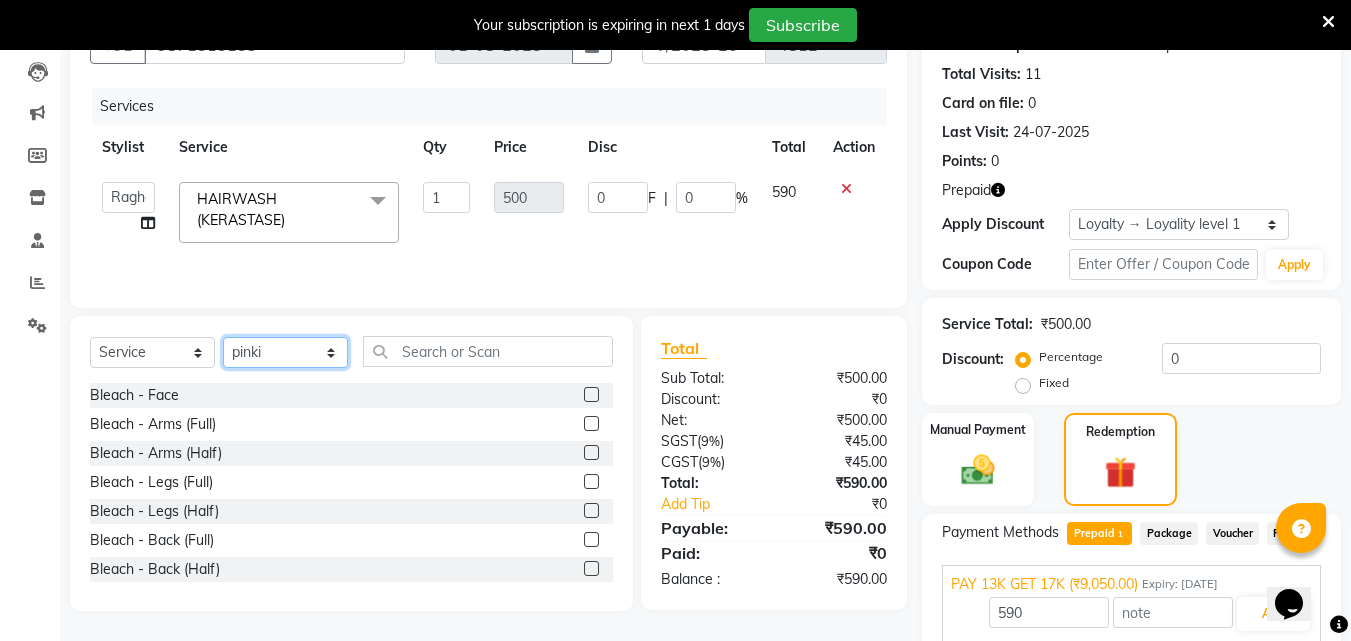click on "Select Stylist Aarif AMAN ANJALI Arman Arshad  ARSHAD SALMANI ASHU FAIZ gaurav Hanish harshit Jack  karishma KAVITA kunal Manager MANNU Mukim  paras pinki preeti Raghav  RASHMI RAVI RITIK SAHIL sawan SHALINI SHARUKH SHWETA  VEER Vijay  vijay tiwari ZAID" 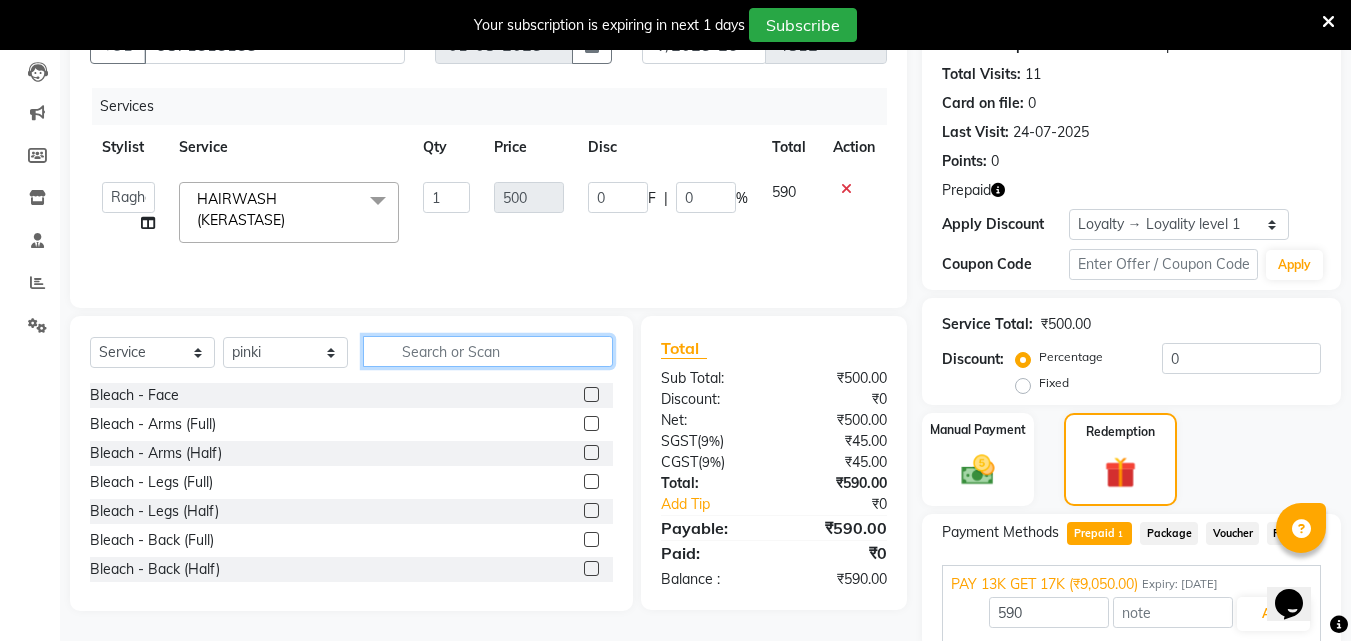 click 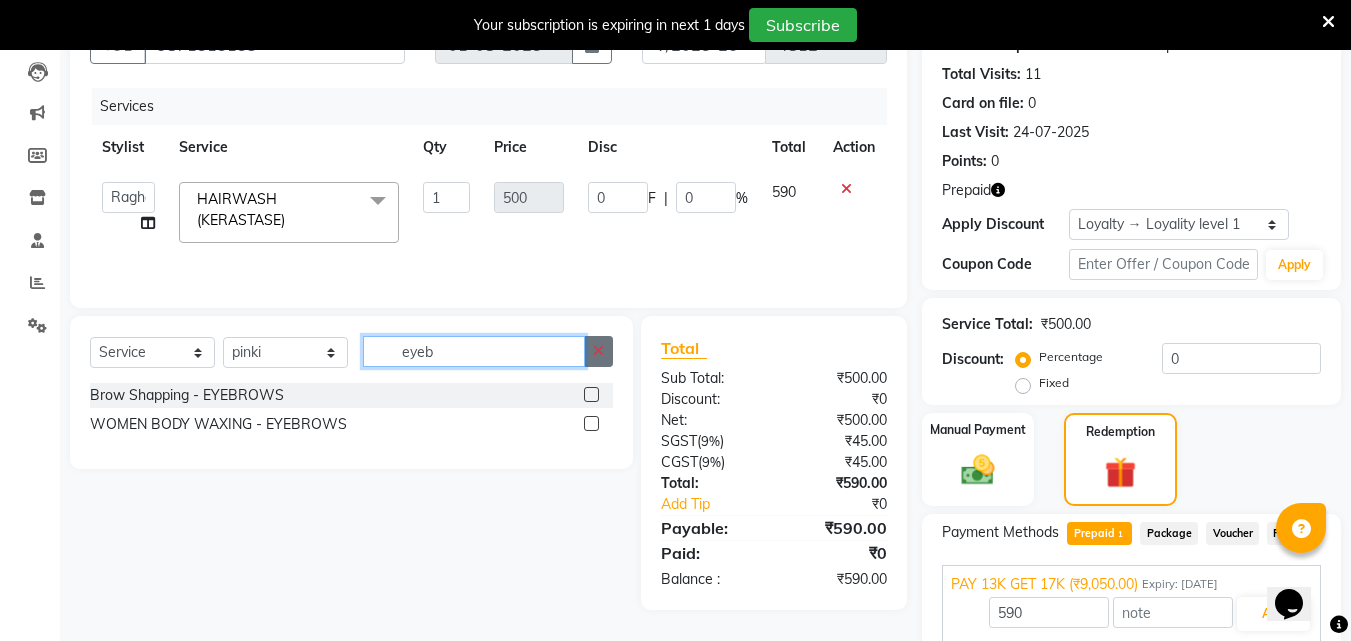 type on "eyeb" 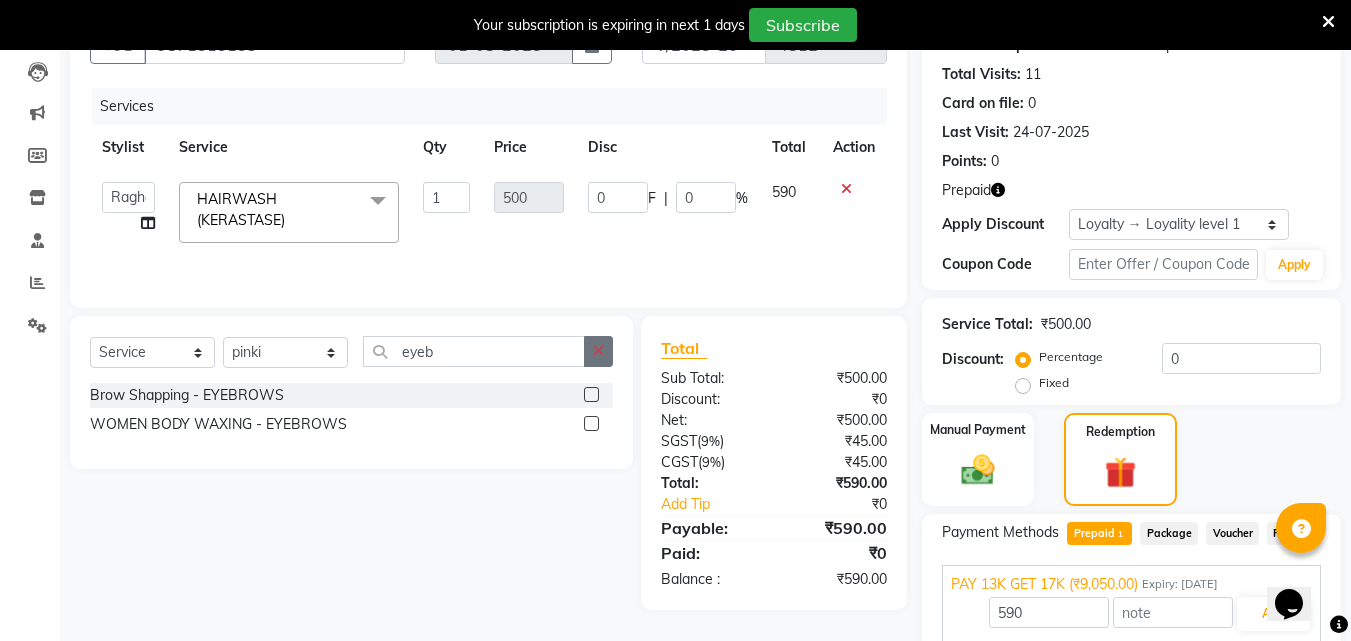 click 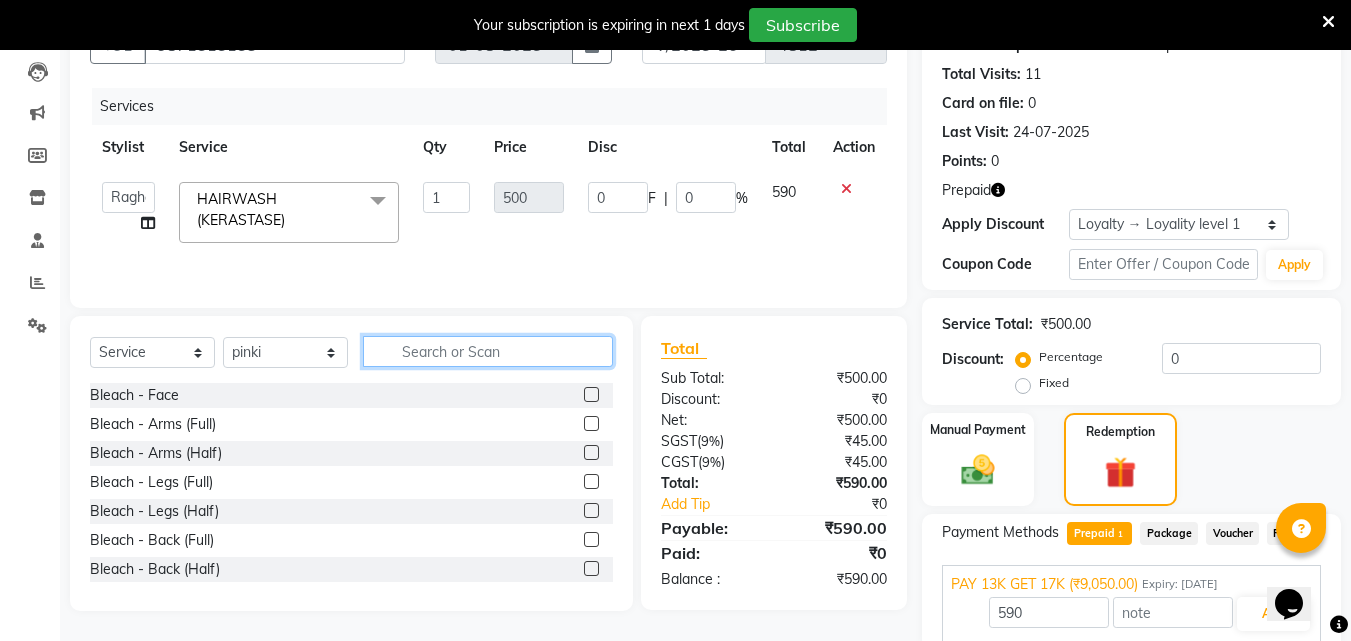 click 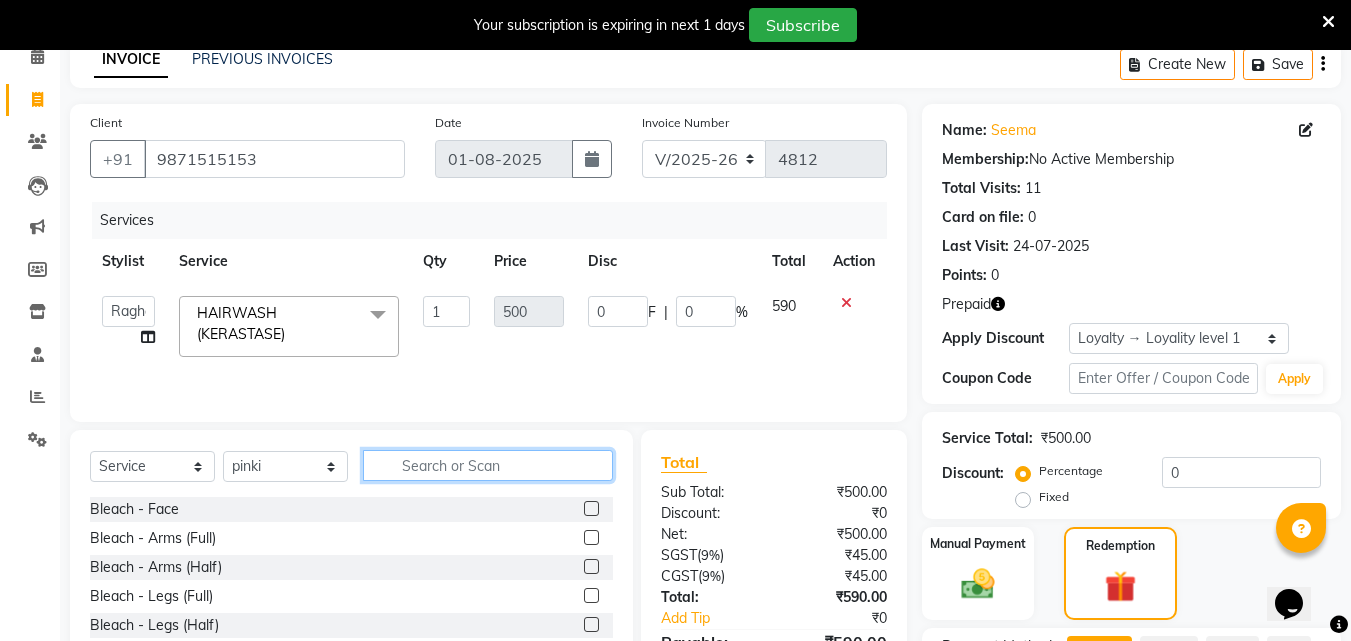 scroll, scrollTop: 69, scrollLeft: 0, axis: vertical 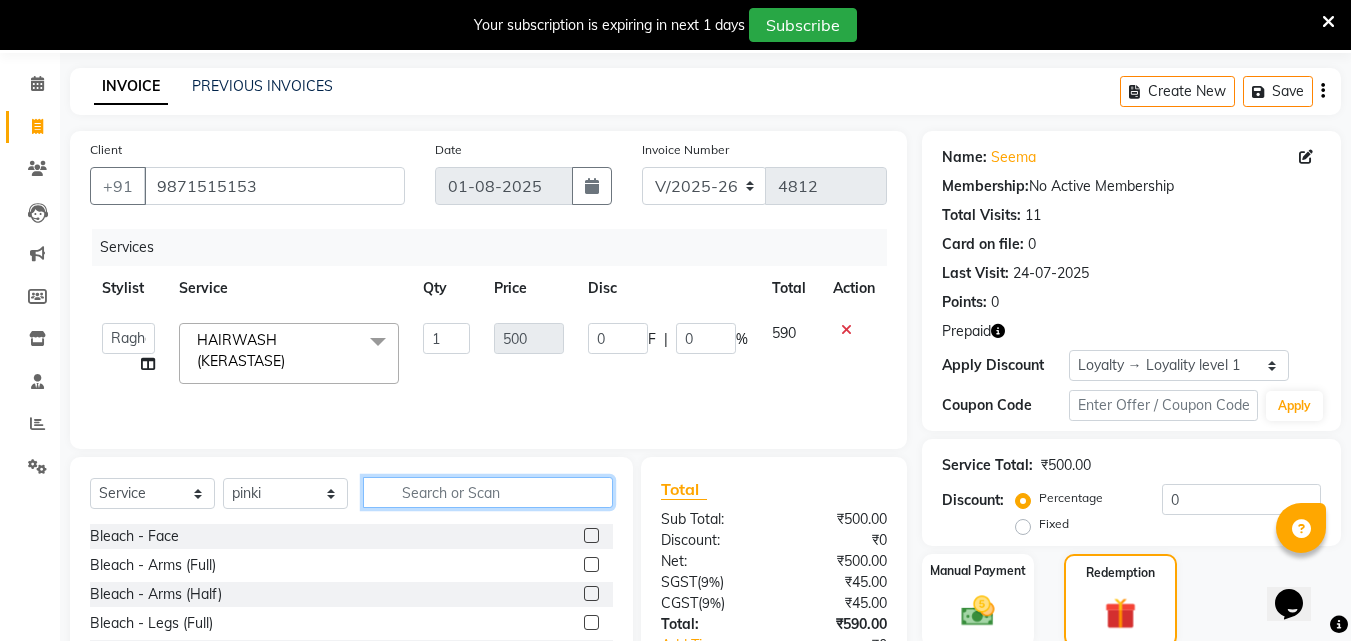 click 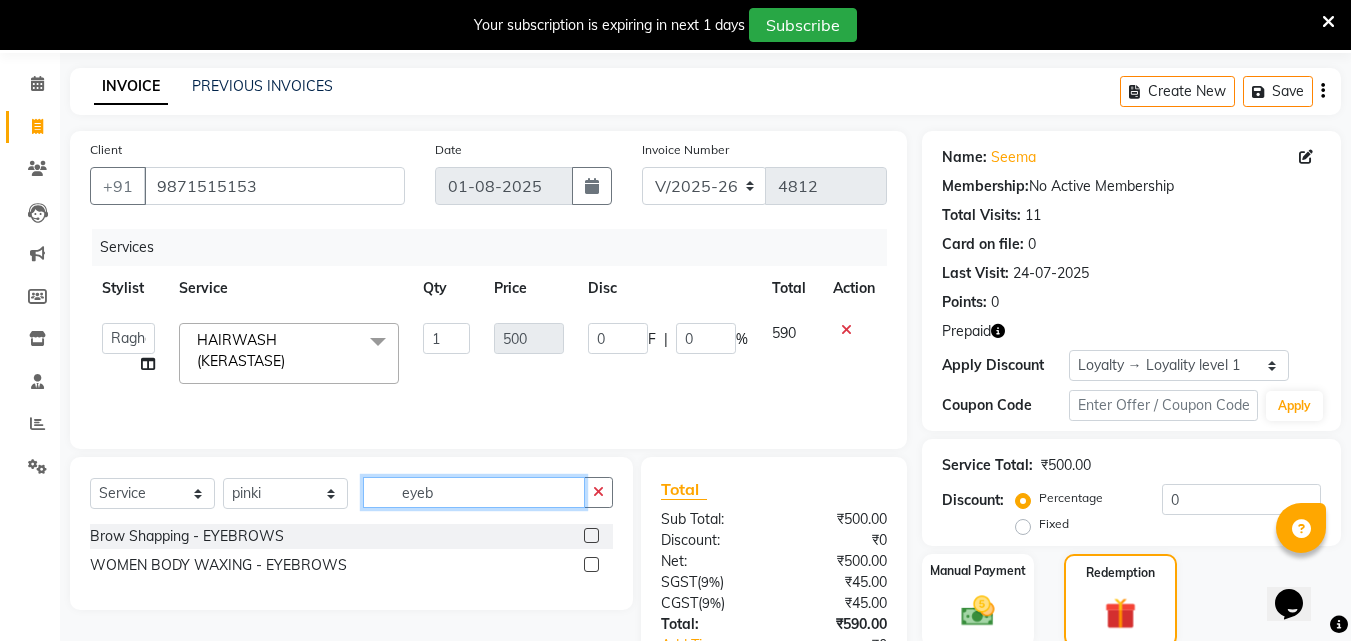 type on "eyeb" 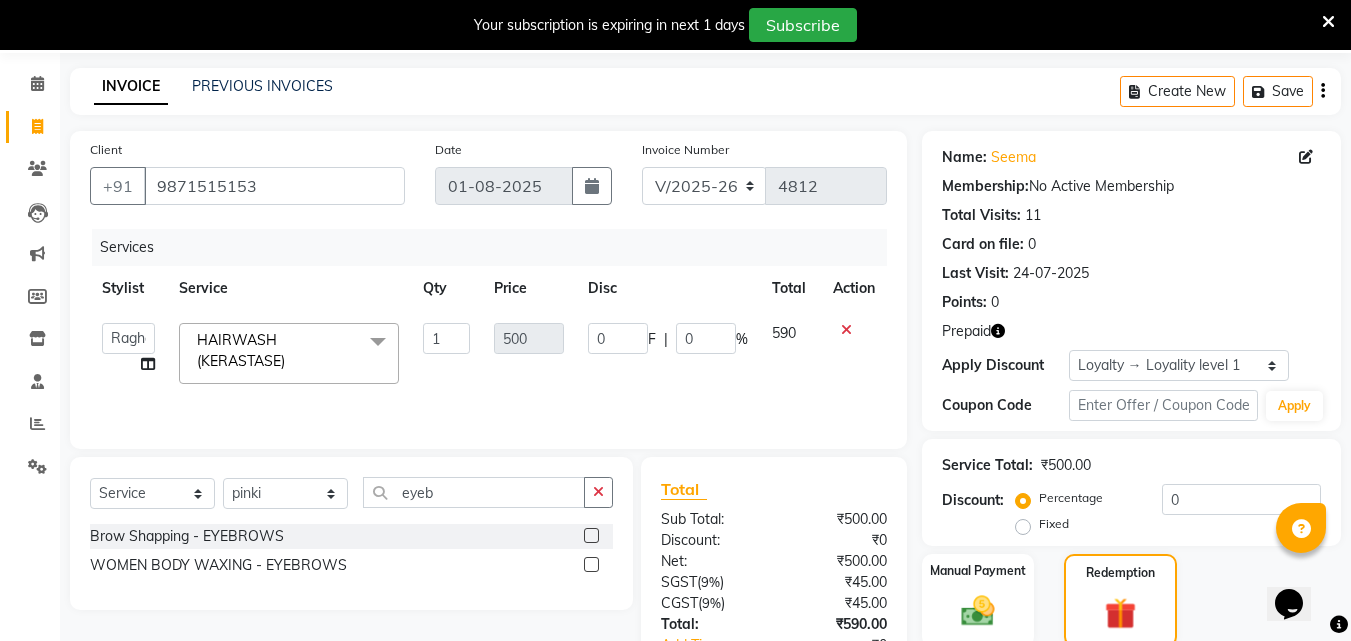 click 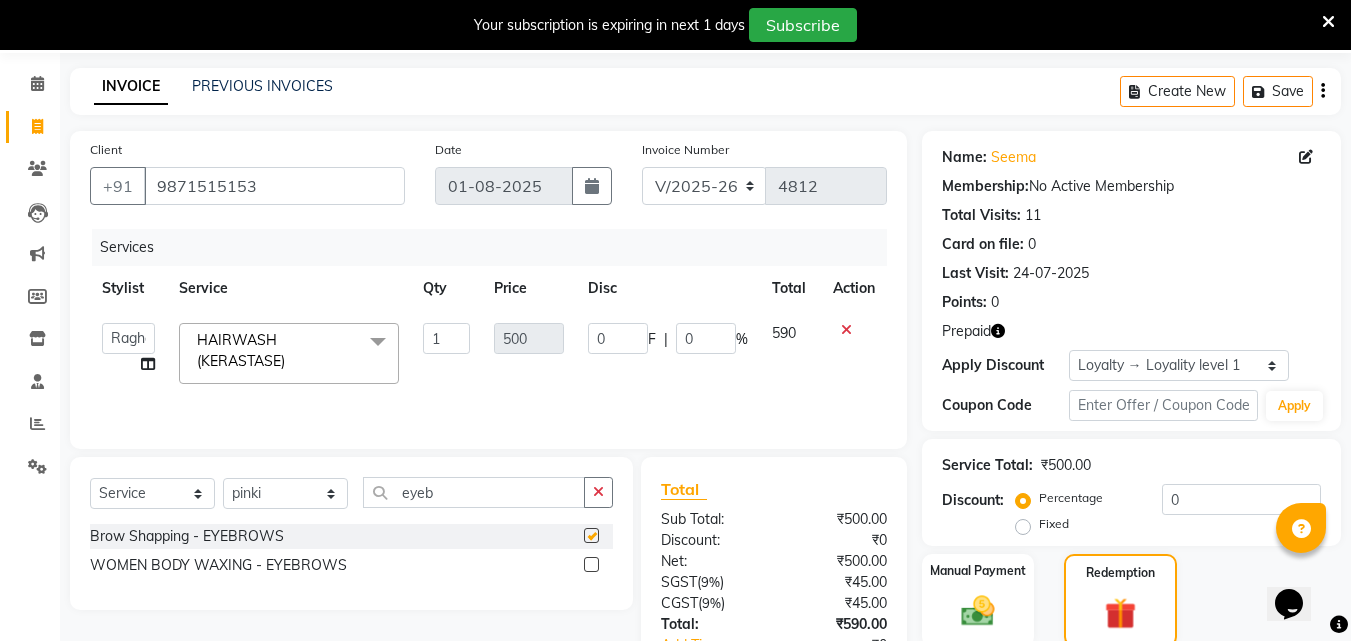 type on "9050" 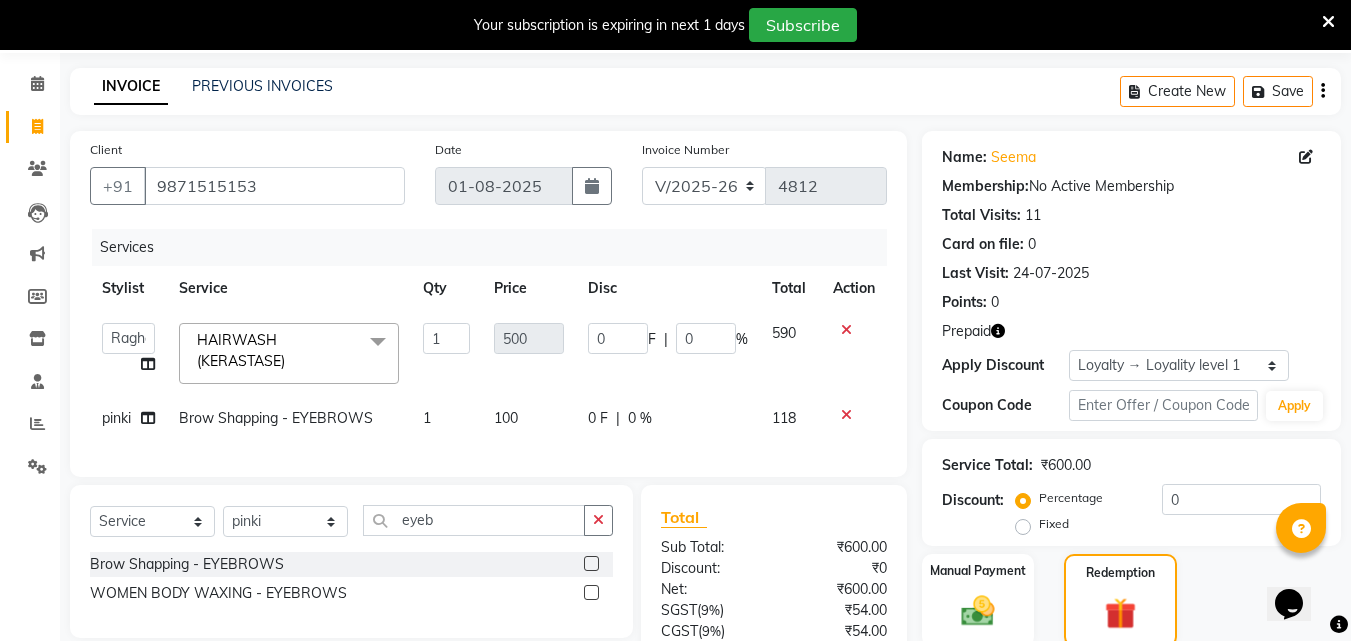 checkbox on "false" 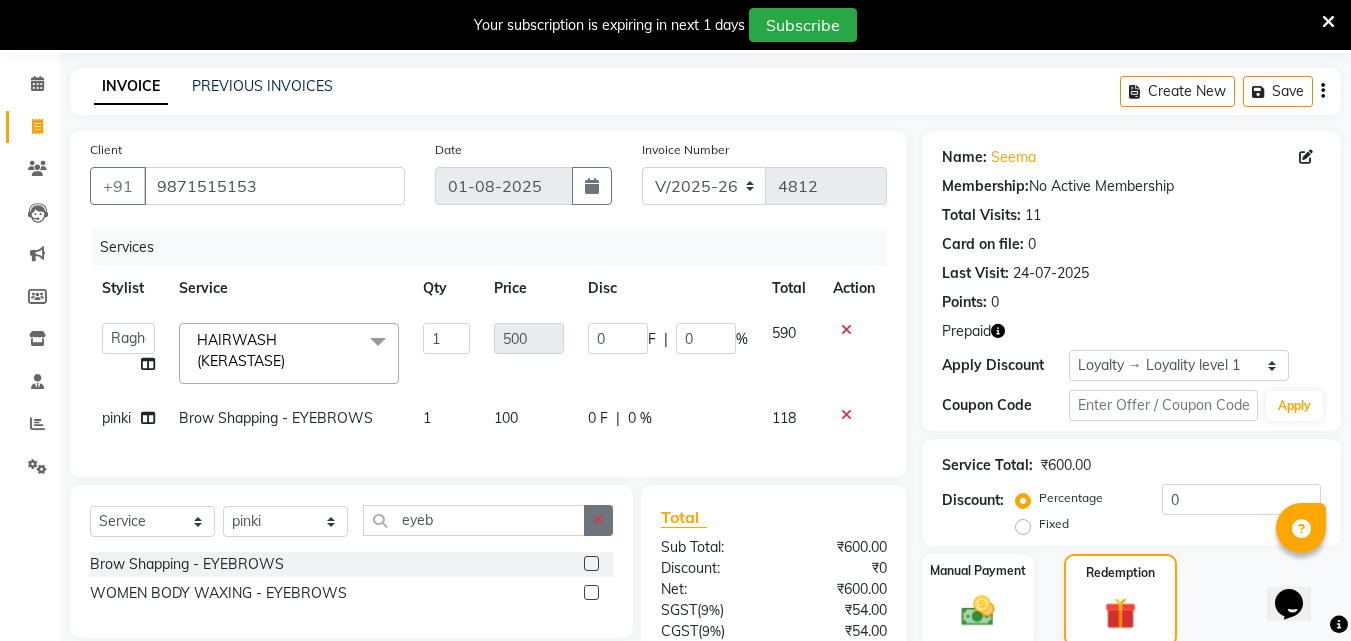 click 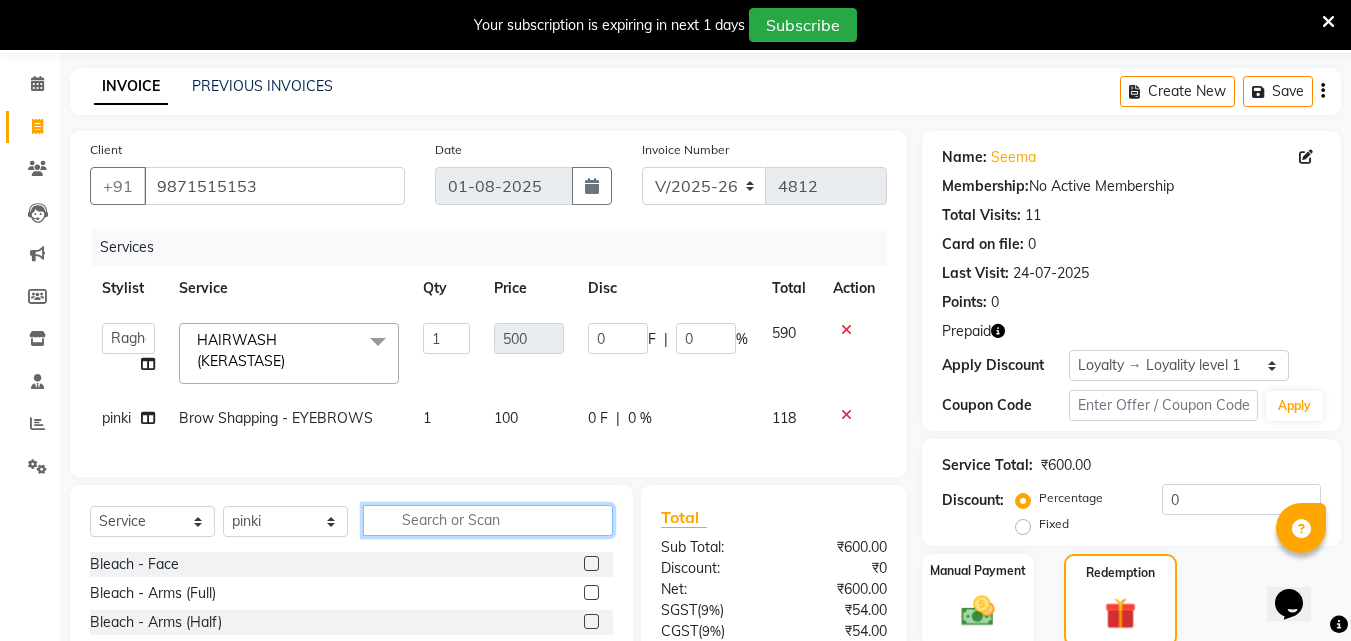 click 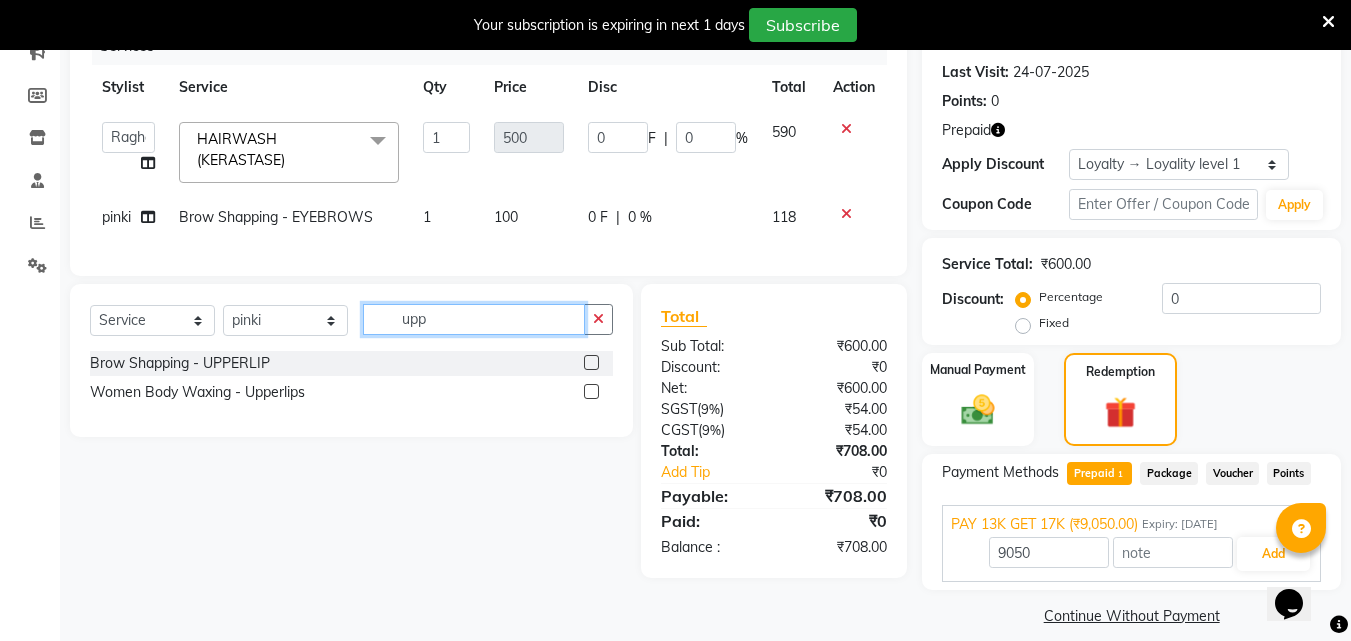 scroll, scrollTop: 275, scrollLeft: 0, axis: vertical 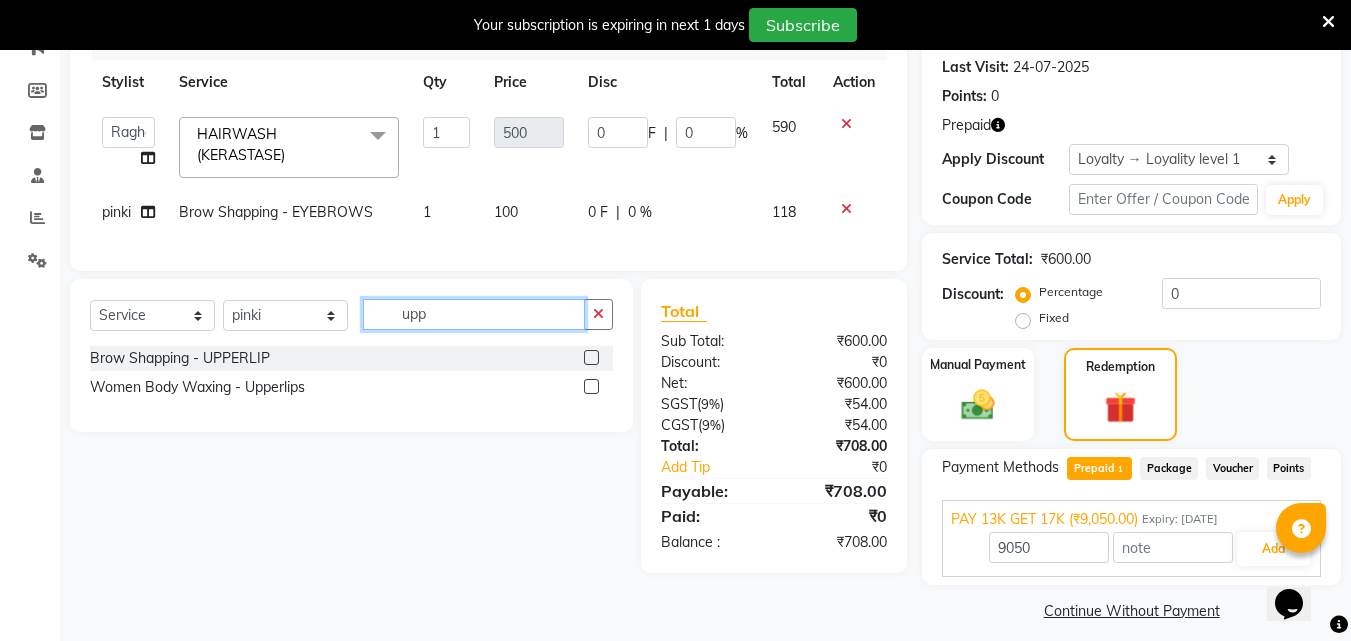 type on "upp" 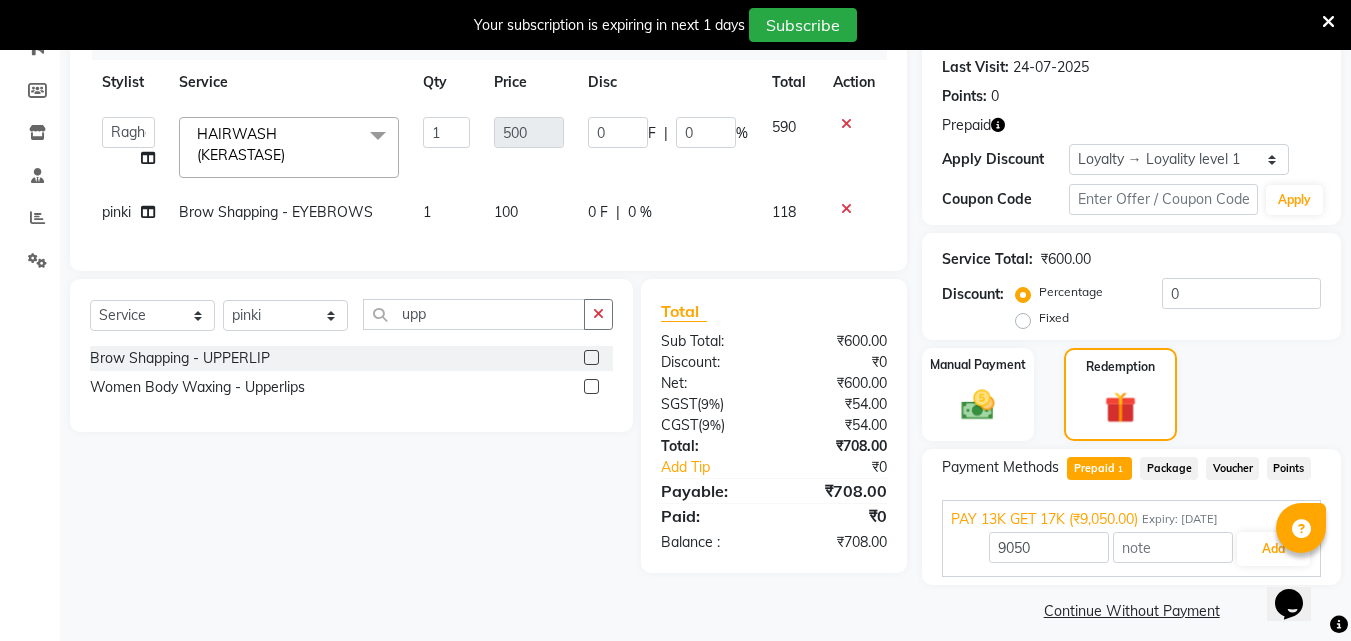click 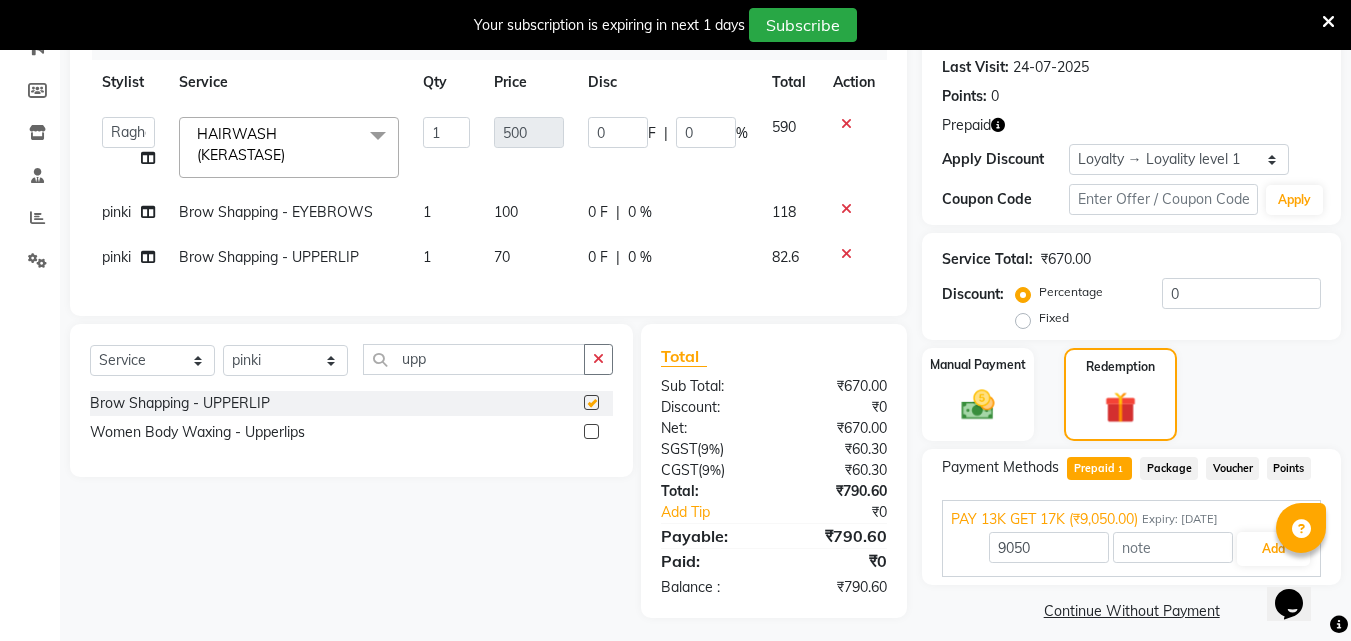 checkbox on "false" 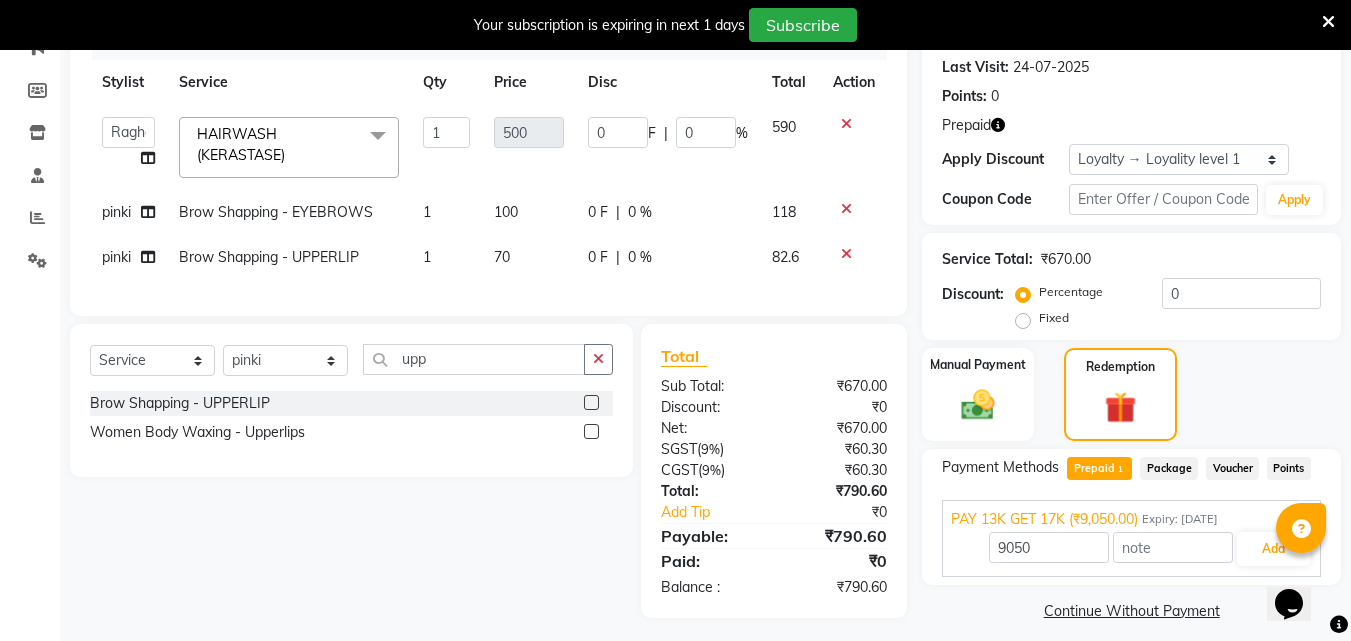 click on "70" 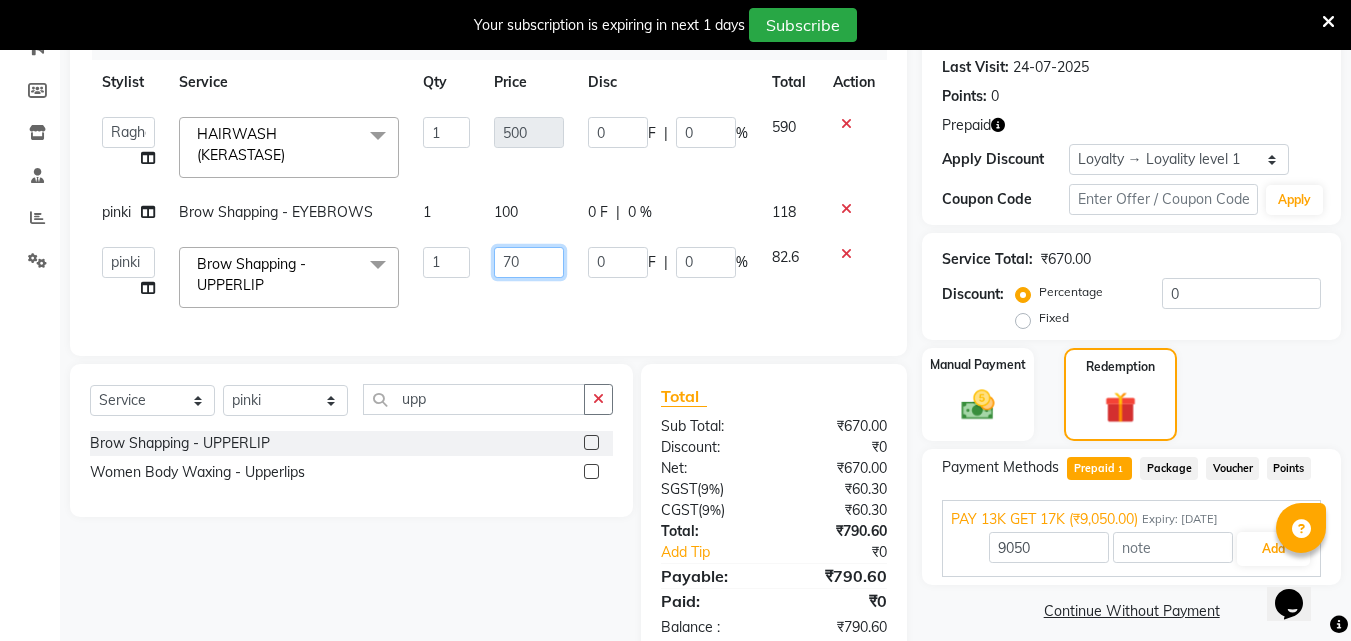 click on "70" 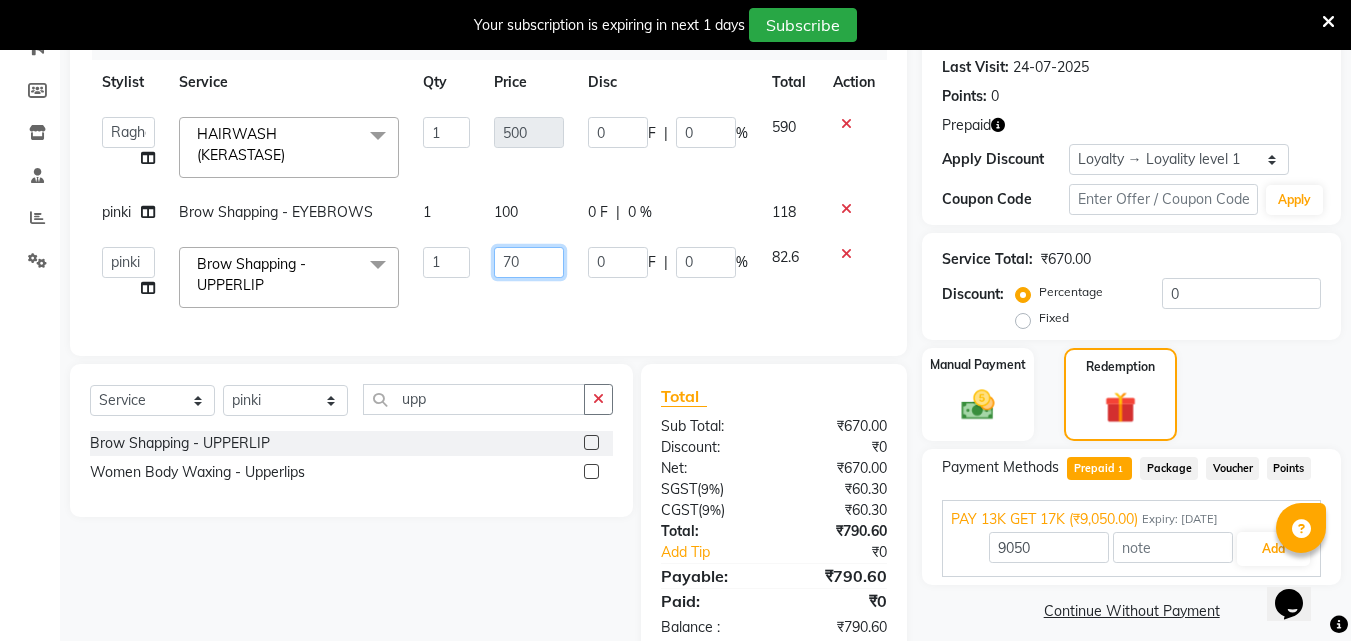 click on "70" 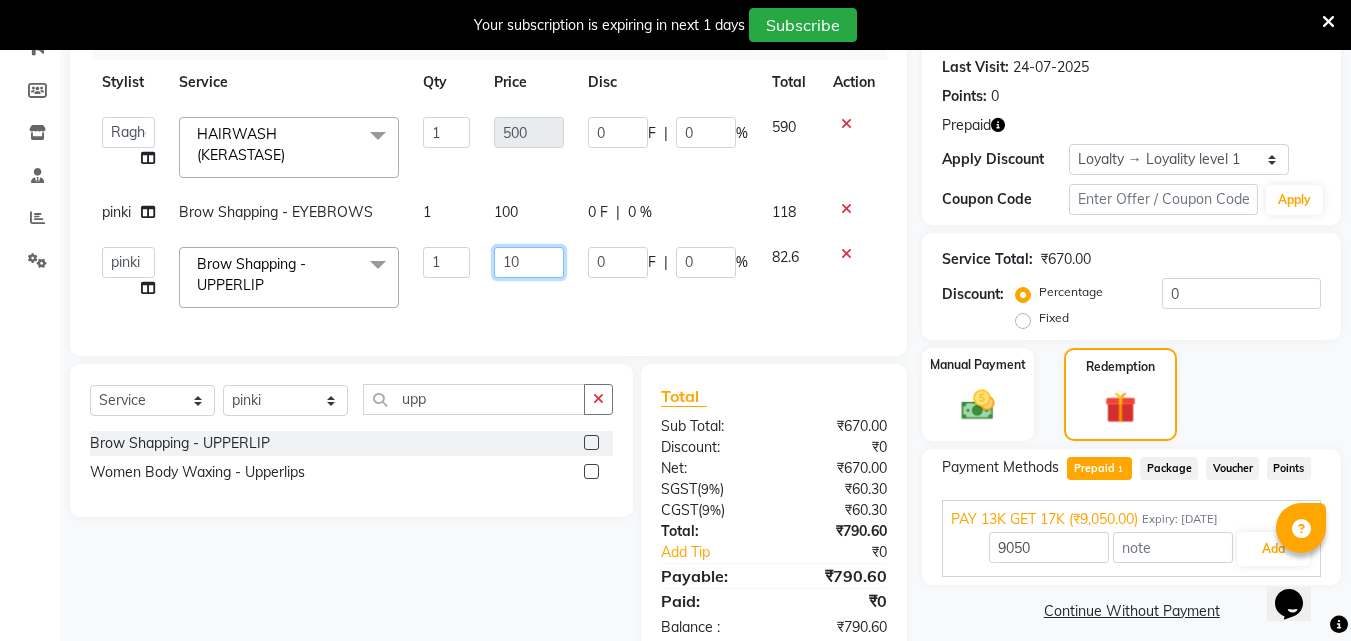 type on "100" 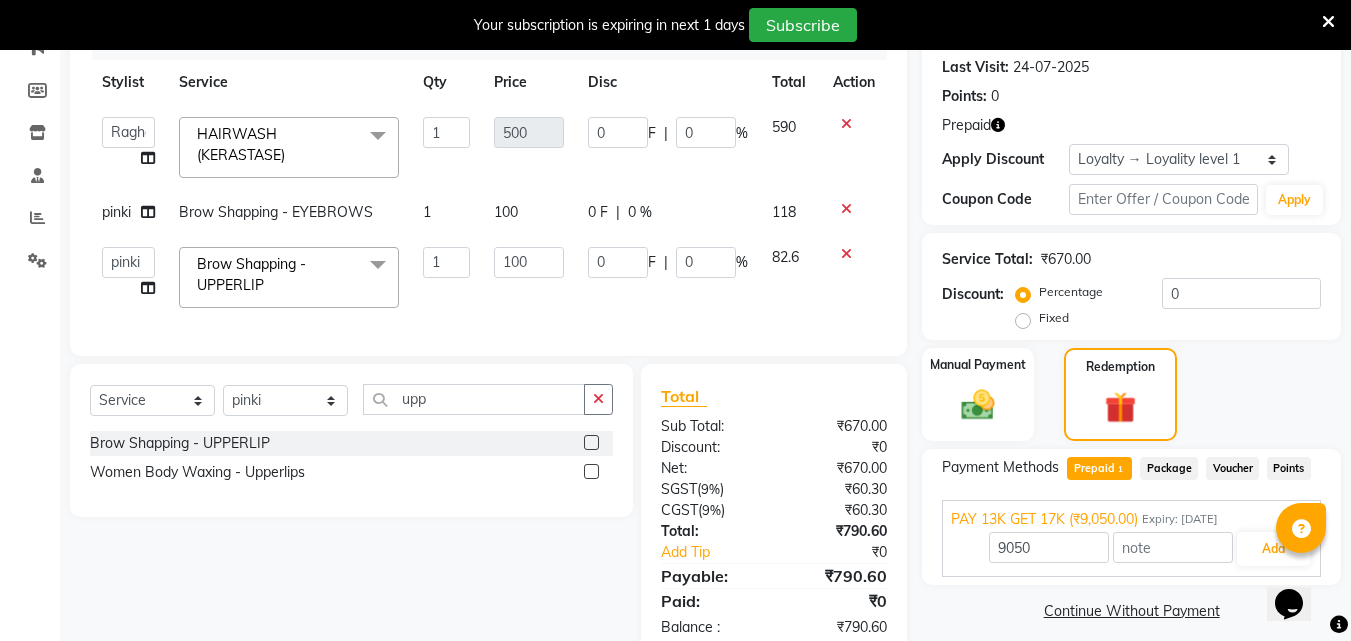 click on "Client +91 [PHONE] Date [DATE] Invoice Number V/2025 V/2025-26 4812 Services Stylist Service Qty Price Disc Total Action  [NAME]   [NAME]   [NAME]   [NAME]   [NAME]    [NAME] [NAME]   [NAME]   [NAME]   [NAME]   [NAME]    [NAME]   [NAME]   [NAME]   [NAME]   [NAME]   [NAME]   [NAME]    [NAME]   [NAME]   [NAME]   [NAME]    [NAME]   [NAME]   [NAME]   [NAME]   [NAME]   [NAME]   [NAME]    [NAME]   [NAME]   [NAME] [NAME]   HAIRWASH (KERASTASE)  x Bleach - Face Bleach - Arms (Full) Bleach - Arms (Half) Bleach - Legs (Full) Bleach - Legs (Half) Bleach - Back (Full) Bleach - Back (Half) Bleach - Front (Full) Bleach - Front (Half) Bleach - Full BodyBODY MASSSAGE HAIRWASH (KERASTASE) ALGAE PEDICURE (SMALL) ALGAE MENICURE (SMALL) MENS STYLING HAIR SPA KERASTASE RITUAL KERASTASE FUSIO SCRUB KERASTASE EXPERIENCE RITUAL KERASTASE CHRONOLOGIST RITUAL SKEYNDOR POWER -C FACIAL SKEYNDOR POWER OXYGEN SKEYNDOR POWER HYRAUNIC SKEYNDOR CORRECTIVE LINE FACIAL SKEYNDOR AQUATHERM FACIAL SKEYNDOR EXPERT FACIAL TRIMMING" 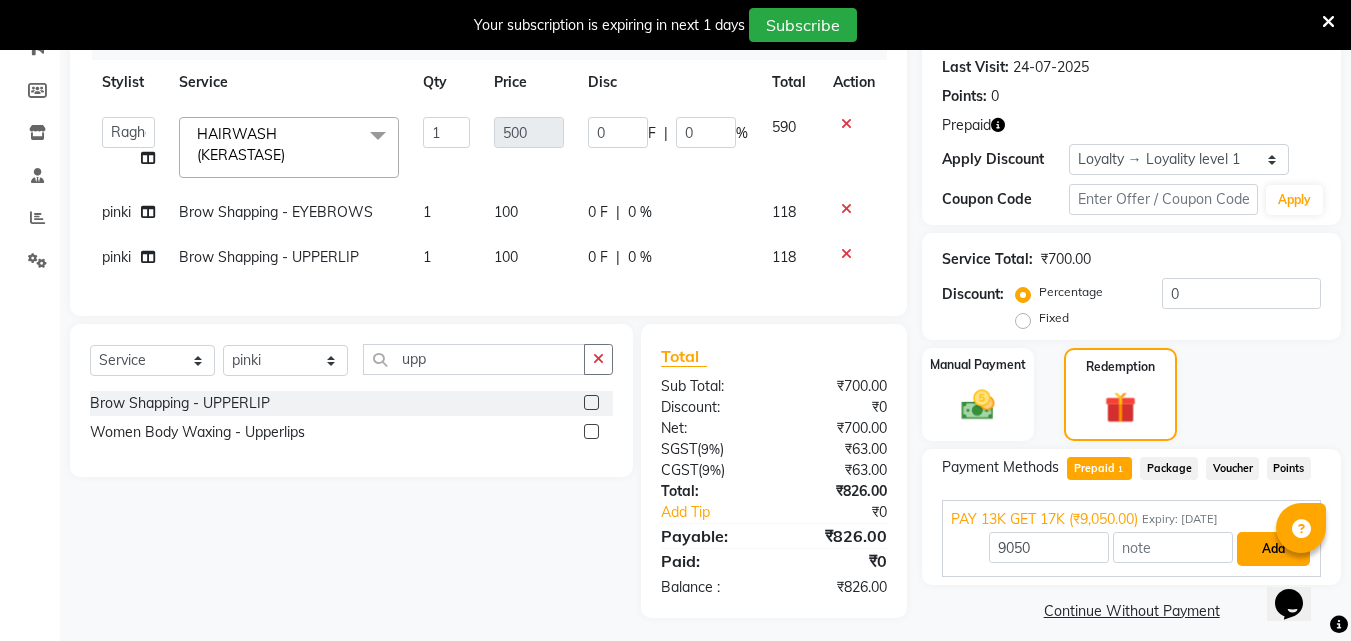 click on "Add" at bounding box center [1273, 549] 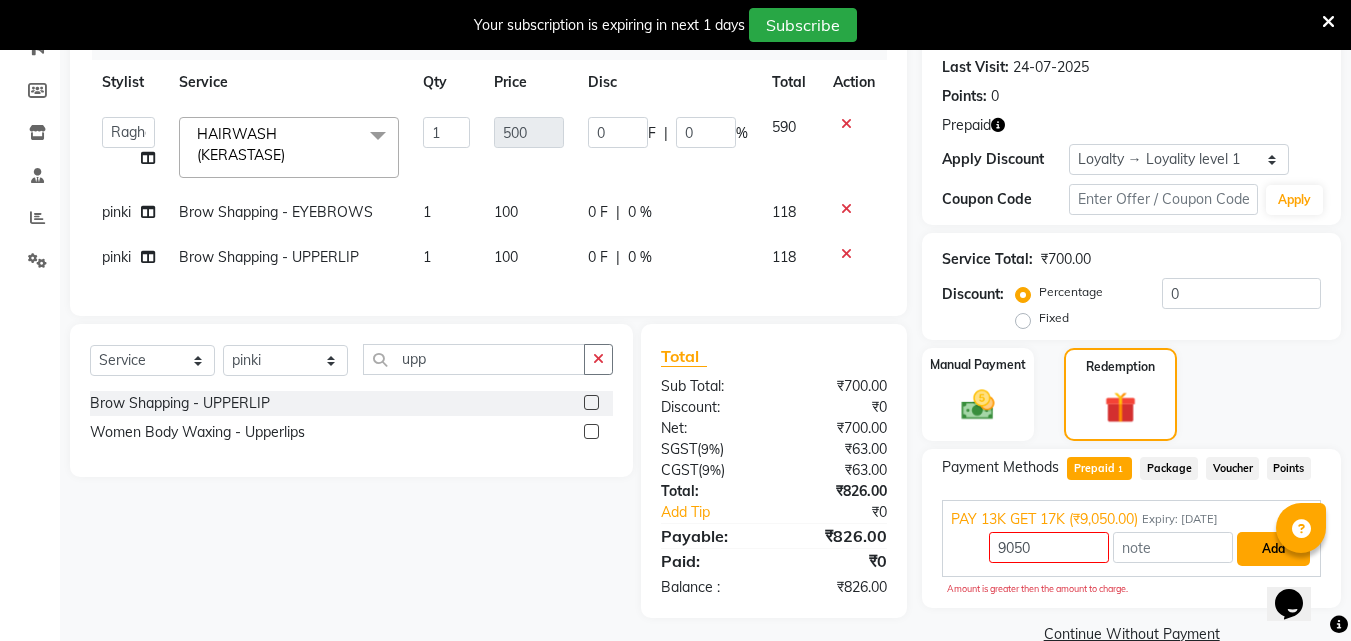scroll, scrollTop: 313, scrollLeft: 0, axis: vertical 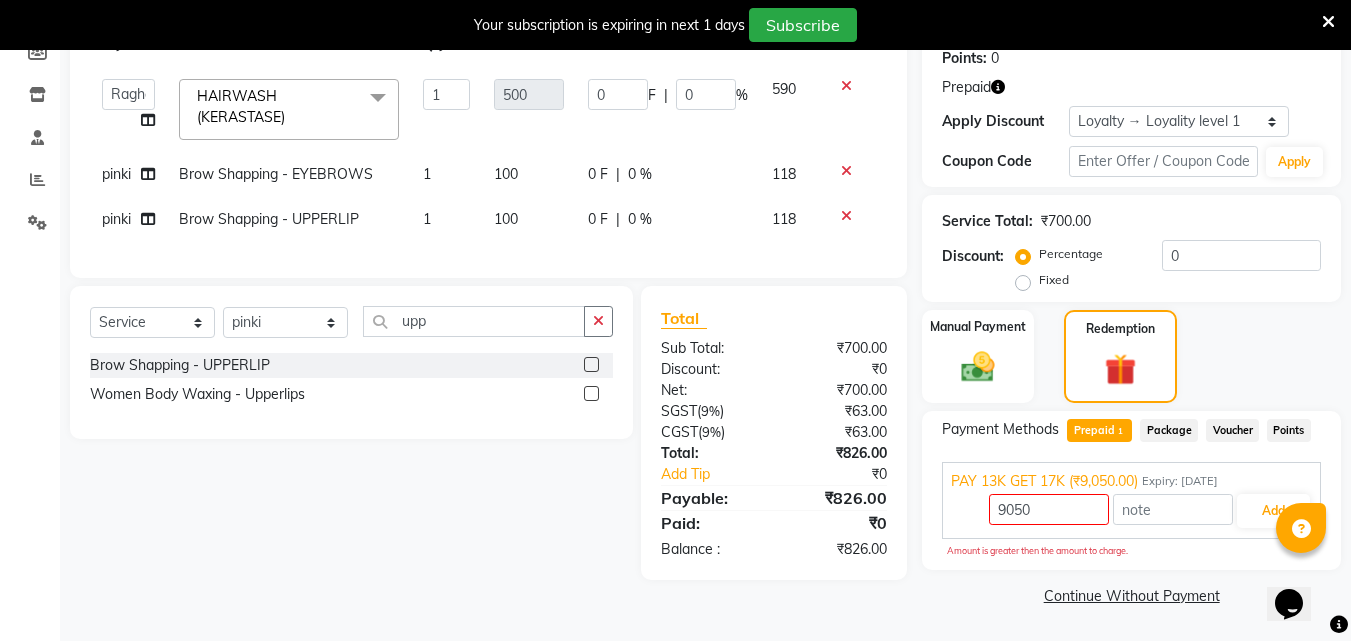 click on "Prepaid  1" 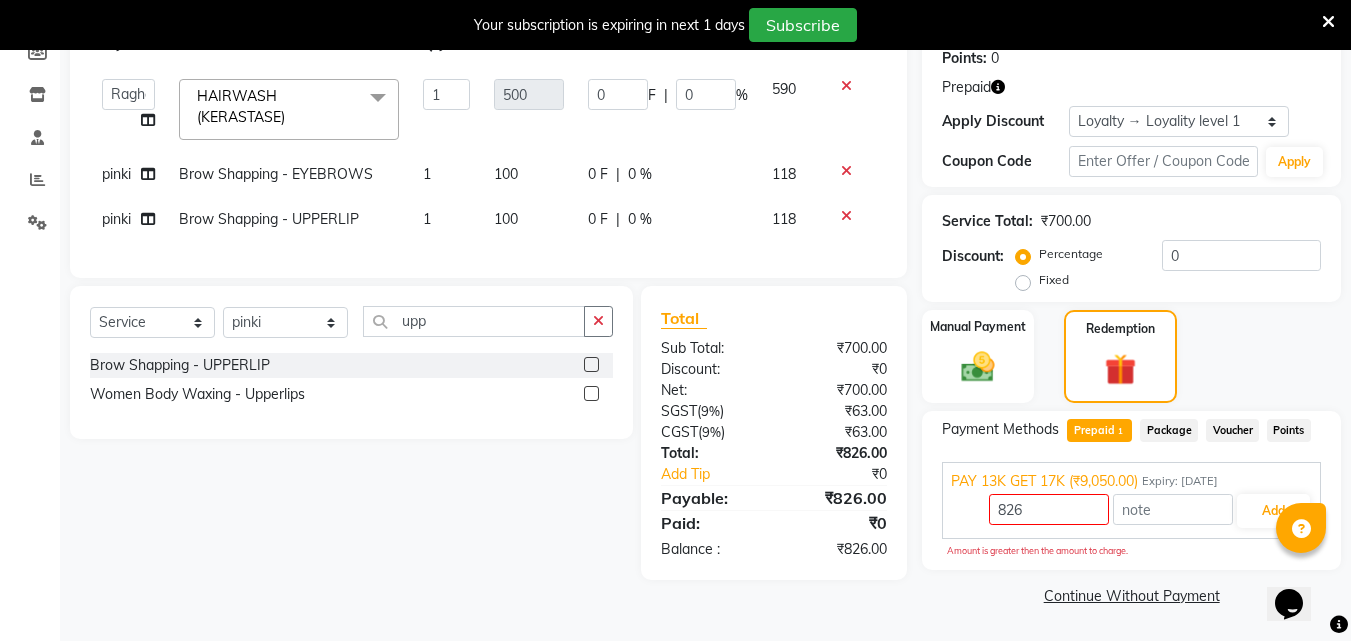 scroll, scrollTop: 297, scrollLeft: 0, axis: vertical 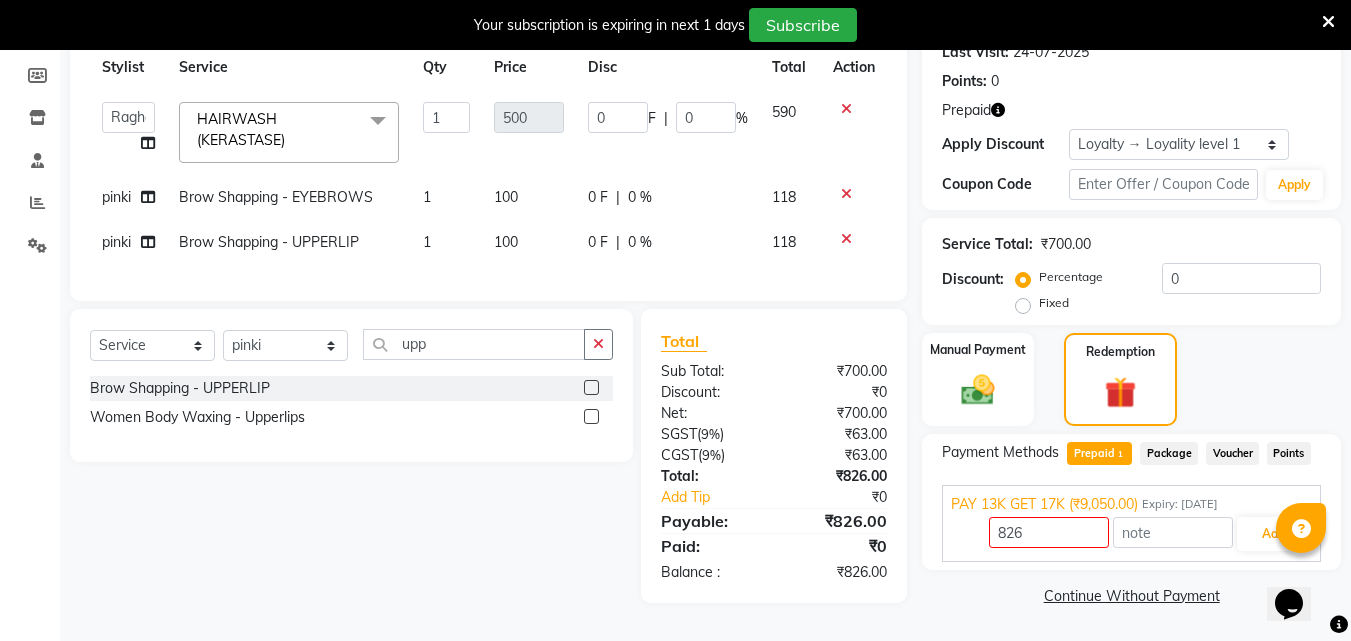 click on "Prepaid  1" 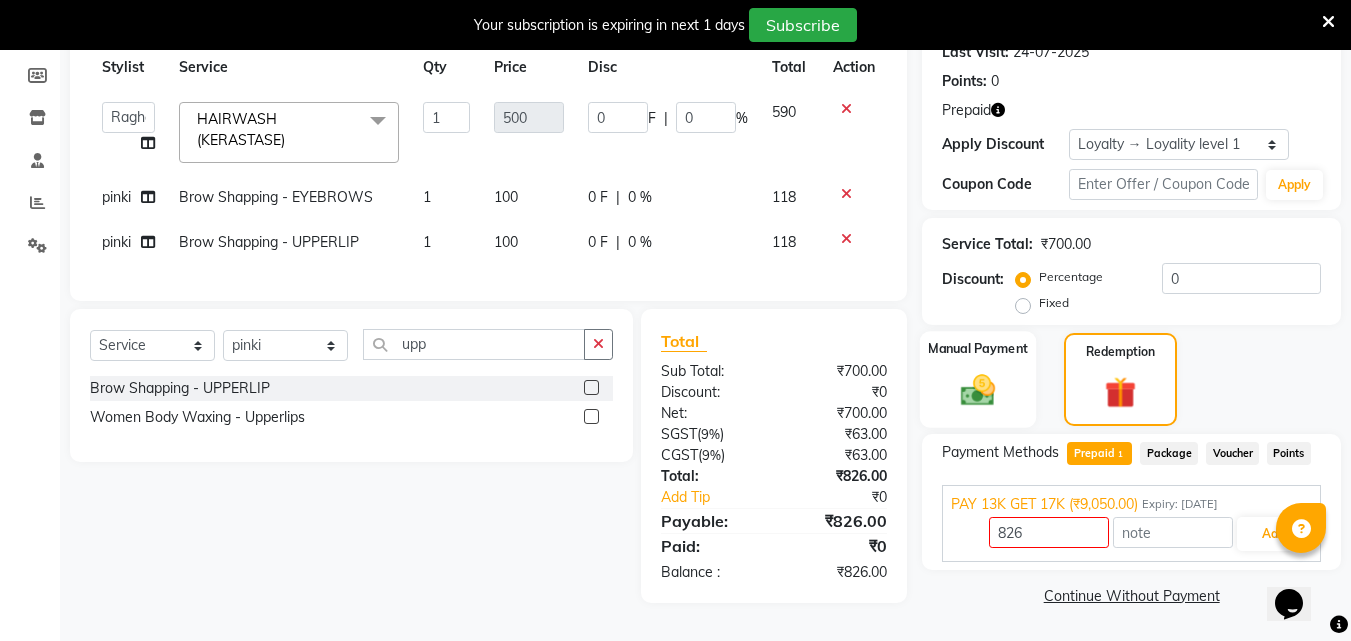 click 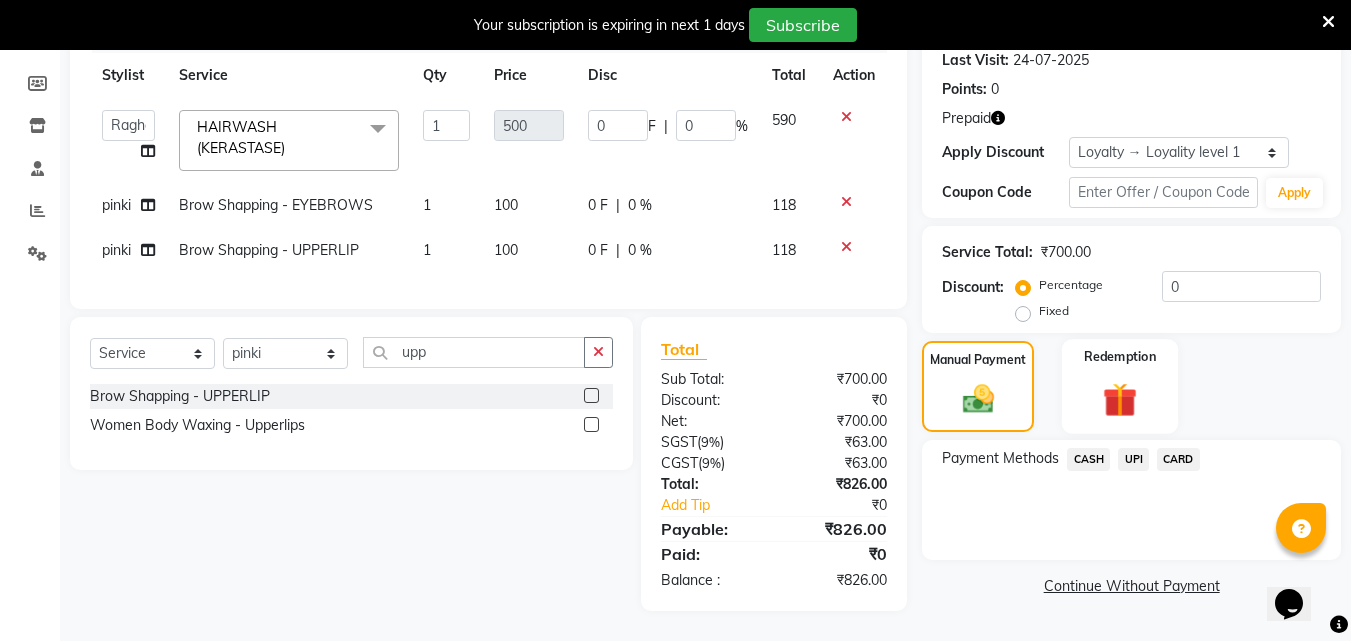 click 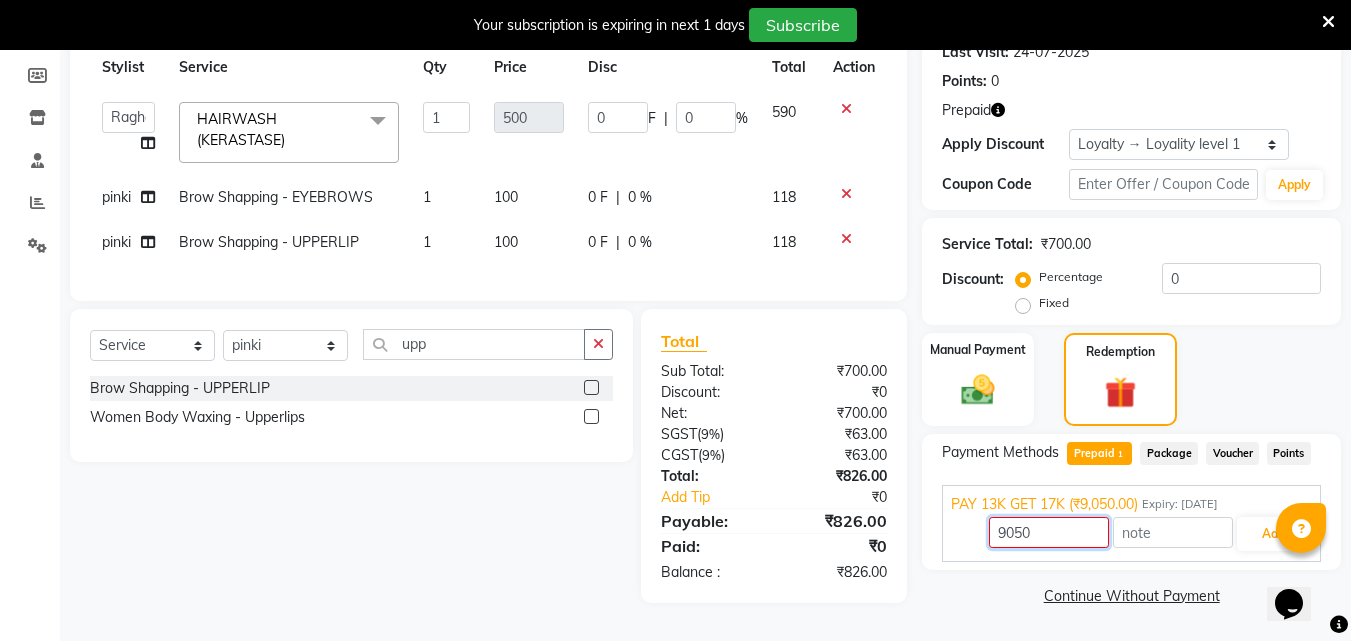 click on "9050" at bounding box center [1049, 532] 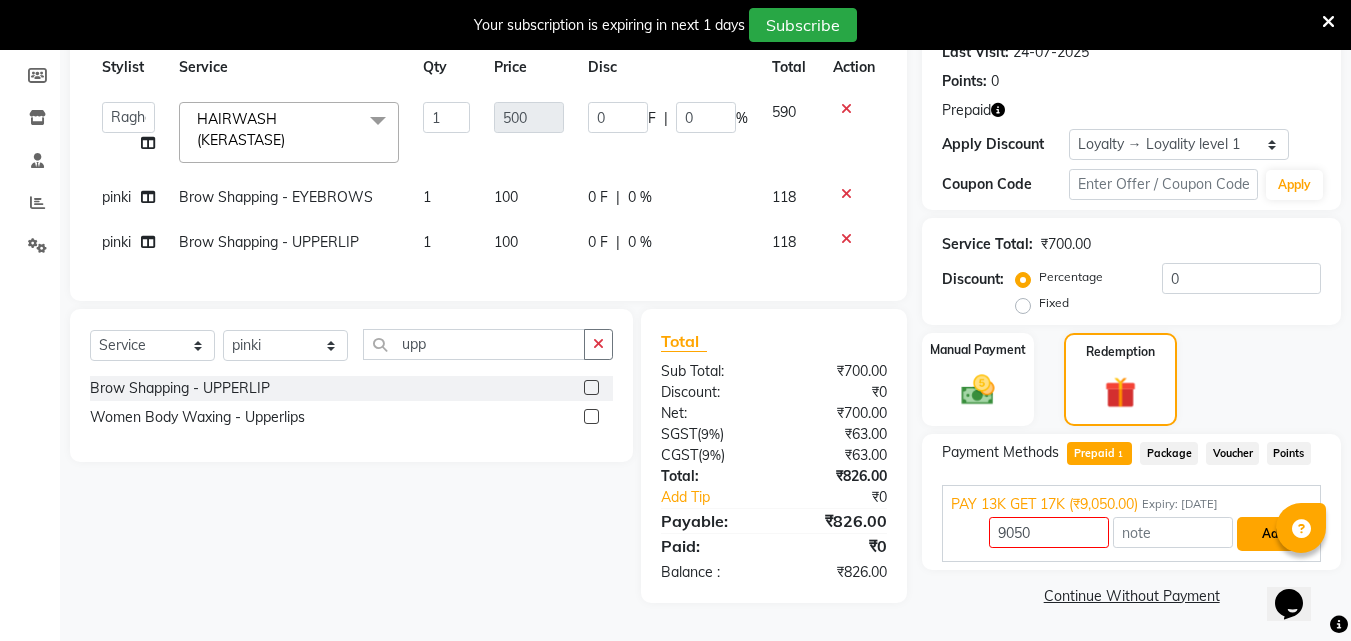 click on "Add" at bounding box center (1273, 534) 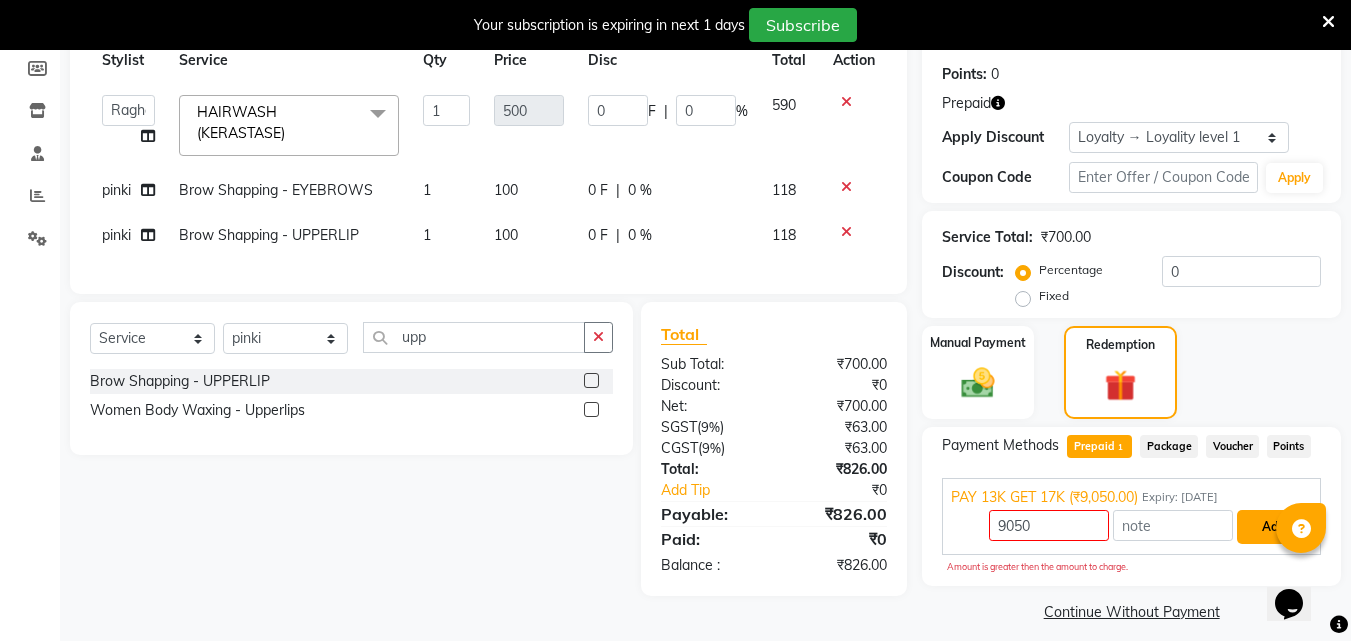 scroll, scrollTop: 313, scrollLeft: 0, axis: vertical 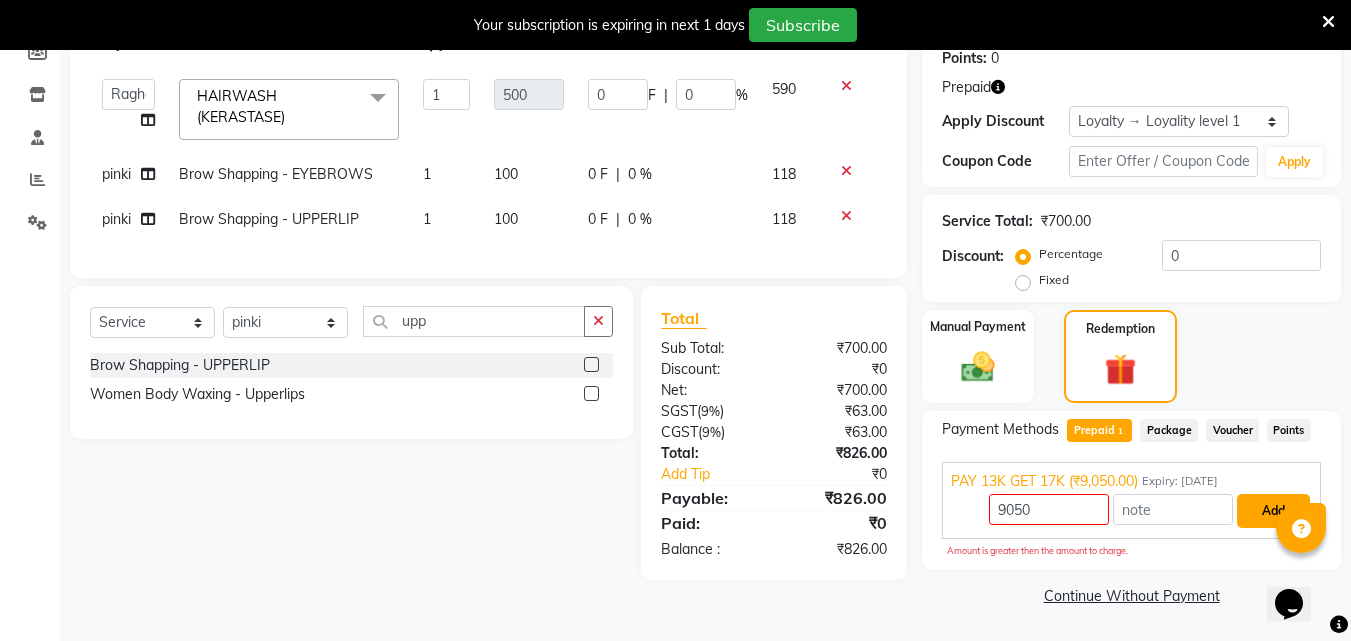 click on "Add" at bounding box center (1273, 511) 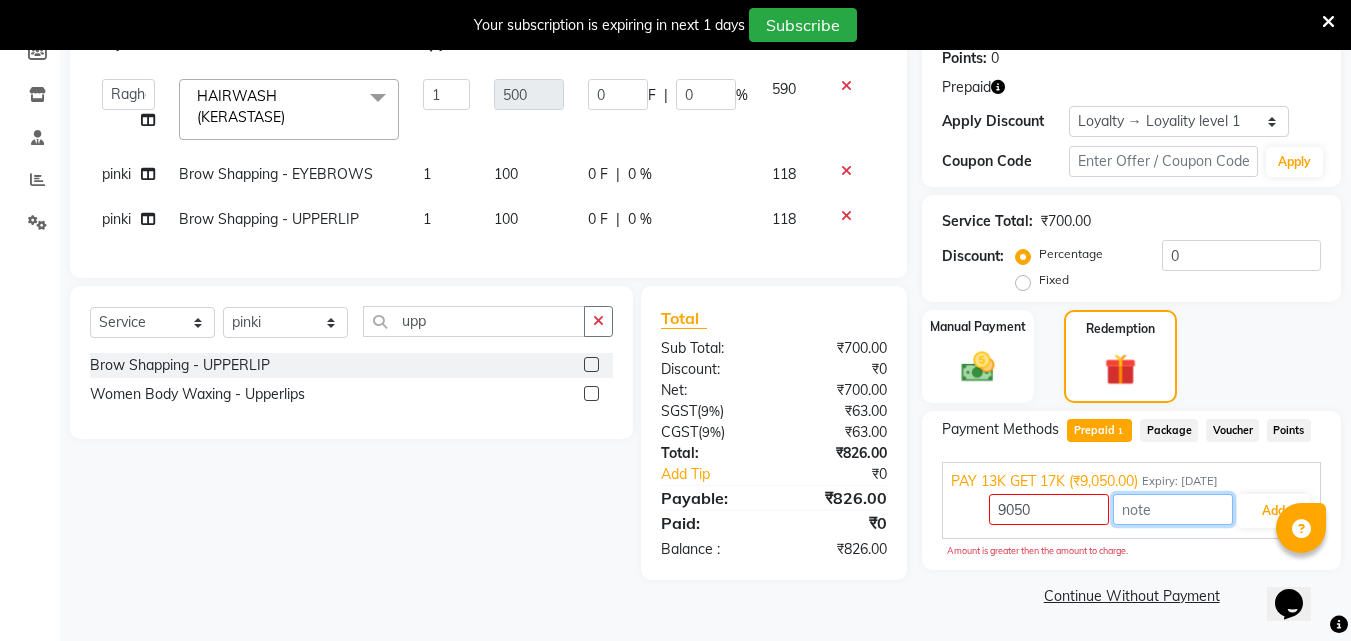 click at bounding box center (1173, 509) 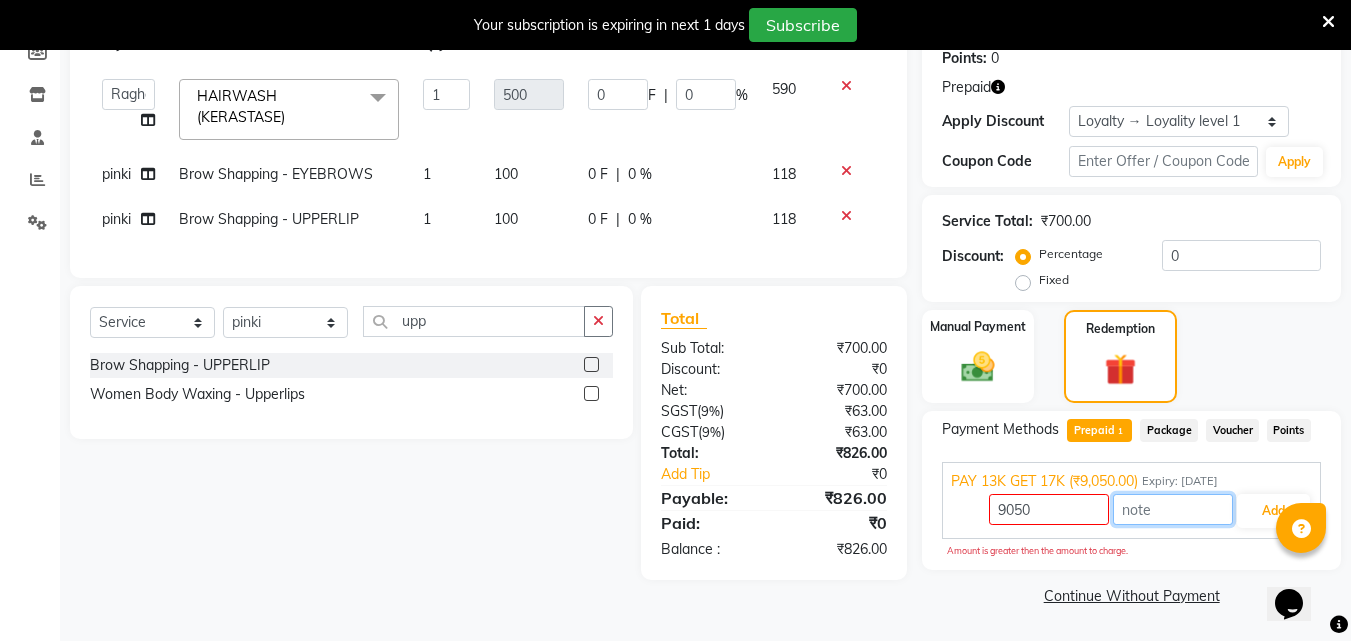 click at bounding box center (1173, 509) 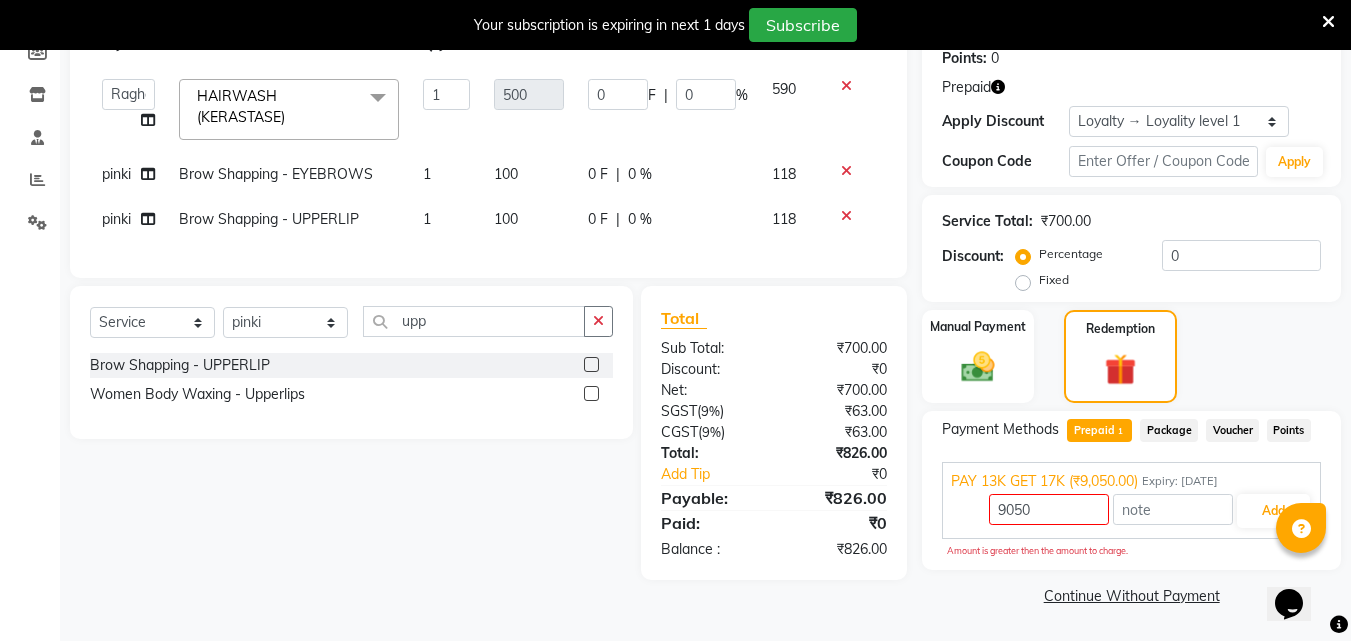 click on "Package" 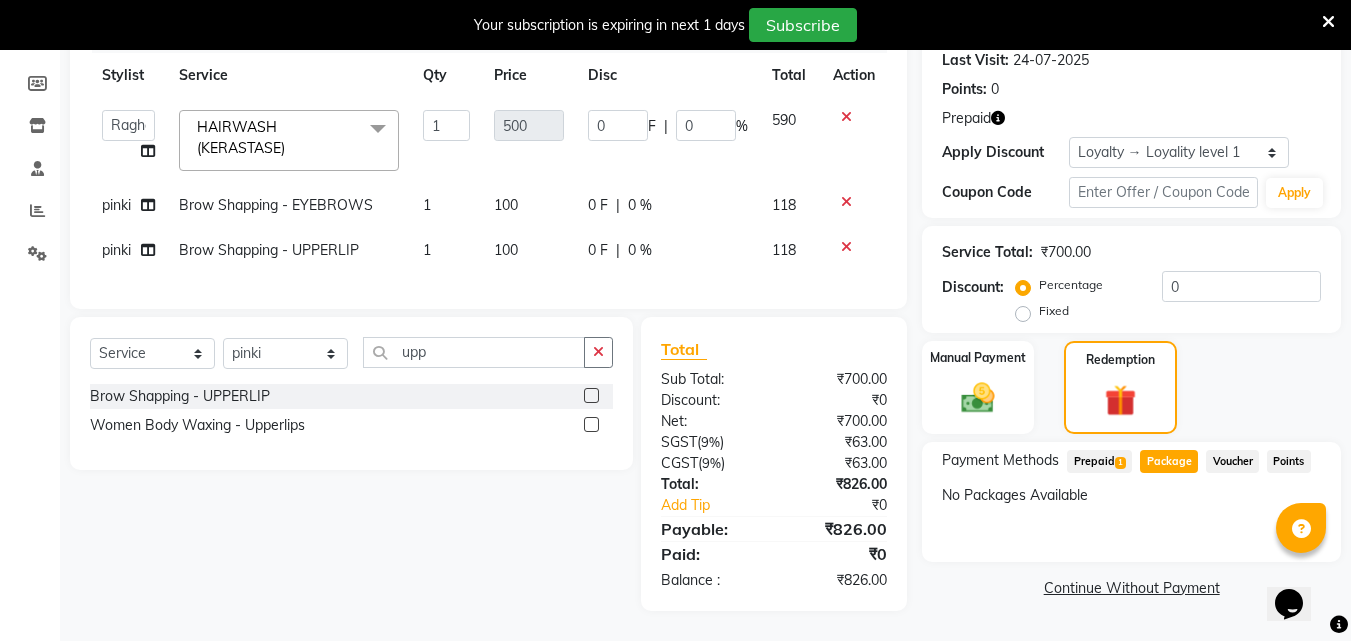click on "Prepaid  1" 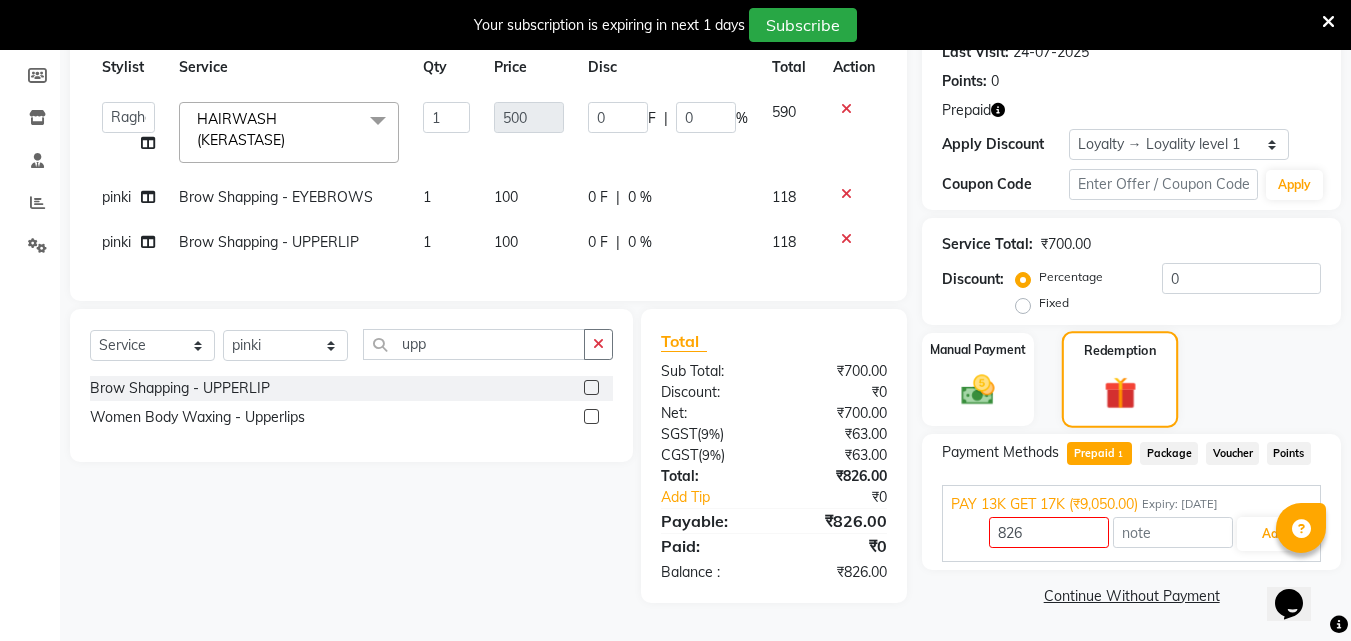 click 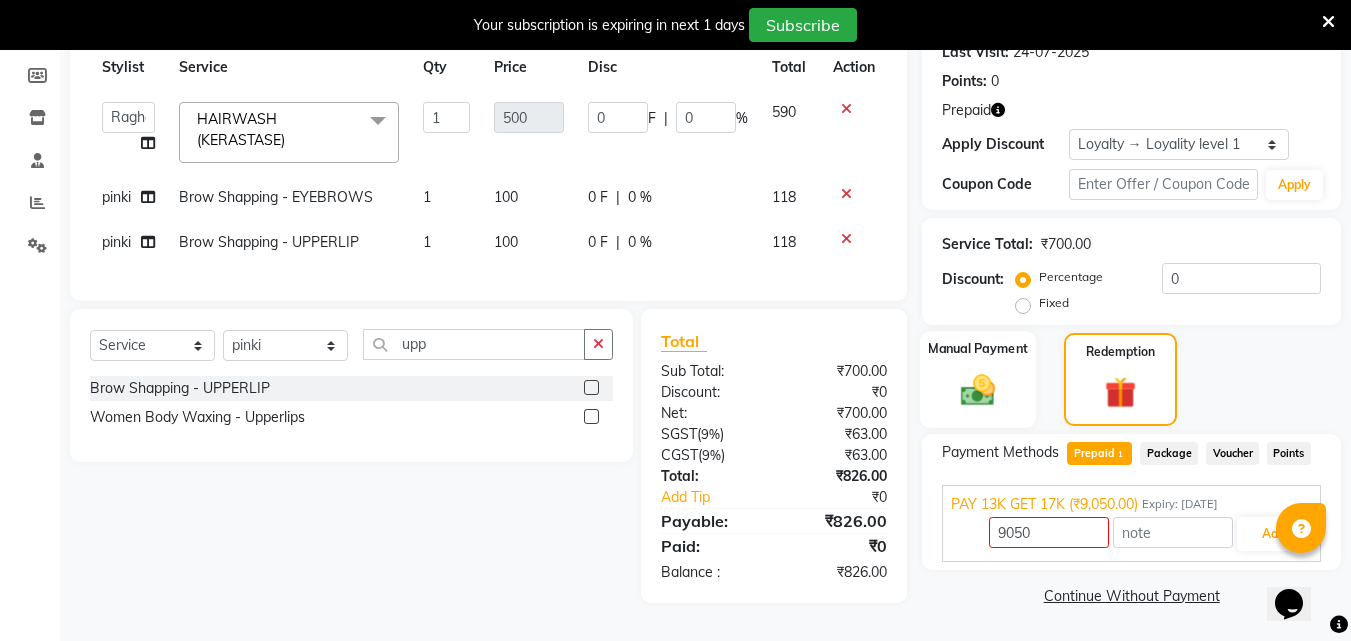click 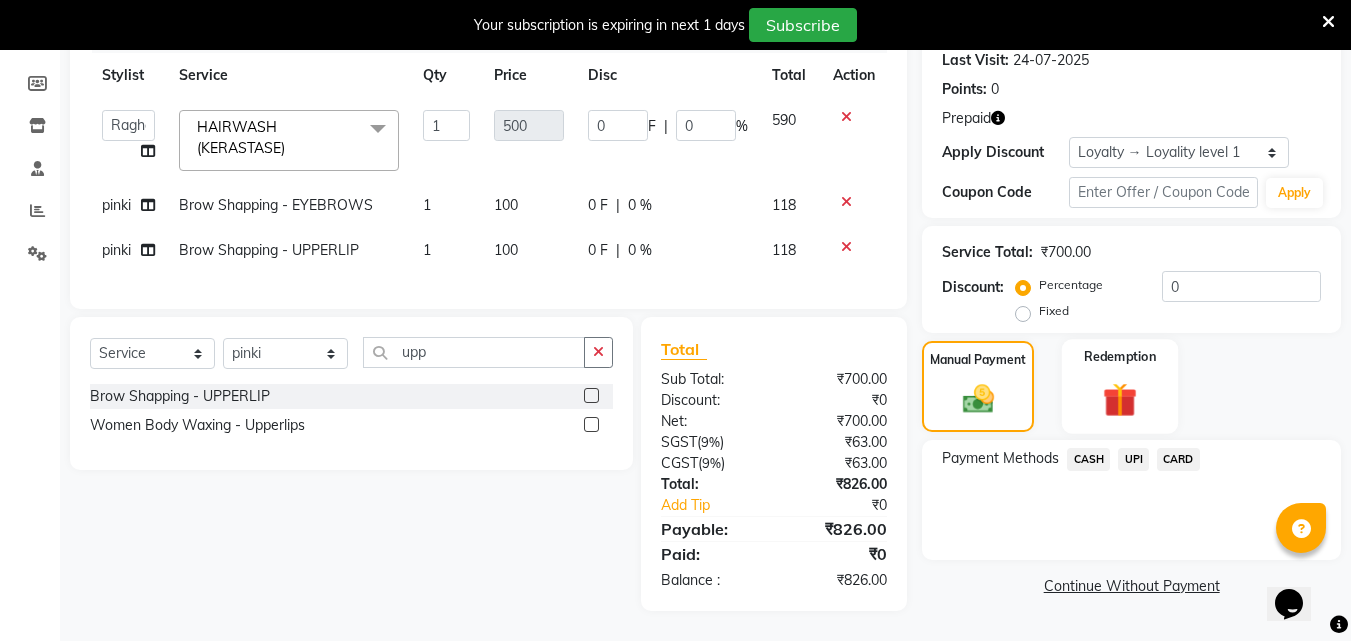 click 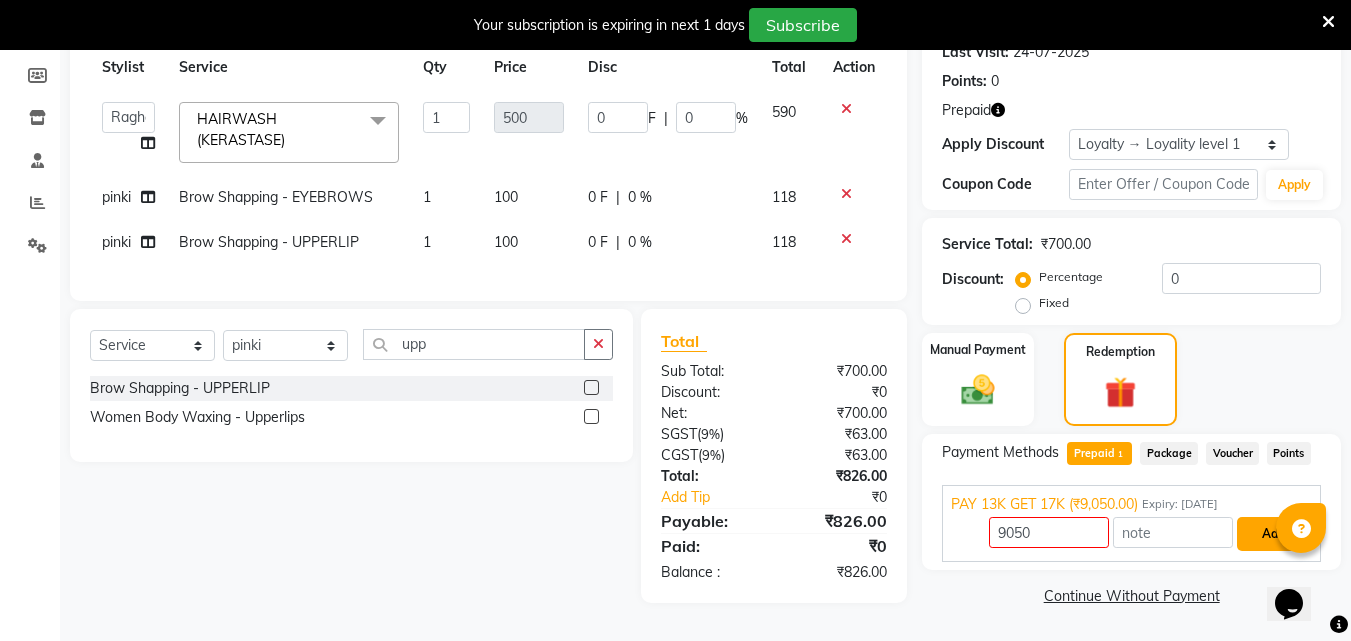 click on "Add" at bounding box center (1273, 534) 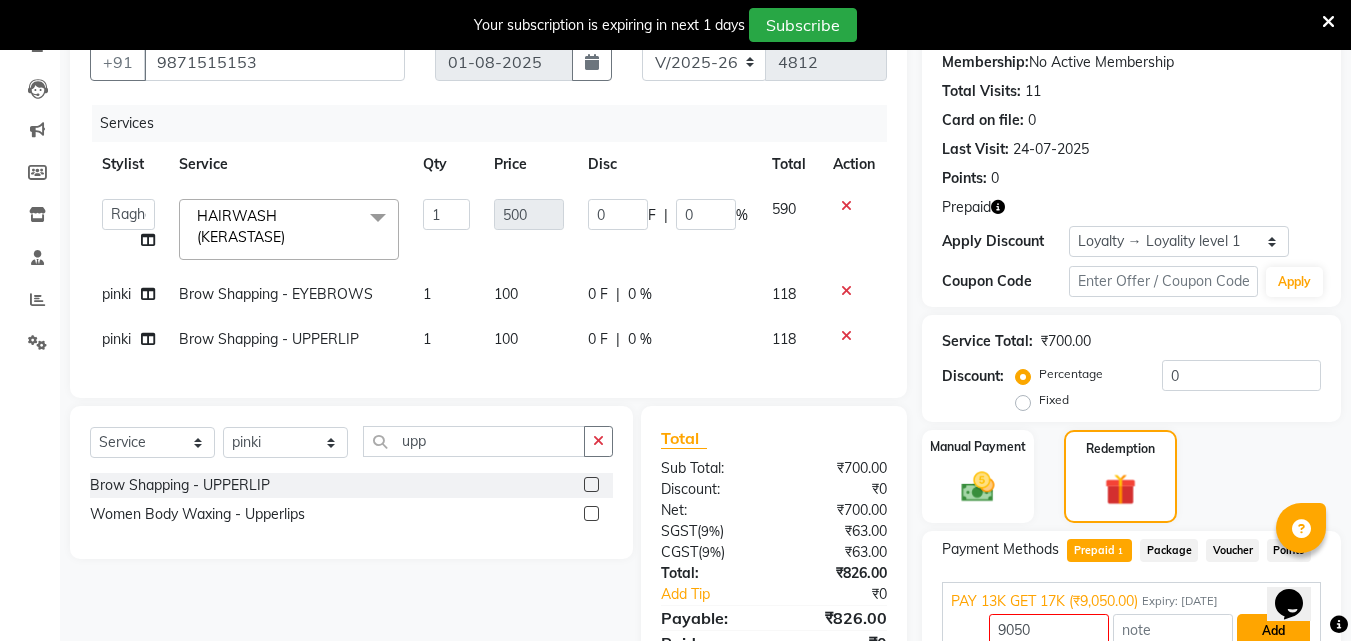 scroll, scrollTop: 0, scrollLeft: 0, axis: both 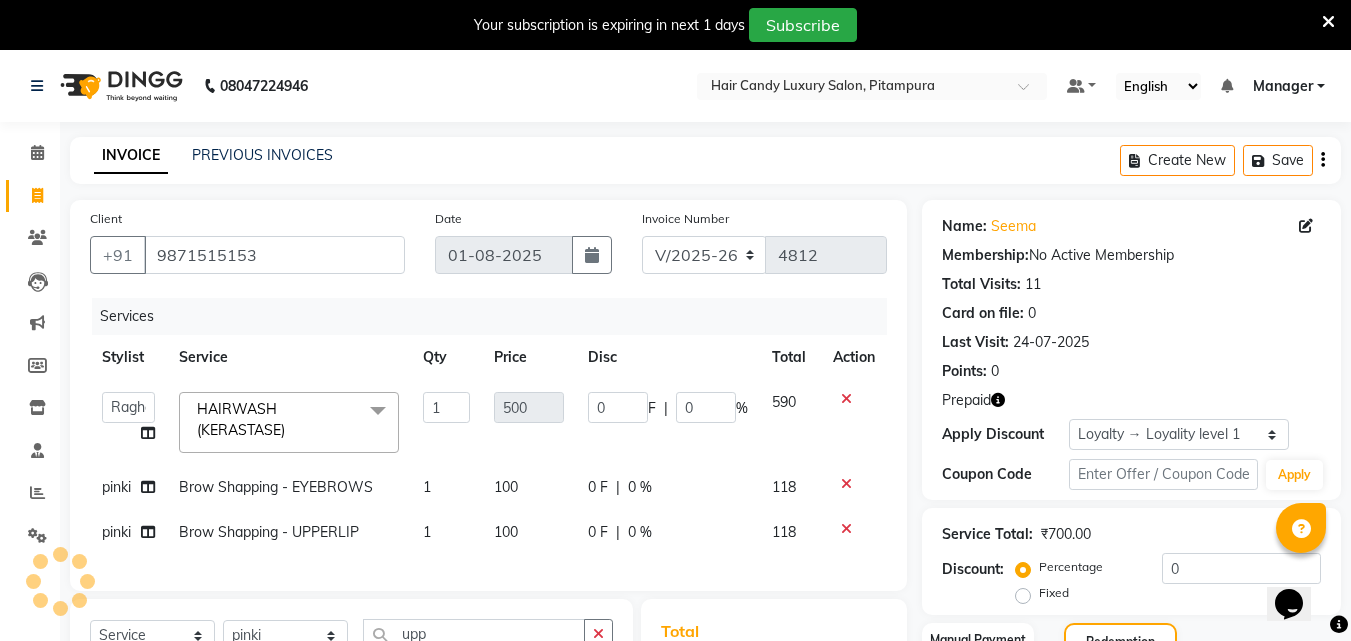 click on "Services" 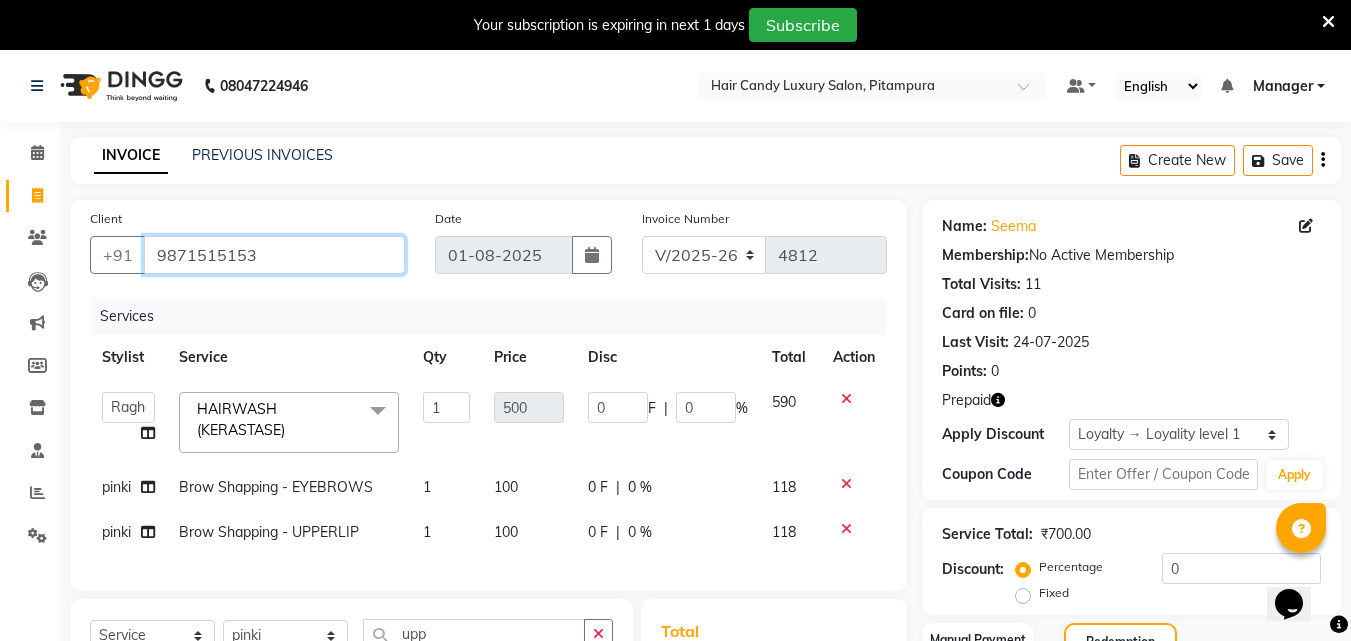 drag, startPoint x: 283, startPoint y: 263, endPoint x: 155, endPoint y: 264, distance: 128.0039 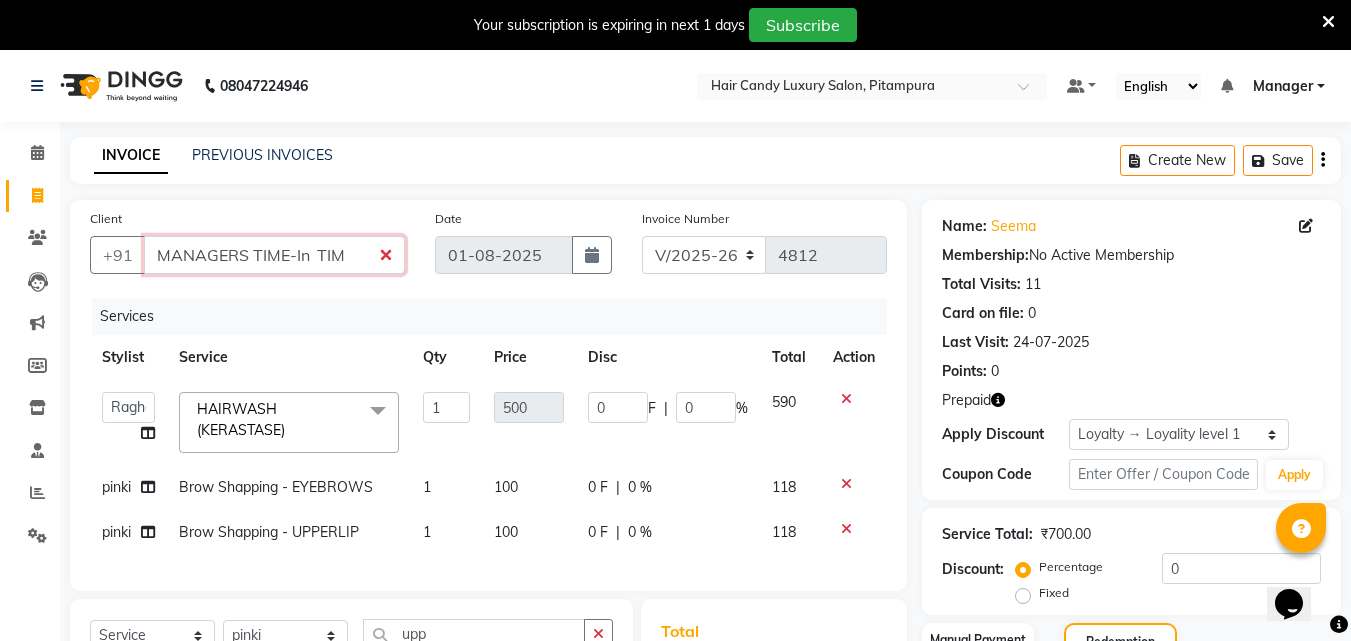 type on "MANAGERS	TIME-In	TIM" 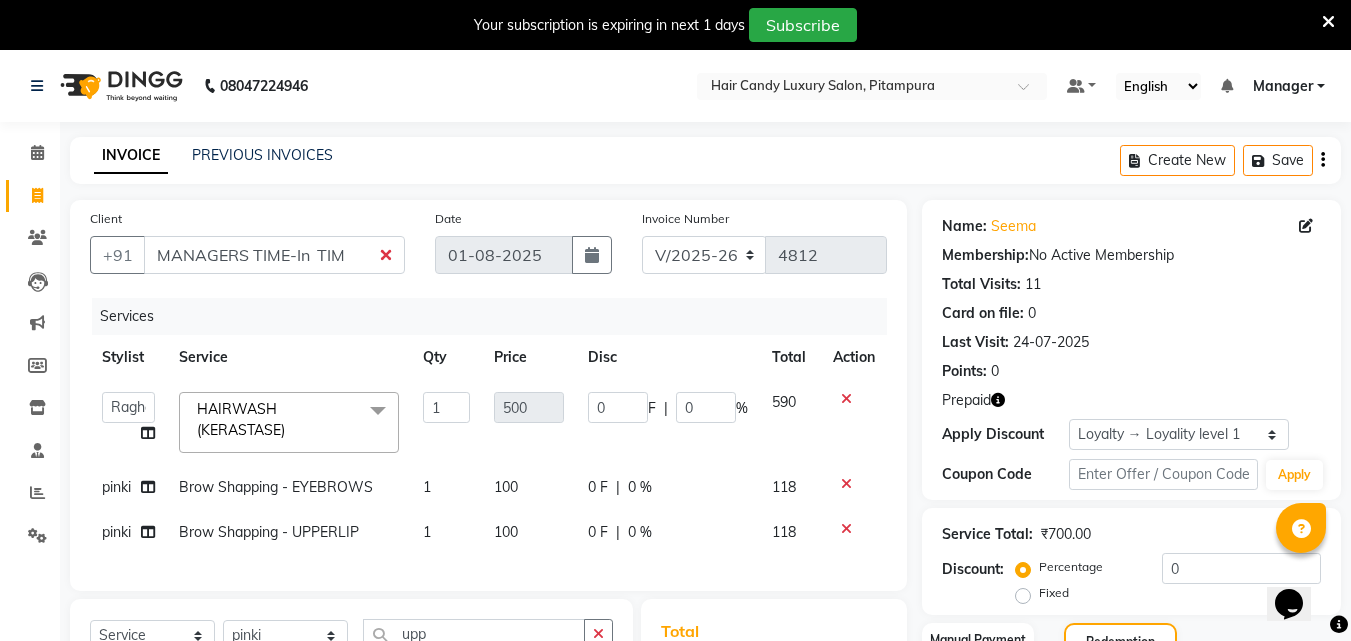 click on "Prepaid" 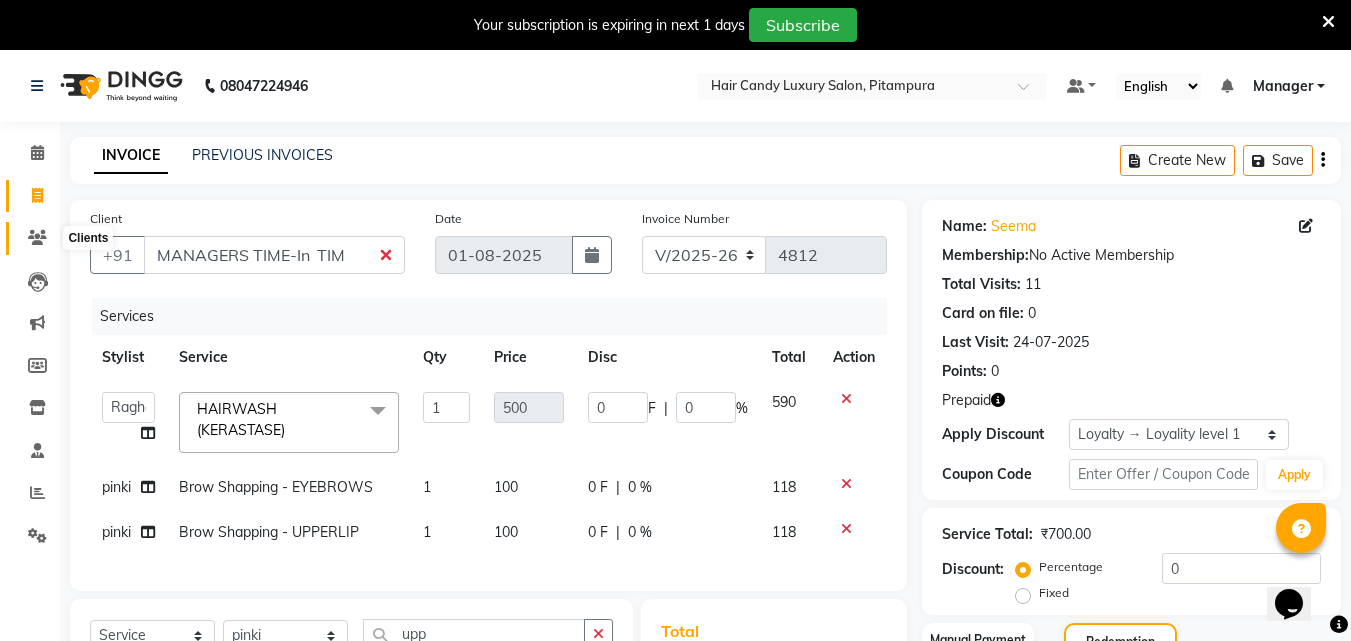 click 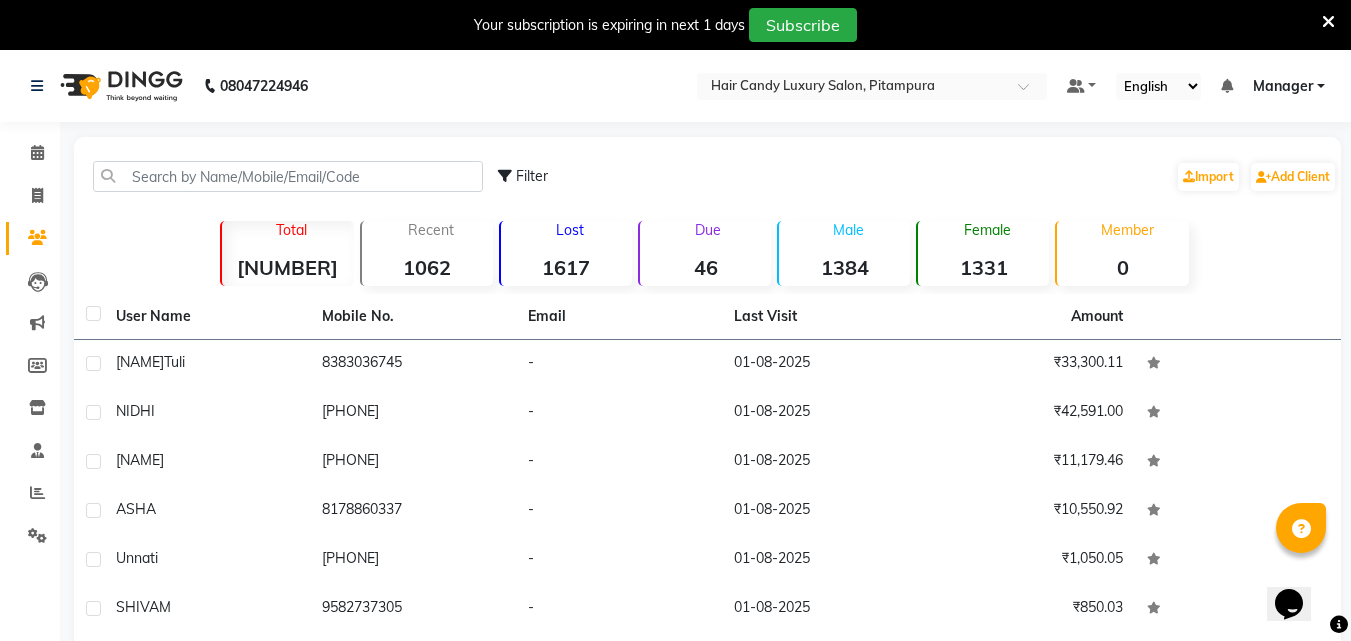 click on "Filter  Import   Add Client" 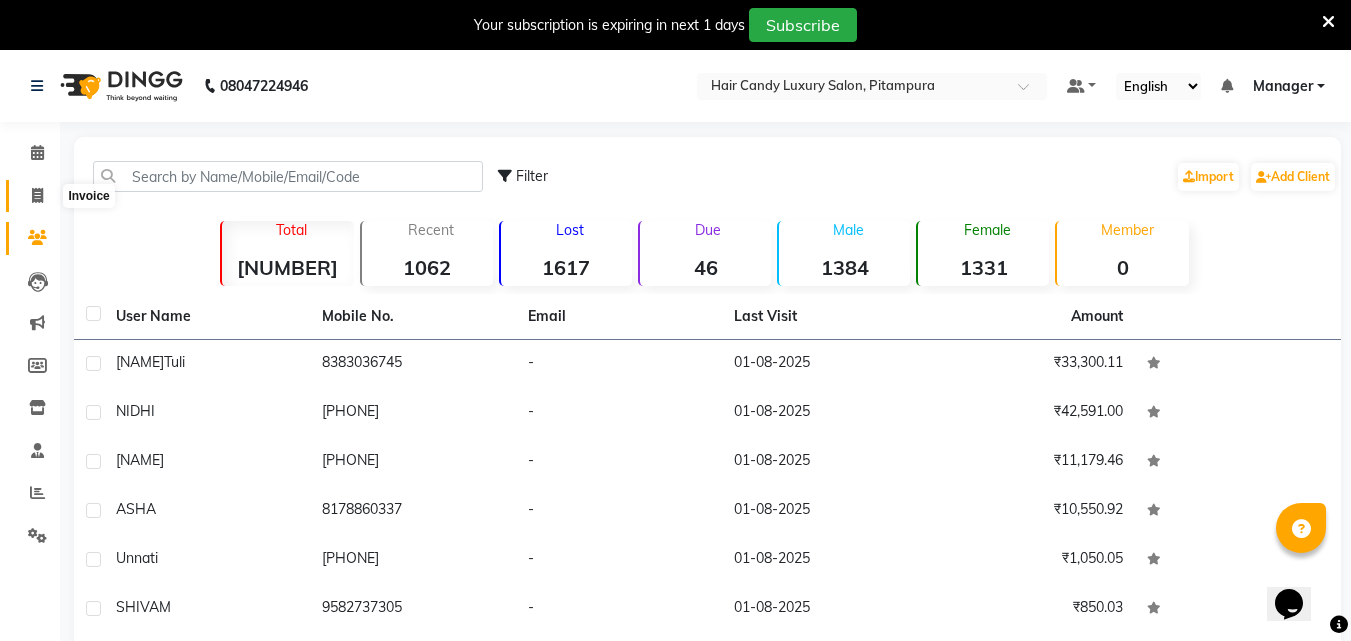 click 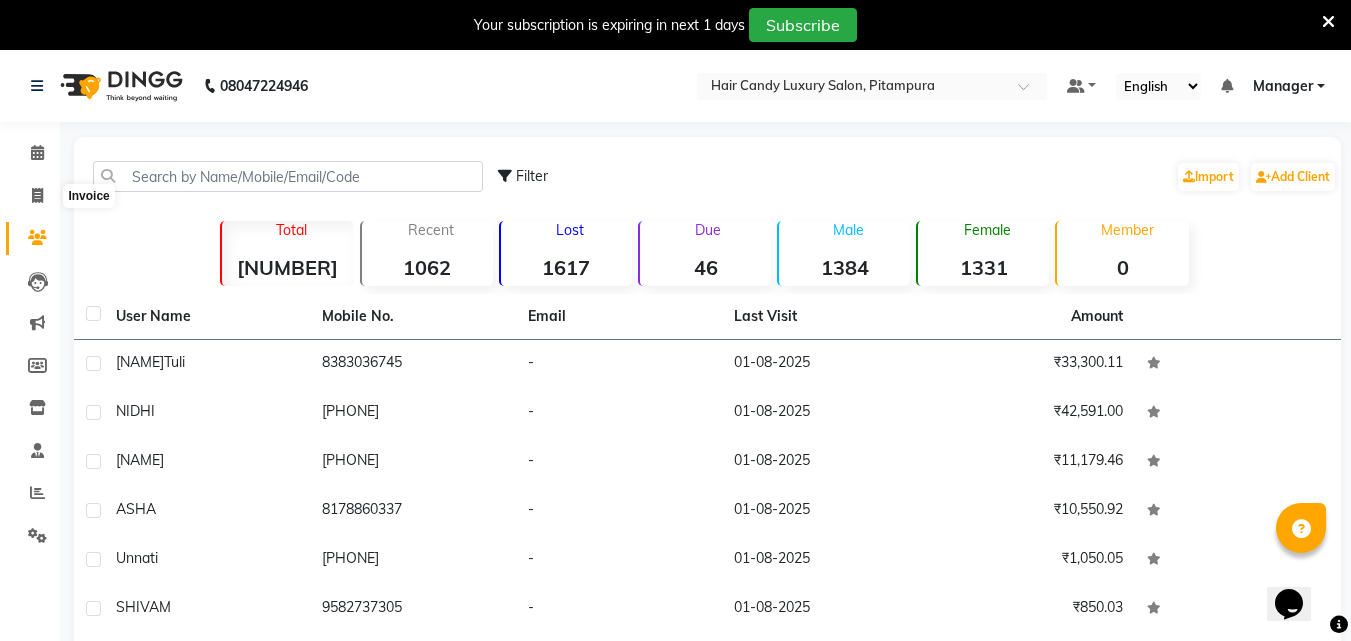 select on "service" 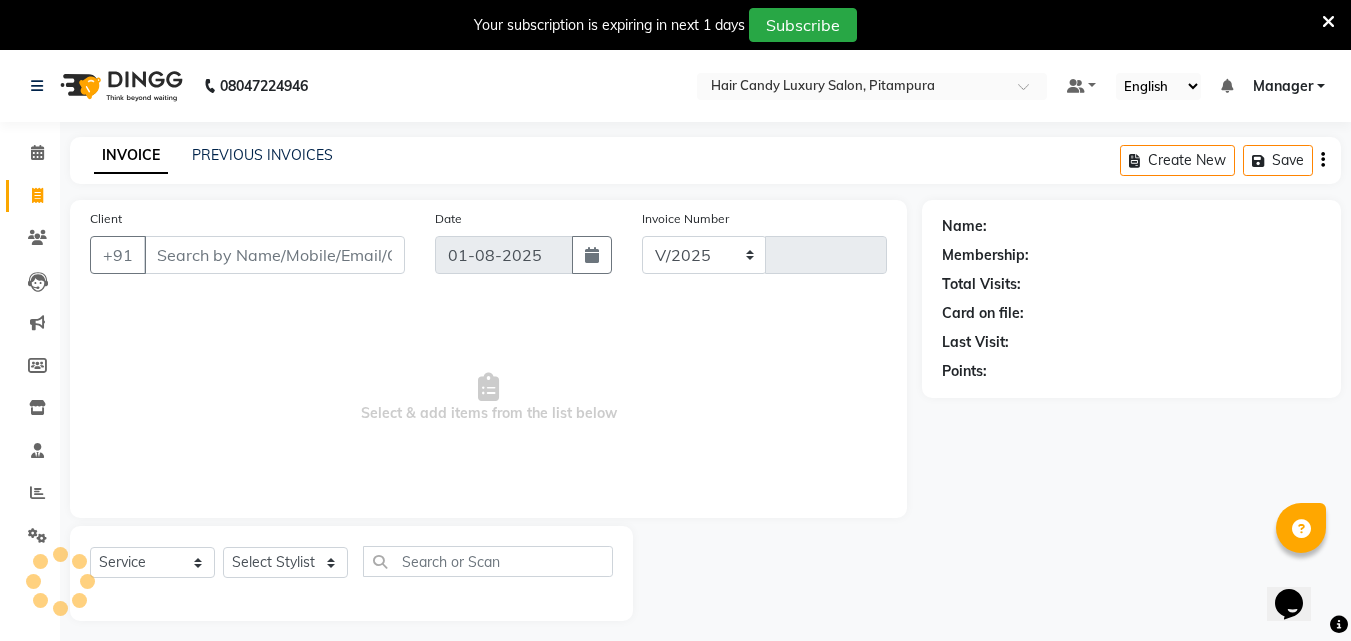 select on "4720" 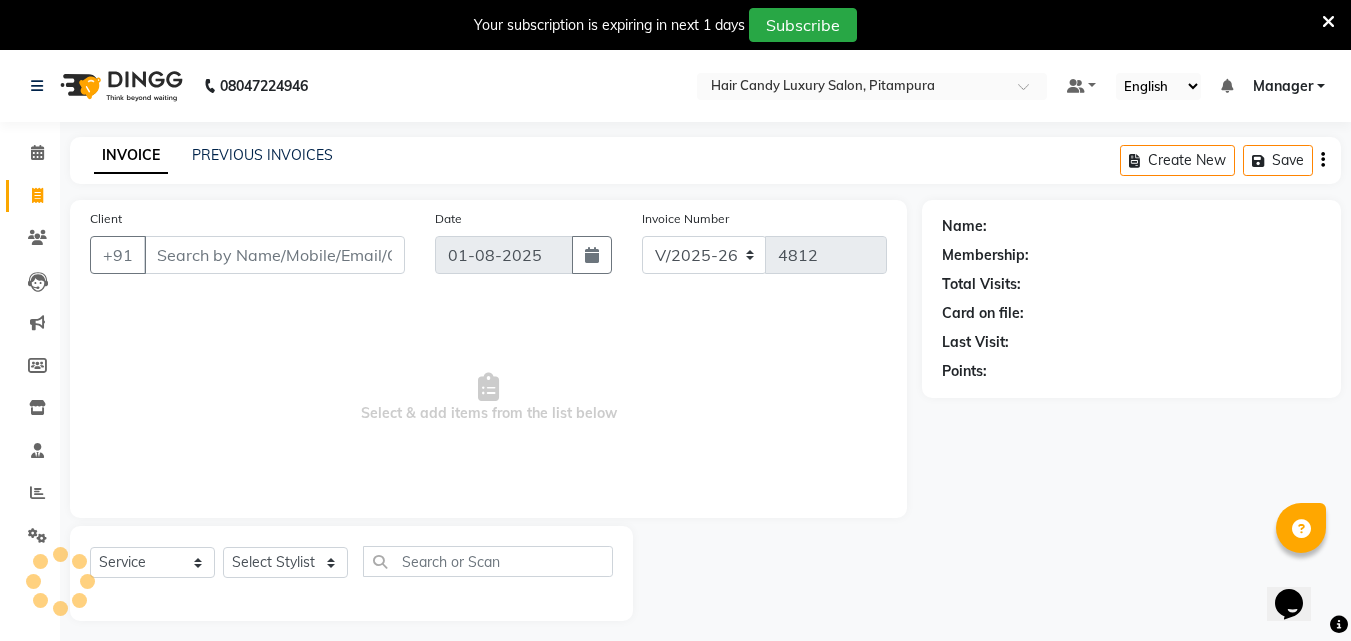 click on "Client" at bounding box center (274, 255) 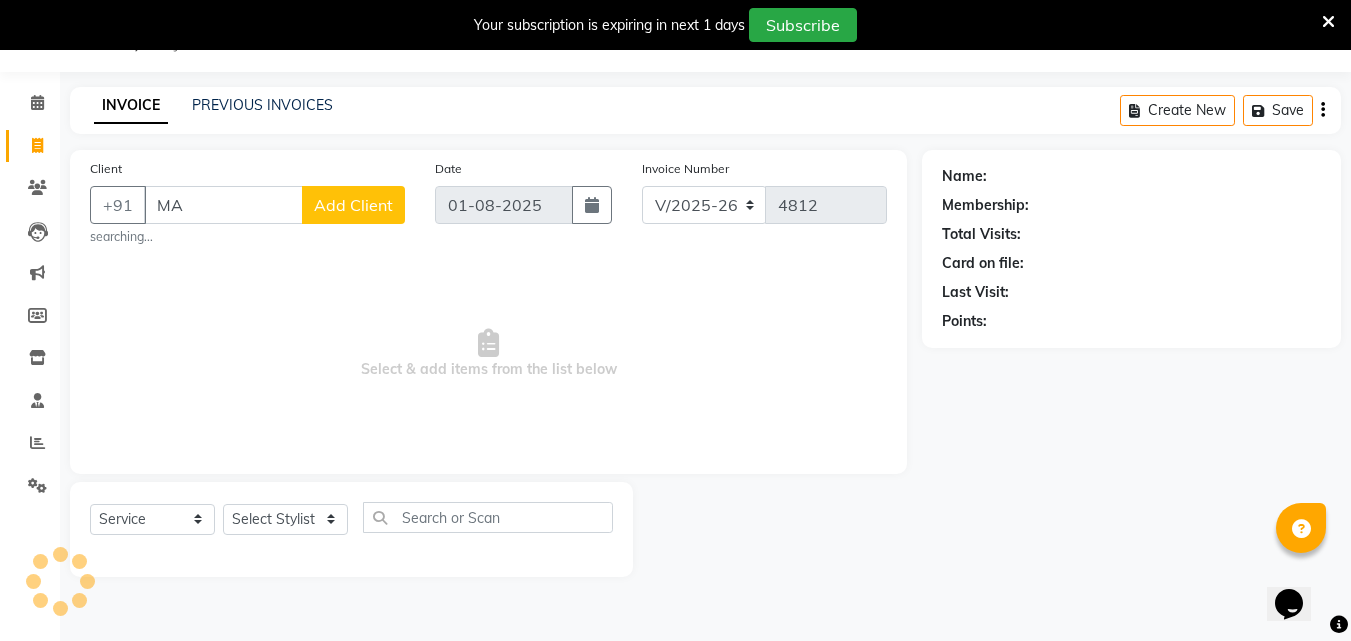 type on "M" 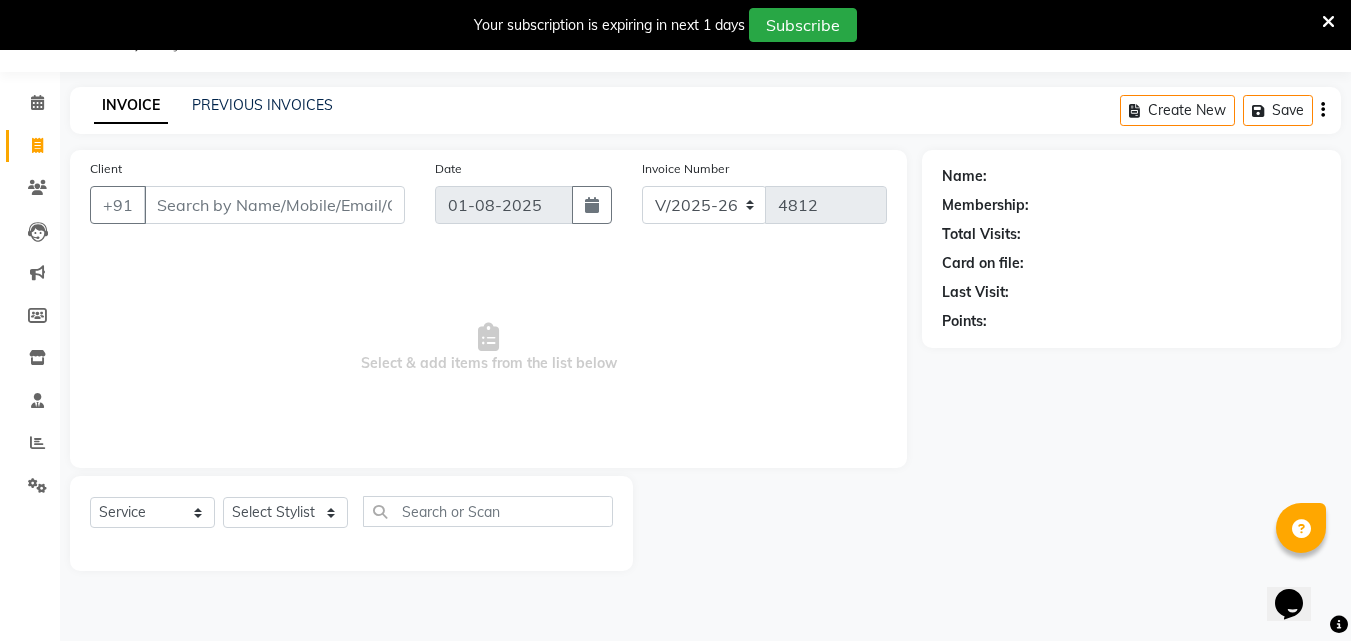click on "Client" at bounding box center [274, 205] 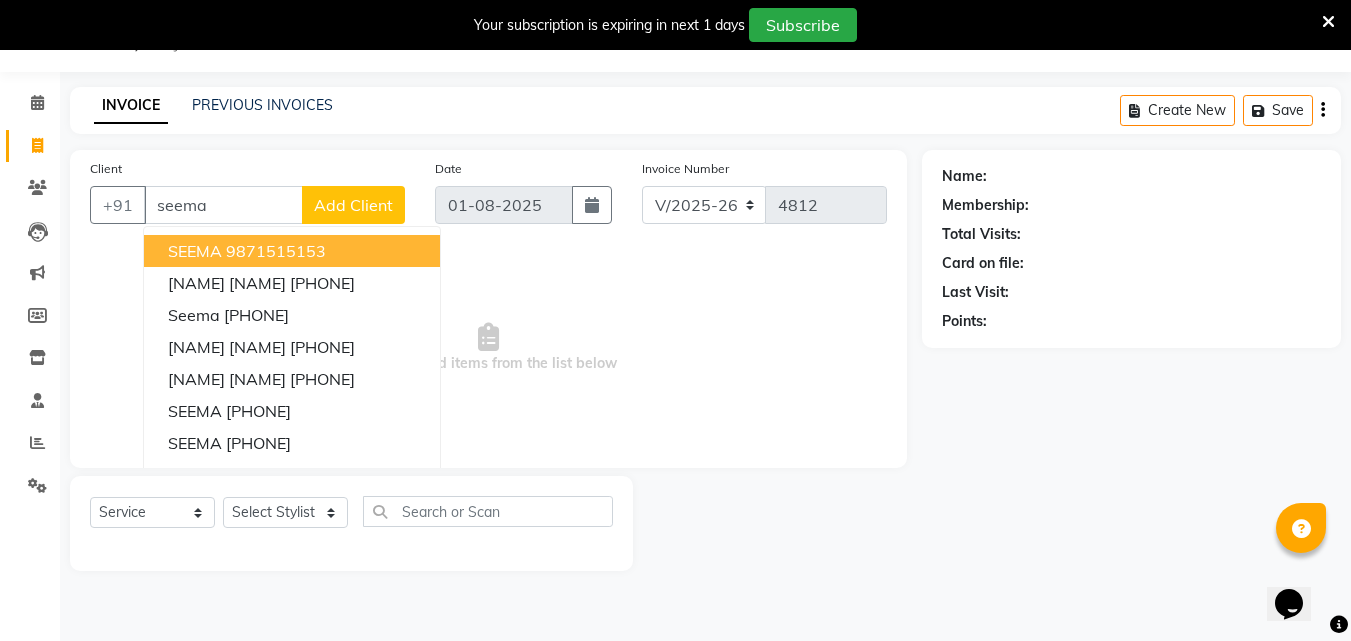 click on "[NAME] [PHONE]" at bounding box center [292, 251] 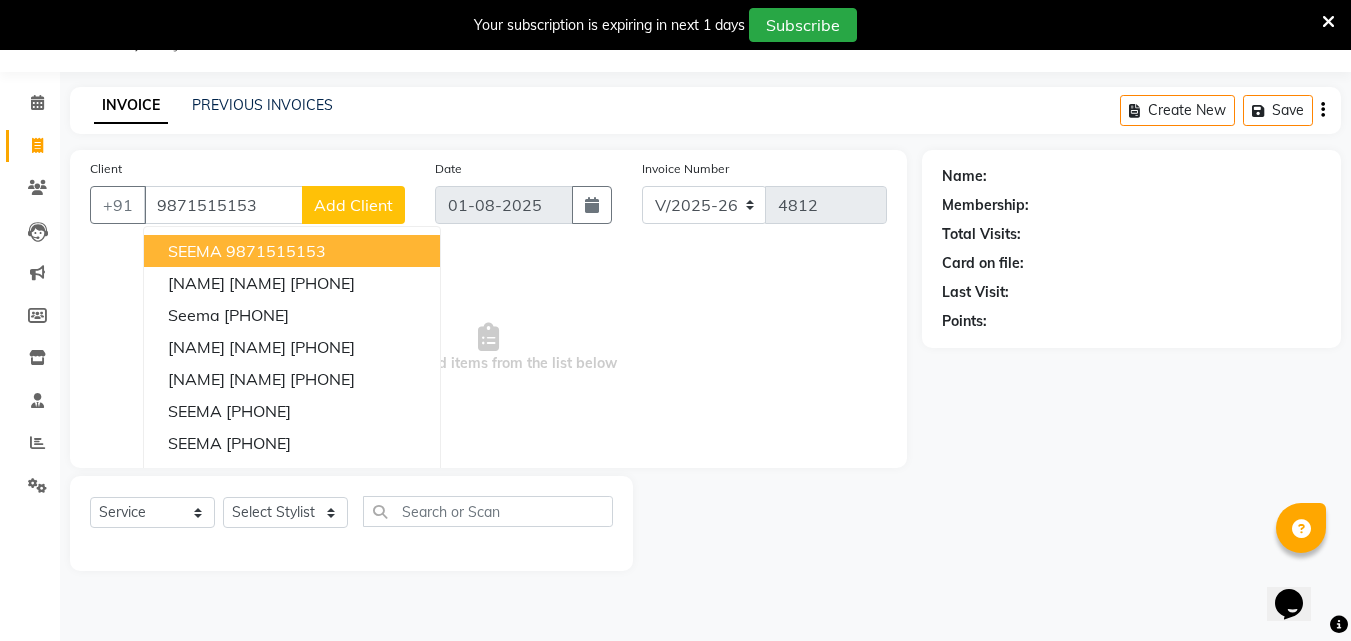 type on "9871515153" 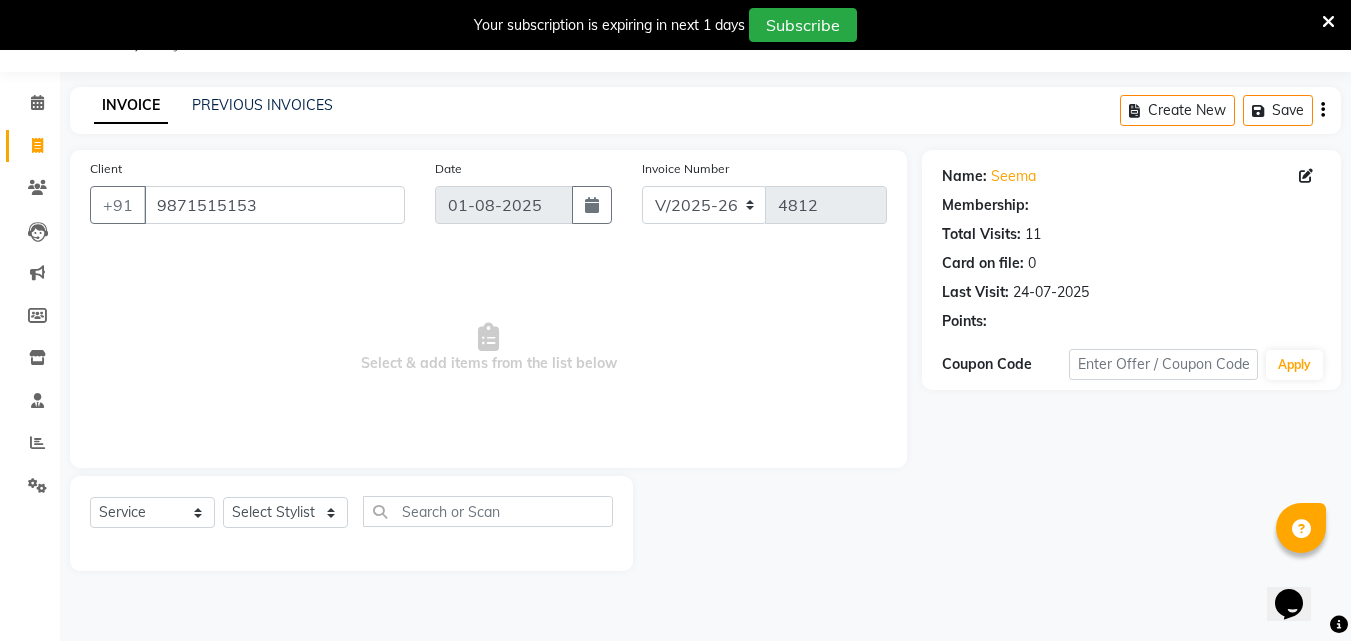 select on "1: Object" 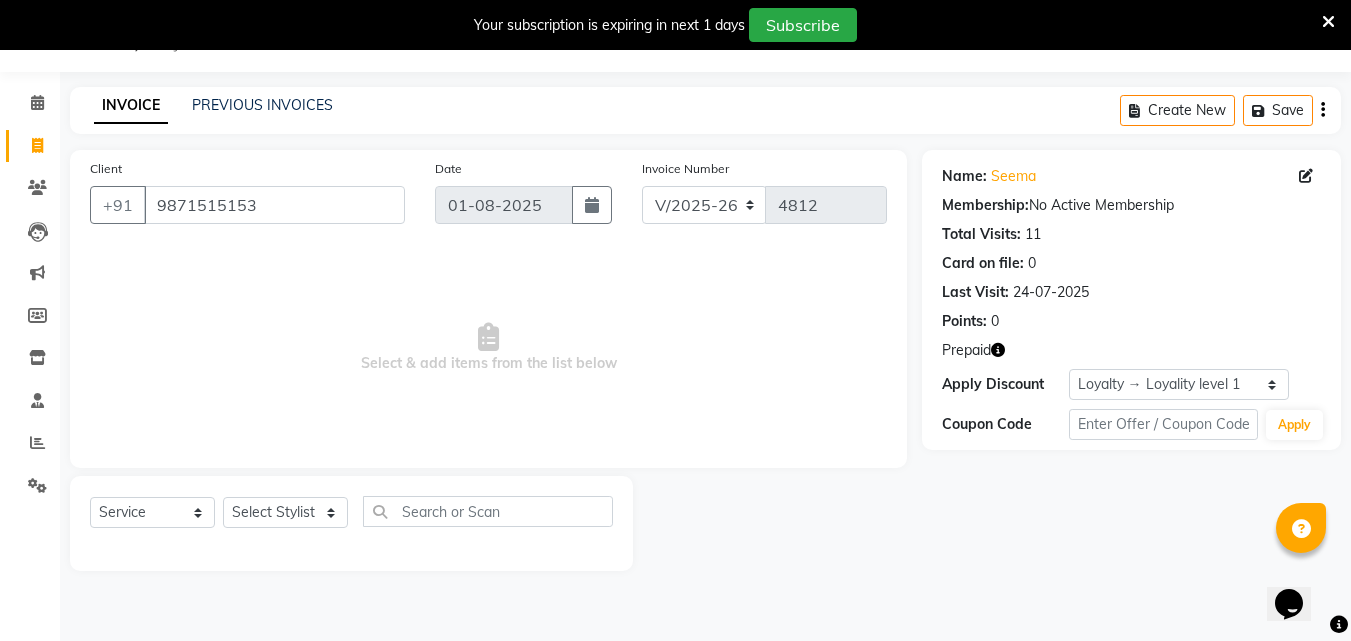 click 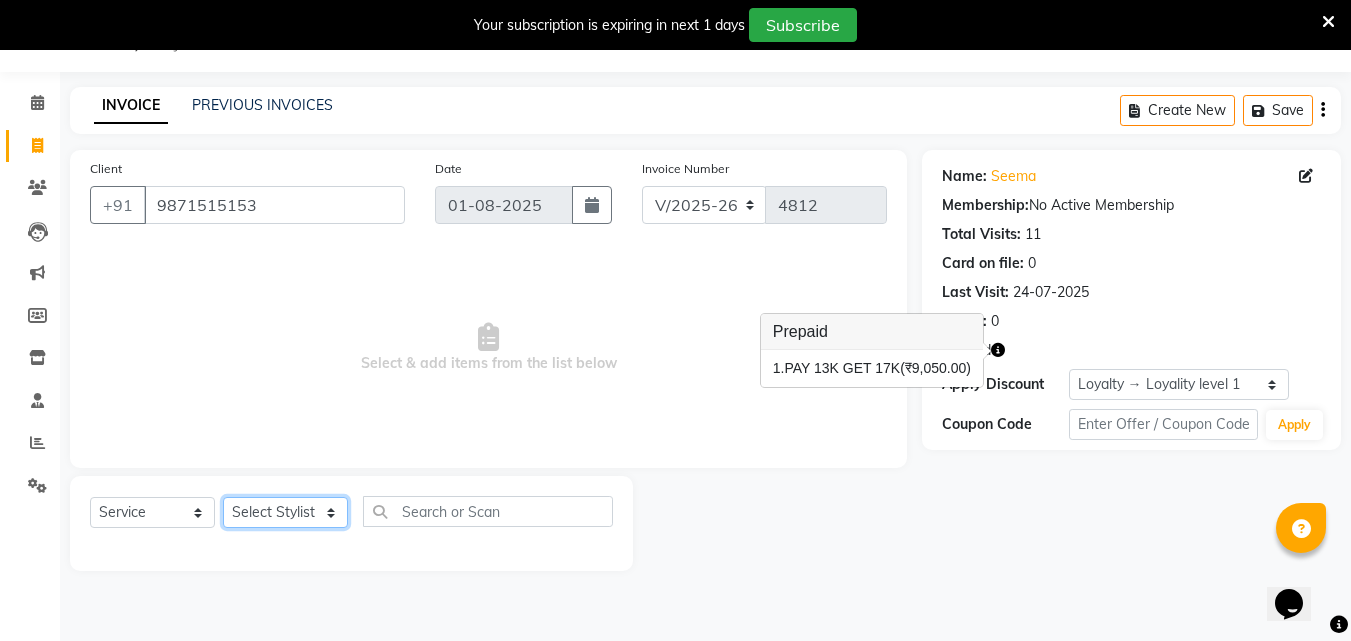 click on "Select Stylist Aarif AMAN ANJALI Arman Arshad  ARSHAD SALMANI ASHU FAIZ gaurav Hanish harshit Jack  karishma KAVITA kunal Manager MANNU Mukim  paras pinki preeti Raghav  RASHMI RAVI RITIK SAHIL sawan SHALINI SHARUKH SHWETA  VEER Vijay  vijay tiwari ZAID" 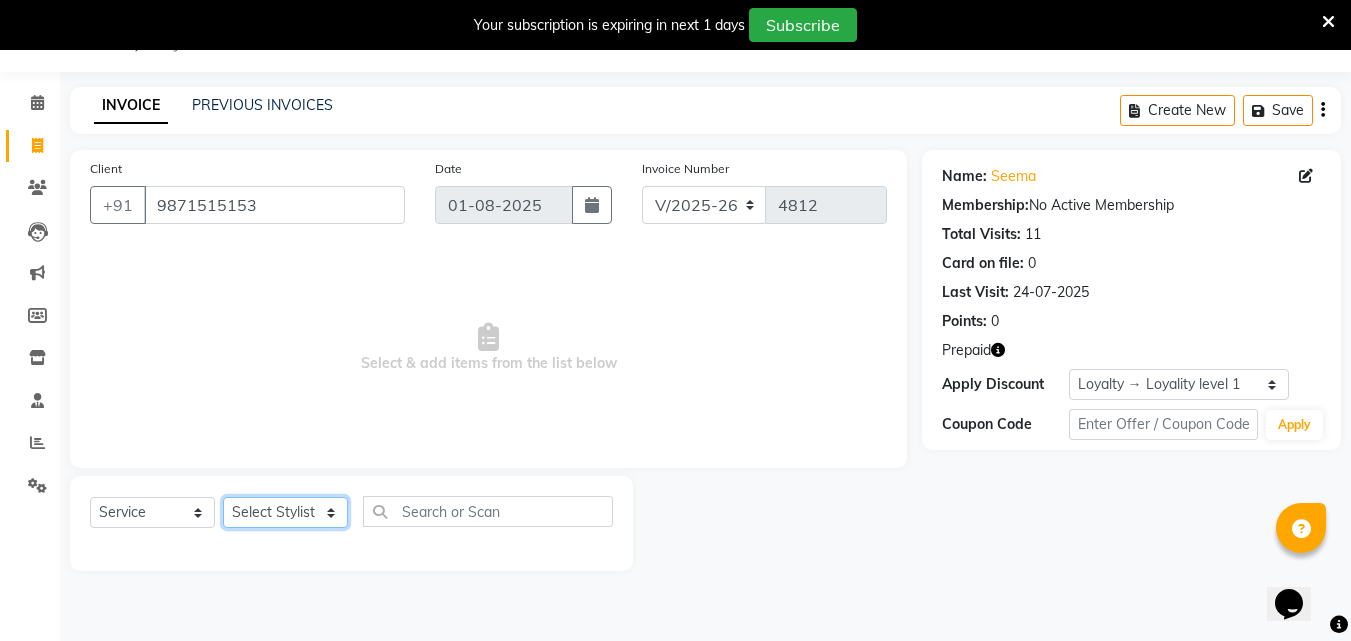 select on "28023" 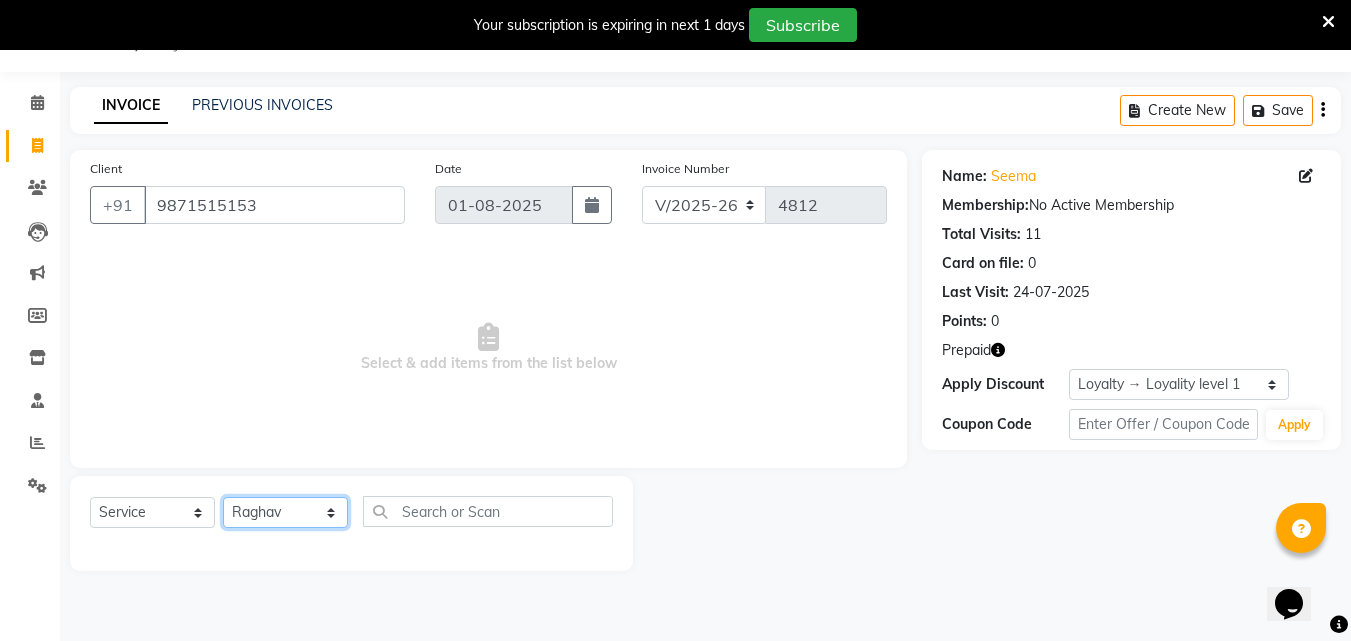 click on "Select Stylist Aarif AMAN ANJALI Arman Arshad  ARSHAD SALMANI ASHU FAIZ gaurav Hanish harshit Jack  karishma KAVITA kunal Manager MANNU Mukim  paras pinki preeti Raghav  RASHMI RAVI RITIK SAHIL sawan SHALINI SHARUKH SHWETA  VEER Vijay  vijay tiwari ZAID" 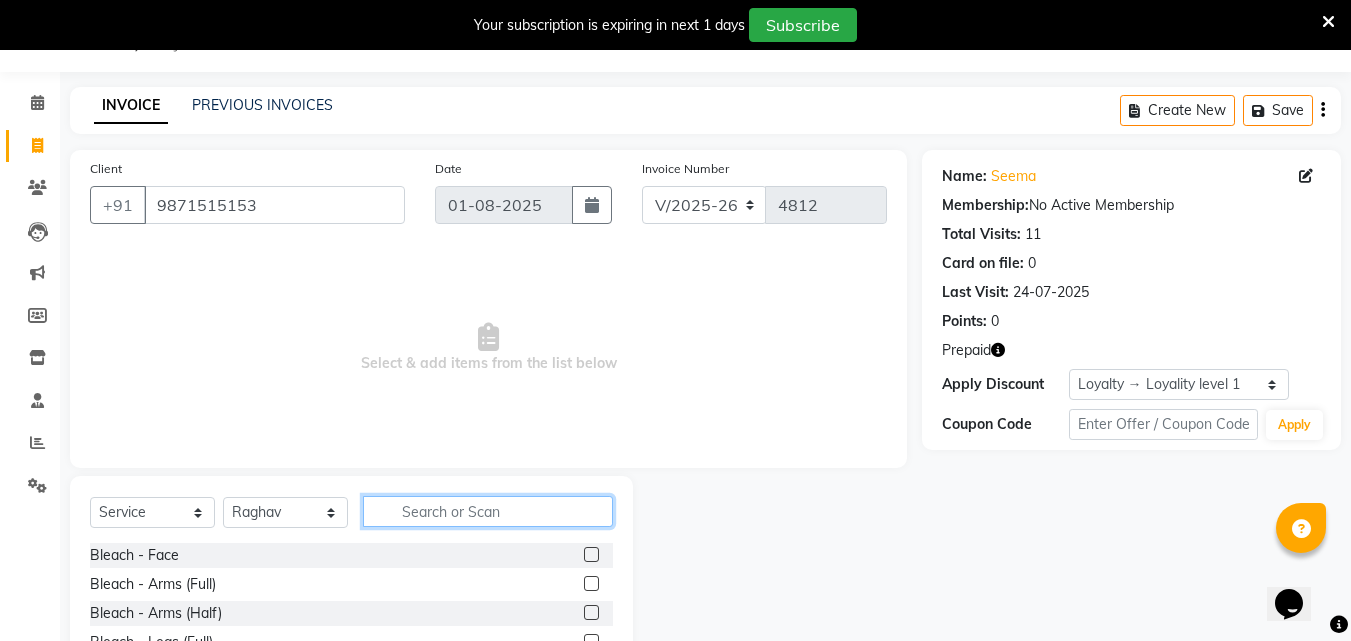 click 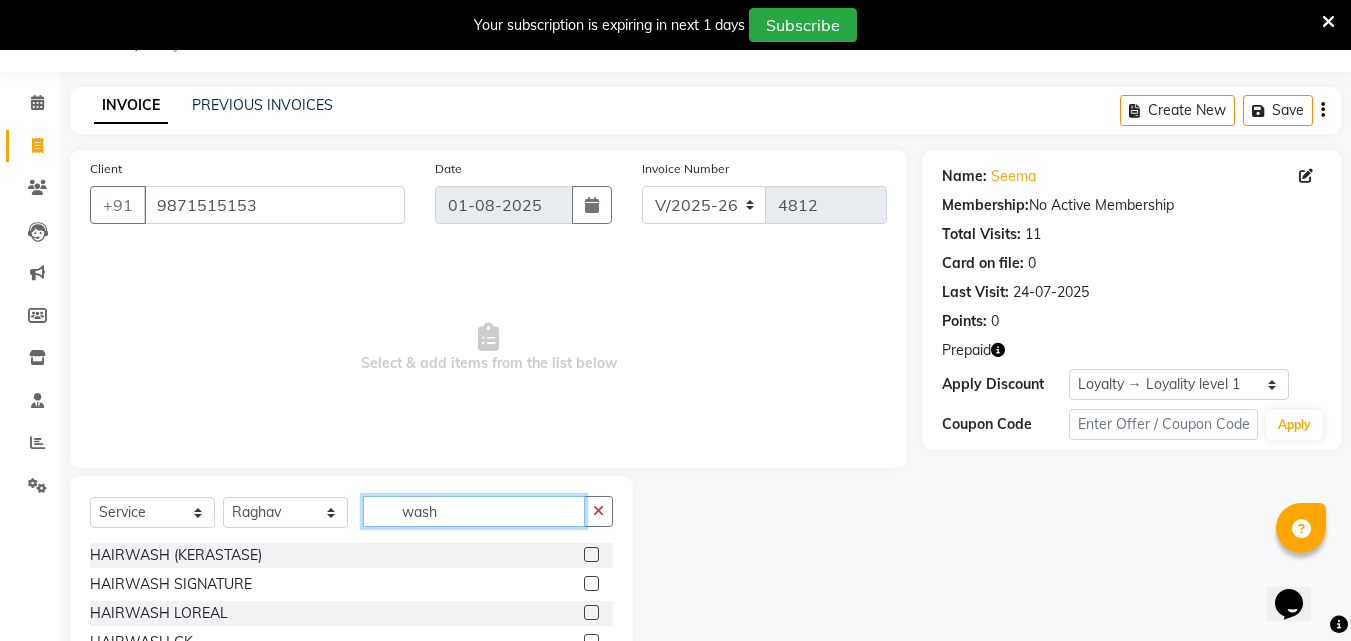 type on "wash" 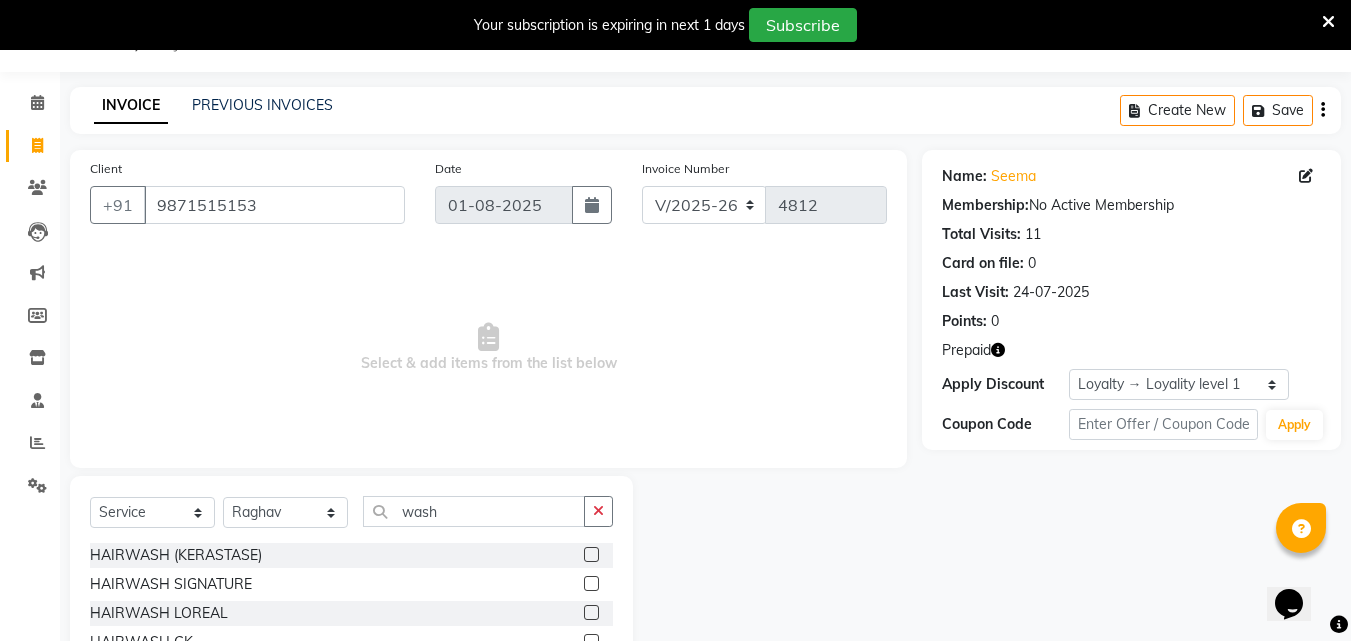 click 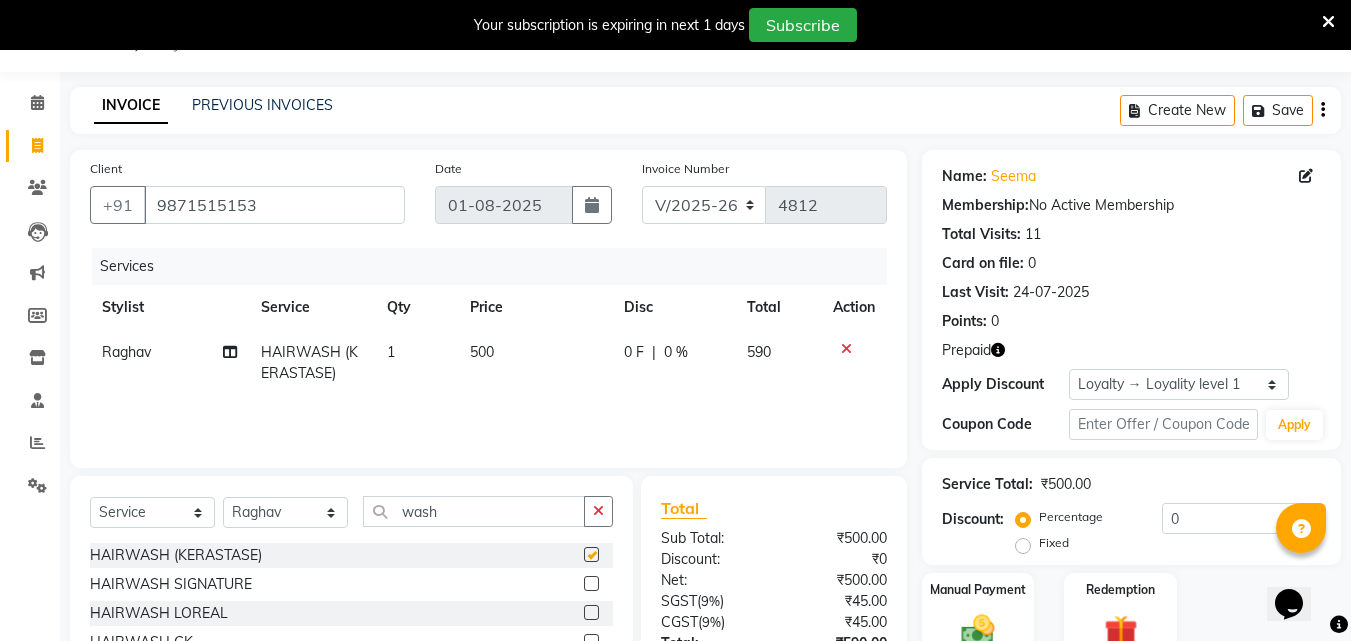 checkbox on "false" 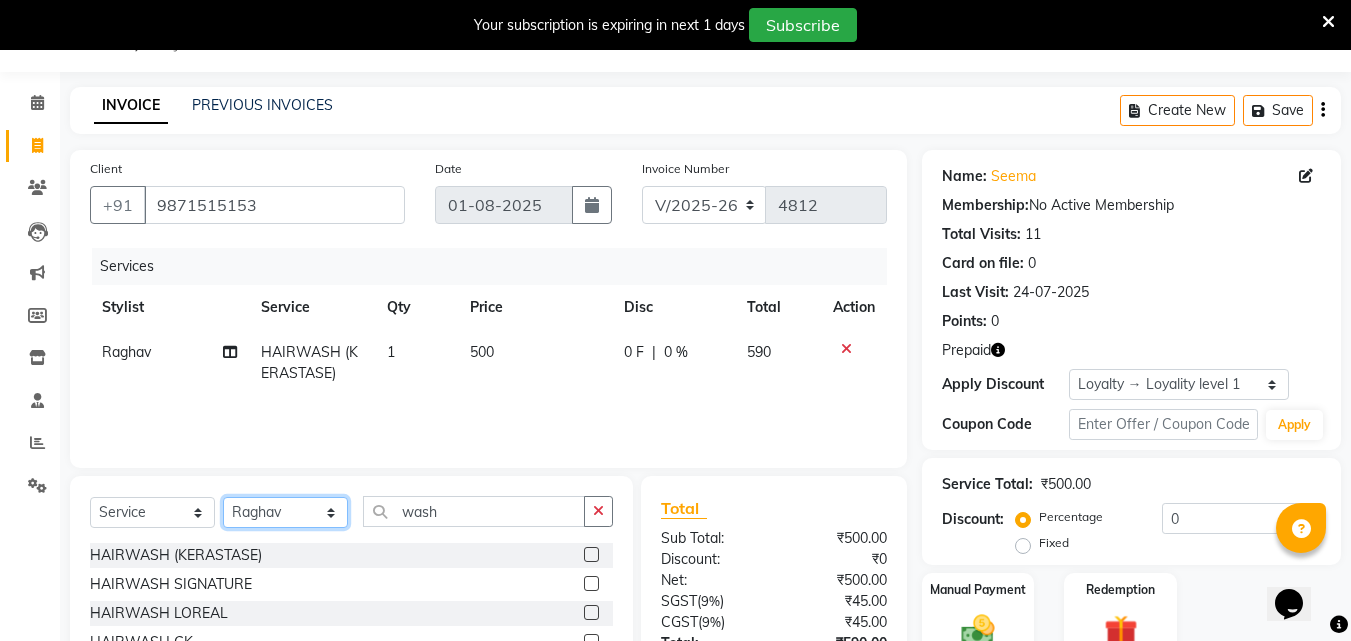 click on "Select Stylist Aarif AMAN ANJALI Arman Arshad  ARSHAD SALMANI ASHU FAIZ gaurav Hanish harshit Jack  karishma KAVITA kunal Manager MANNU Mukim  paras pinki preeti Raghav  RASHMI RAVI RITIK SAHIL sawan SHALINI SHARUKH SHWETA  VEER Vijay  vijay tiwari ZAID" 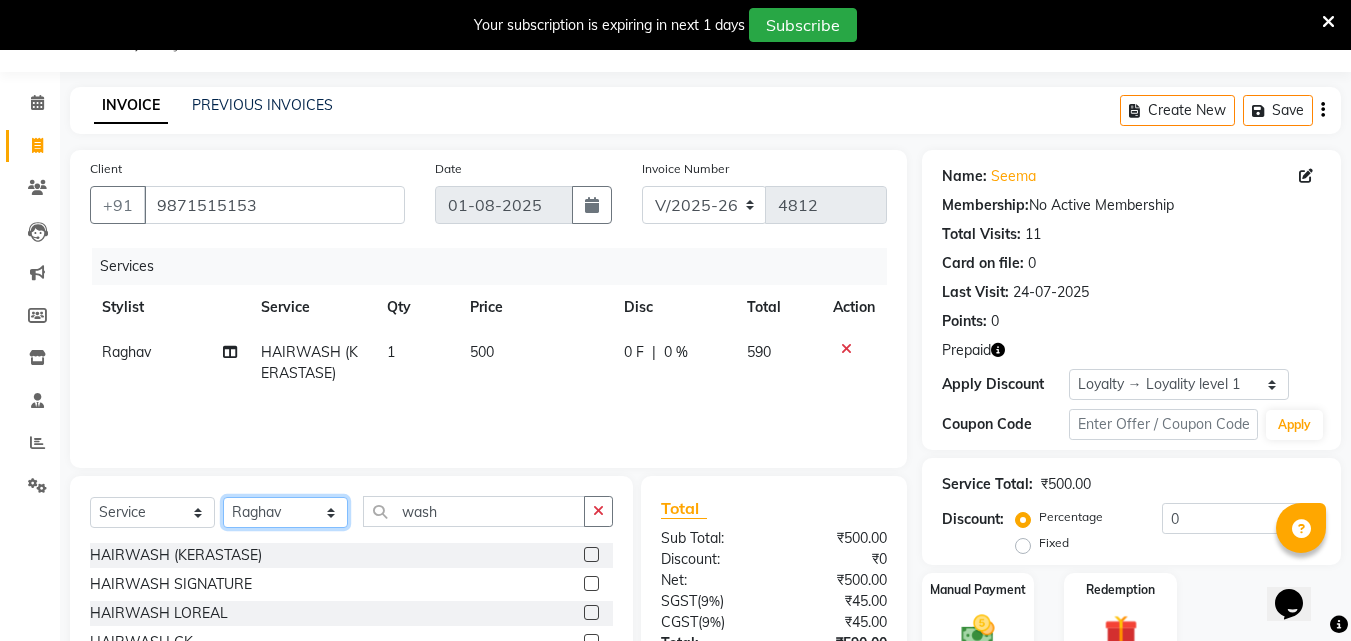 select on "54113" 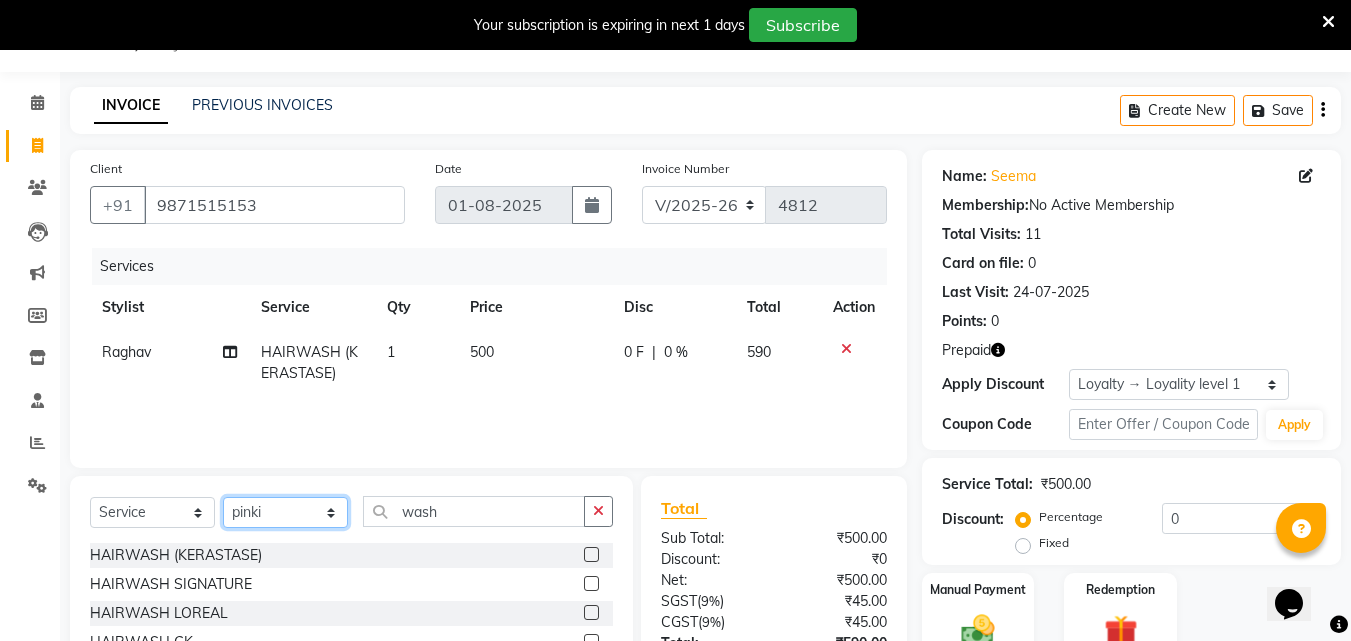 click on "Select Stylist Aarif AMAN ANJALI Arman Arshad  ARSHAD SALMANI ASHU FAIZ gaurav Hanish harshit Jack  karishma KAVITA kunal Manager MANNU Mukim  paras pinki preeti Raghav  RASHMI RAVI RITIK SAHIL sawan SHALINI SHARUKH SHWETA  VEER Vijay  vijay tiwari ZAID" 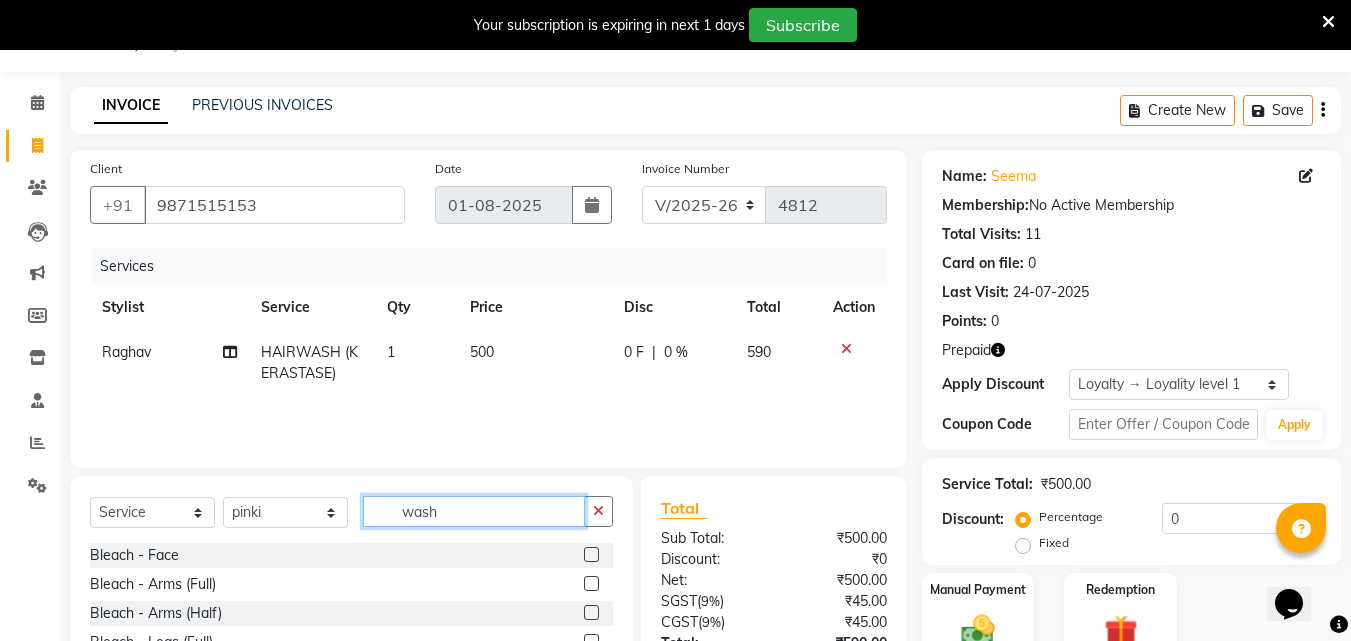 drag, startPoint x: 469, startPoint y: 516, endPoint x: 395, endPoint y: 522, distance: 74.24284 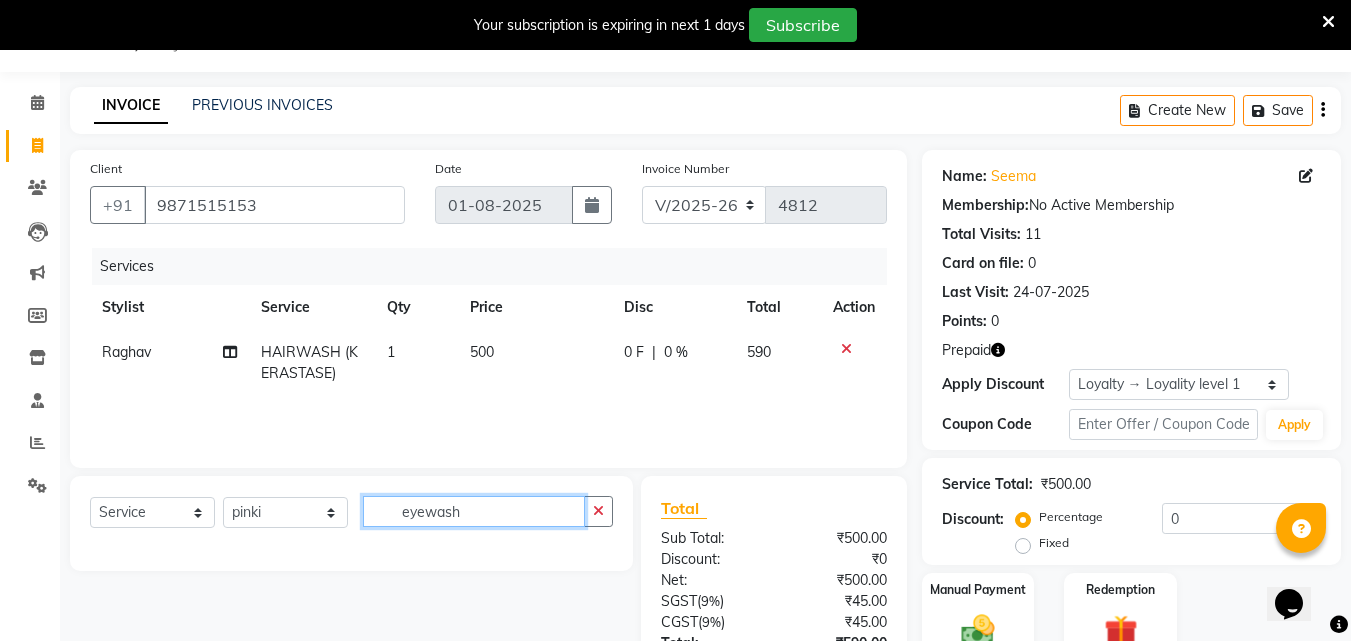type on "eyebwash" 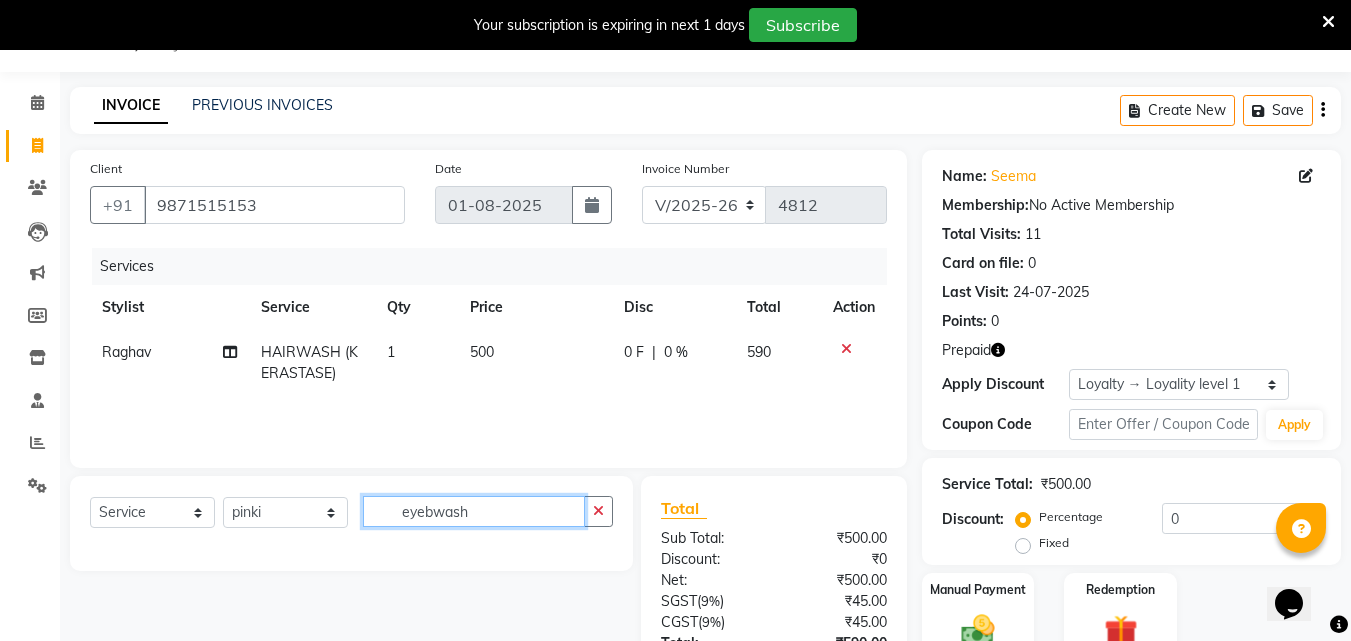 drag, startPoint x: 486, startPoint y: 520, endPoint x: 355, endPoint y: 538, distance: 132.23087 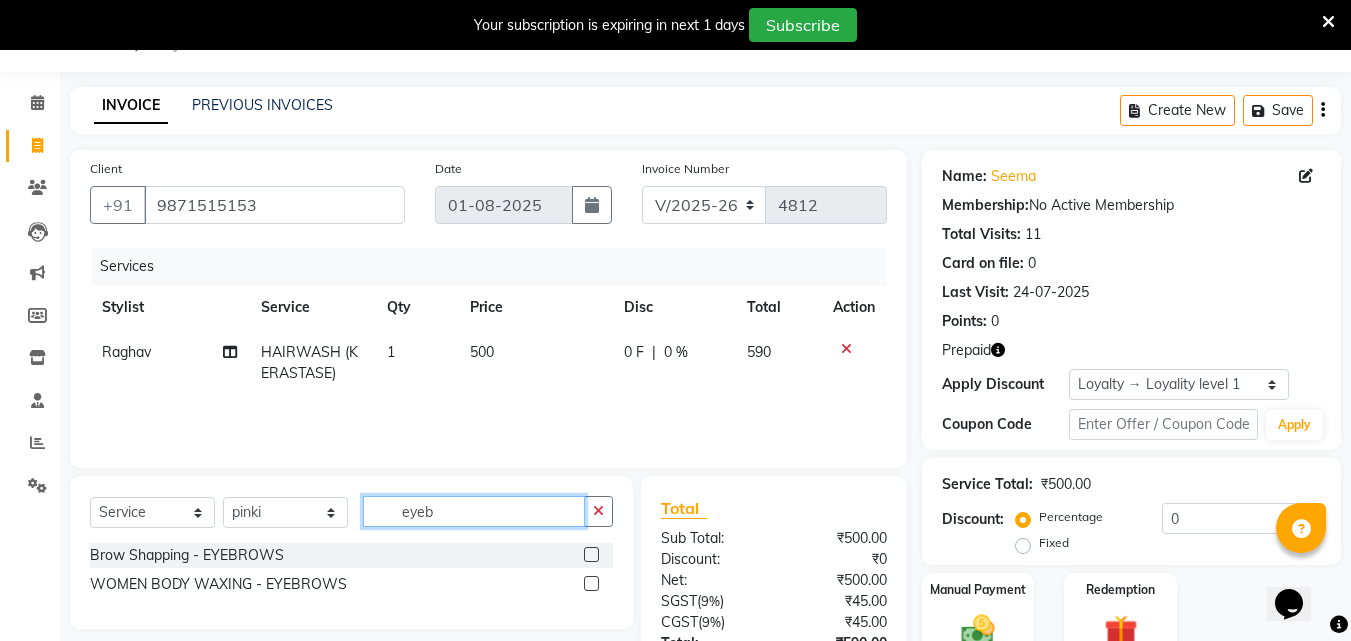 type on "eyeb" 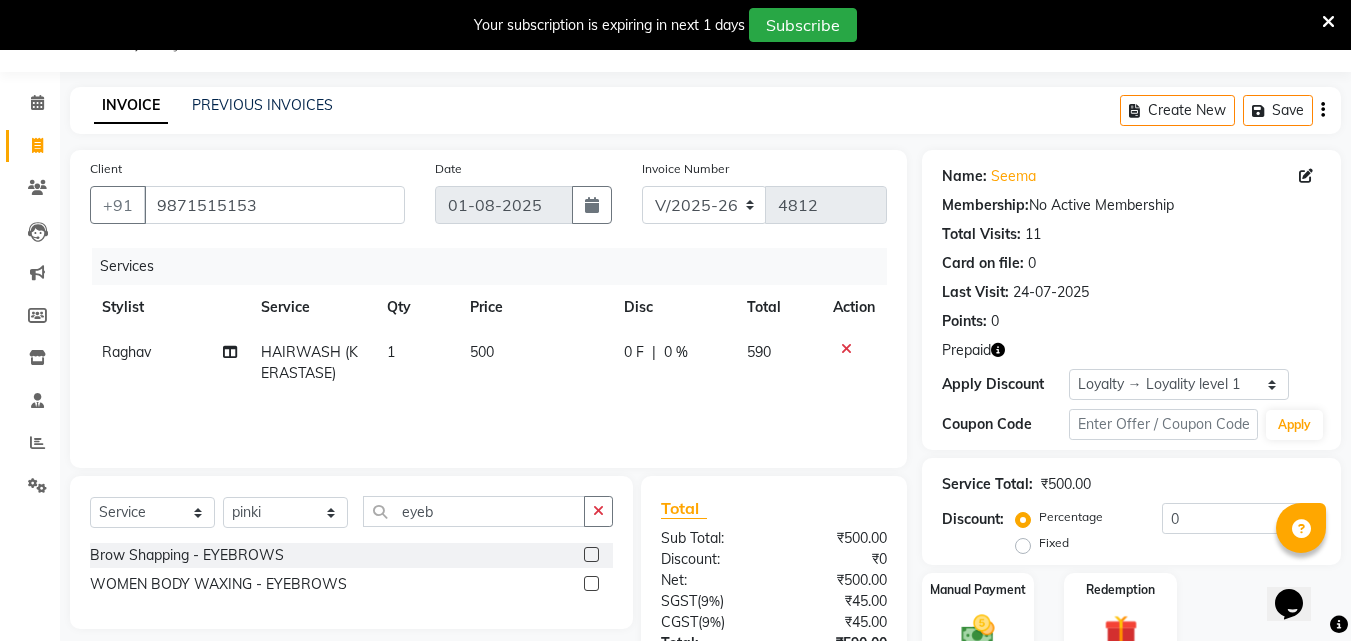 click 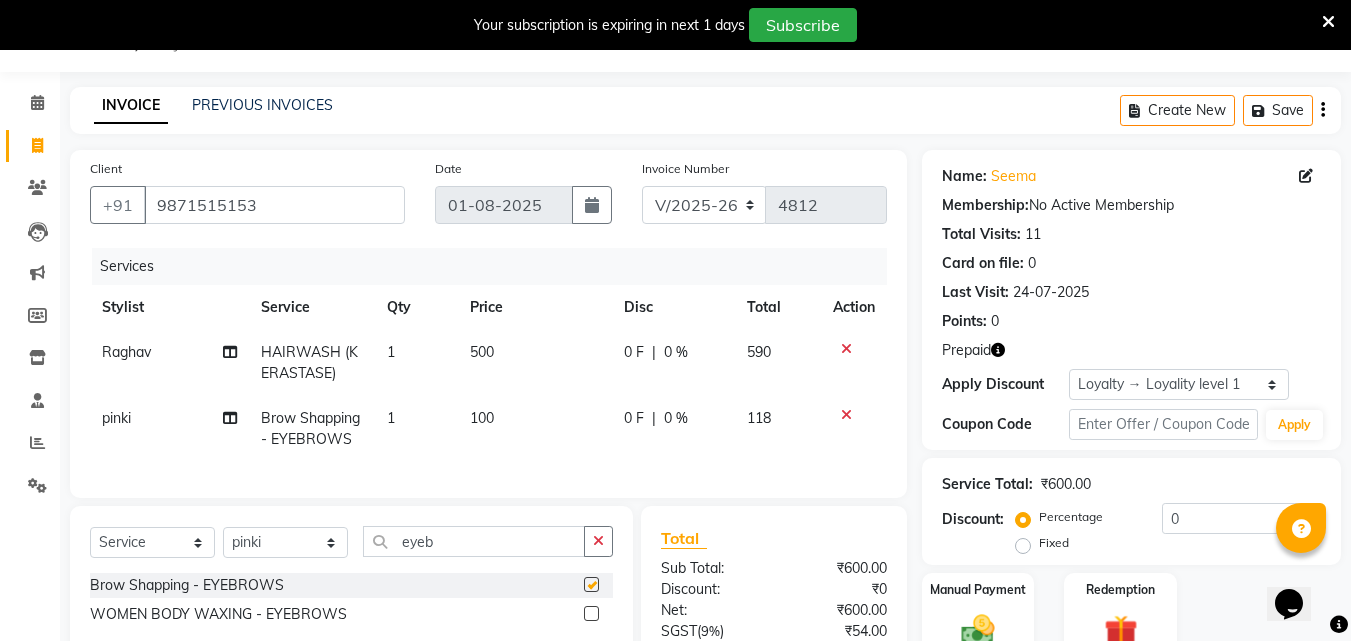checkbox on "false" 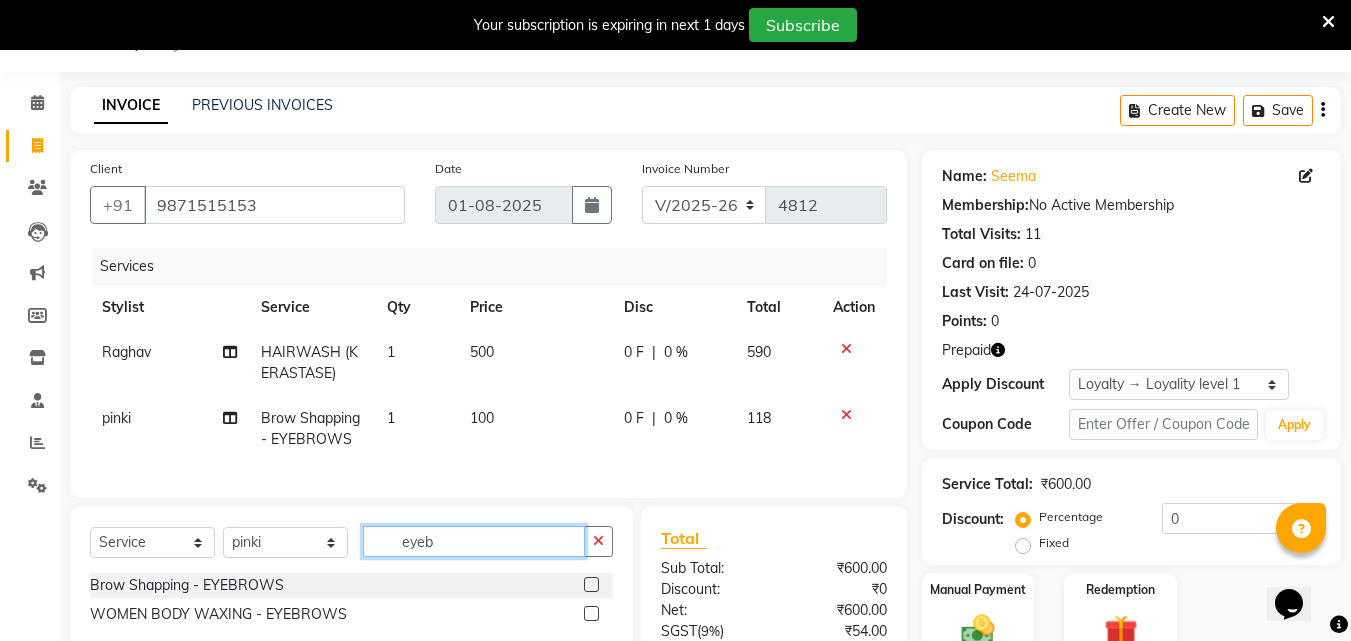 drag, startPoint x: 453, startPoint y: 561, endPoint x: 362, endPoint y: 570, distance: 91.44397 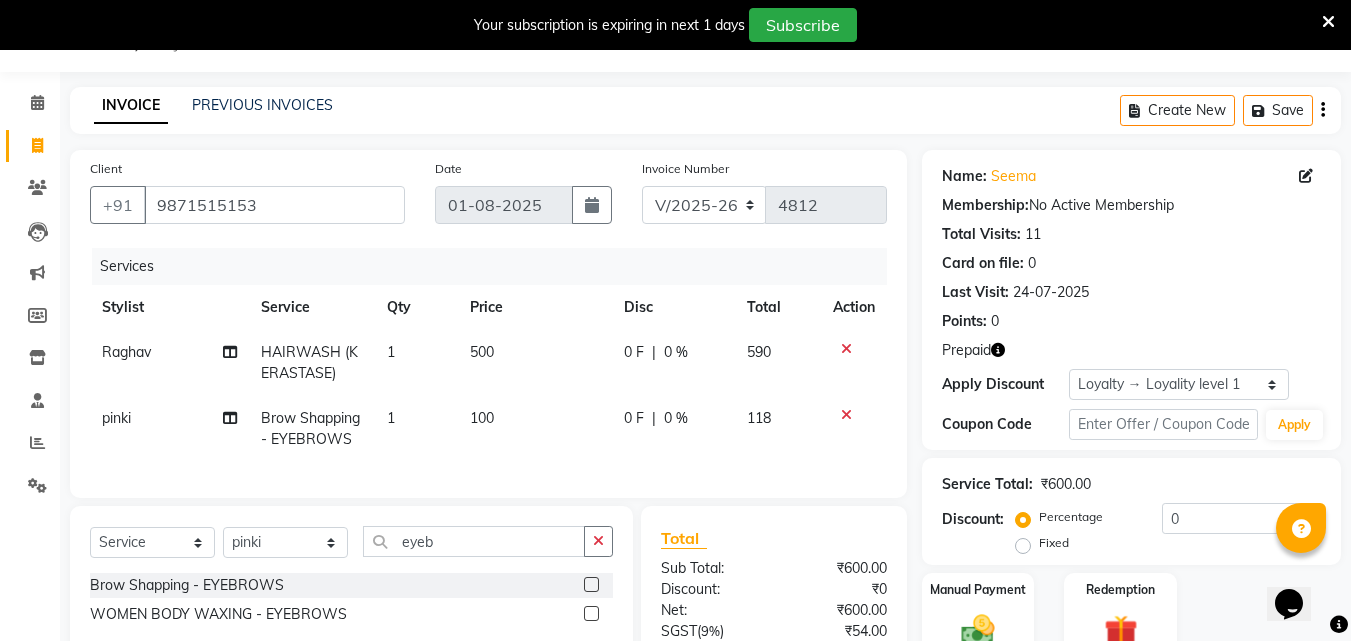 click on "Select  Service  Product  Membership  Package Voucher Prepaid Gift Card  Select Stylist Aarif AMAN ANJALI Arman Arshad  ARSHAD SALMANI ASHU FAIZ gaurav Hanish harshit Jack  karishma KAVITA kunal Manager MANNU Mukim  paras pinki preeti Raghav  RASHMI RAVI RITIK SAHIL sawan SHALINI SHARUKH SHWETA  VEER Vijay  vijay tiwari ZAID eyeb" 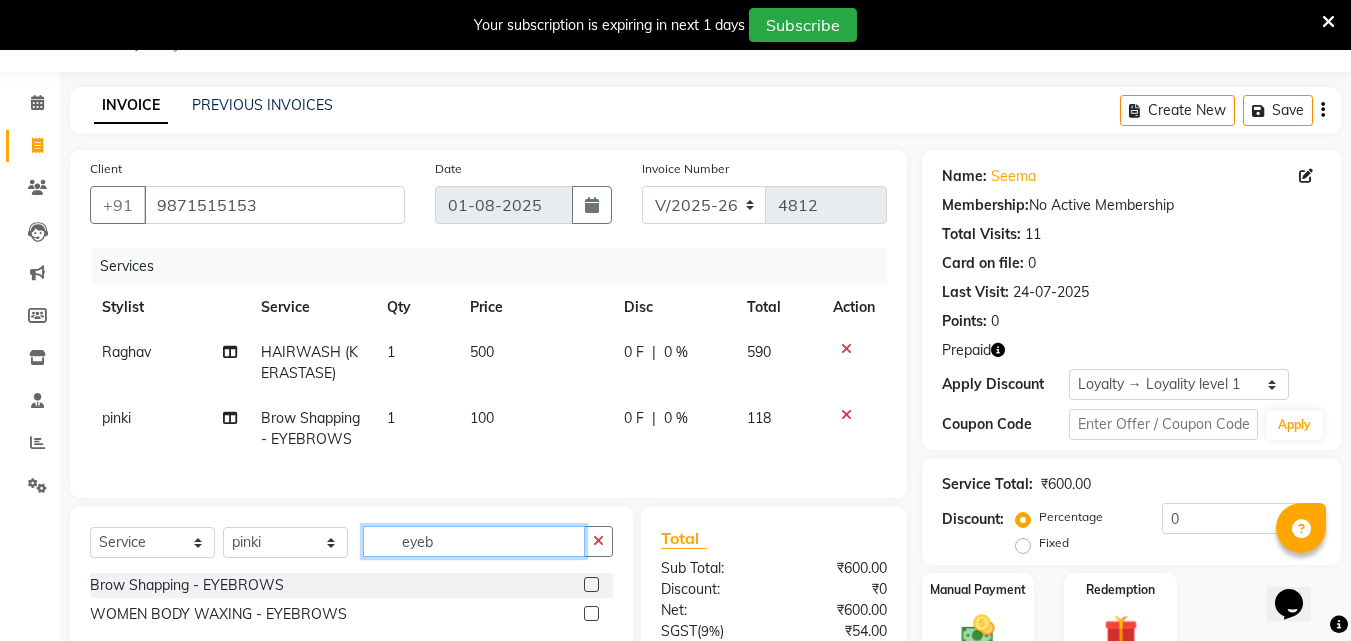 click on "eyeb" 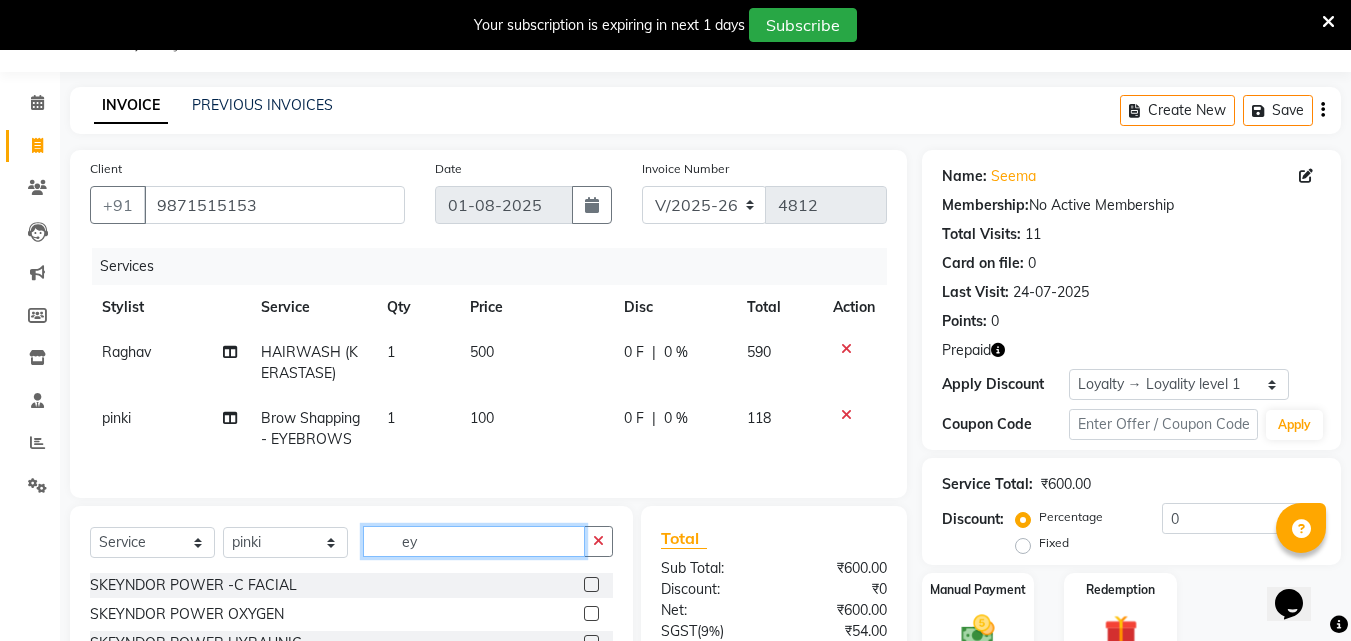type on "e" 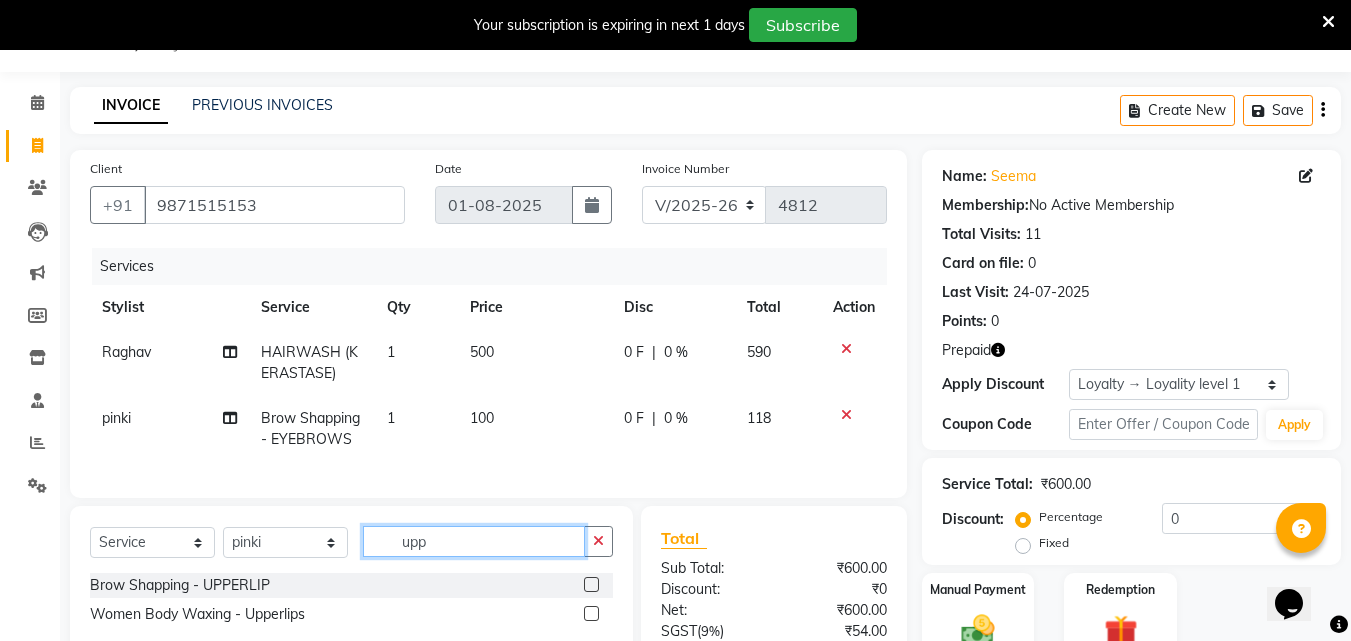 type on "upp" 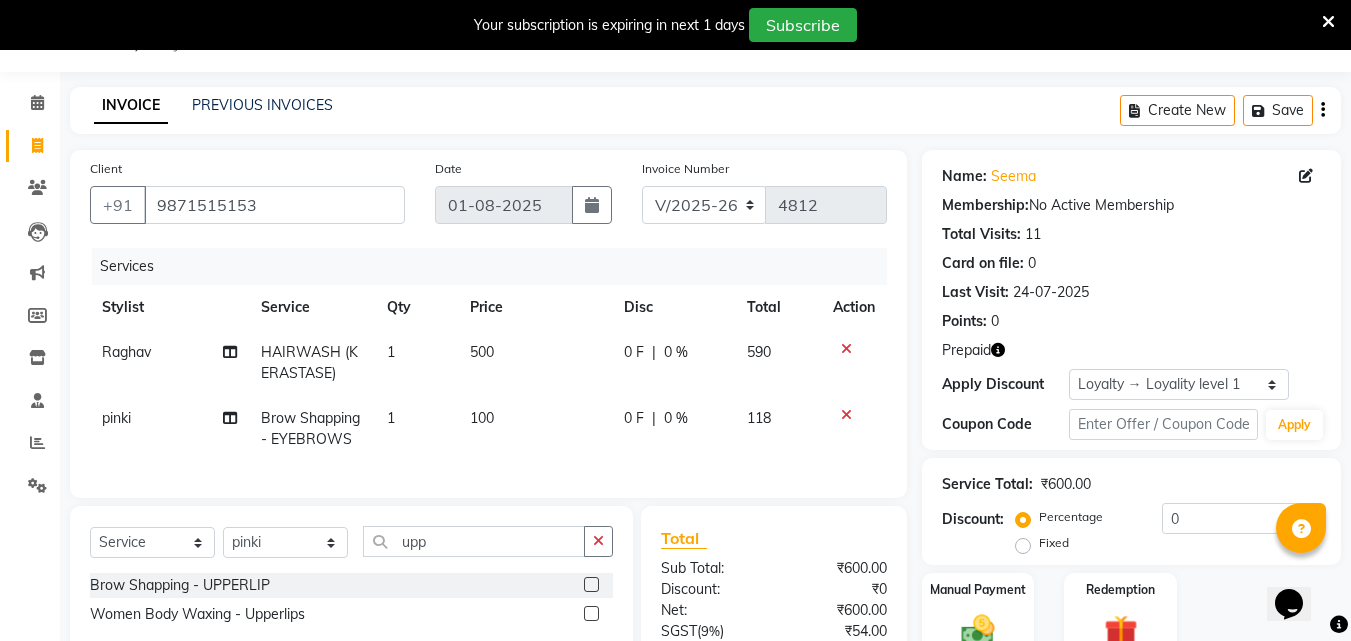 click 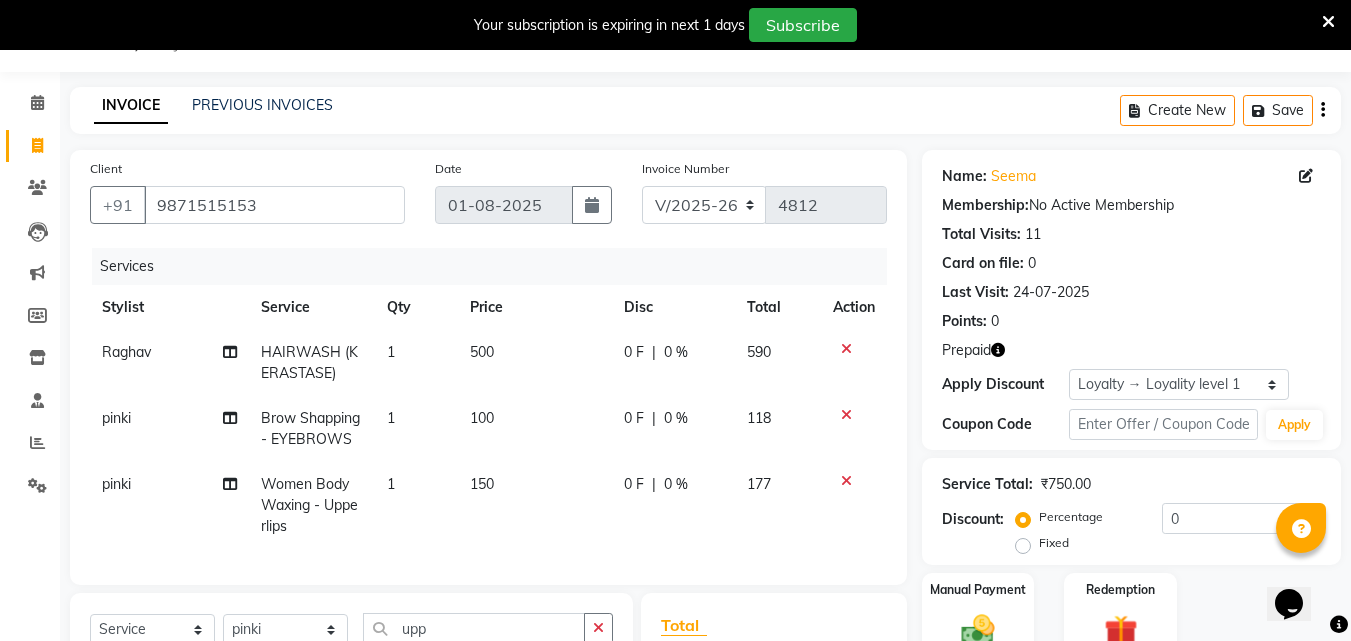 checkbox on "false" 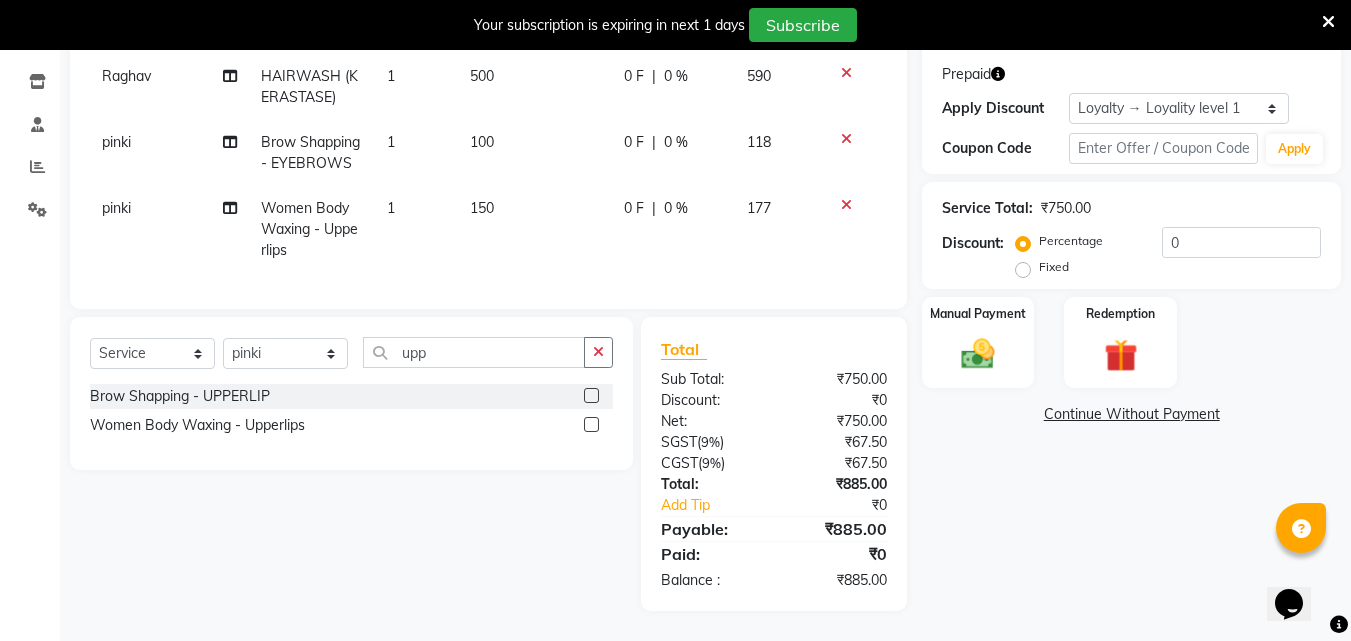 scroll, scrollTop: 341, scrollLeft: 0, axis: vertical 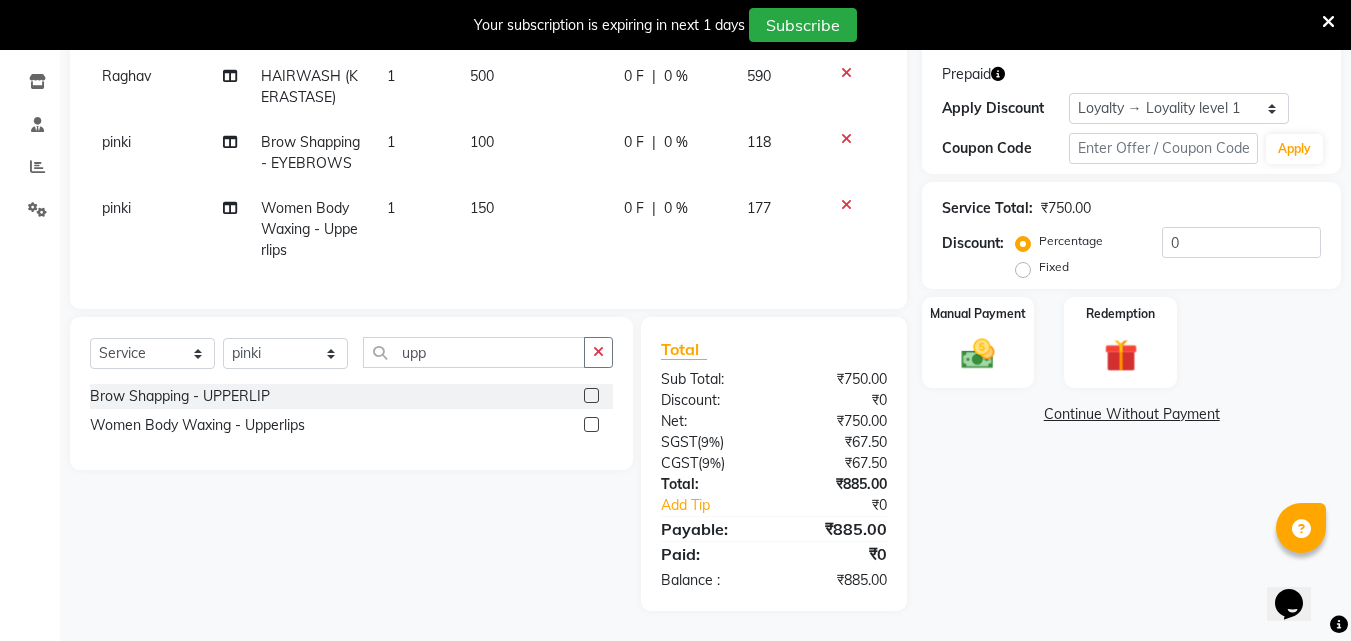 click on "150" 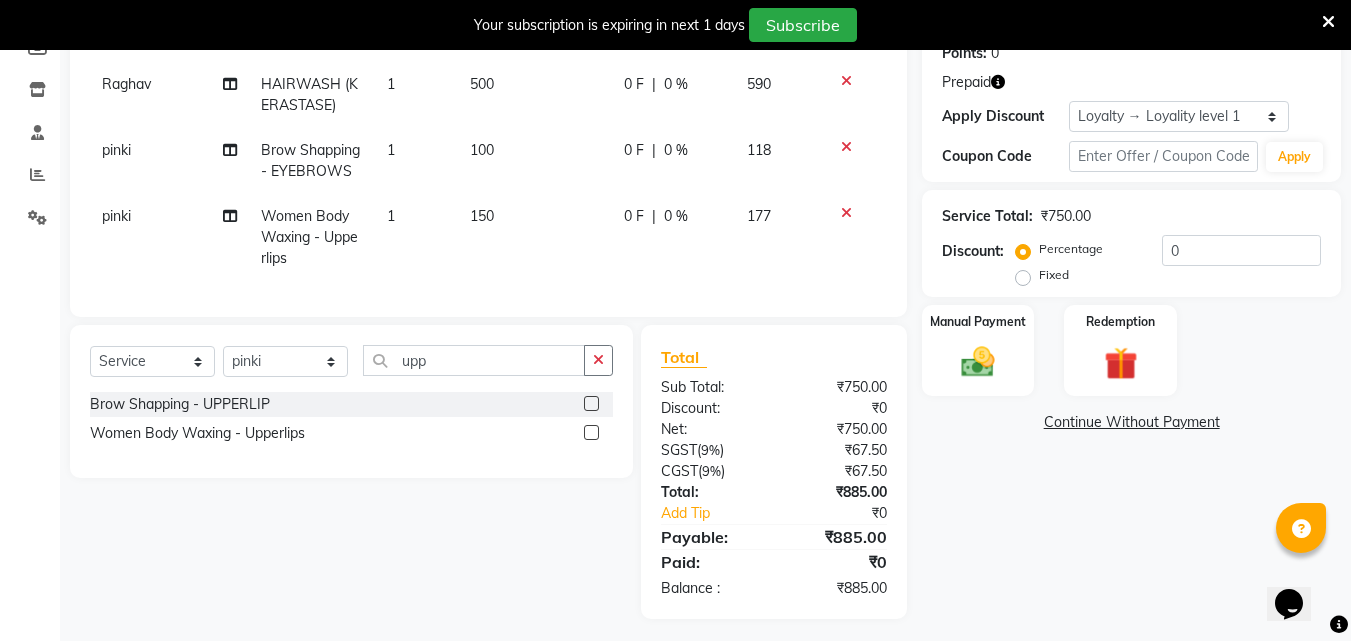 select on "54113" 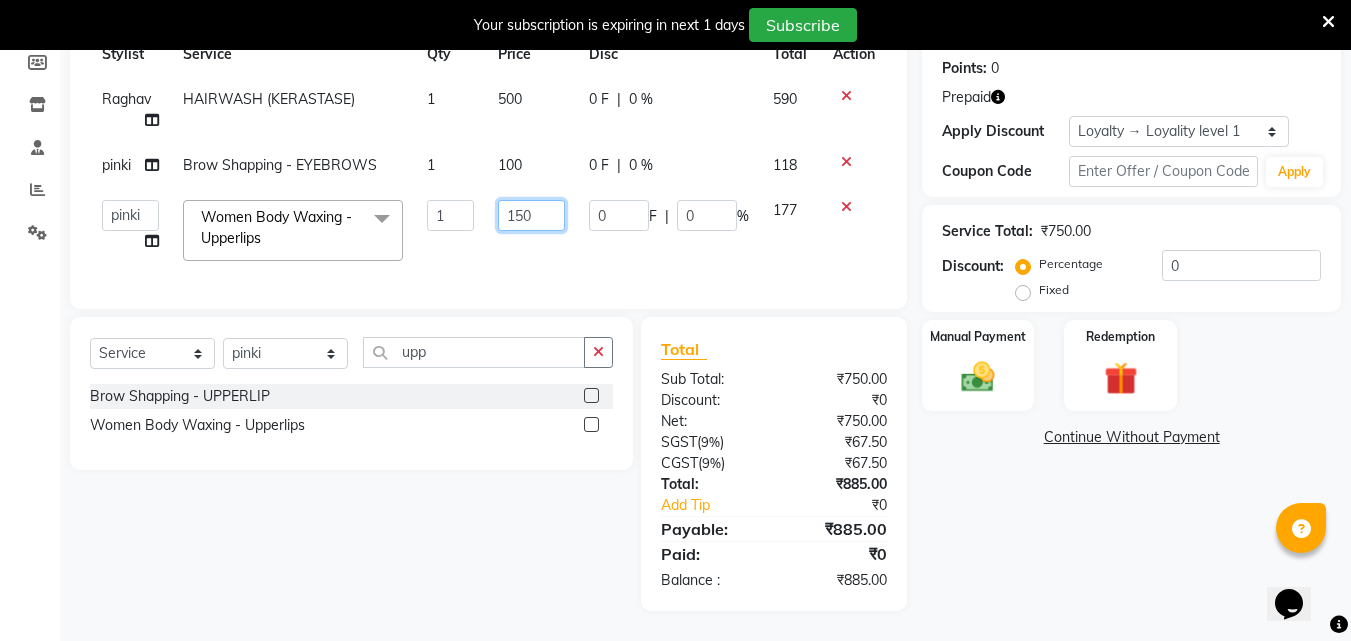 drag, startPoint x: 536, startPoint y: 202, endPoint x: 491, endPoint y: 204, distance: 45.044422 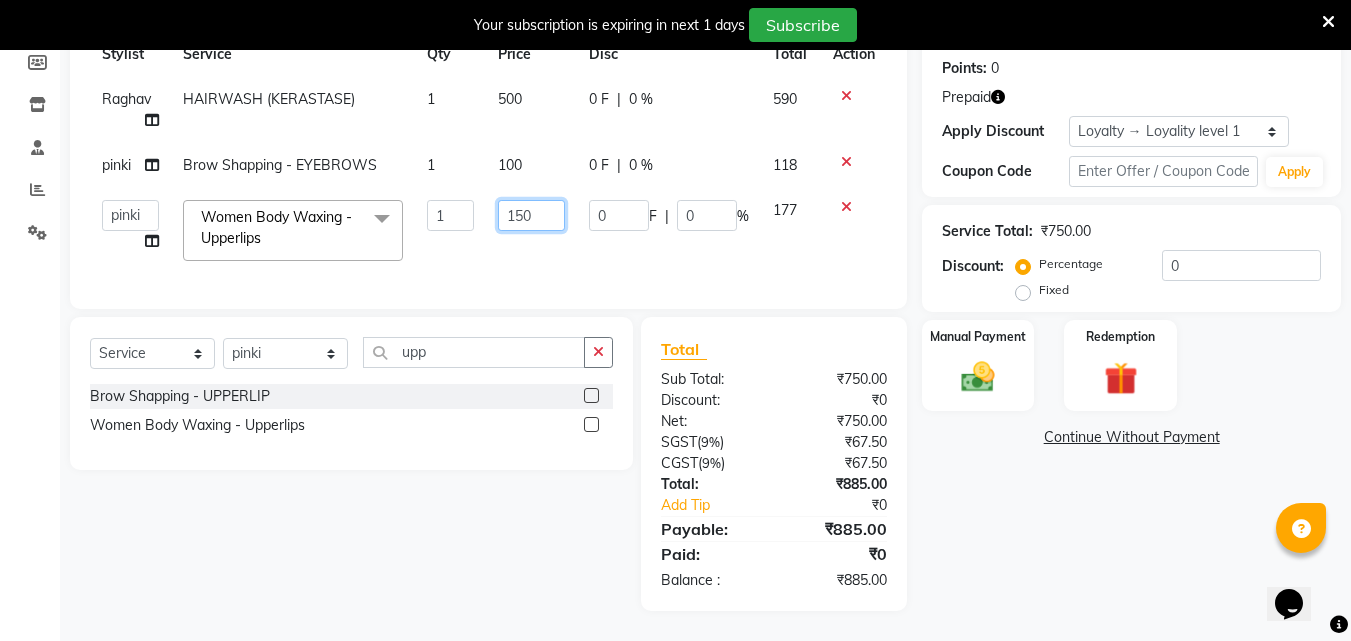 click on "150" 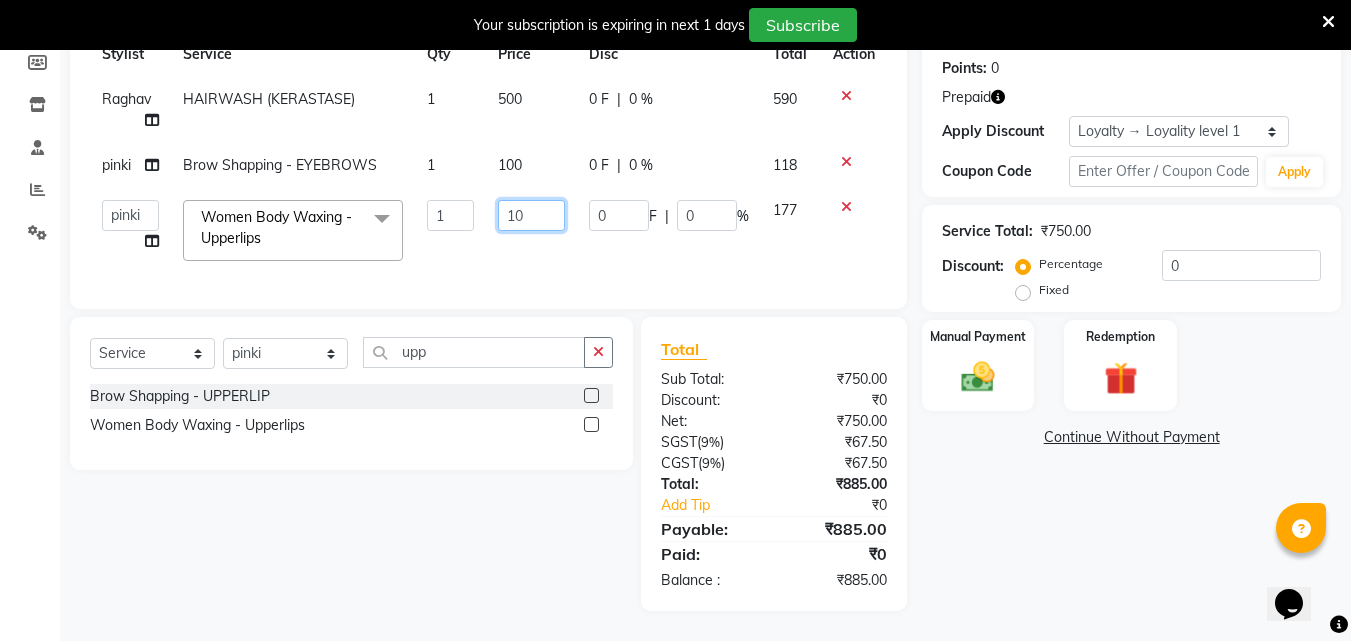 type on "100" 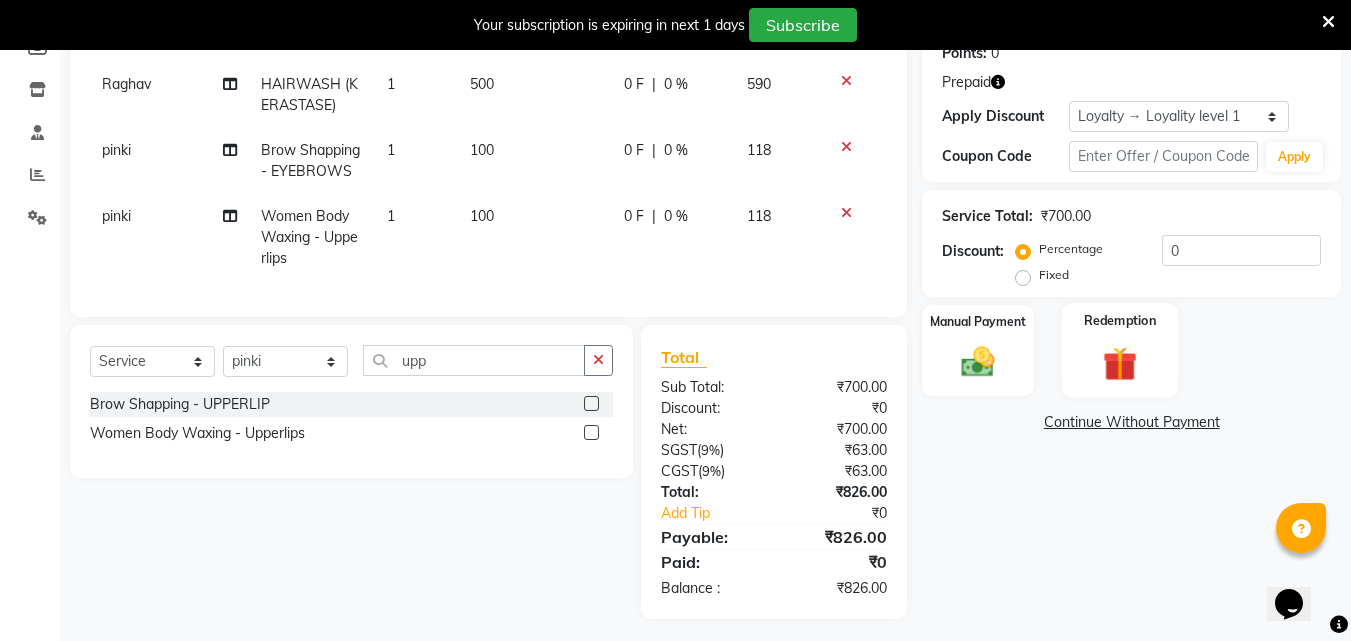 click 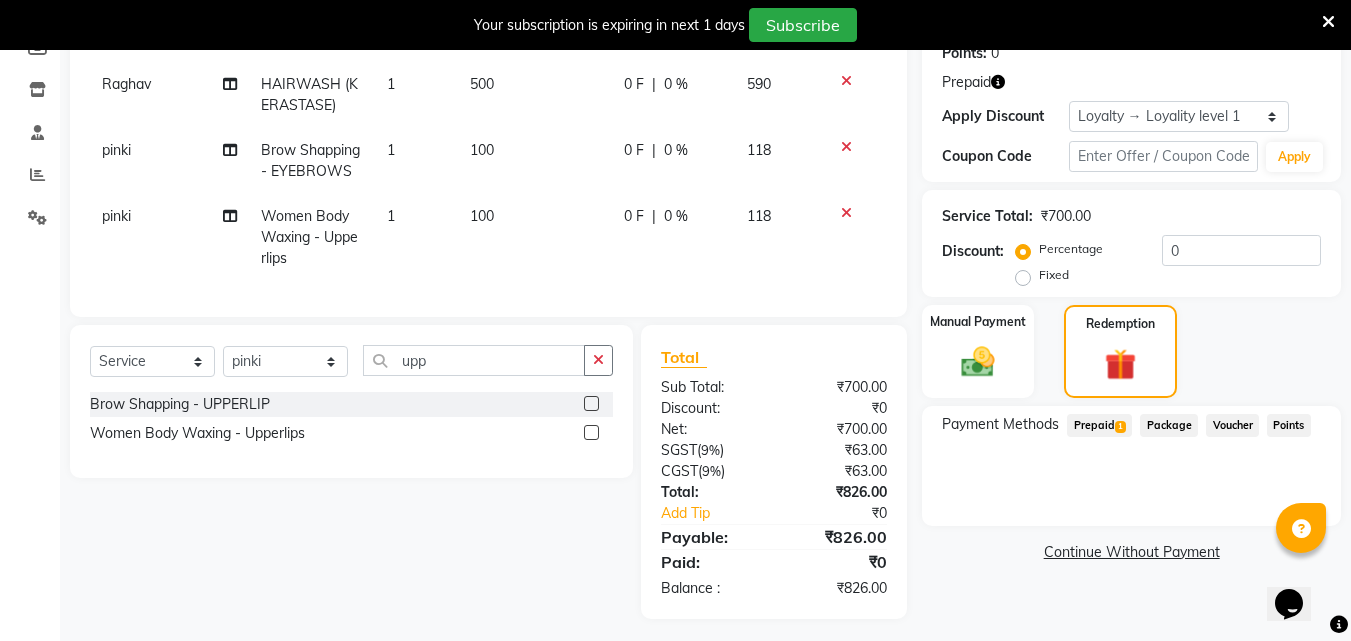 click on "1" 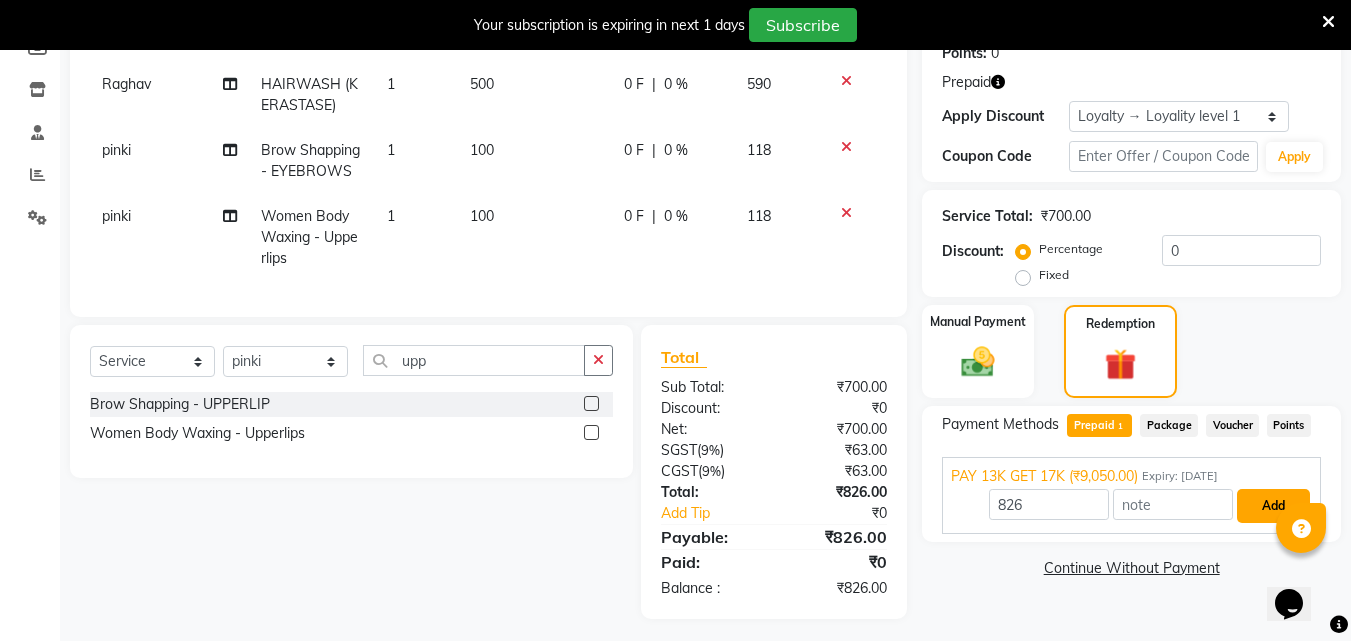 click on "Add" at bounding box center [1273, 506] 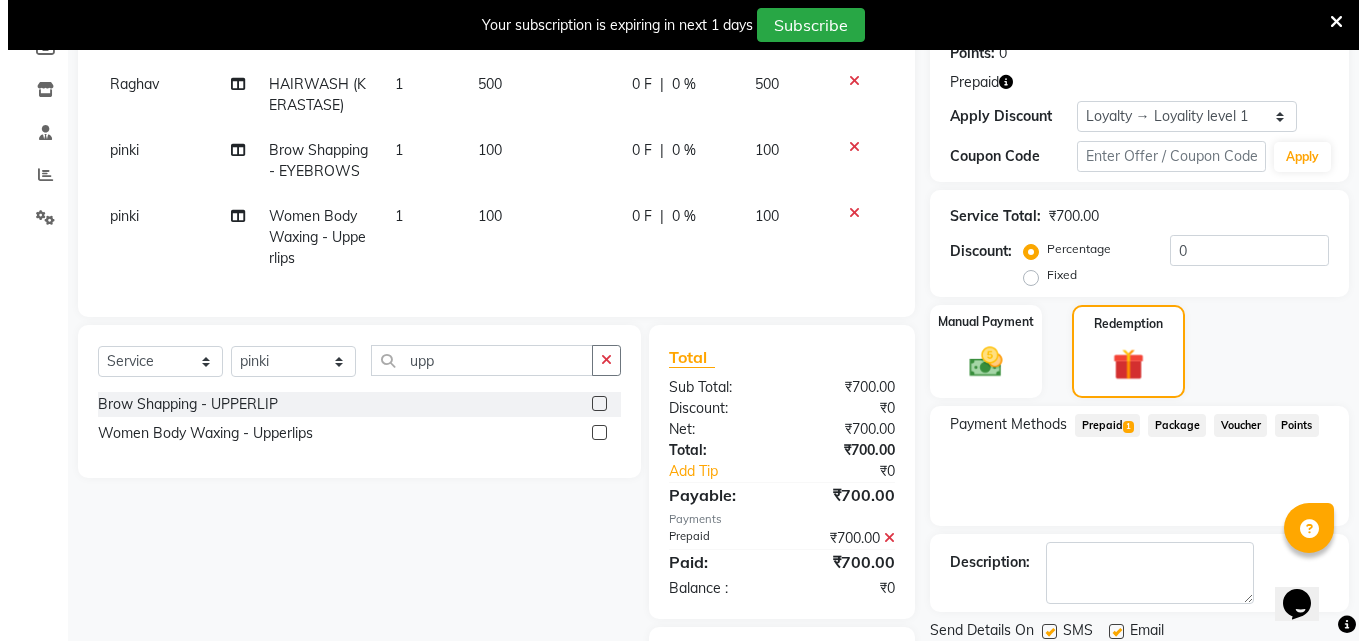 scroll, scrollTop: 440, scrollLeft: 0, axis: vertical 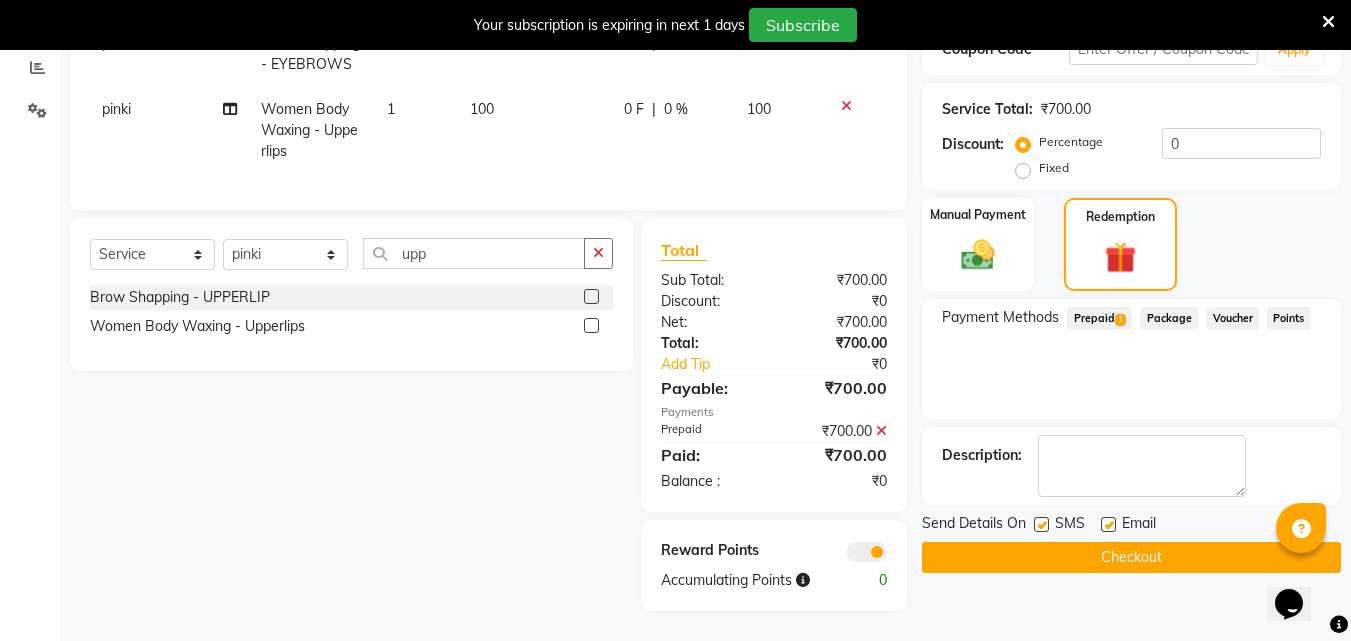 click 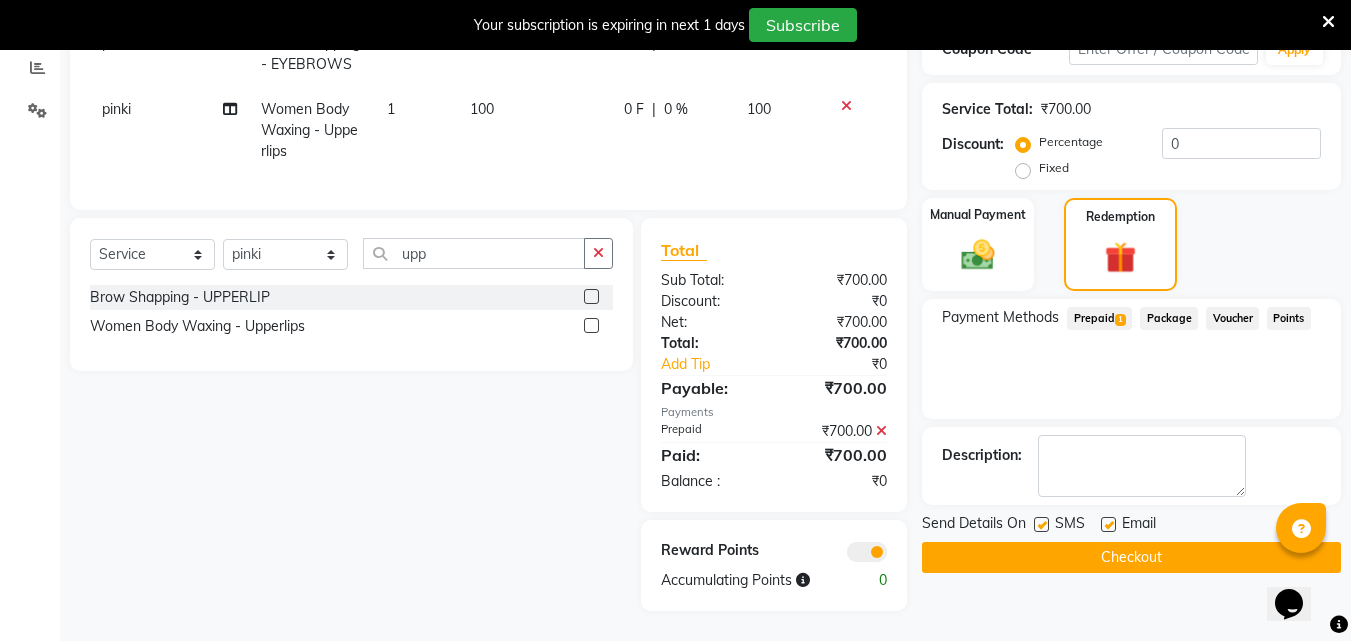 click 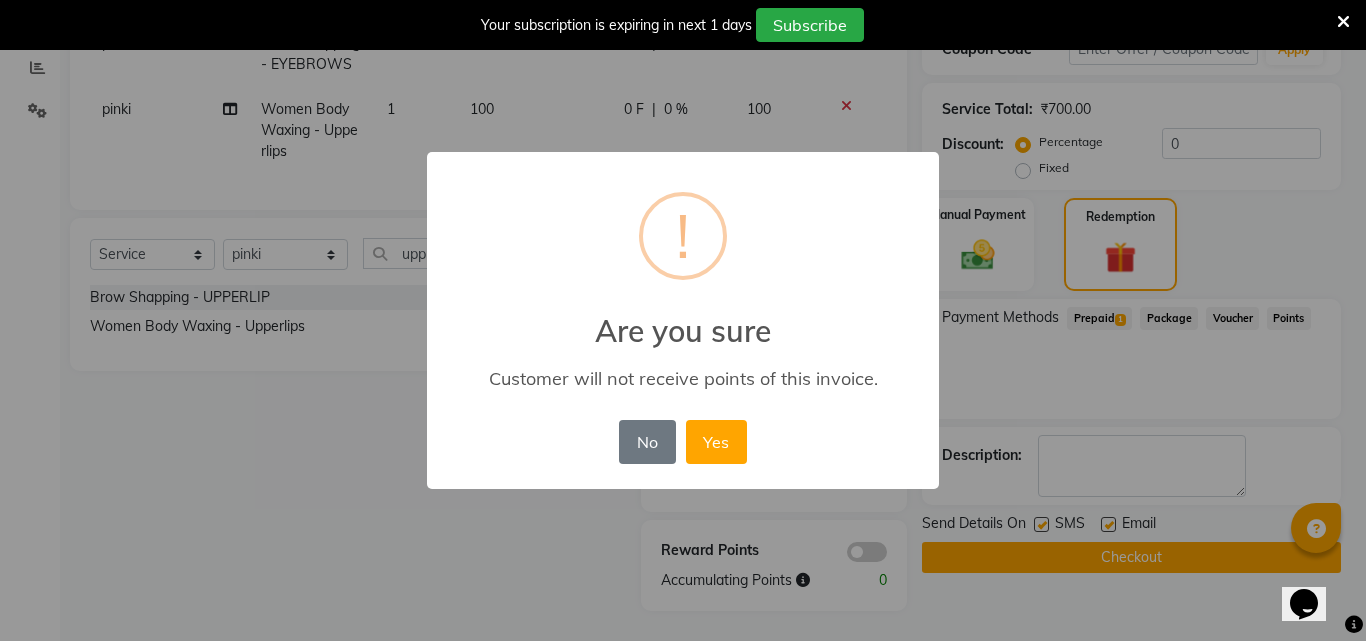 drag, startPoint x: 719, startPoint y: 432, endPoint x: 799, endPoint y: 491, distance: 99.40322 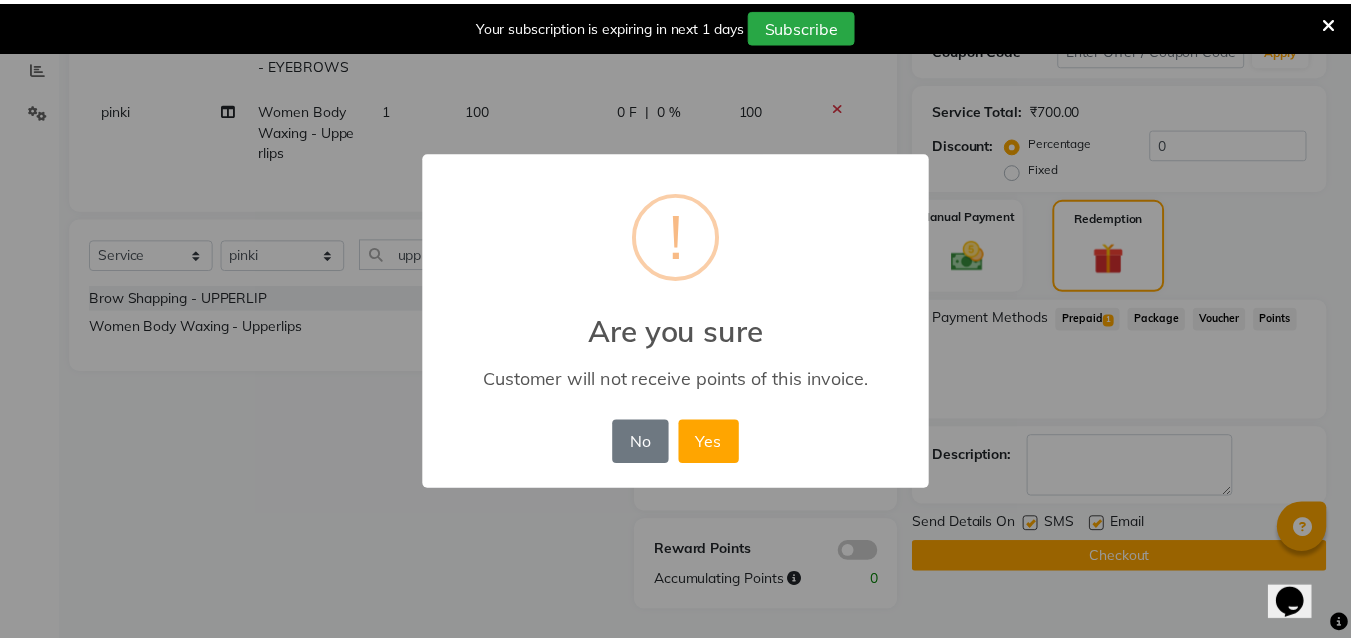 scroll, scrollTop: 411, scrollLeft: 0, axis: vertical 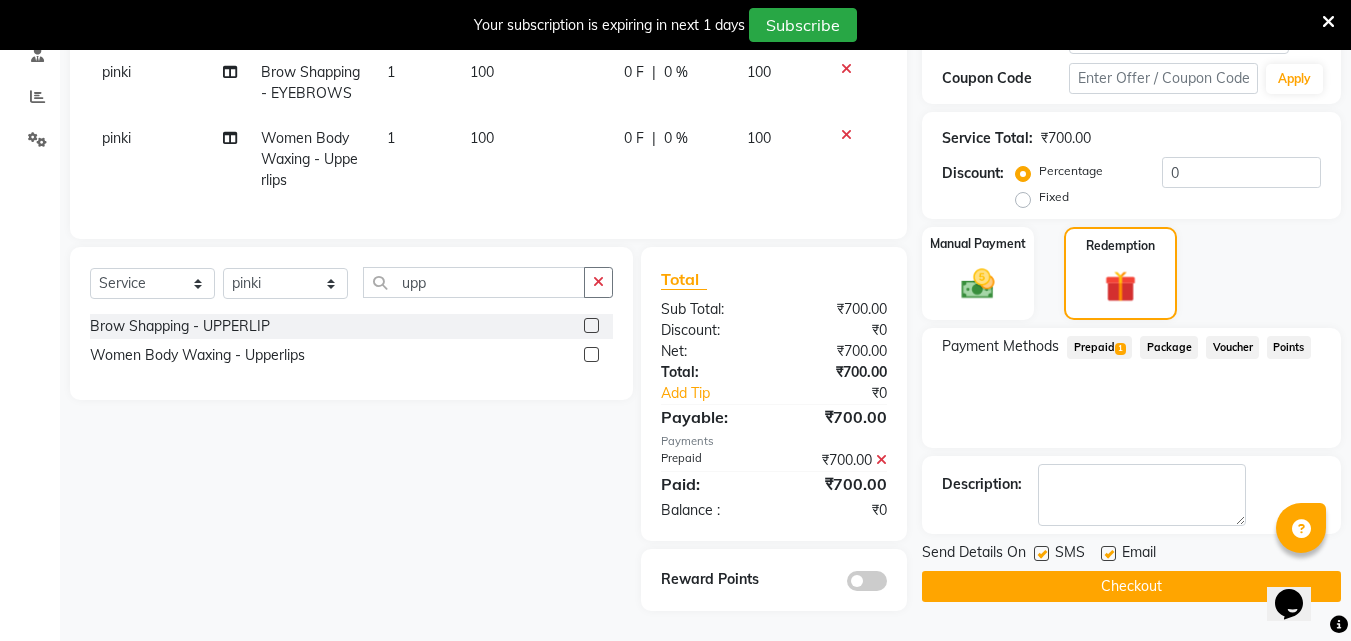 click on "Checkout" 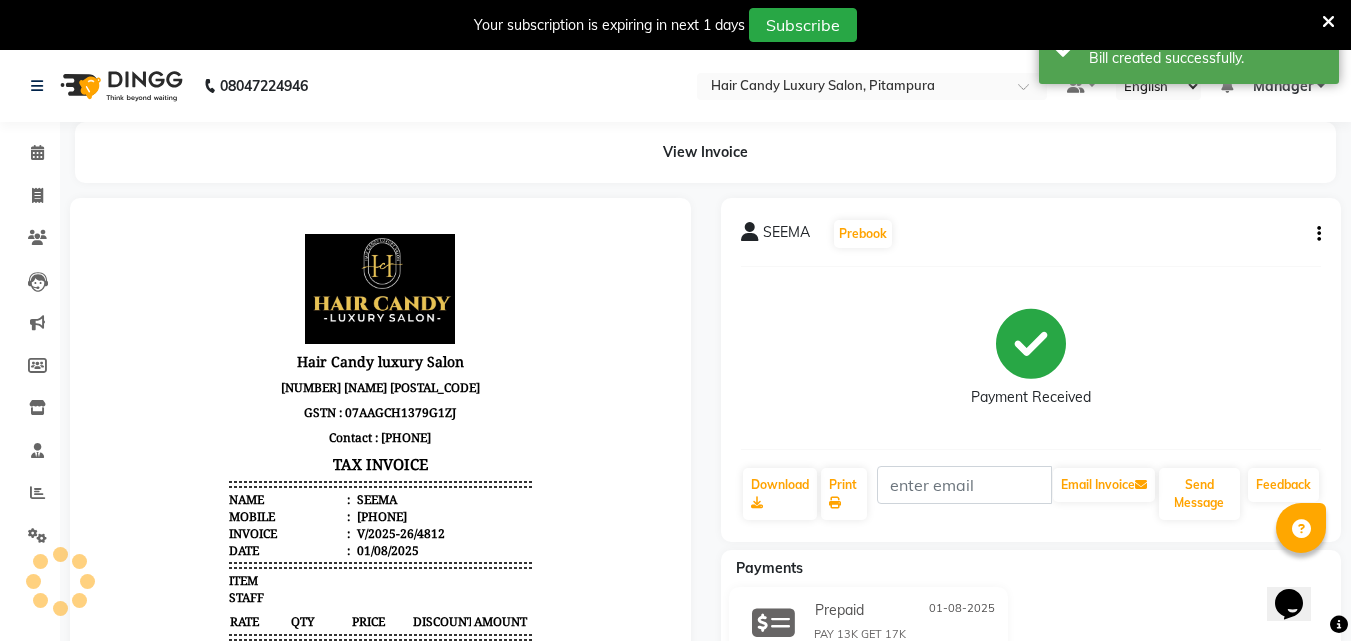 scroll, scrollTop: 0, scrollLeft: 0, axis: both 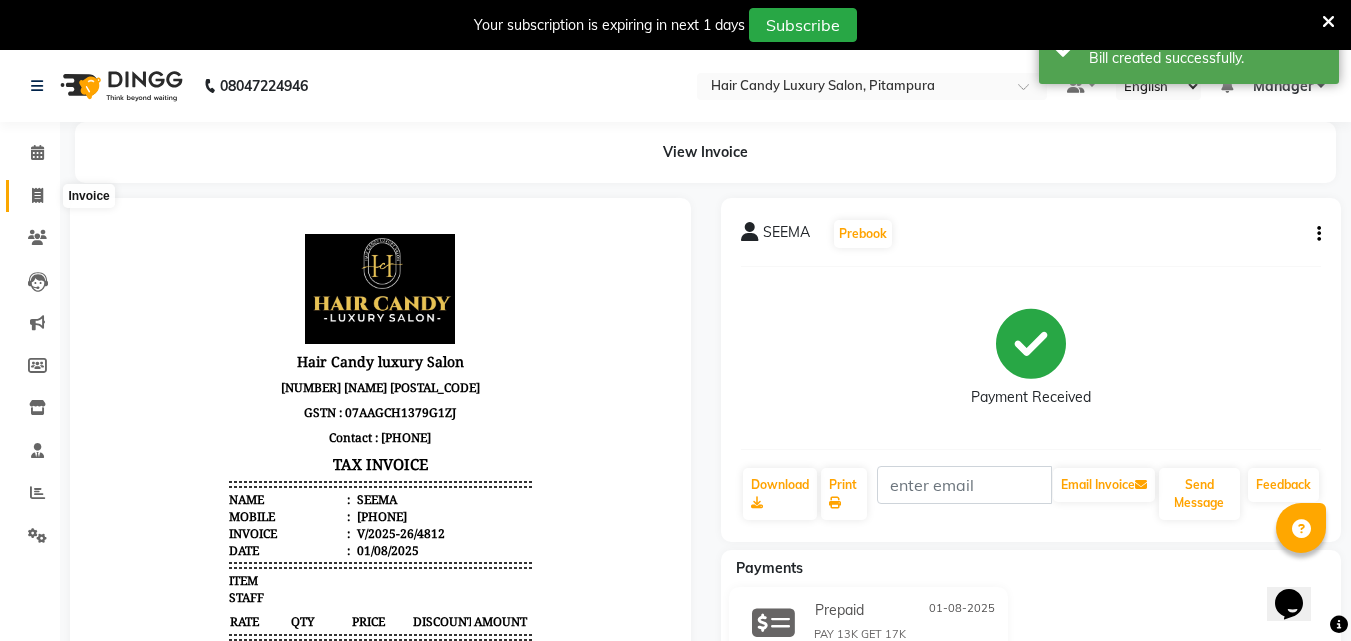 click 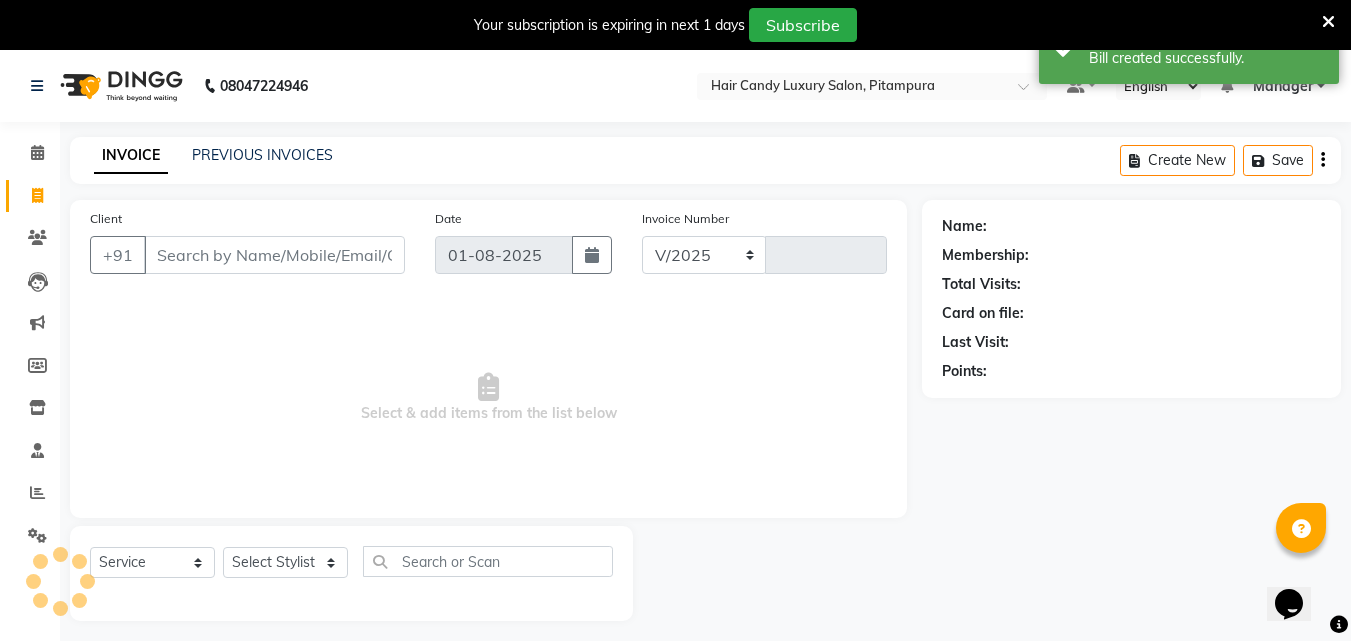 select on "4720" 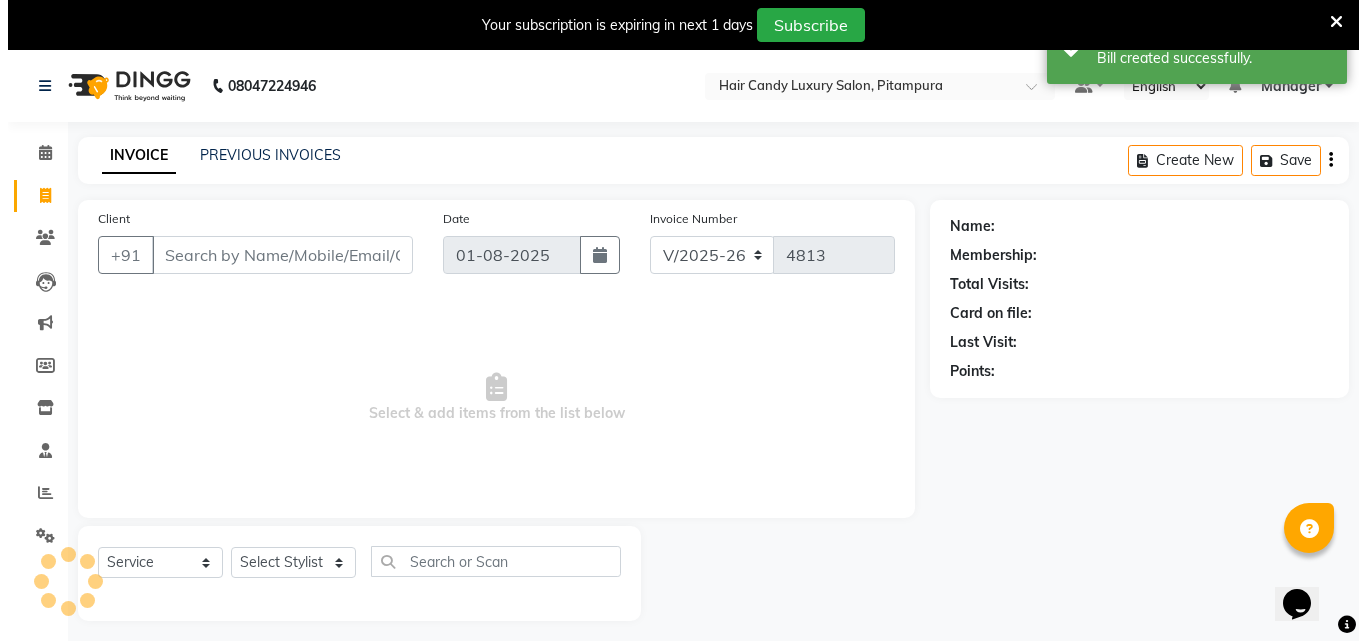 scroll, scrollTop: 50, scrollLeft: 0, axis: vertical 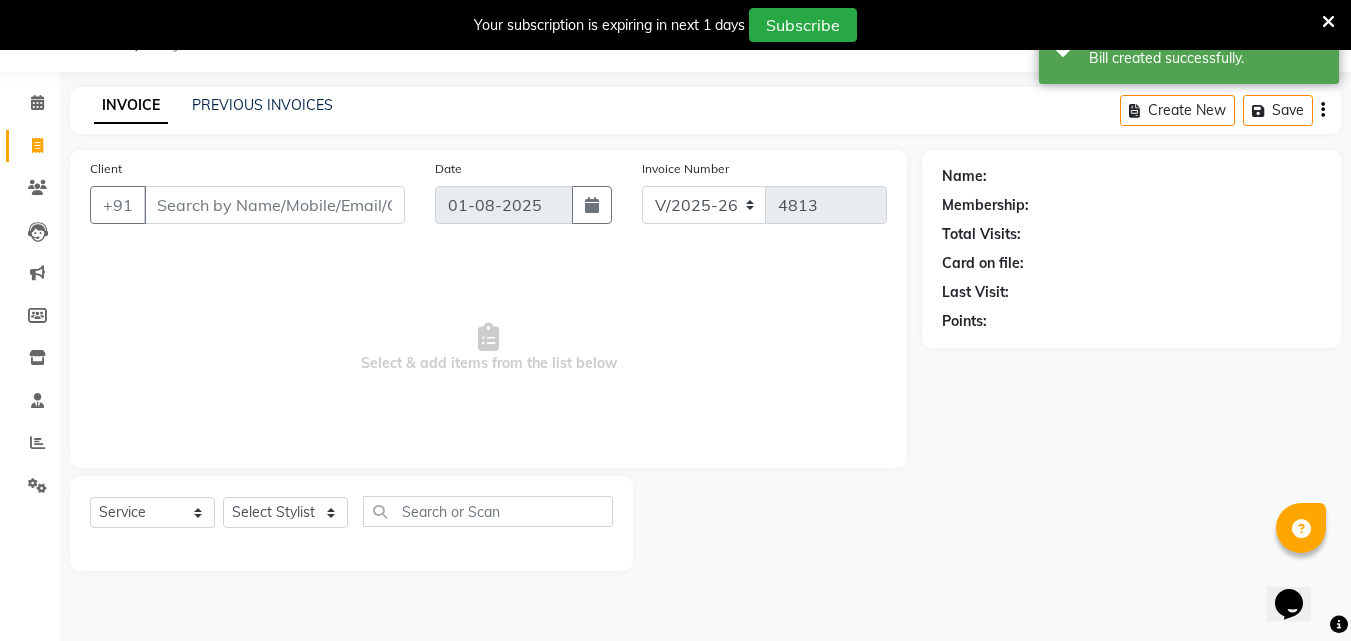 click on "Client" at bounding box center [274, 205] 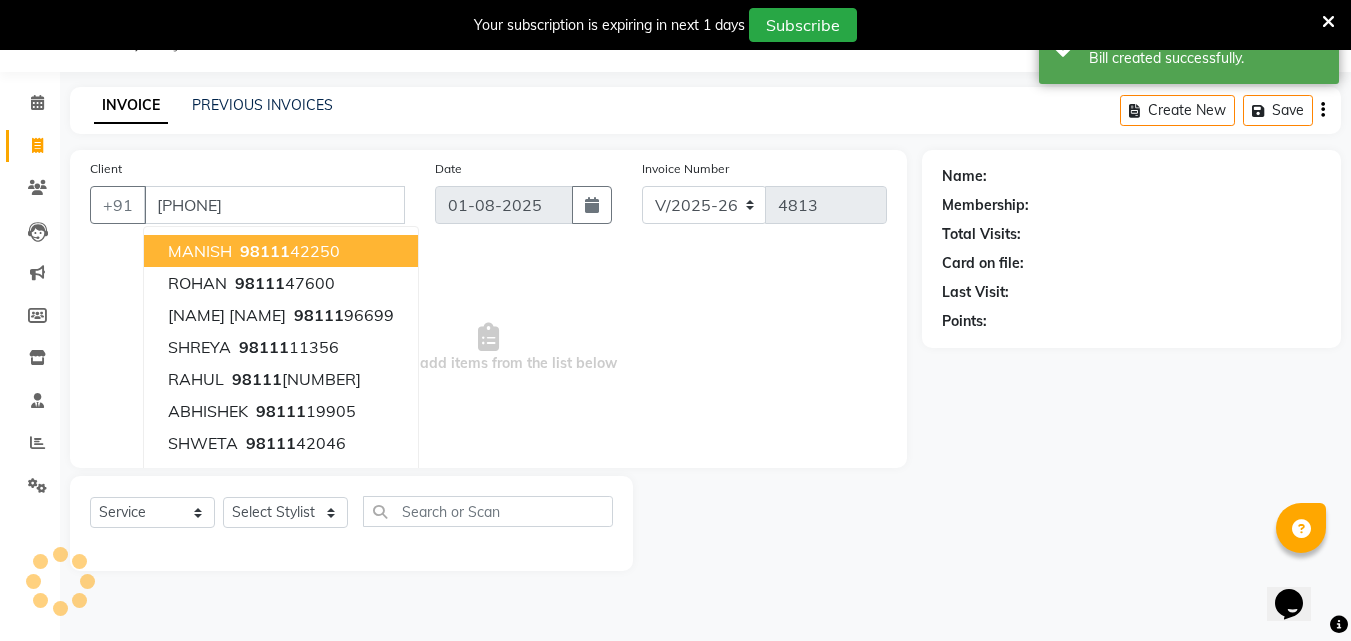 type on "[PHONE]" 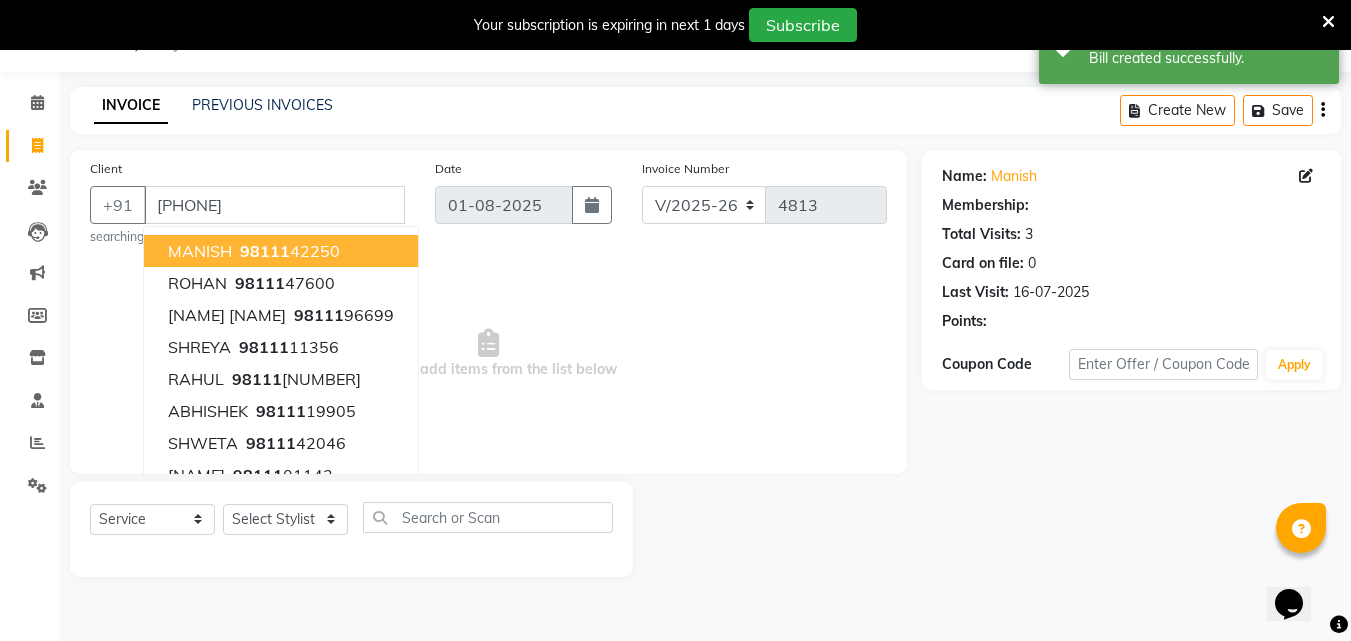 select on "1: Object" 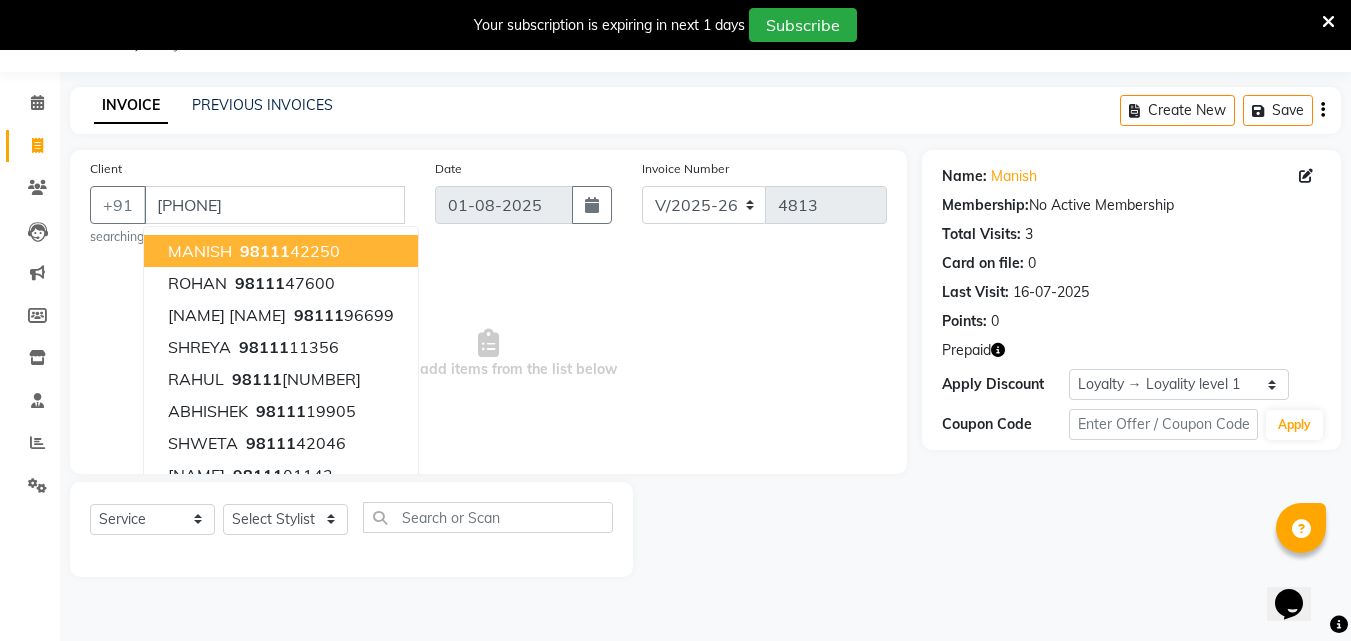 click on "[PHONE]" at bounding box center (288, 251) 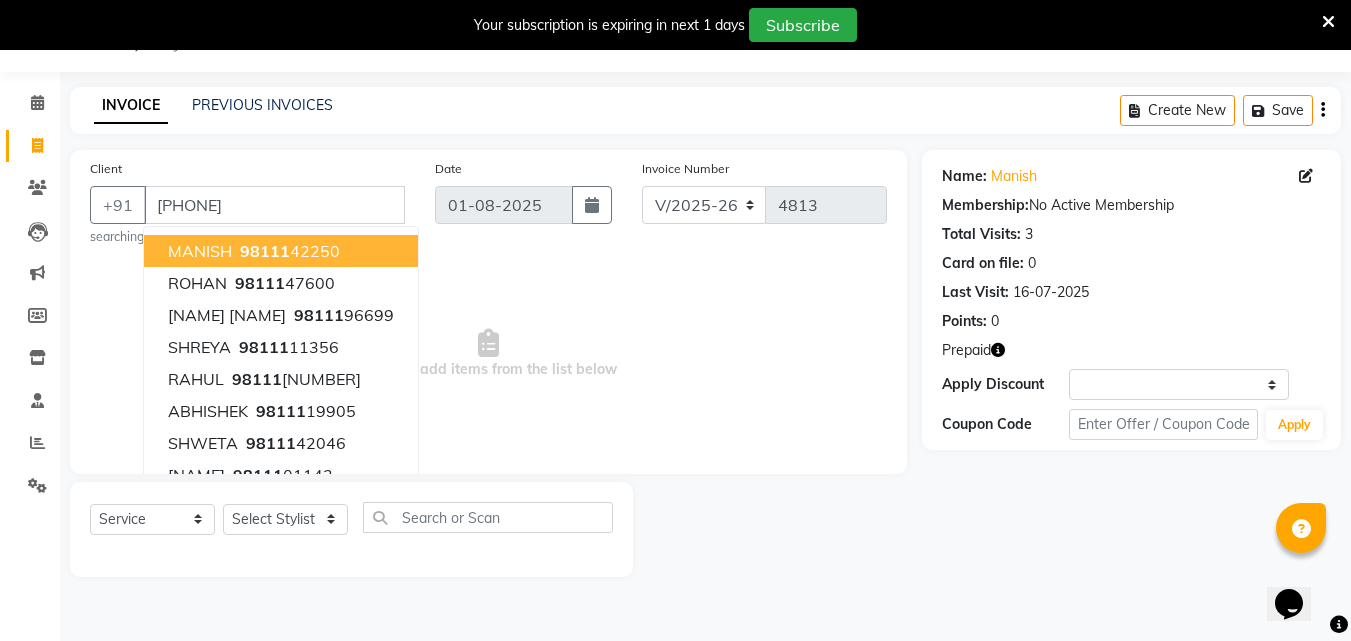 select on "1: Object" 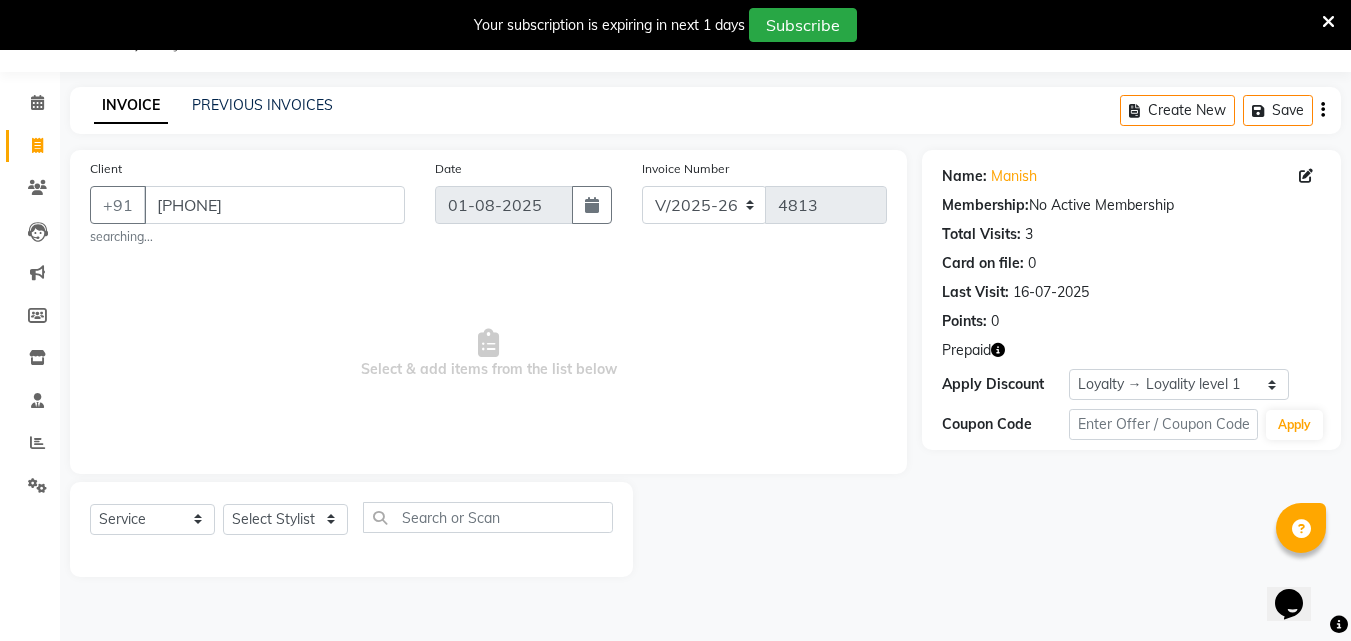 click 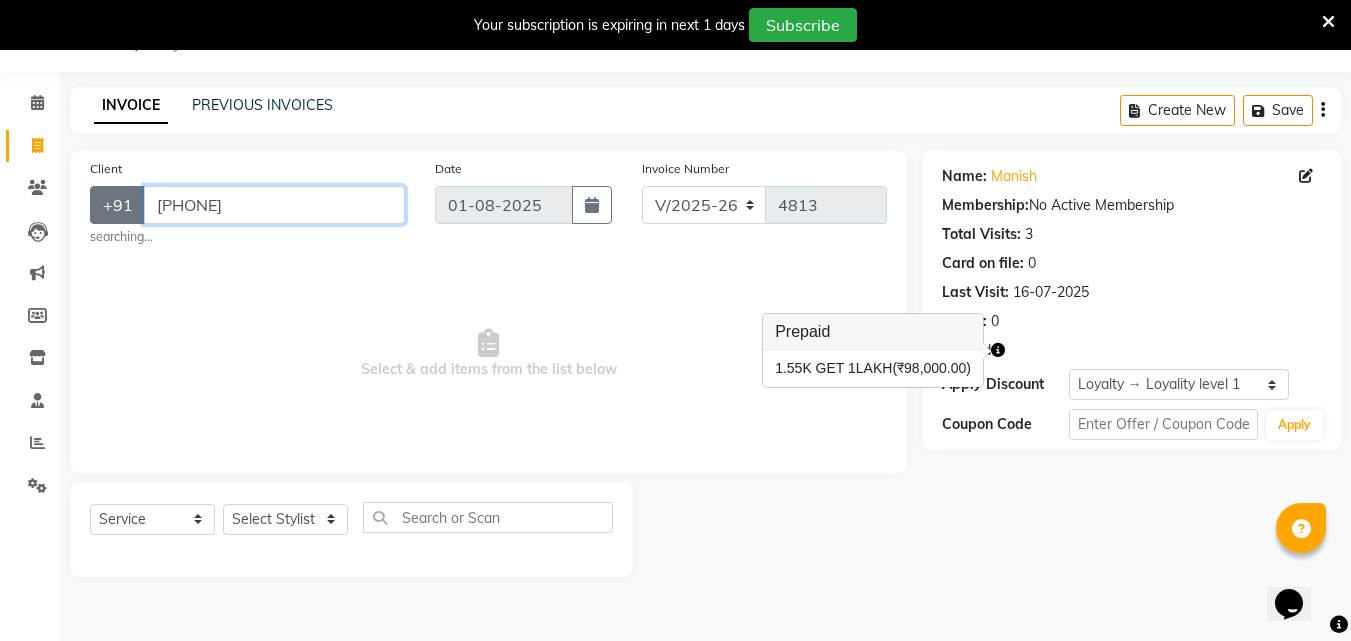drag, startPoint x: 290, startPoint y: 200, endPoint x: 140, endPoint y: 199, distance: 150.00333 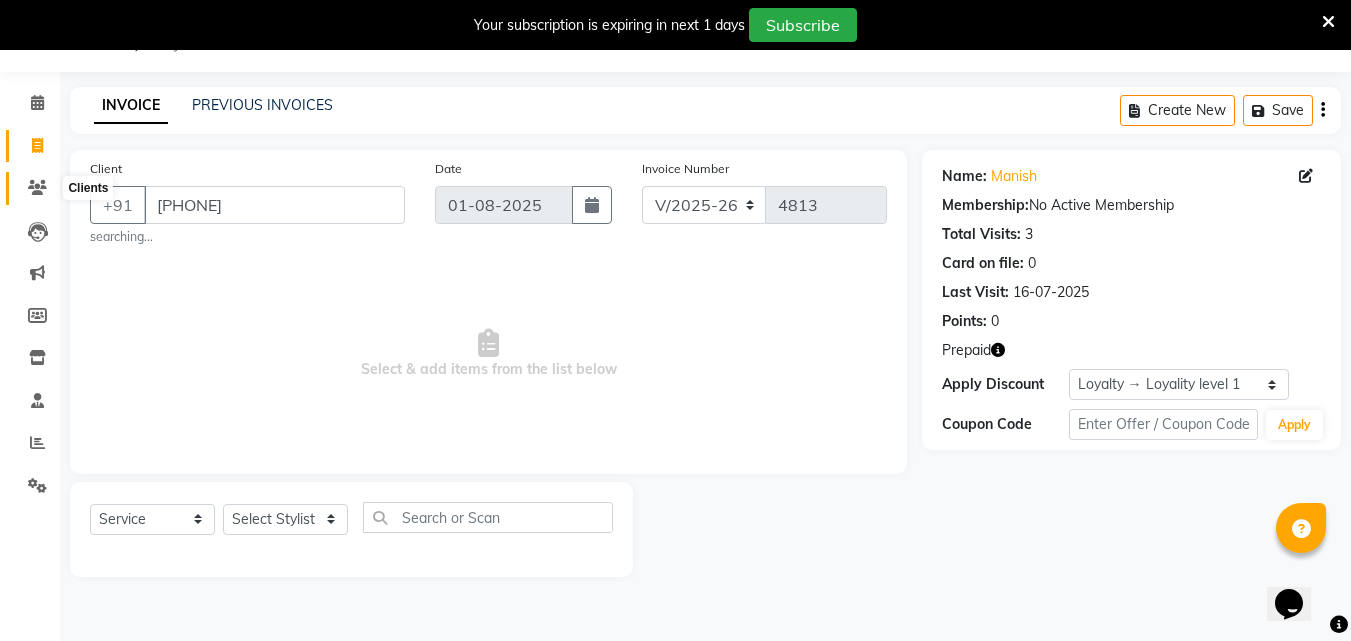 click 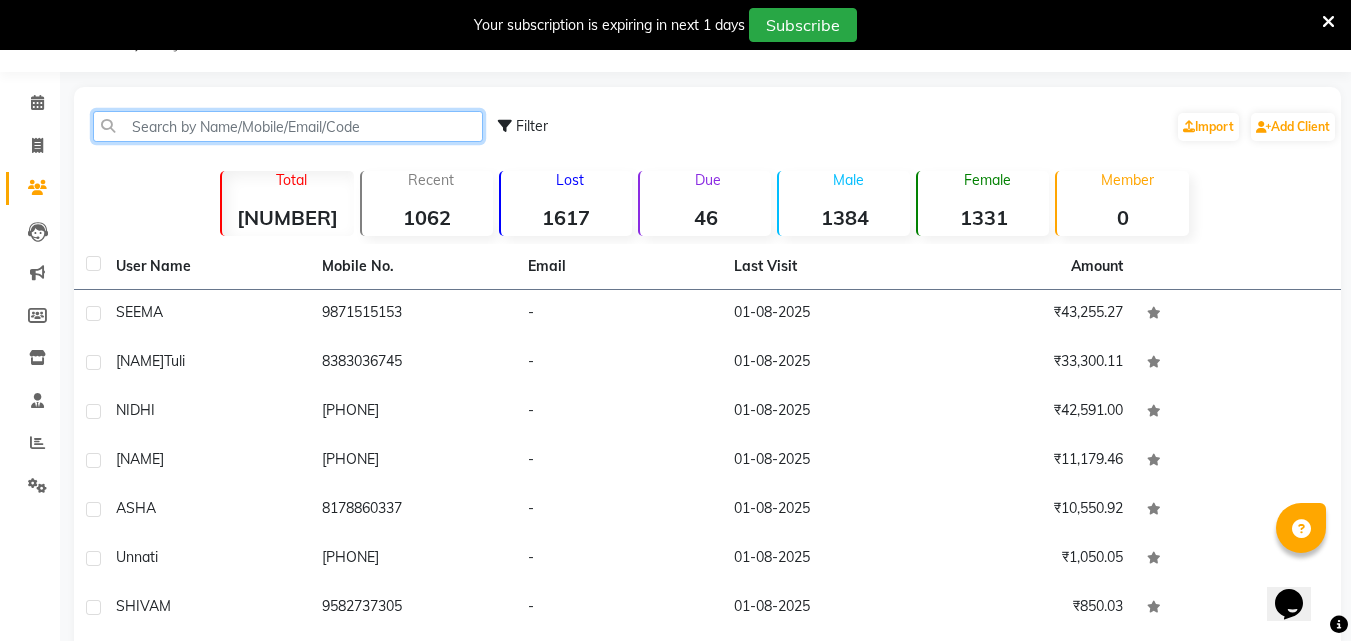 click 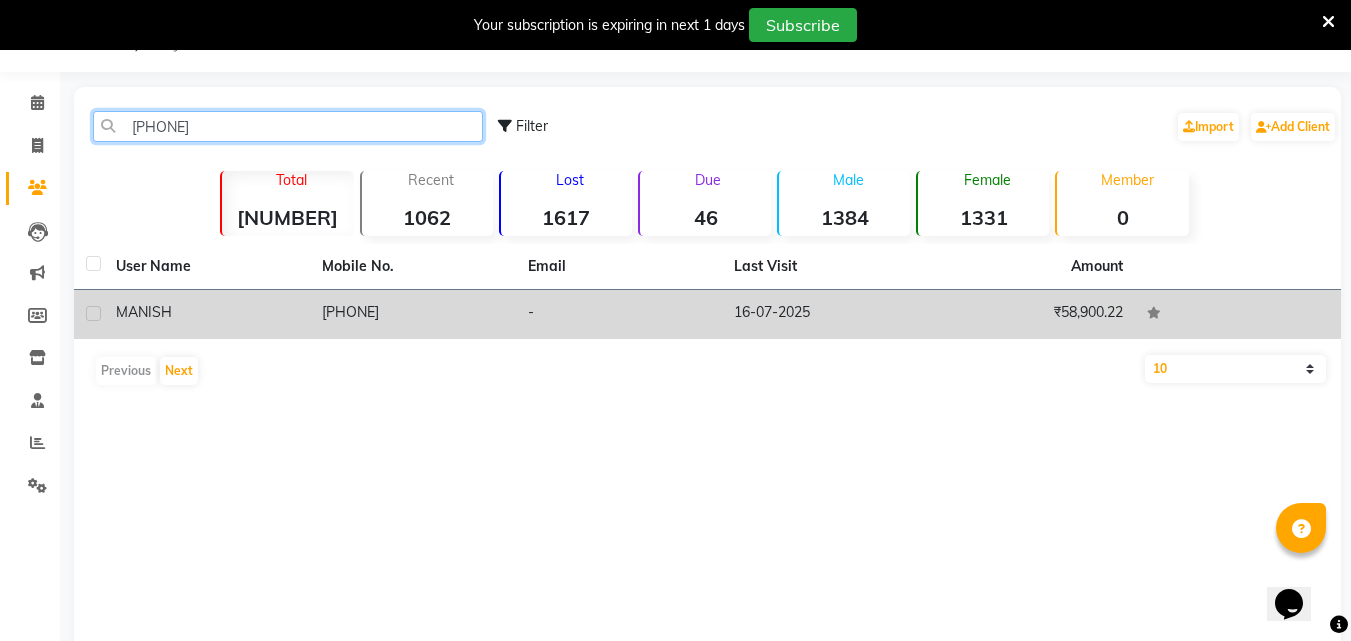 type on "[PHONE]" 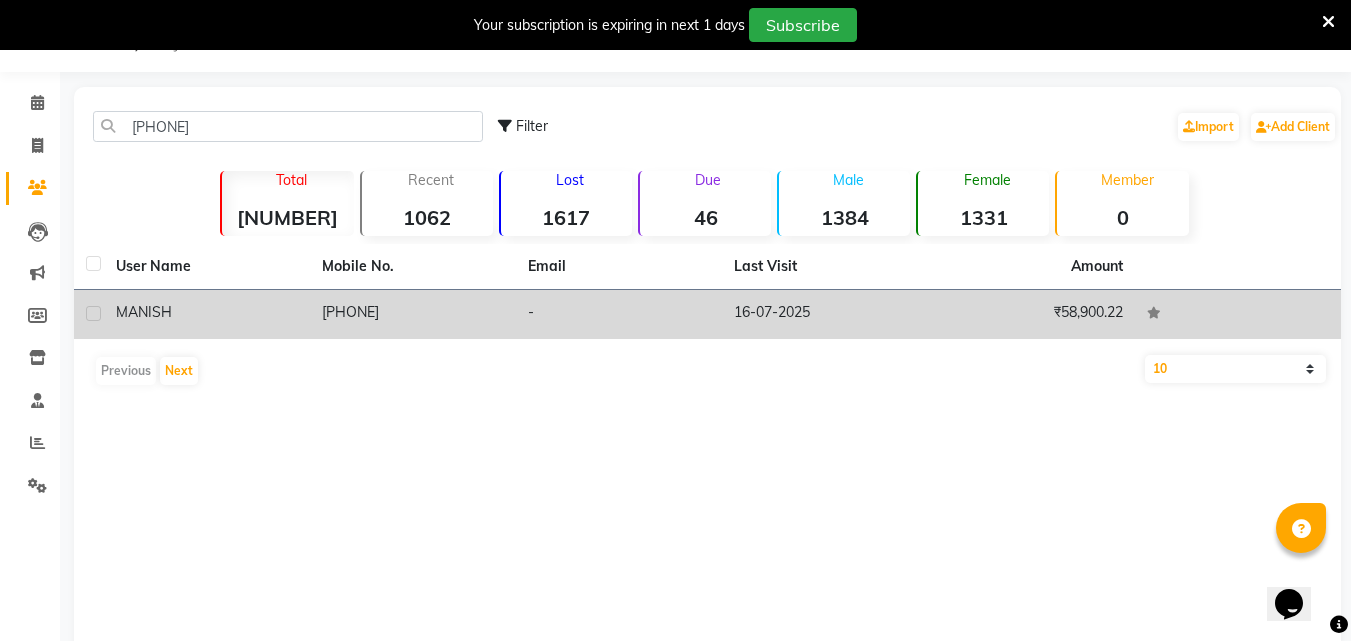 click on "[PHONE]" 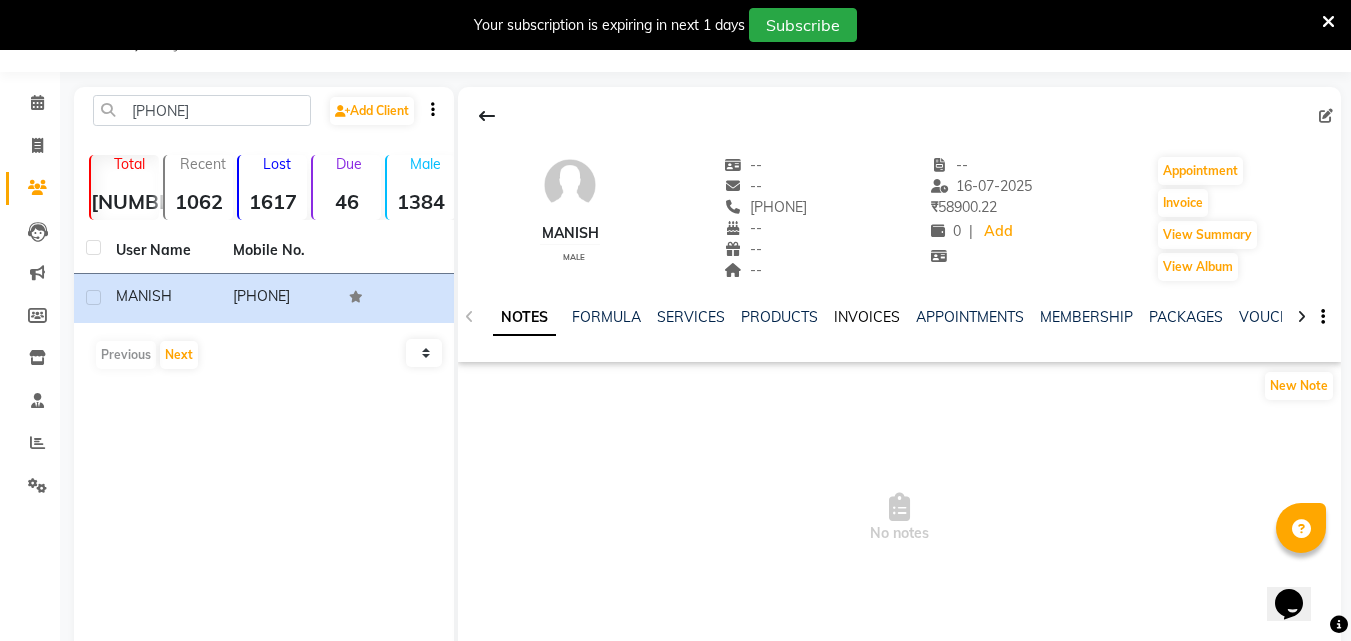 click on "INVOICES" 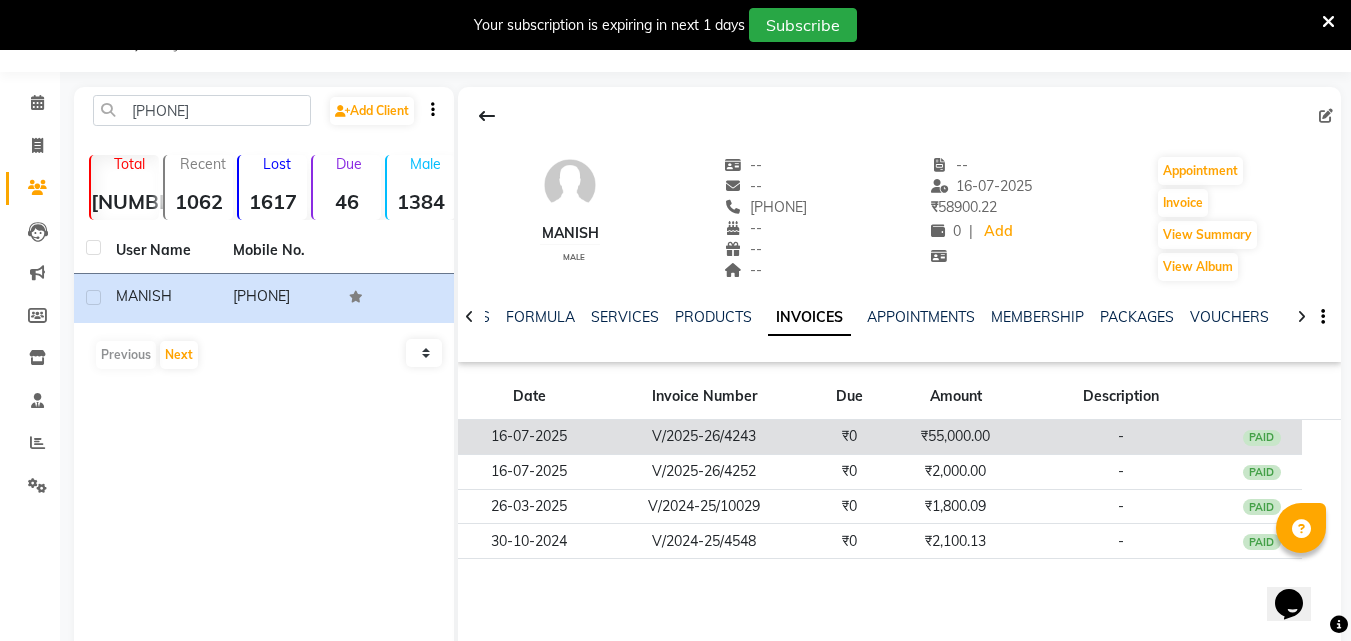 click on "₹55,000.00" 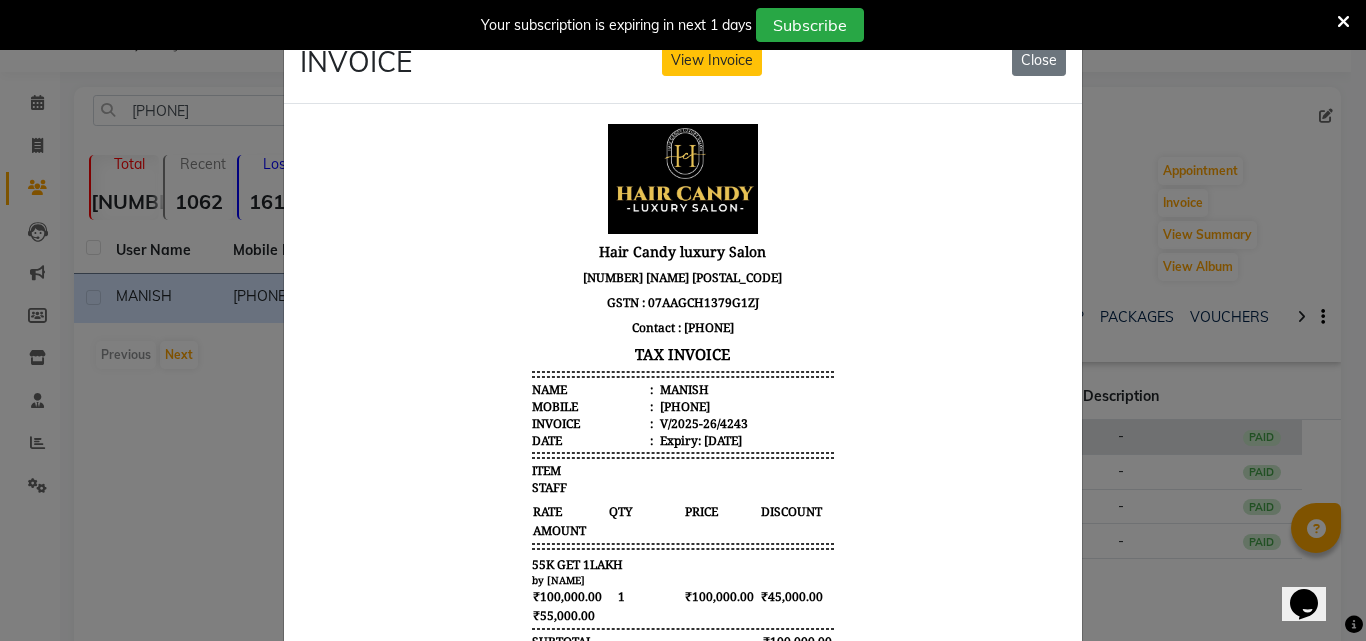 scroll, scrollTop: 16, scrollLeft: 0, axis: vertical 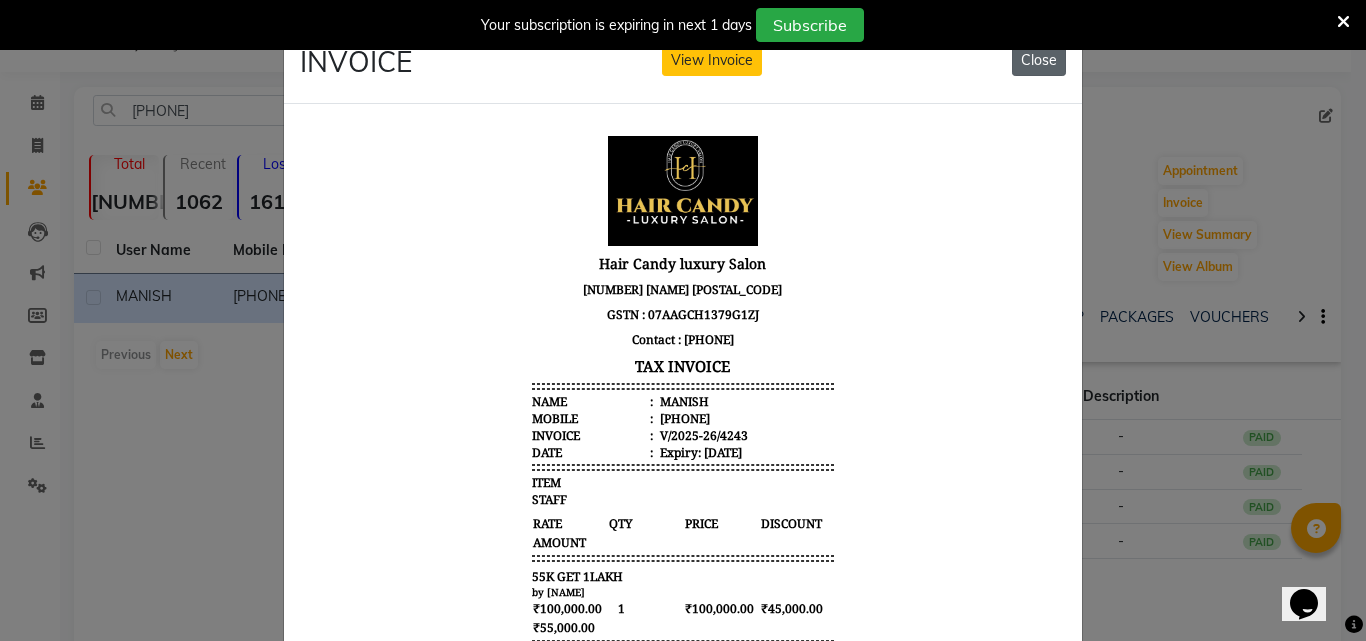 click on "Close" 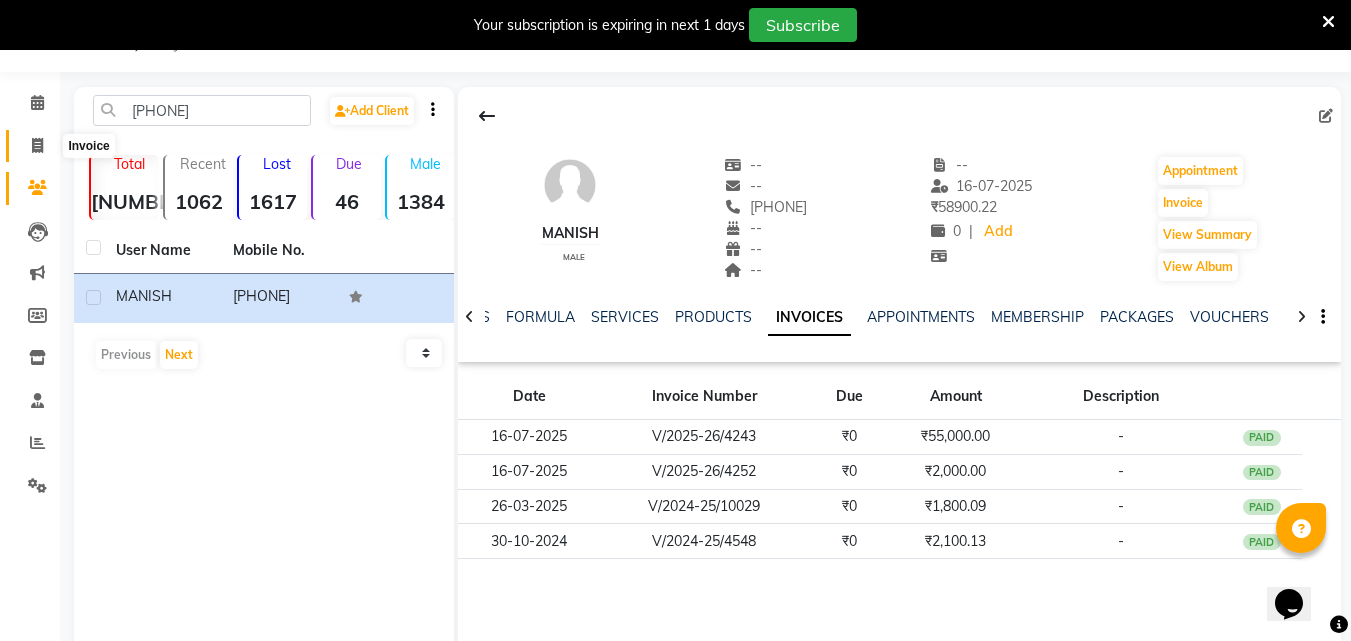 click 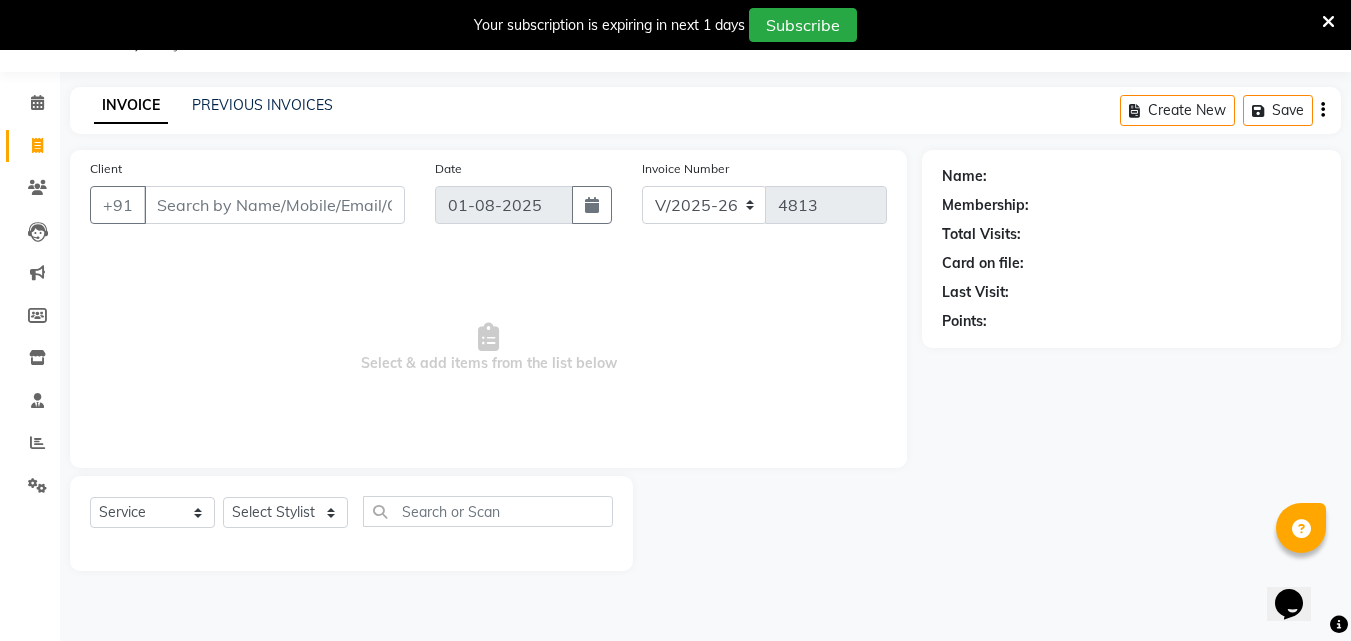 click on "Client" at bounding box center (274, 205) 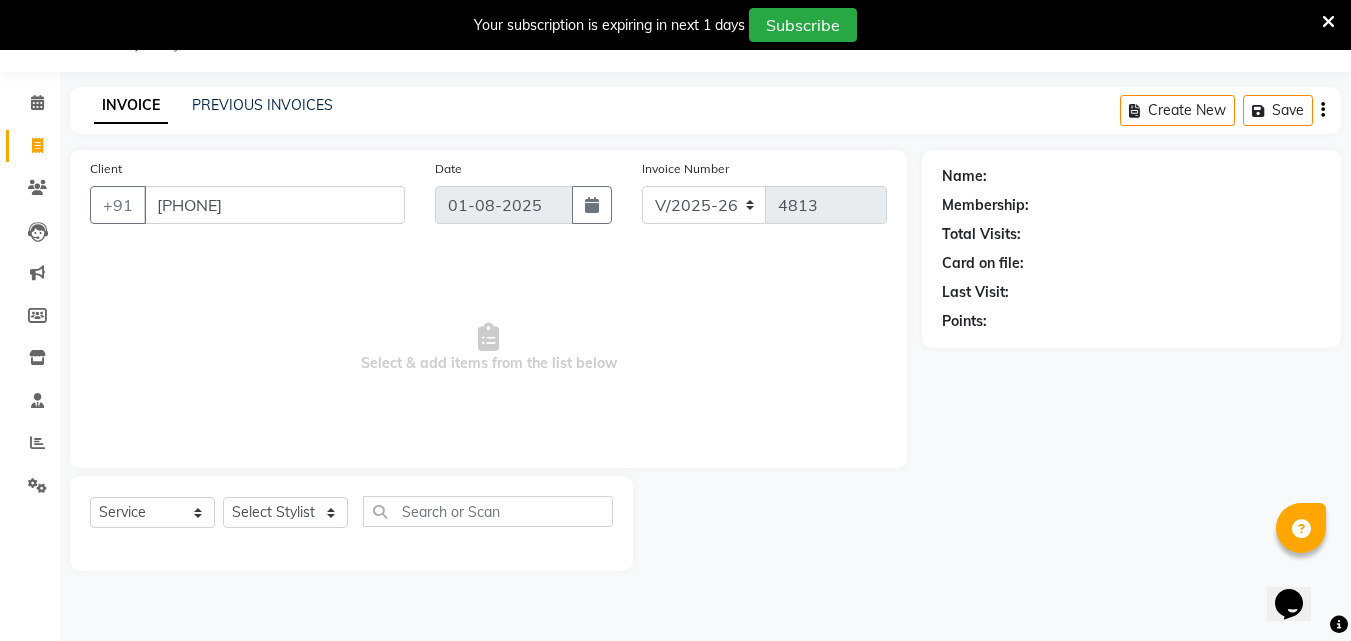 type on "[PHONE]" 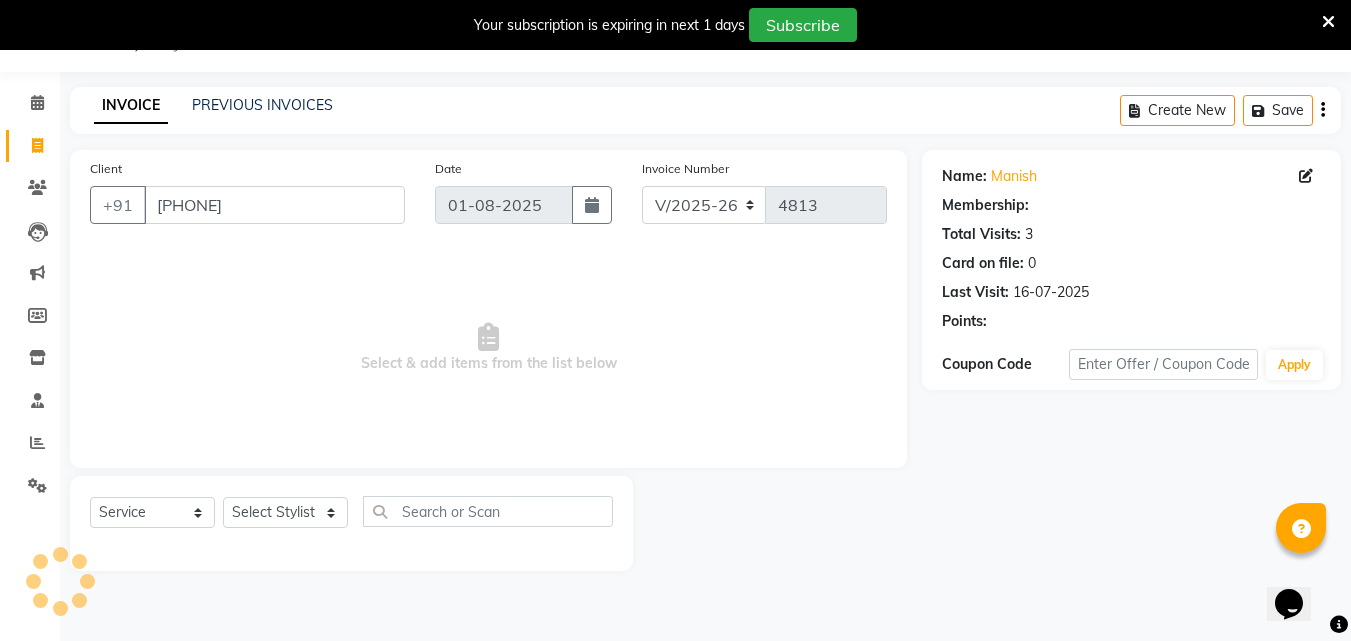select on "1: Object" 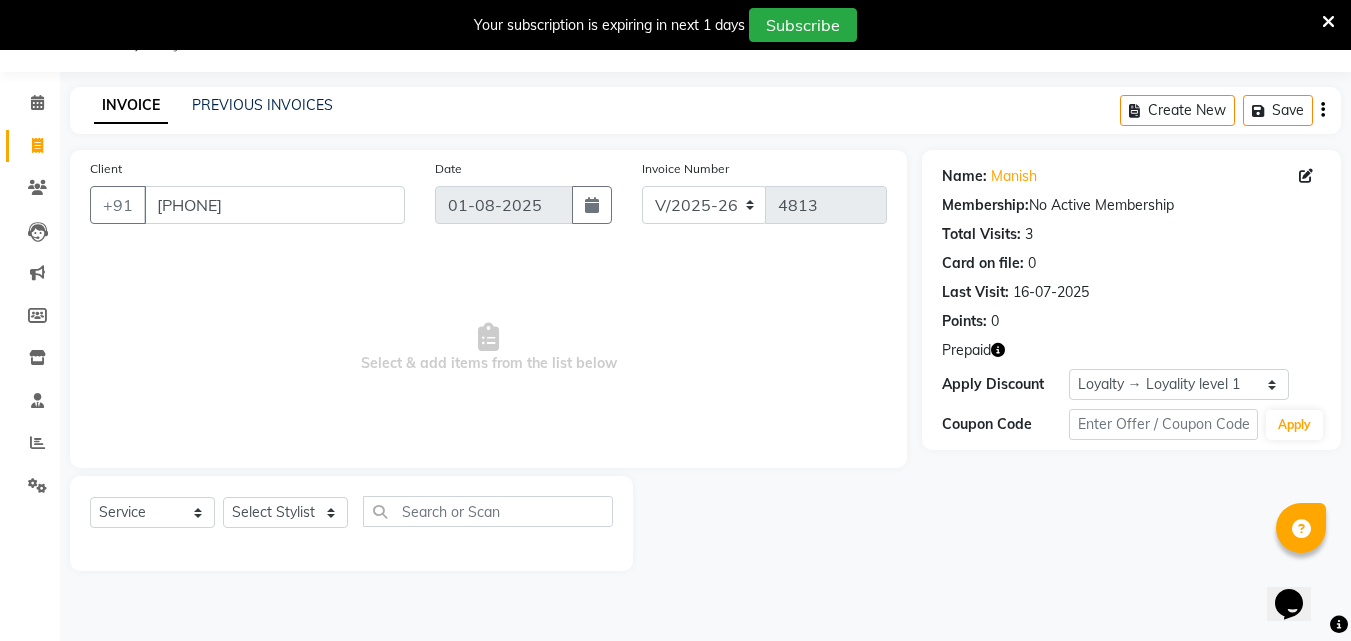 click 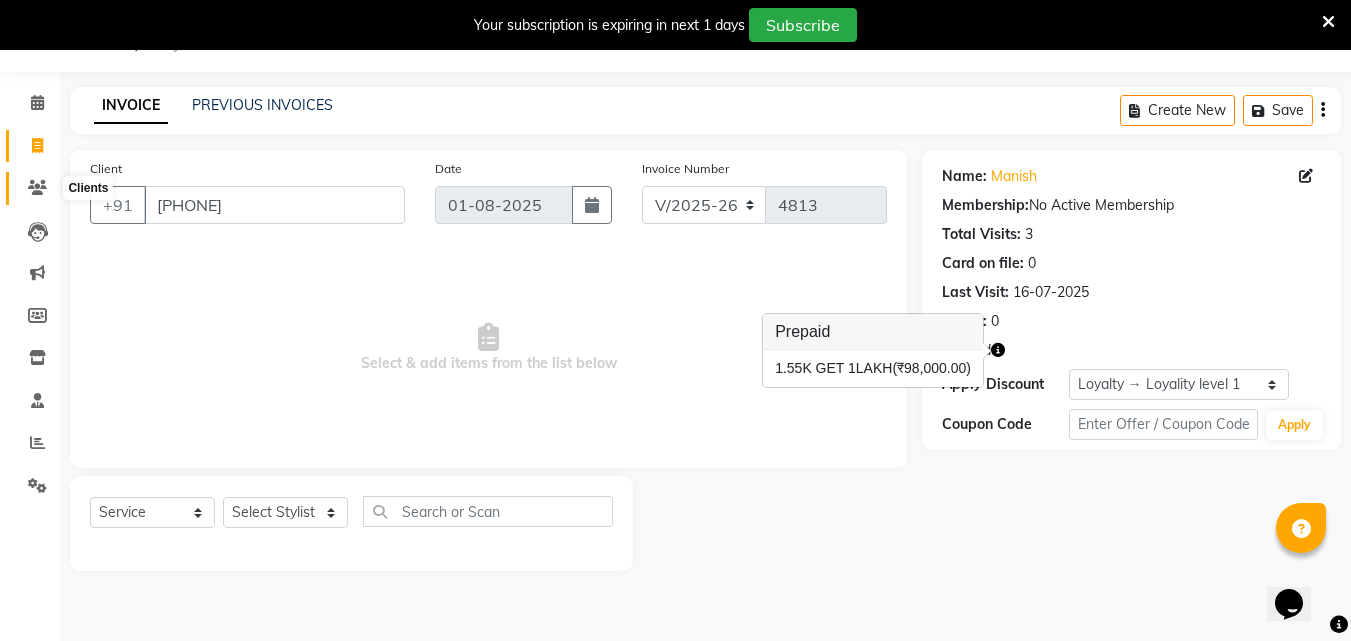 click 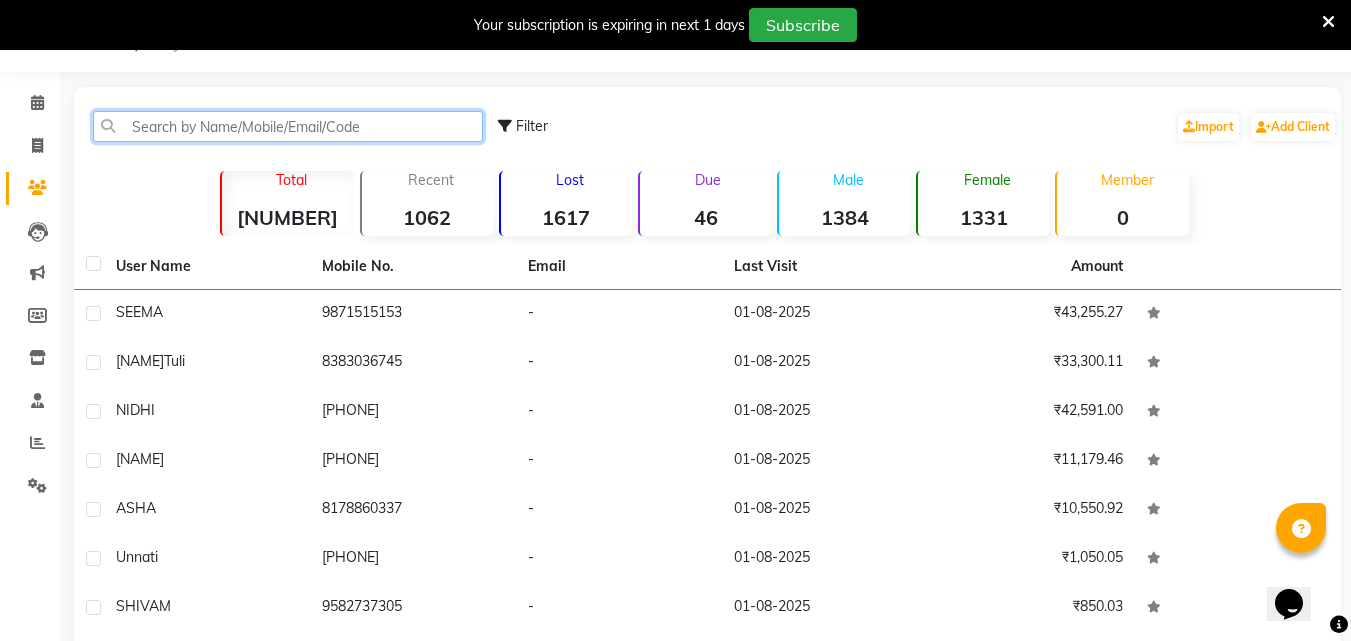 click 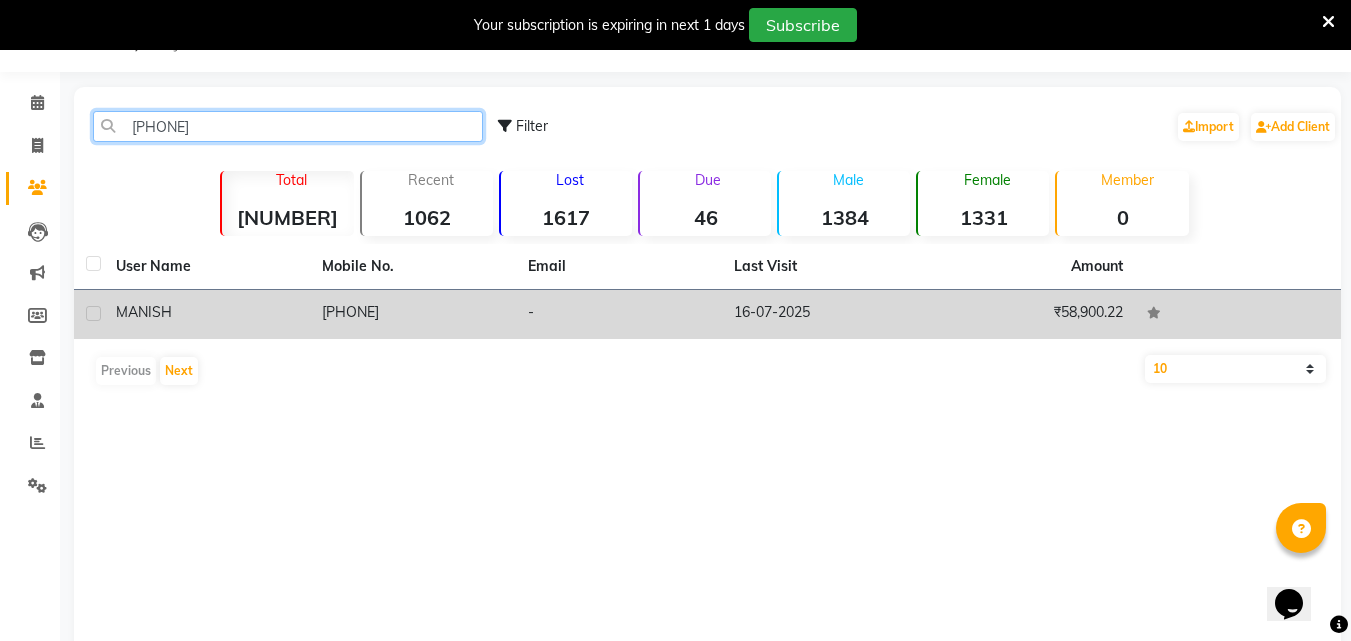 type on "[PHONE]" 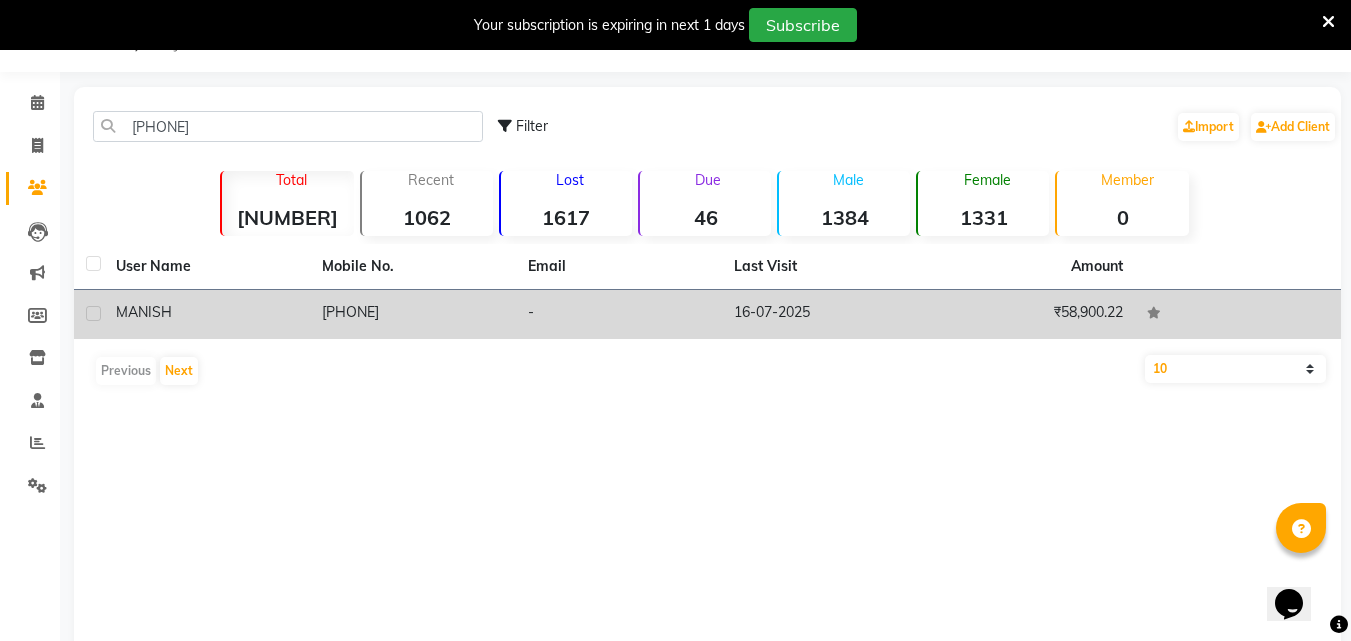 click on "[PHONE]" 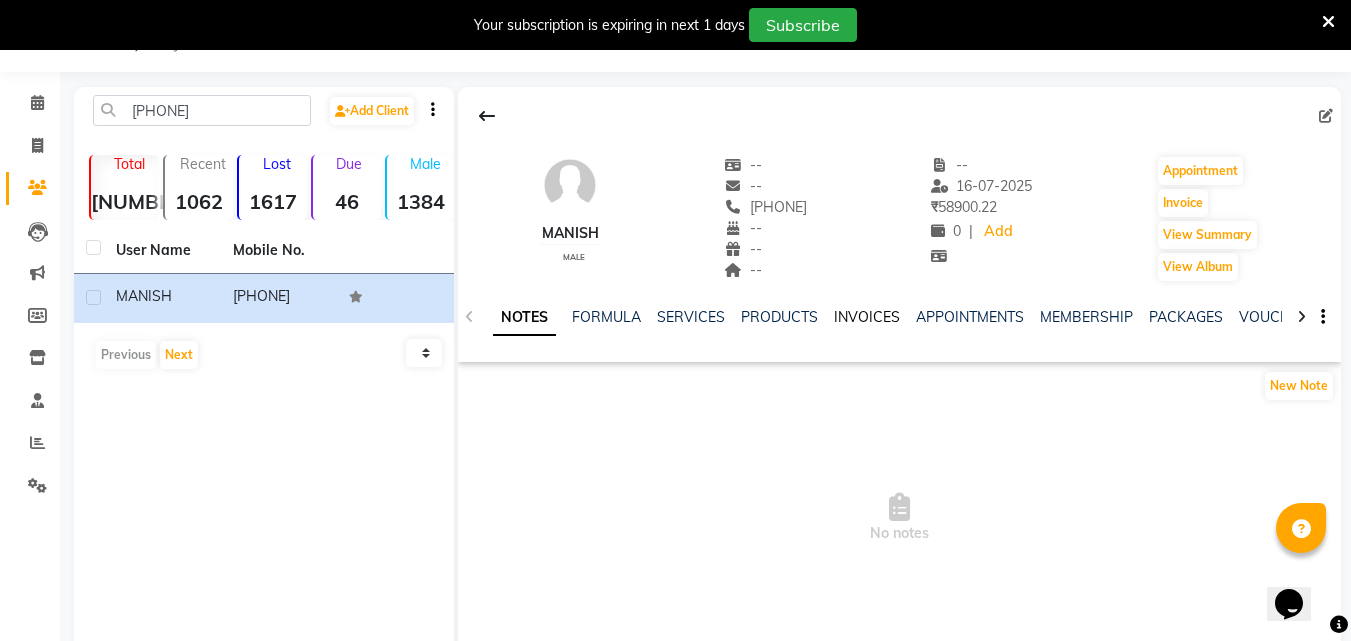 click on "INVOICES" 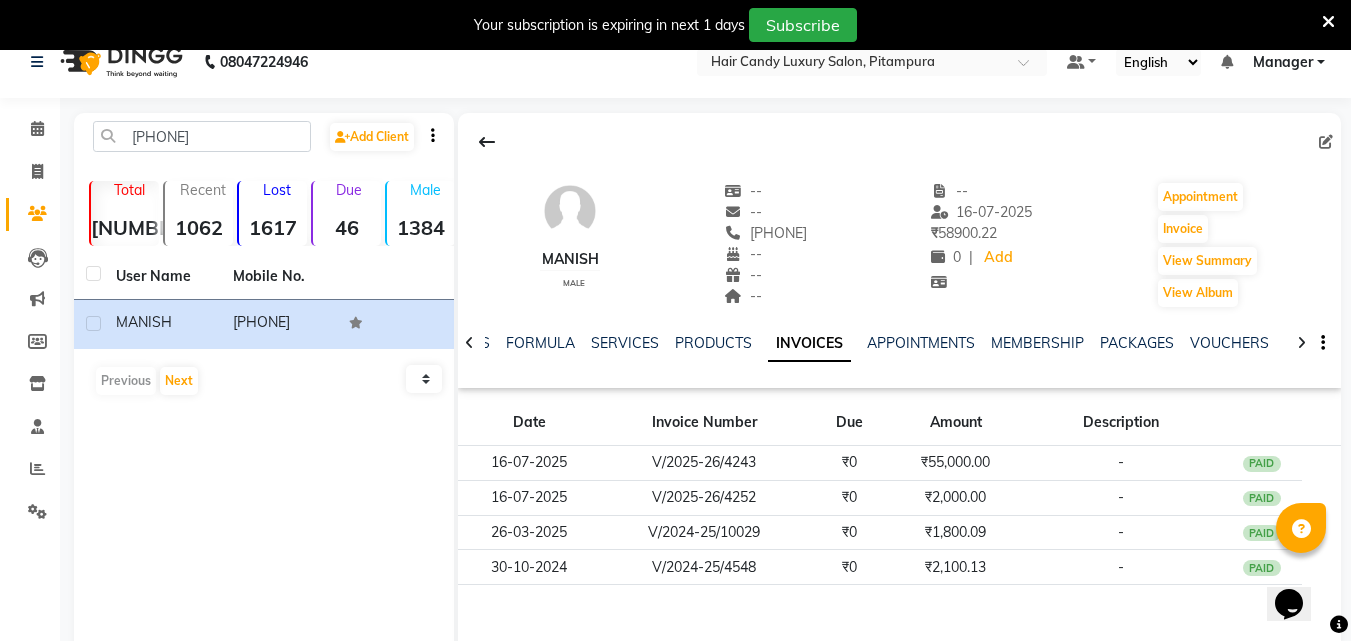 scroll, scrollTop: 0, scrollLeft: 0, axis: both 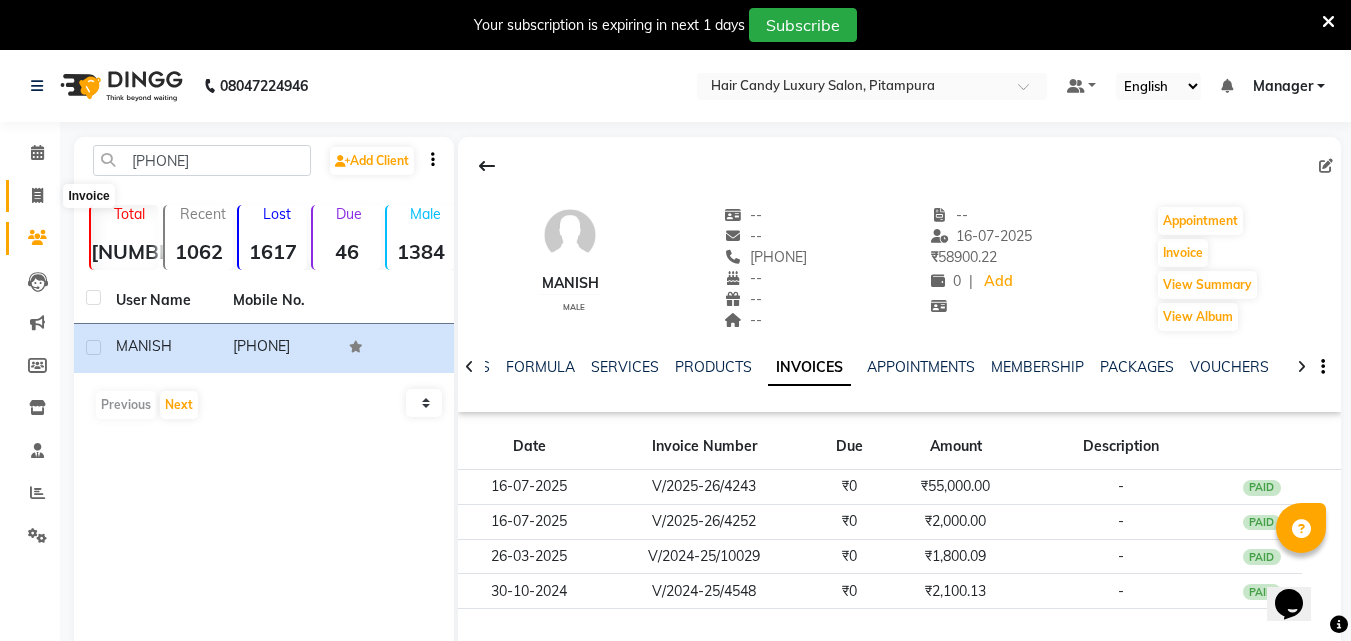 click 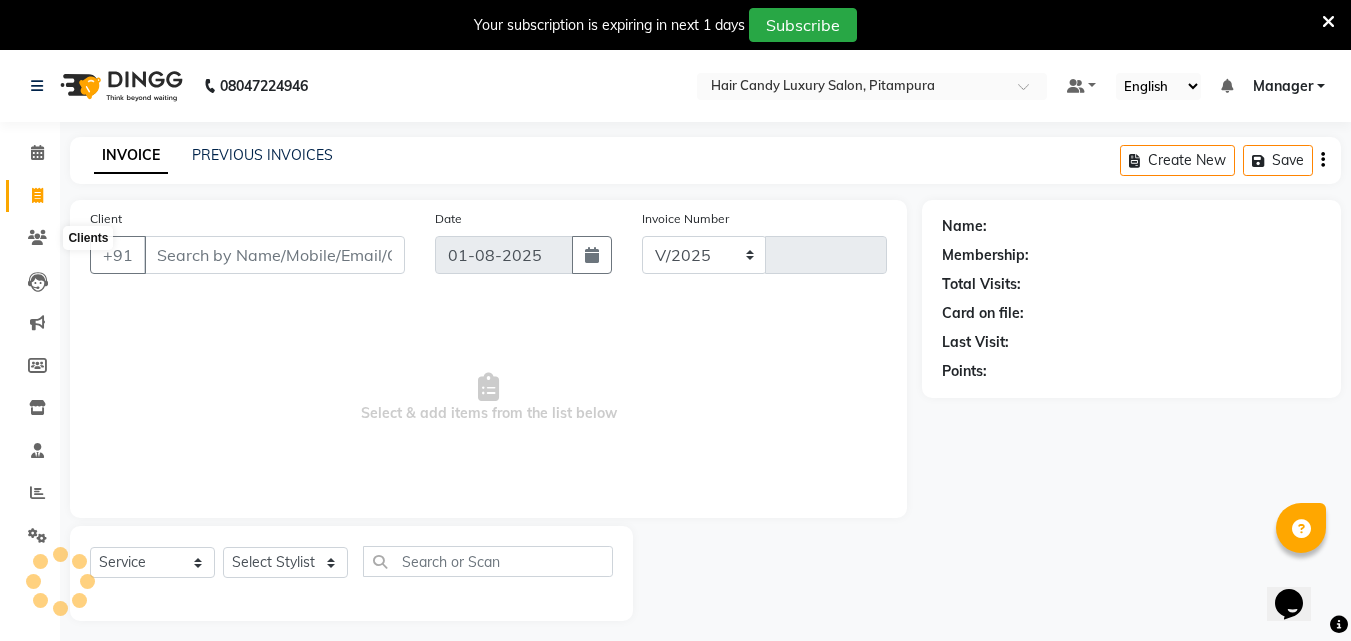 select on "4720" 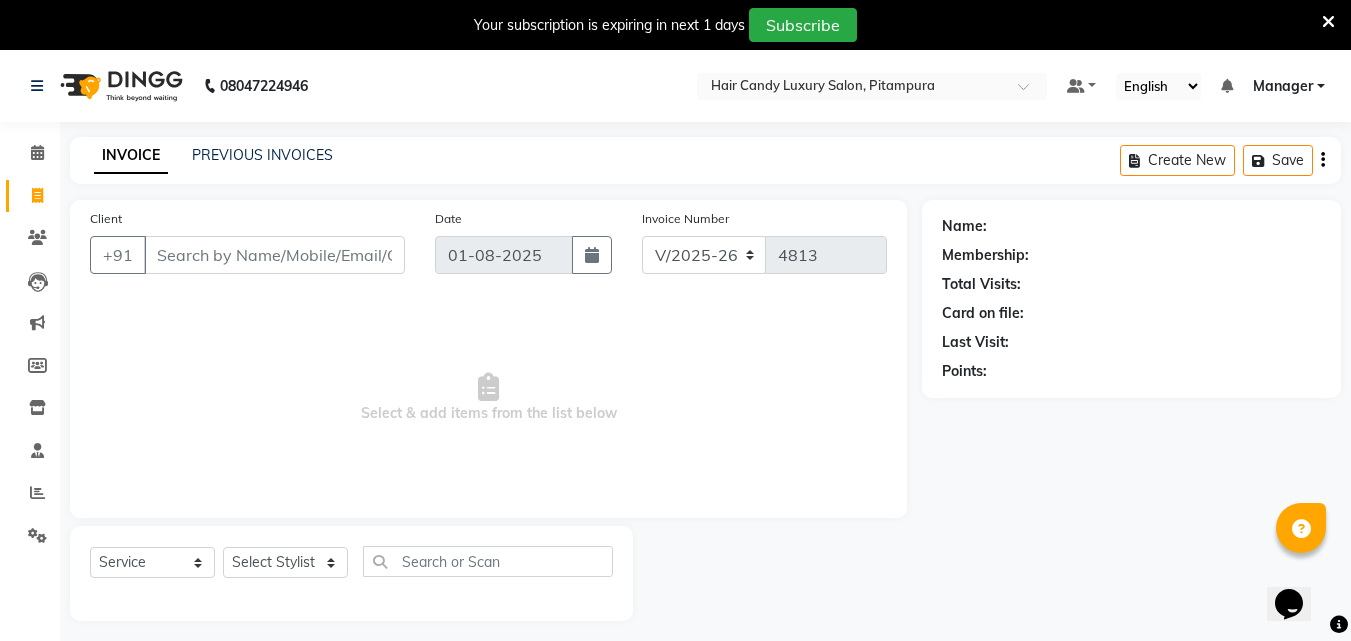 scroll, scrollTop: 50, scrollLeft: 0, axis: vertical 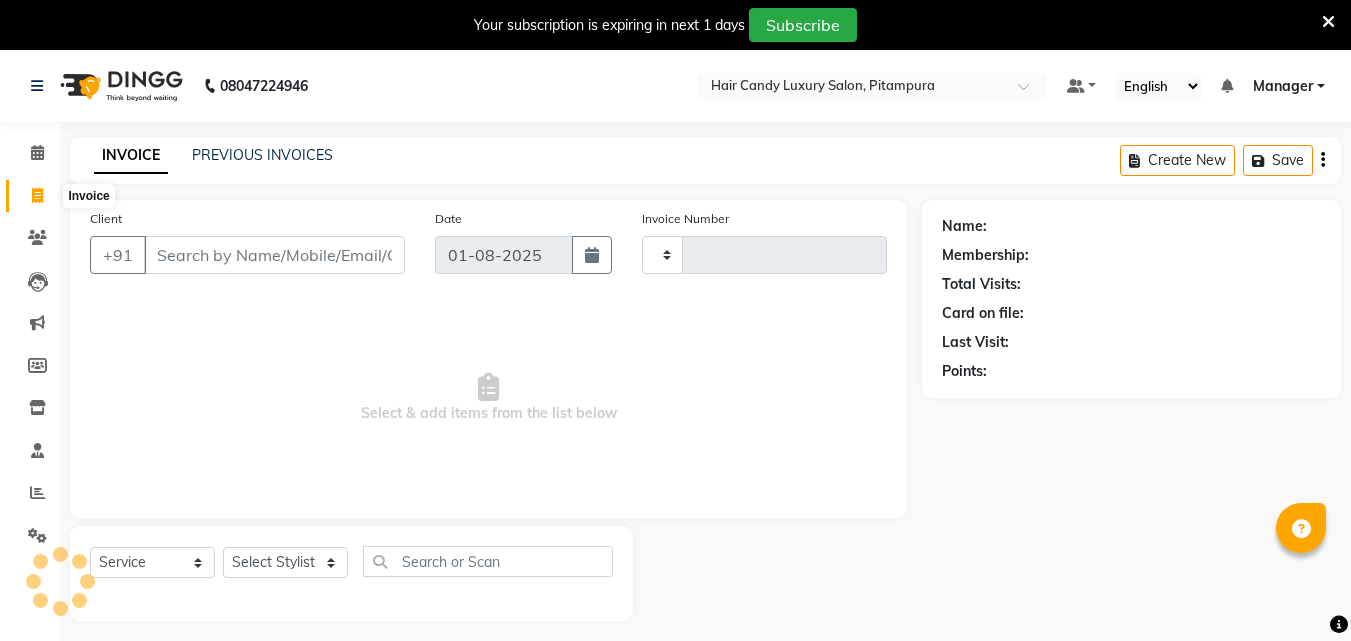 select on "service" 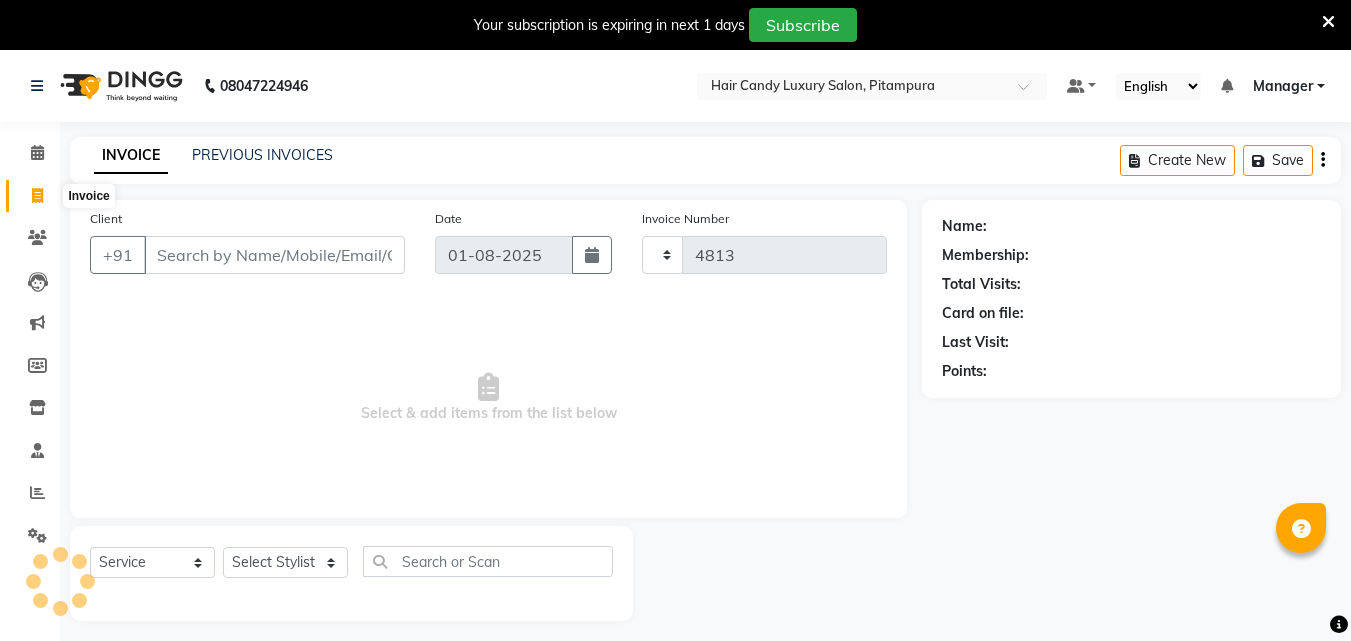 scroll, scrollTop: 0, scrollLeft: 0, axis: both 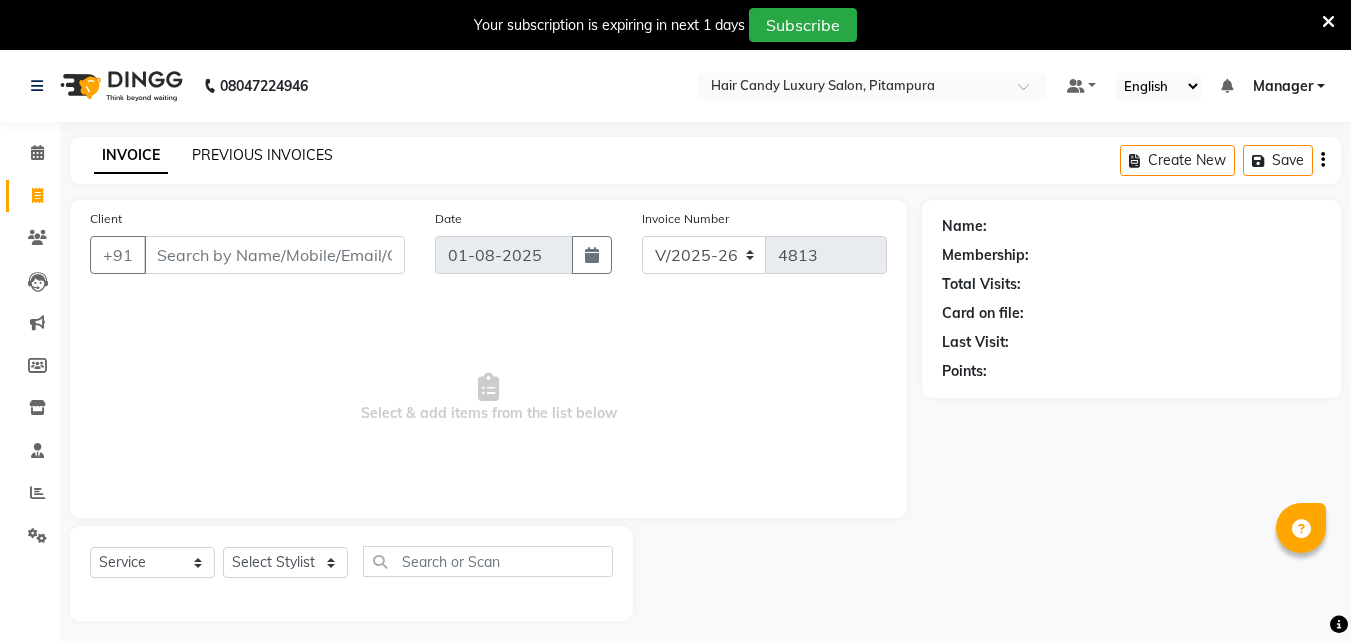 click on "PREVIOUS INVOICES" 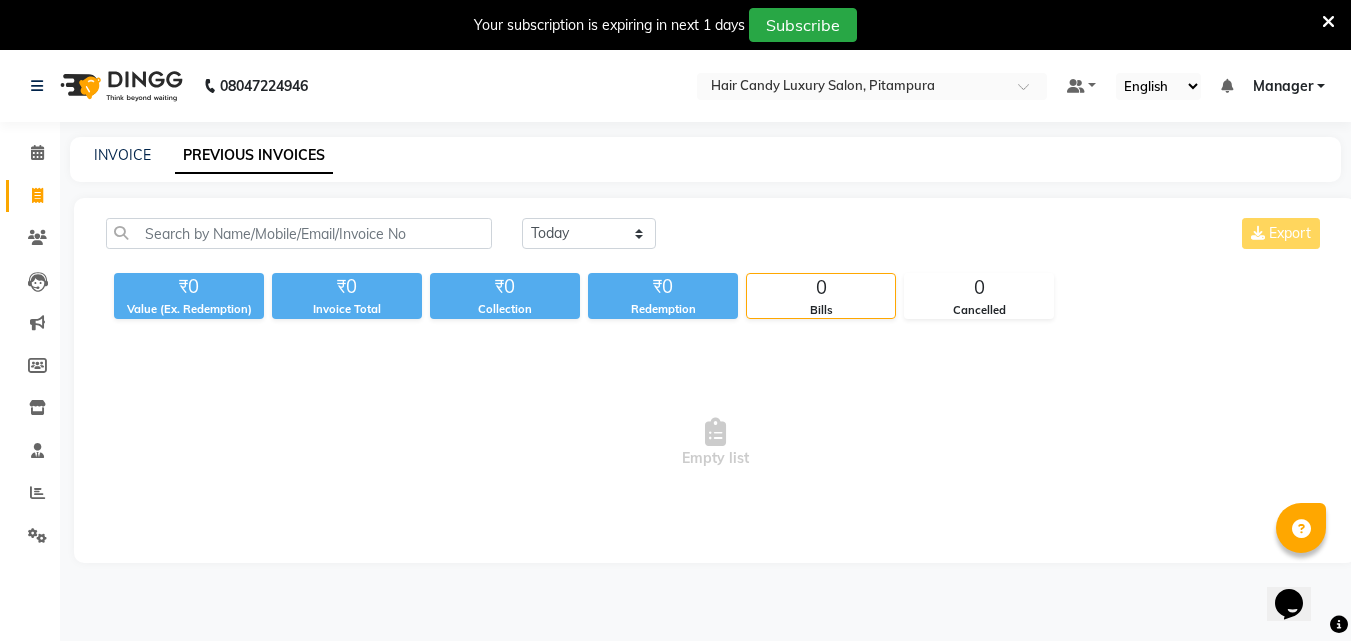 scroll, scrollTop: 0, scrollLeft: 0, axis: both 